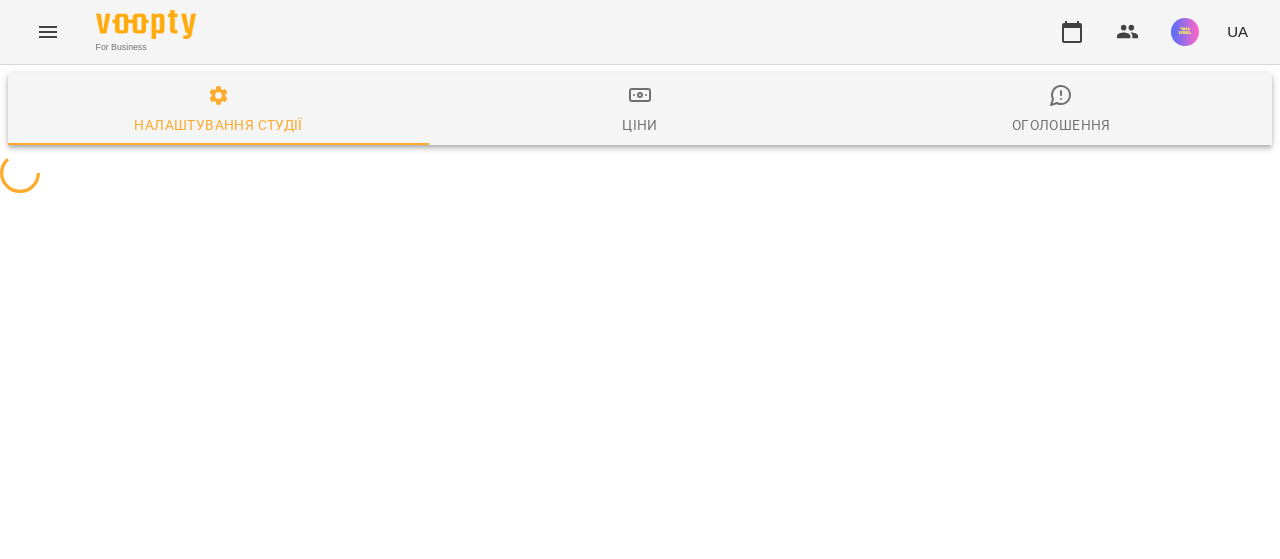 scroll, scrollTop: 0, scrollLeft: 0, axis: both 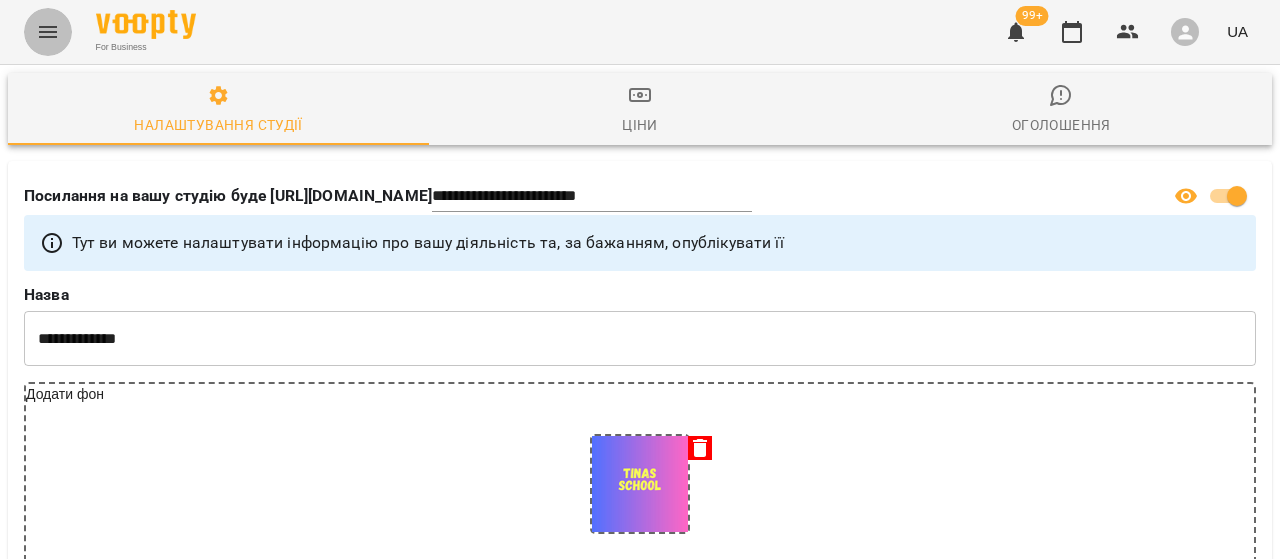 click at bounding box center [48, 32] 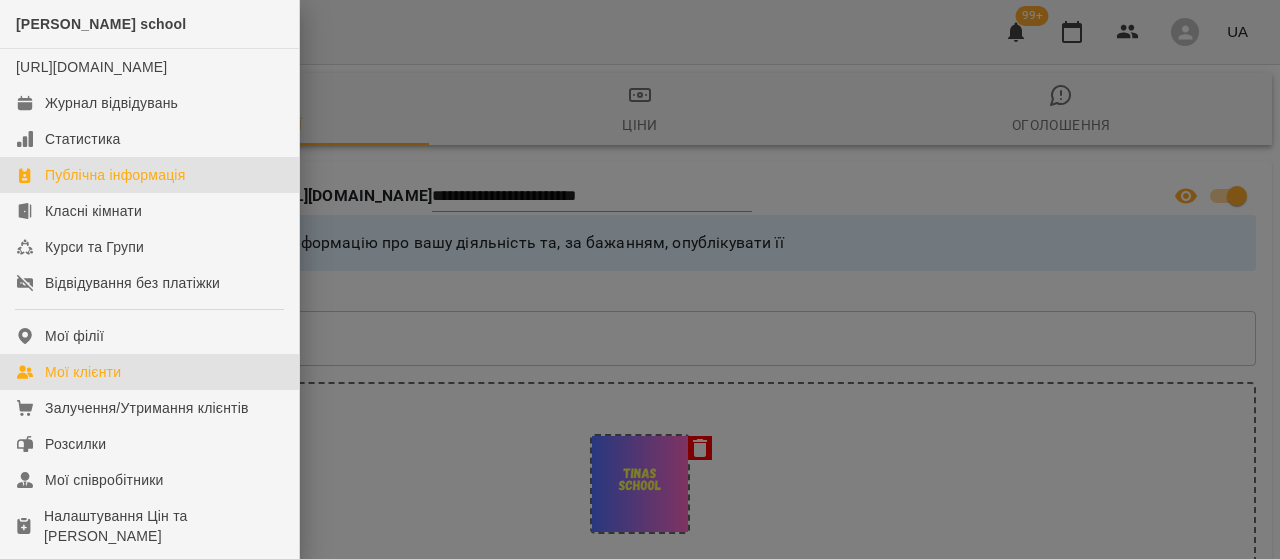 click on "Мої клієнти" at bounding box center [83, 372] 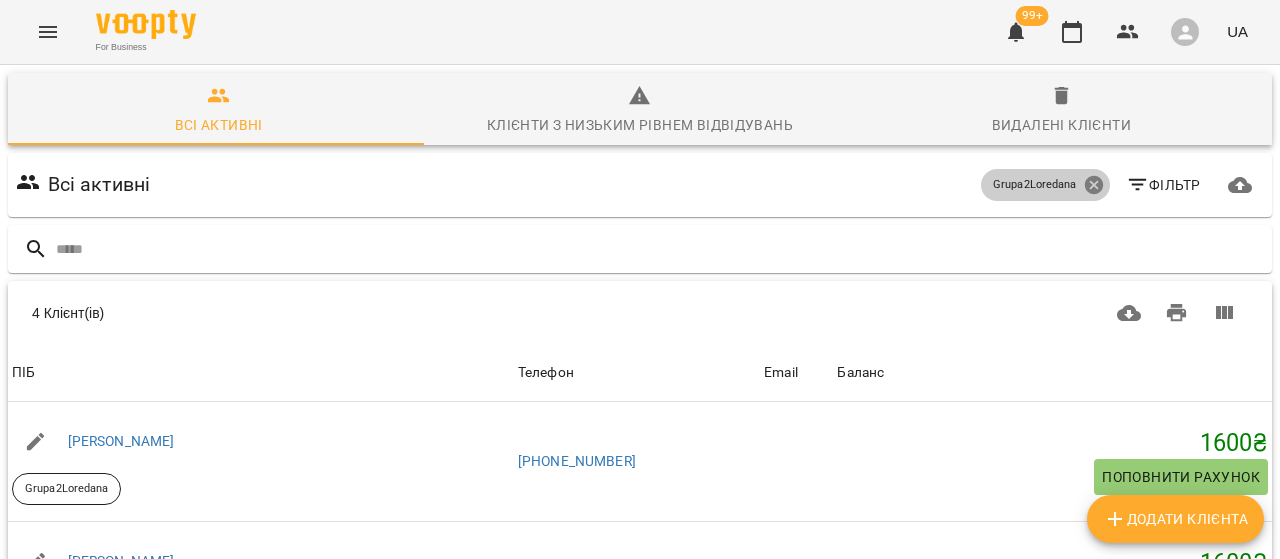 click 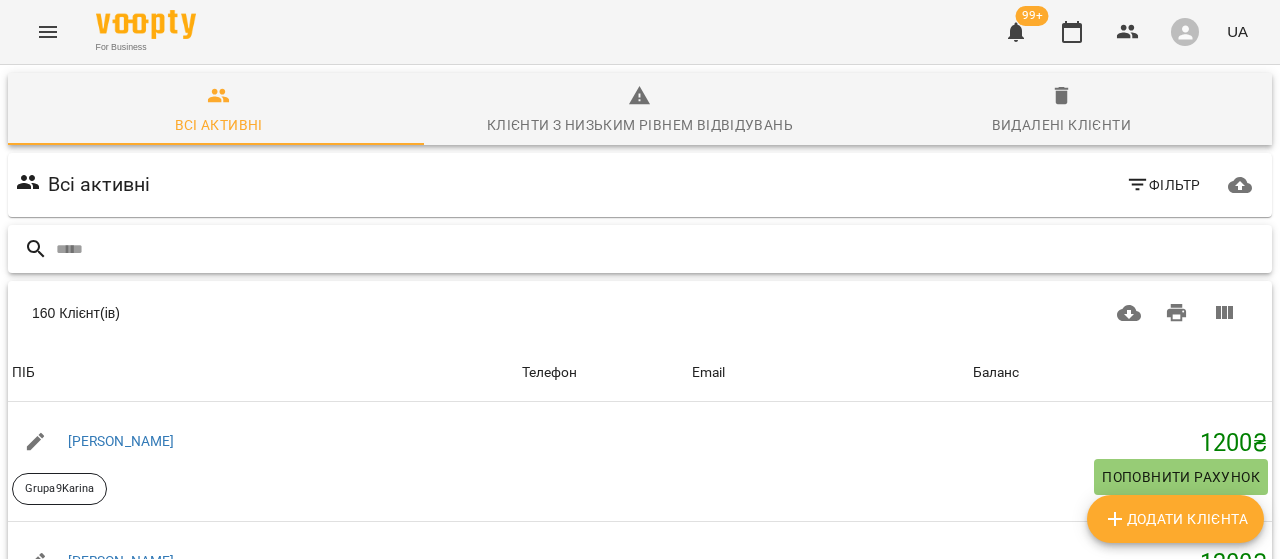 click at bounding box center (660, 249) 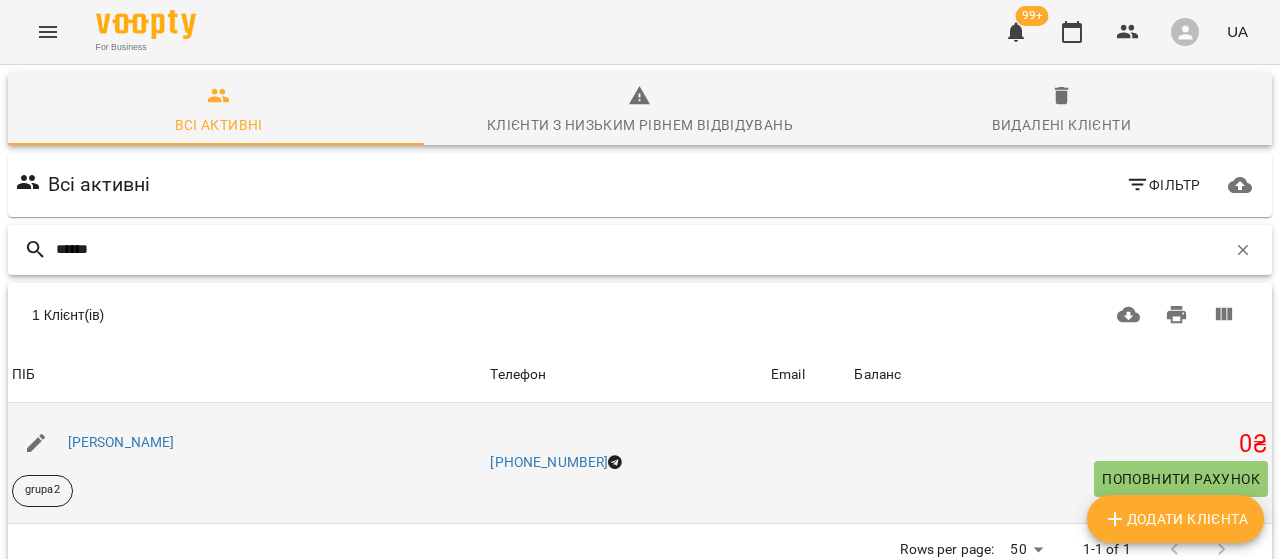 type on "******" 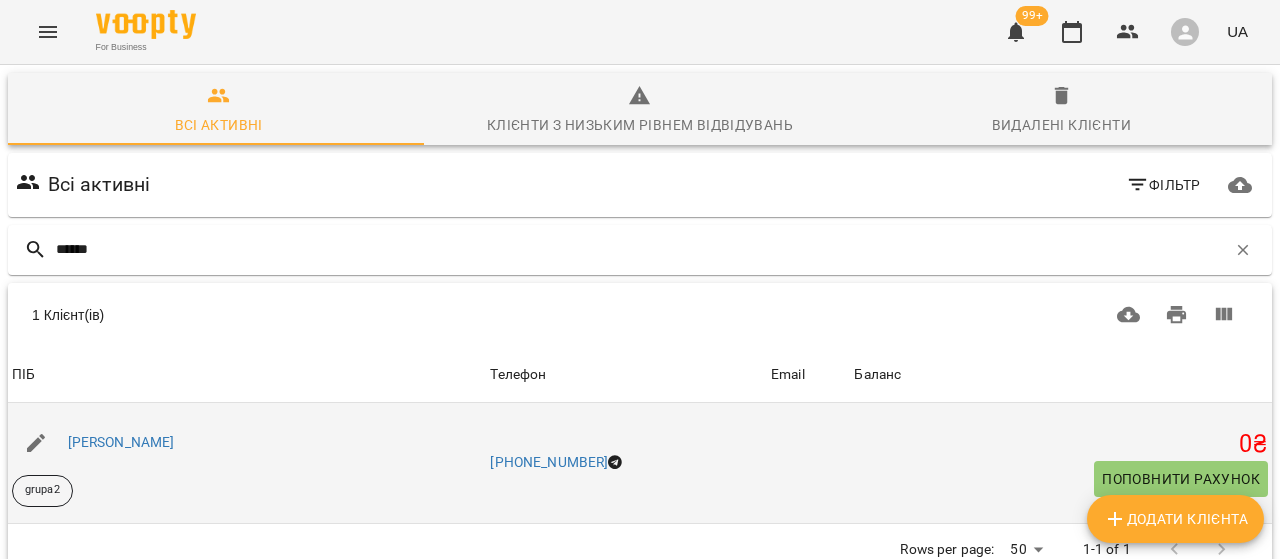 click on "Поповнити рахунок" at bounding box center (1181, 479) 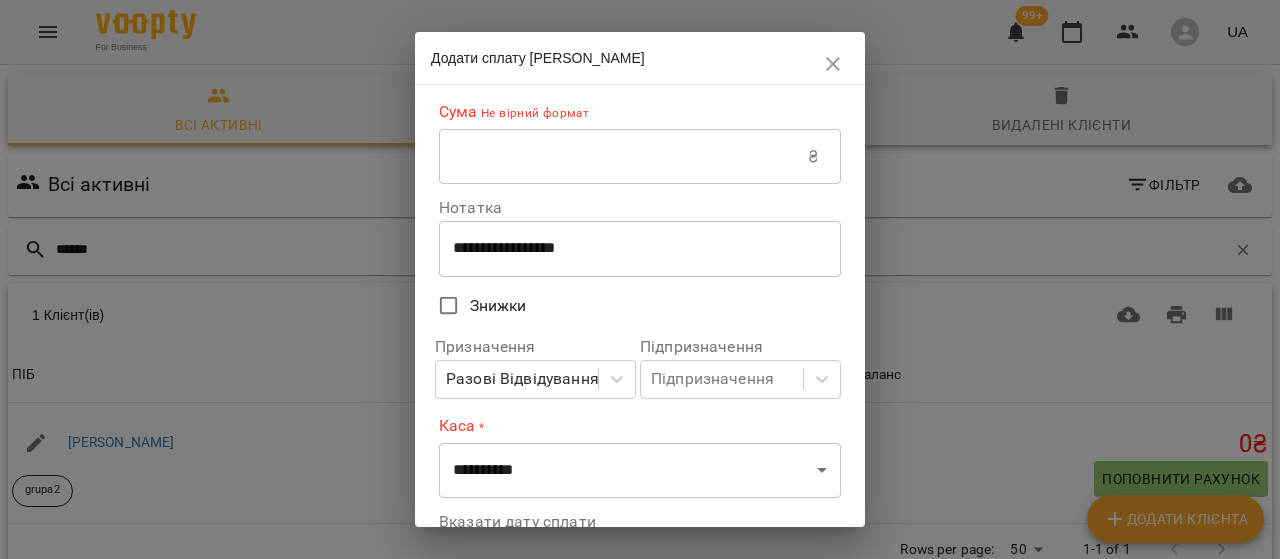 click at bounding box center [623, 157] 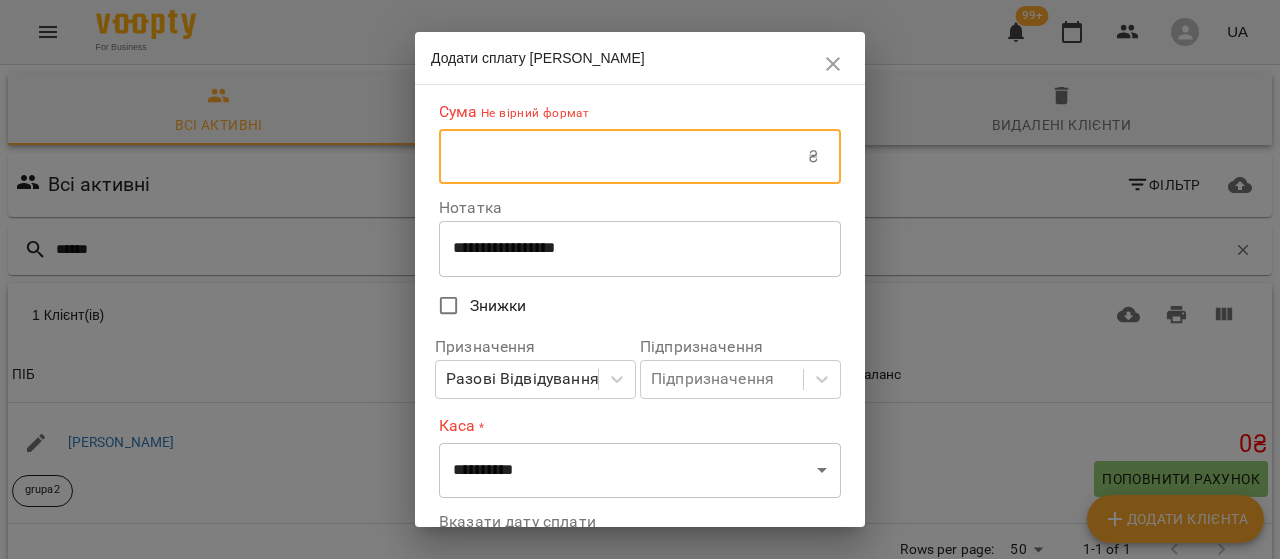 type on "***" 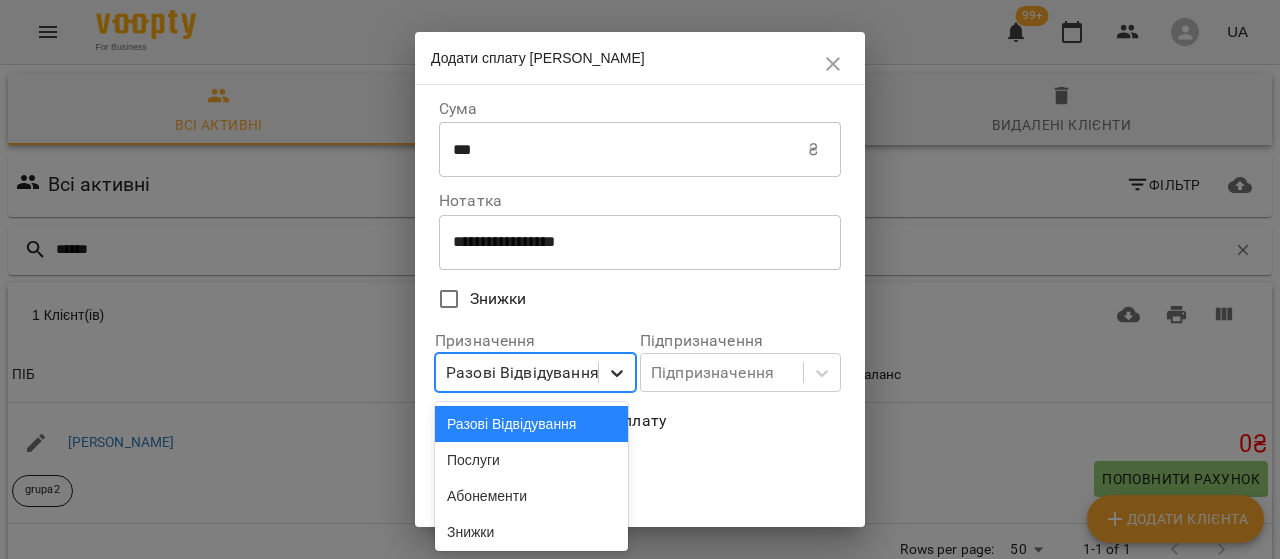scroll, scrollTop: 16, scrollLeft: 0, axis: vertical 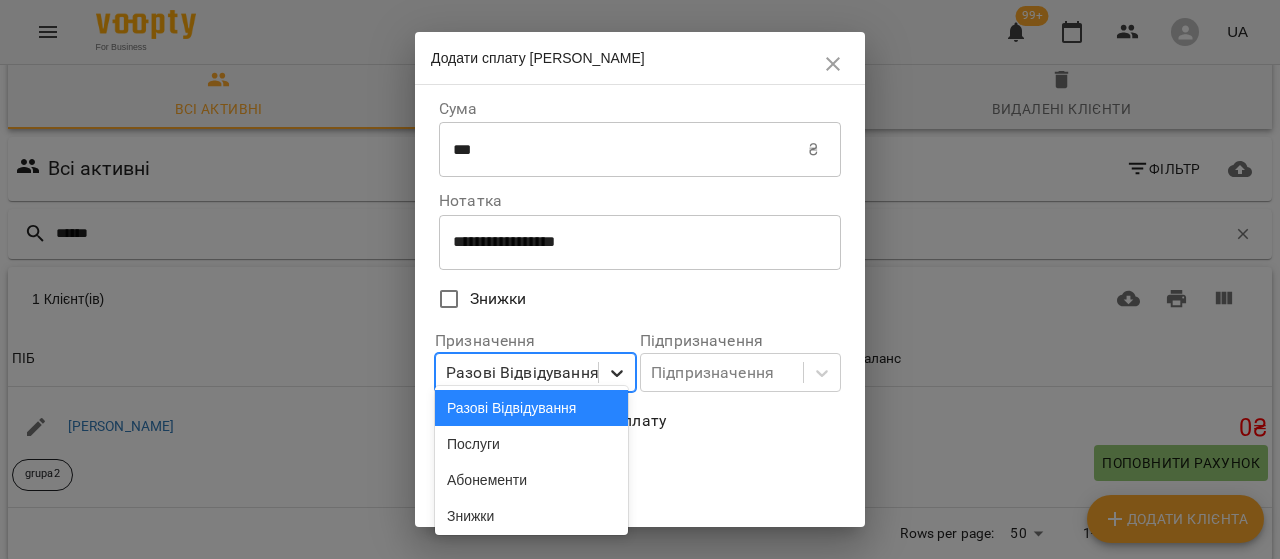 click at bounding box center (617, 373) 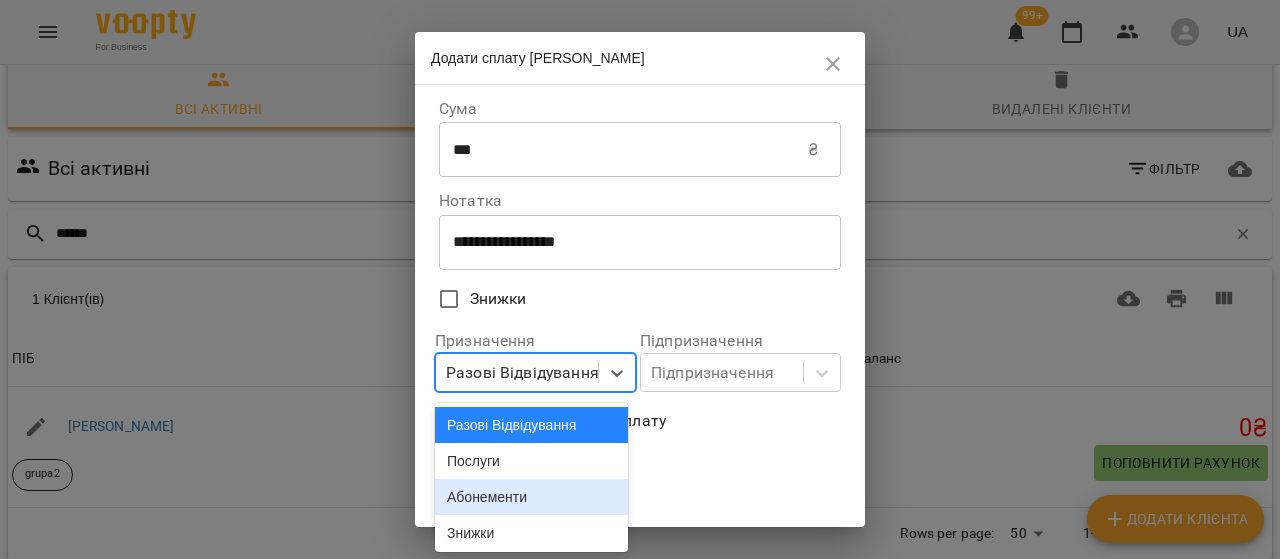 click on "Абонементи" at bounding box center (531, 497) 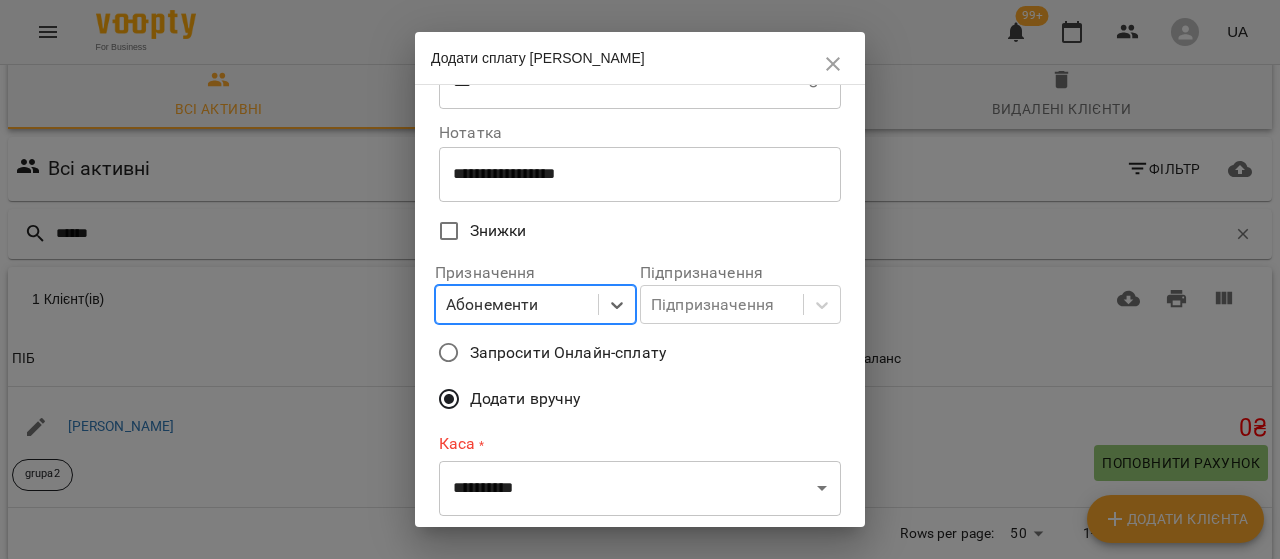 scroll, scrollTop: 100, scrollLeft: 0, axis: vertical 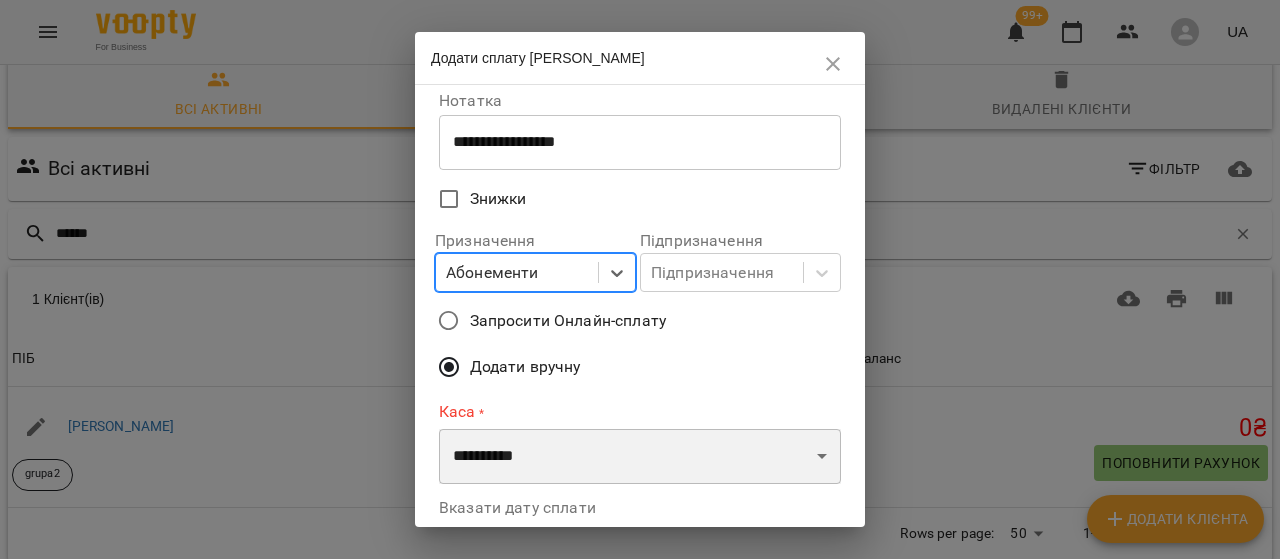 click on "**********" at bounding box center [640, 457] 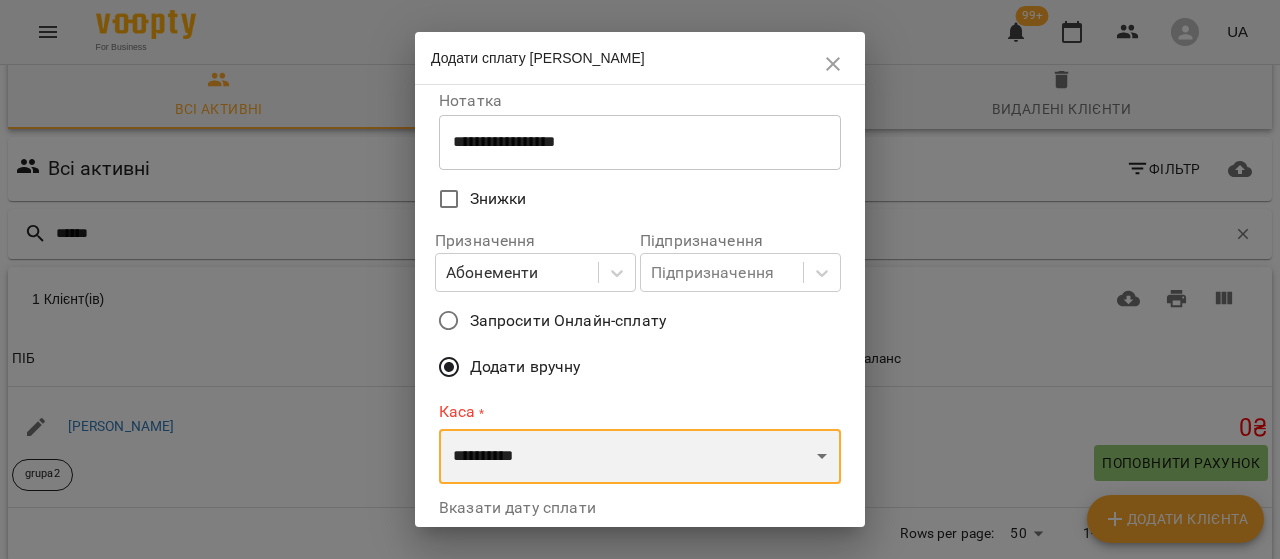 select on "****" 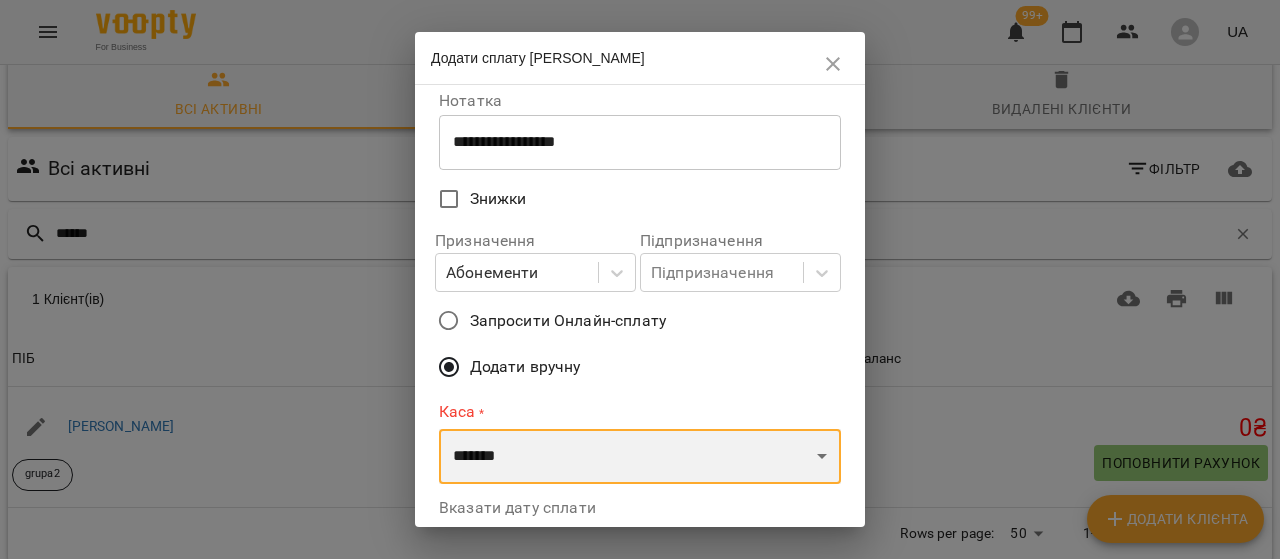 click on "**********" at bounding box center [640, 457] 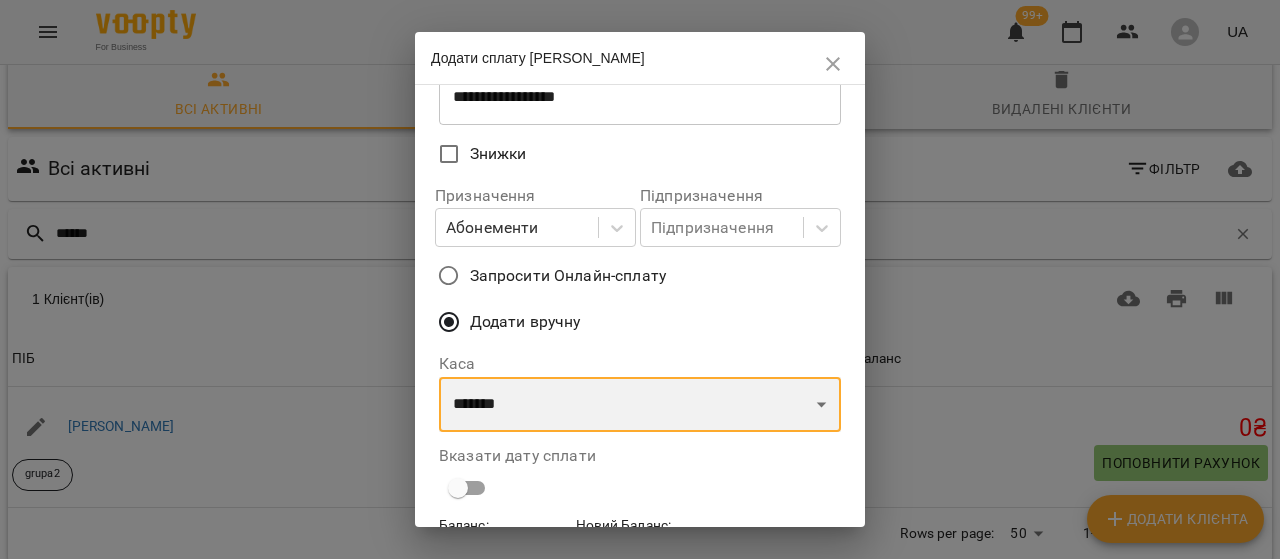 scroll, scrollTop: 264, scrollLeft: 0, axis: vertical 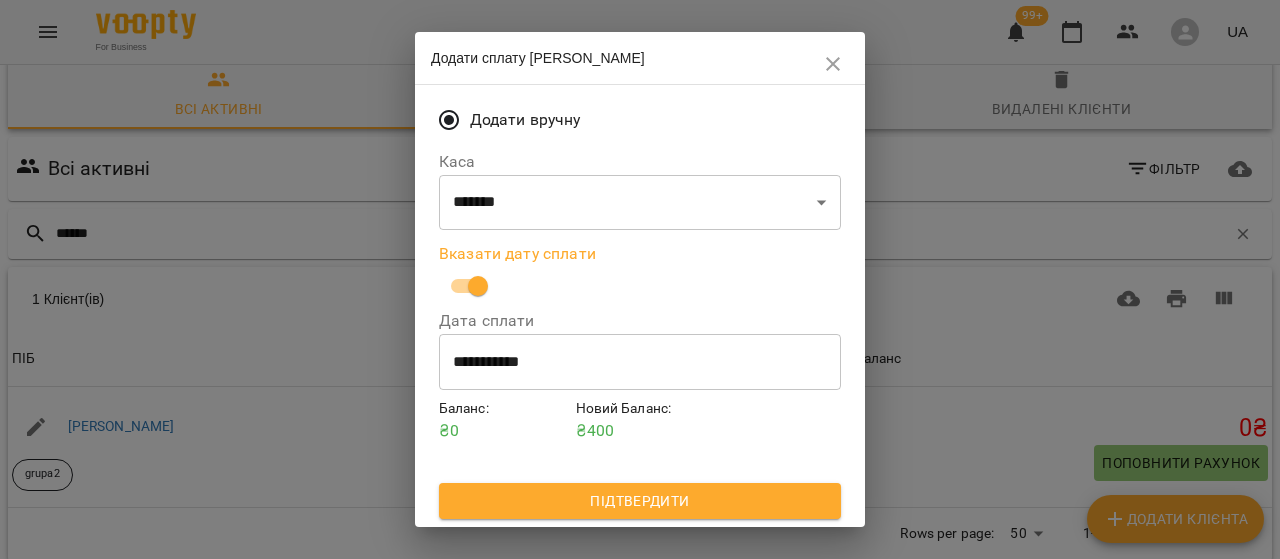 click on "Підтвердити" at bounding box center [640, 501] 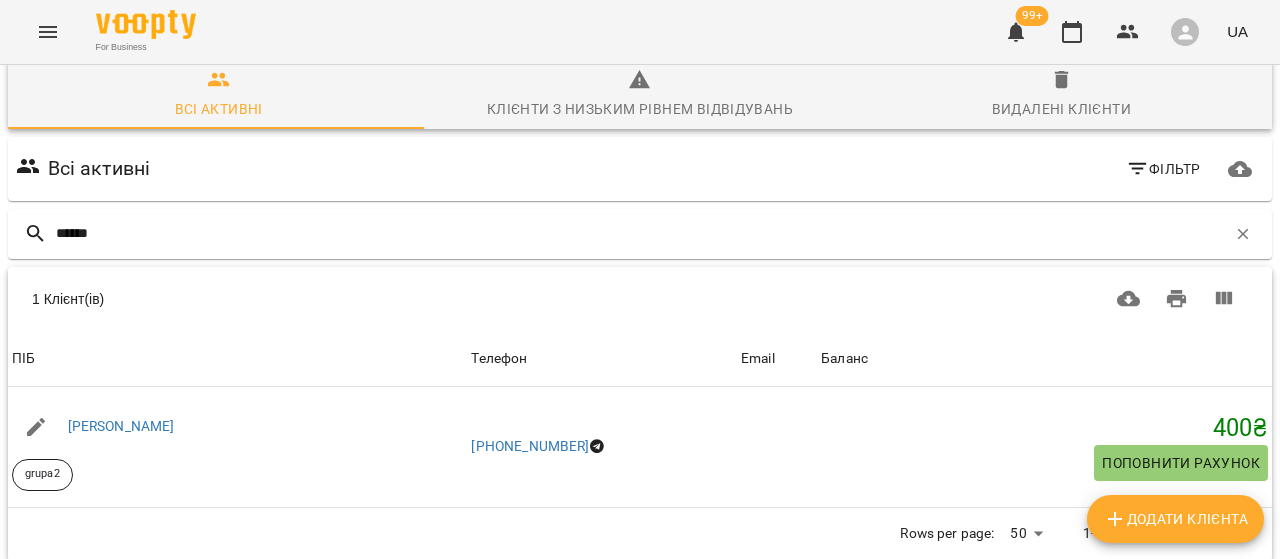click on "Фільтр" at bounding box center (1163, 169) 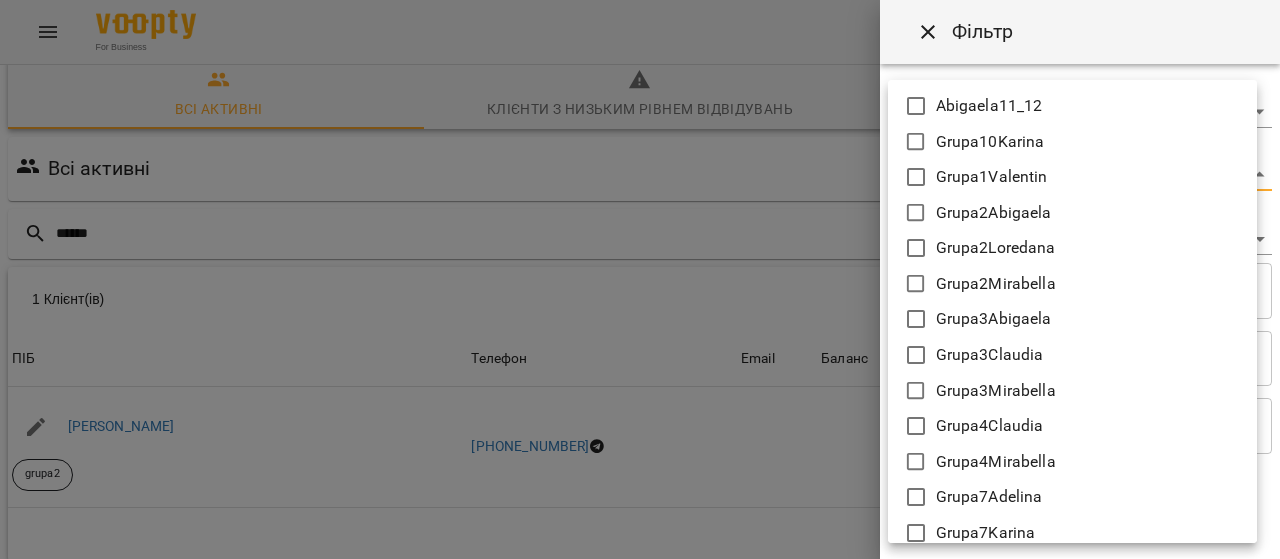 click on "**********" at bounding box center (640, 346) 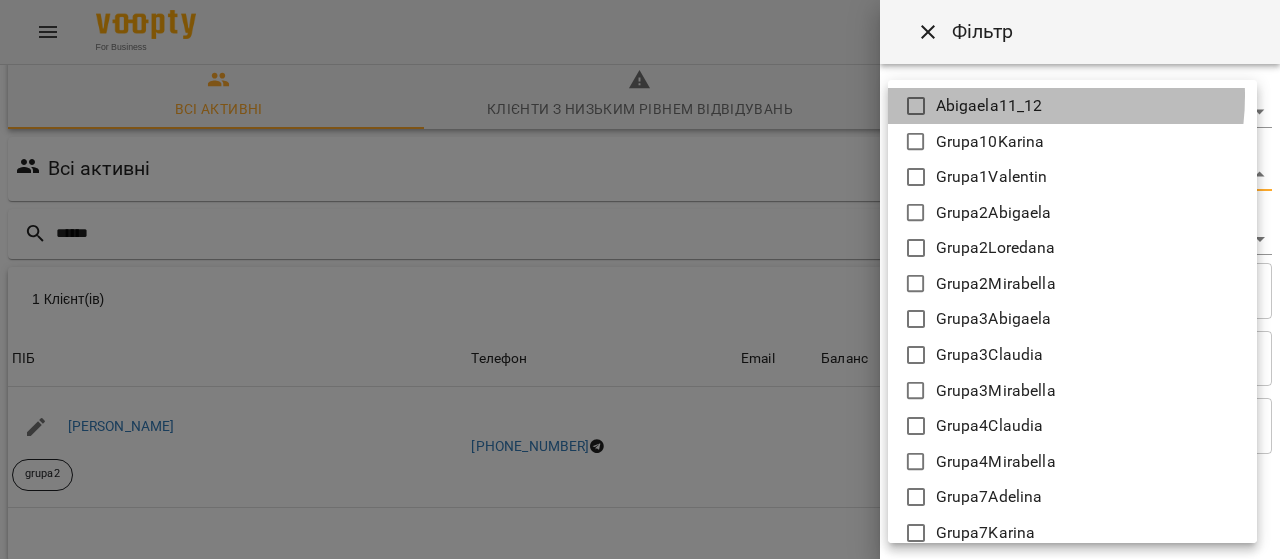 click on "Abigaela11_12" at bounding box center [989, 106] 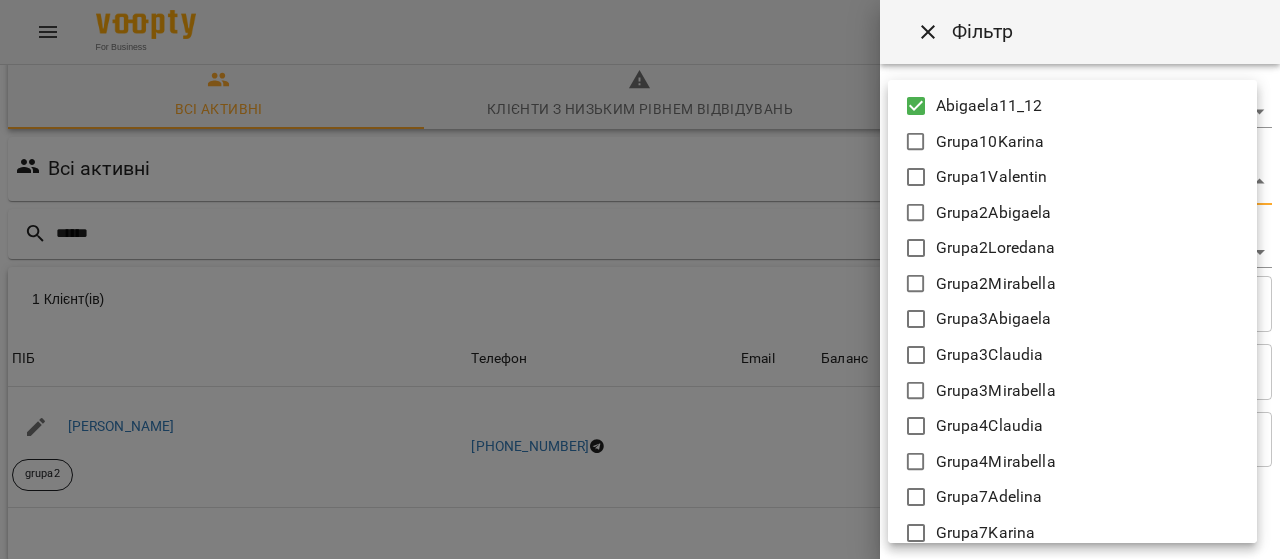 click at bounding box center (640, 279) 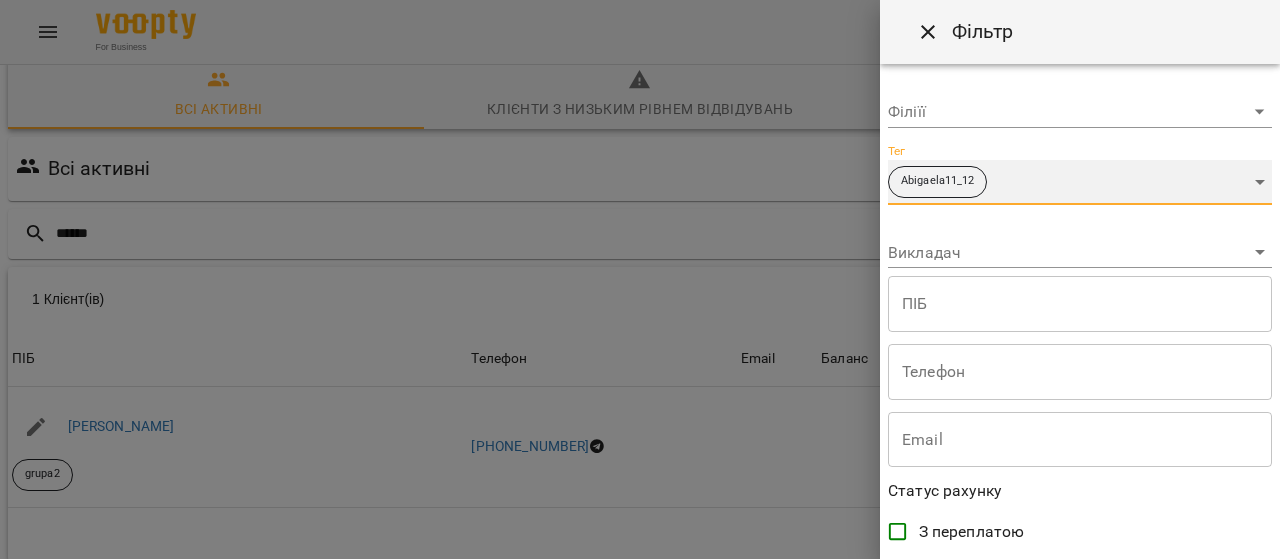 scroll, scrollTop: 567, scrollLeft: 0, axis: vertical 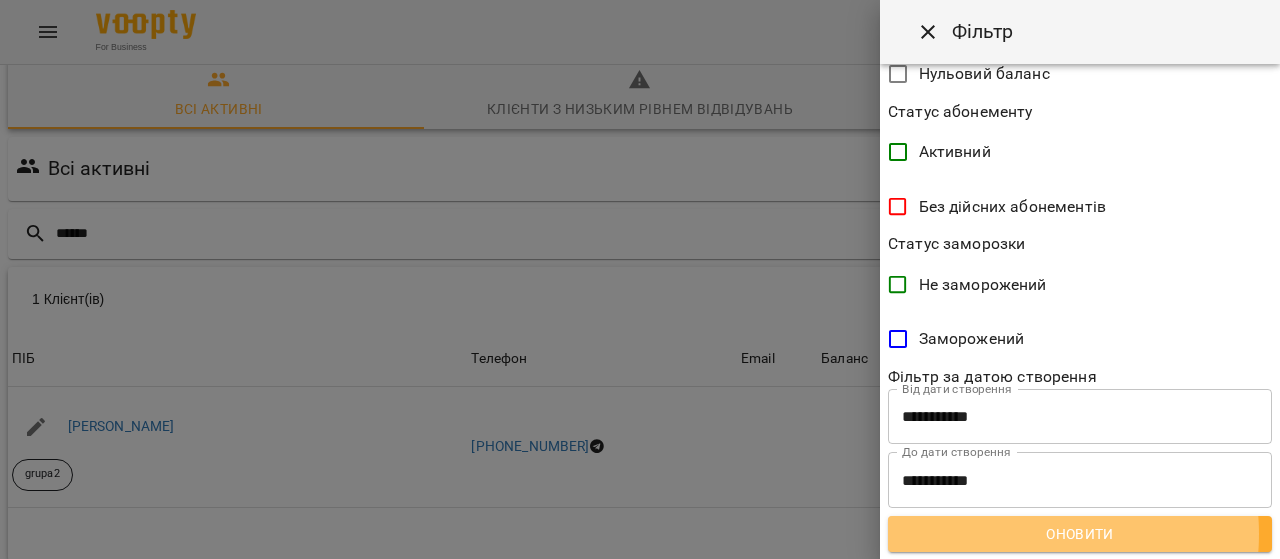 click on "Оновити" at bounding box center [1080, 534] 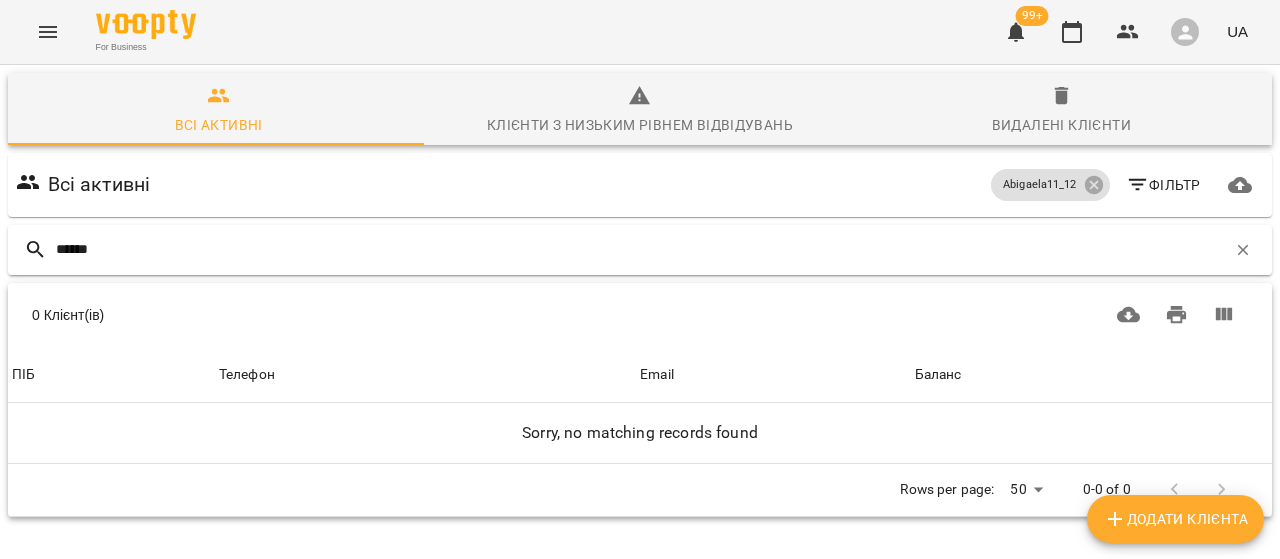 scroll, scrollTop: 88, scrollLeft: 0, axis: vertical 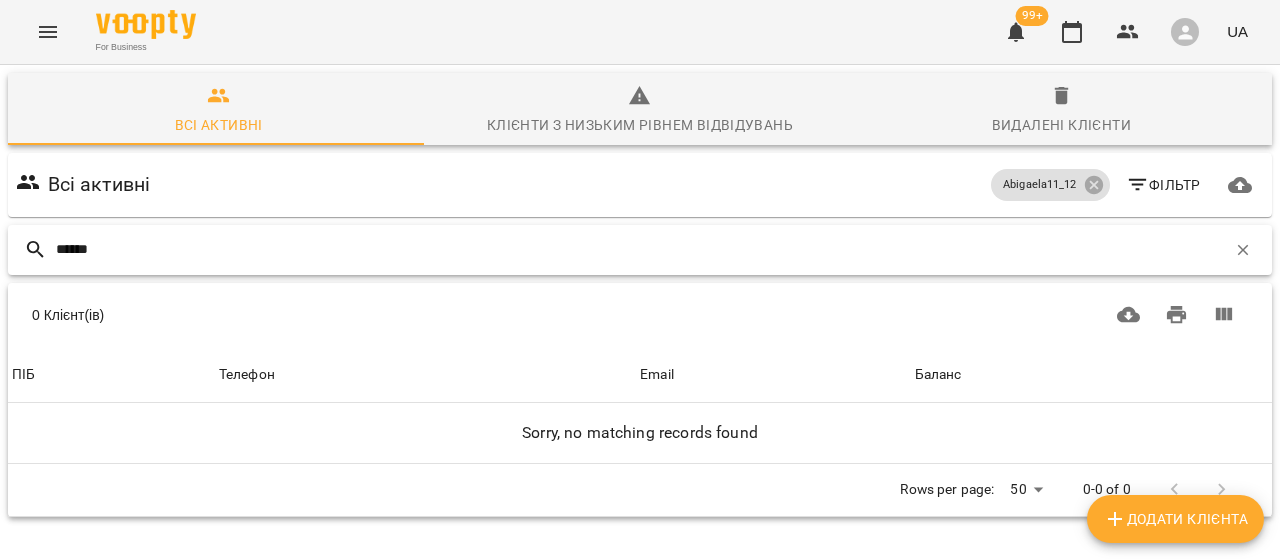 drag, startPoint x: 268, startPoint y: 169, endPoint x: 0, endPoint y: 155, distance: 268.36542 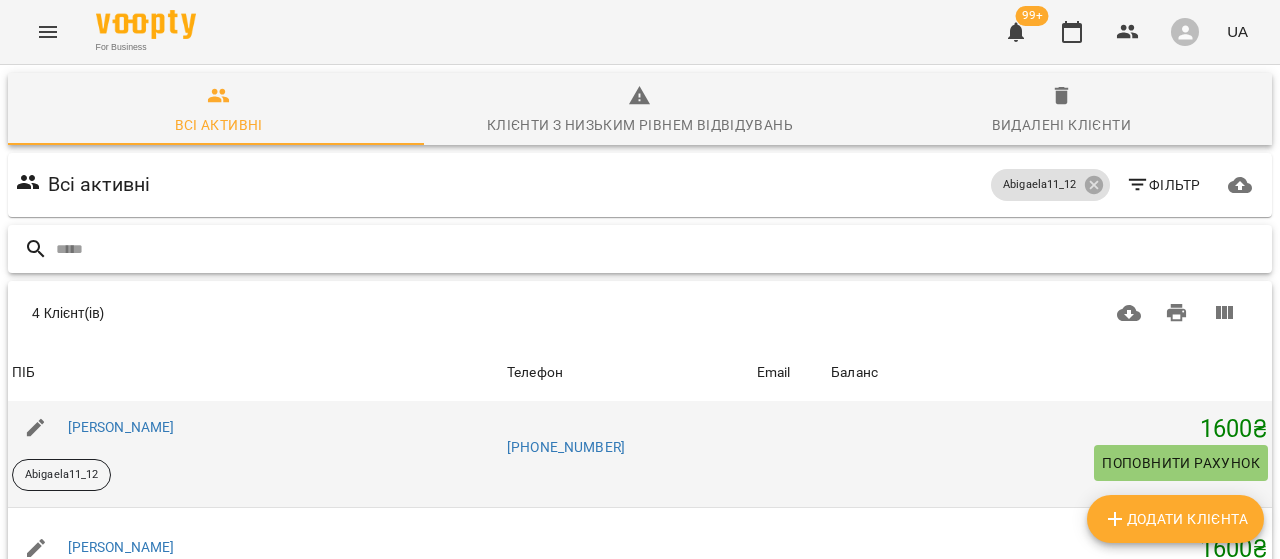 scroll, scrollTop: 38, scrollLeft: 0, axis: vertical 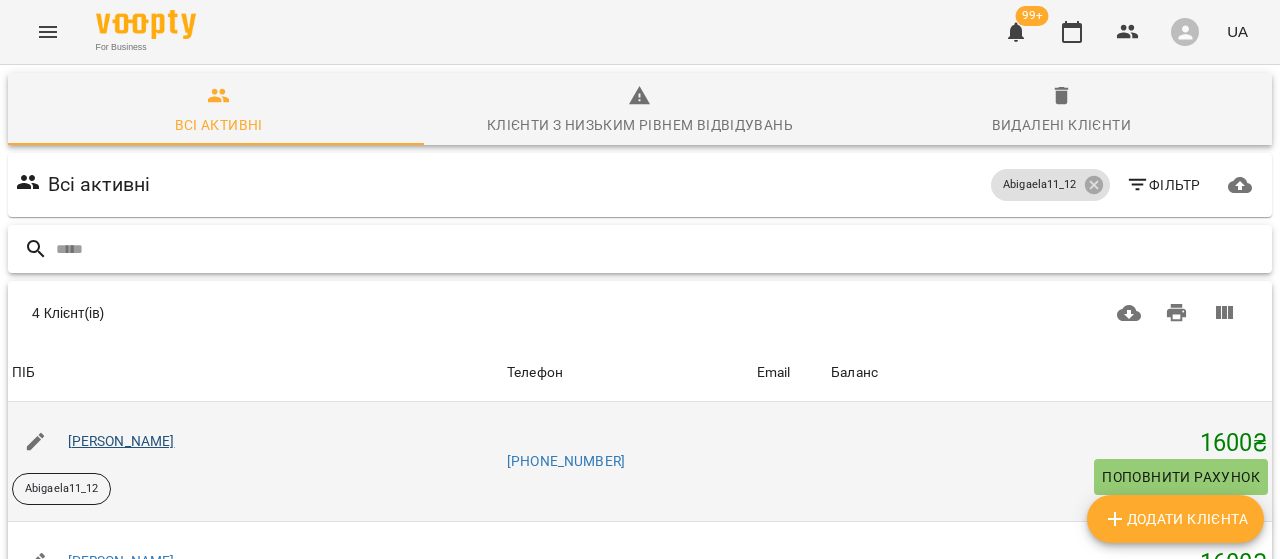 type 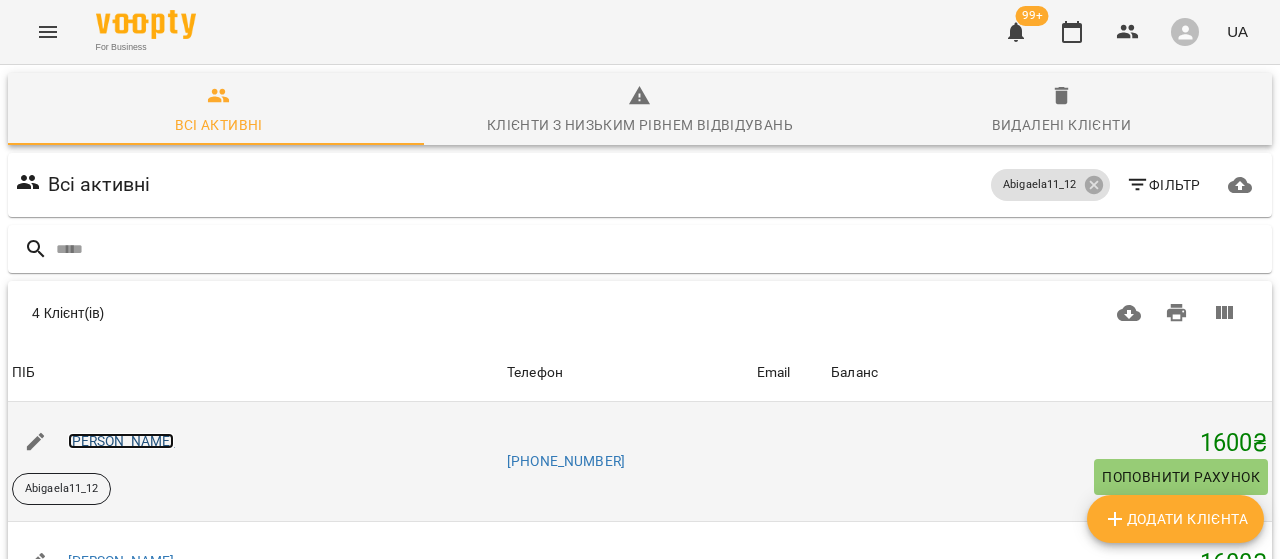click on "[PERSON_NAME]" at bounding box center (121, 441) 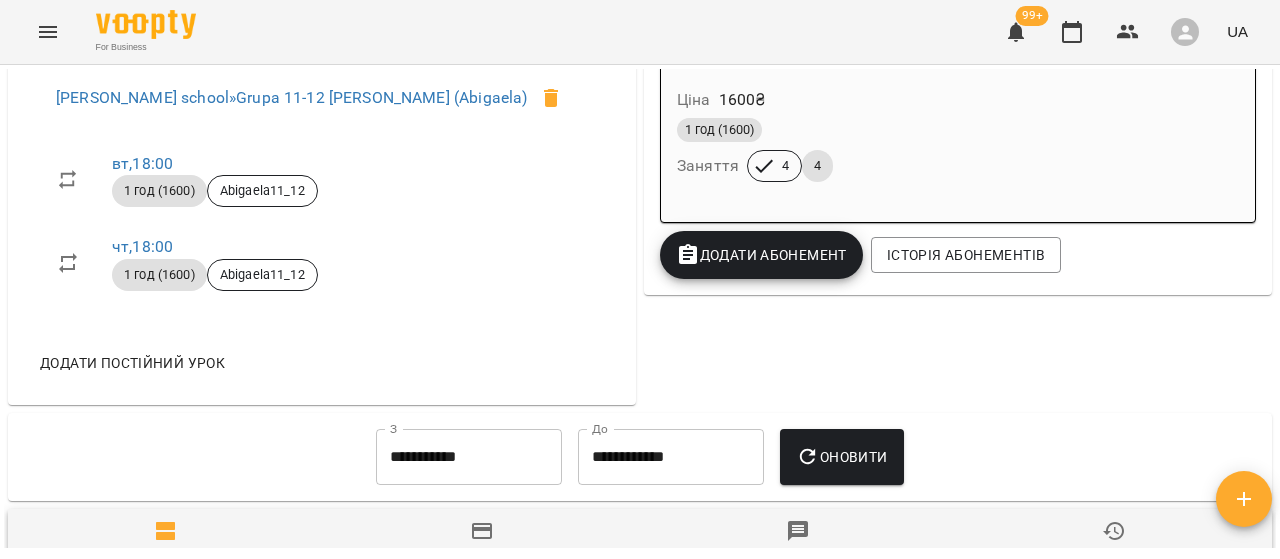 scroll, scrollTop: 1300, scrollLeft: 0, axis: vertical 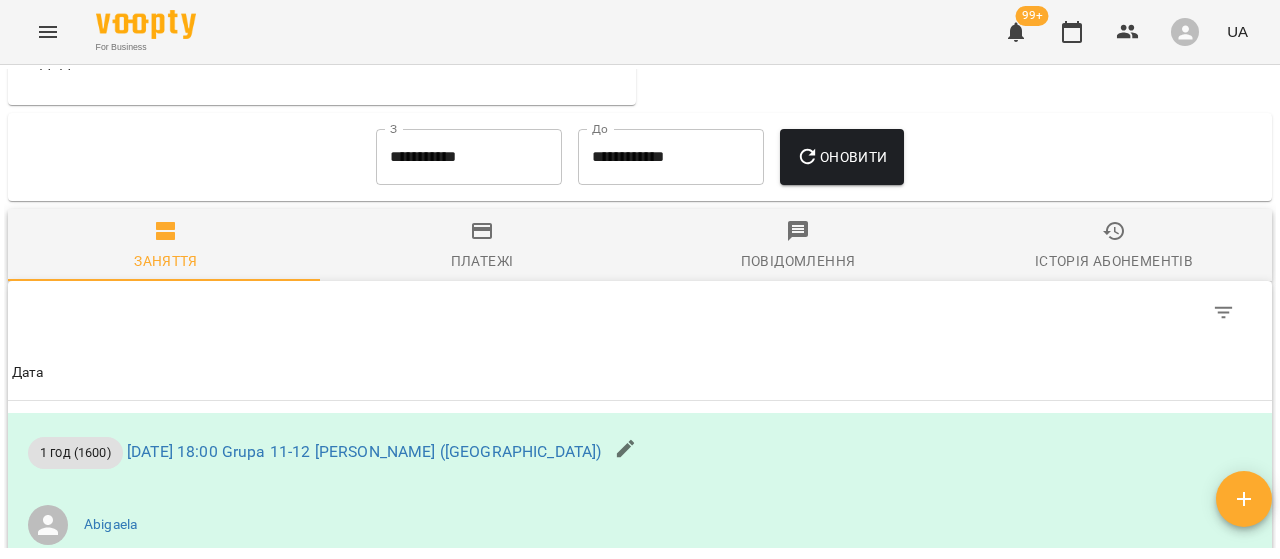 click on "Платежі" at bounding box center (482, 261) 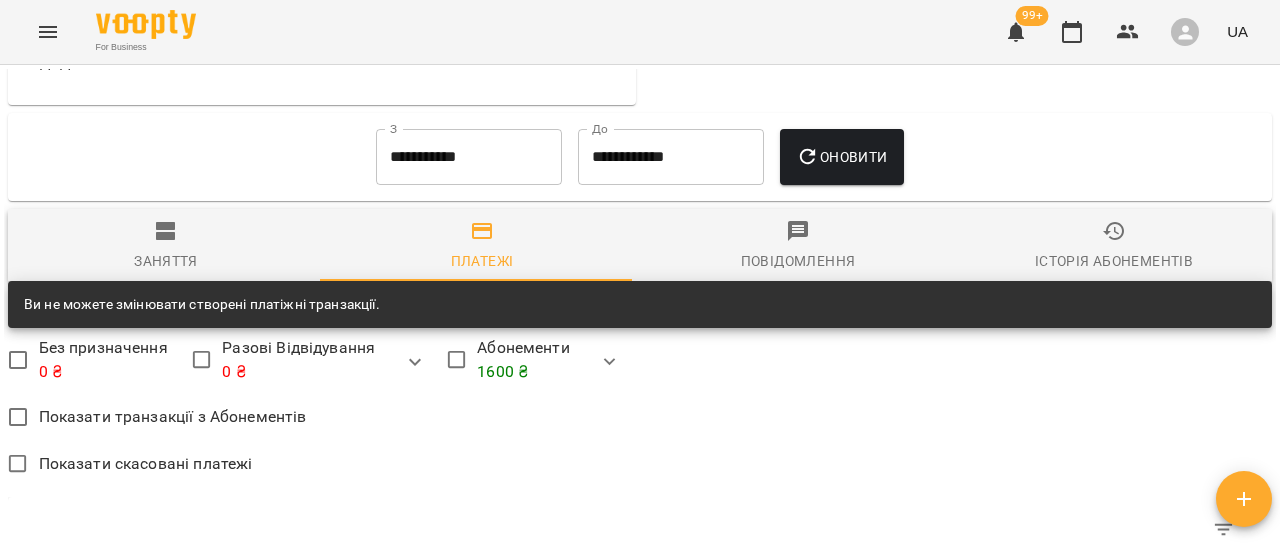 click on "**********" at bounding box center (469, 157) 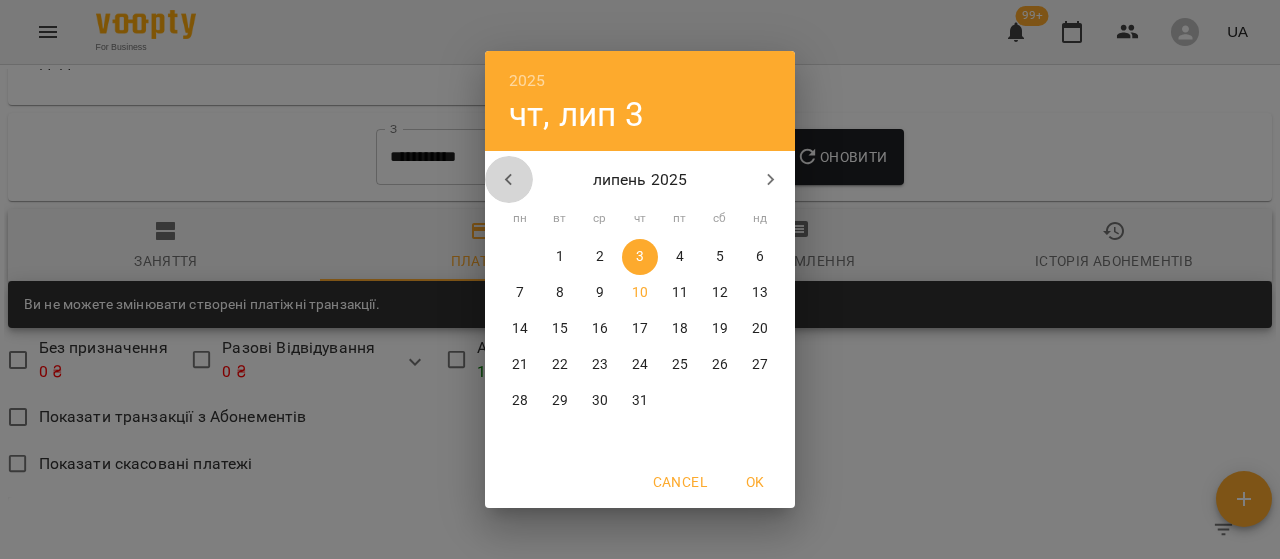 click 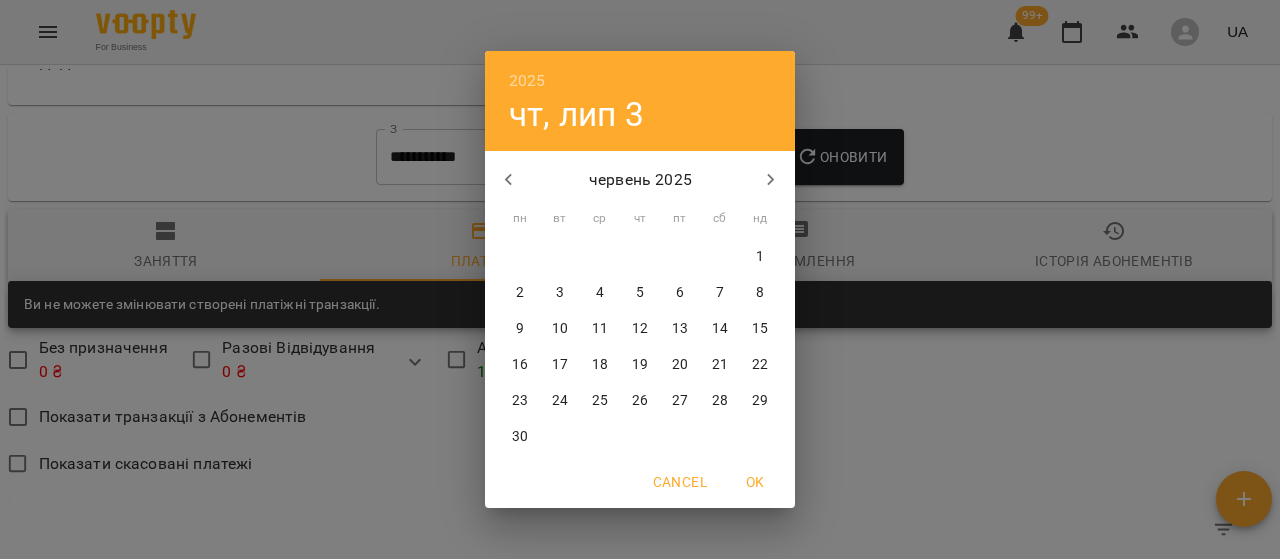 click on "2" at bounding box center (520, 293) 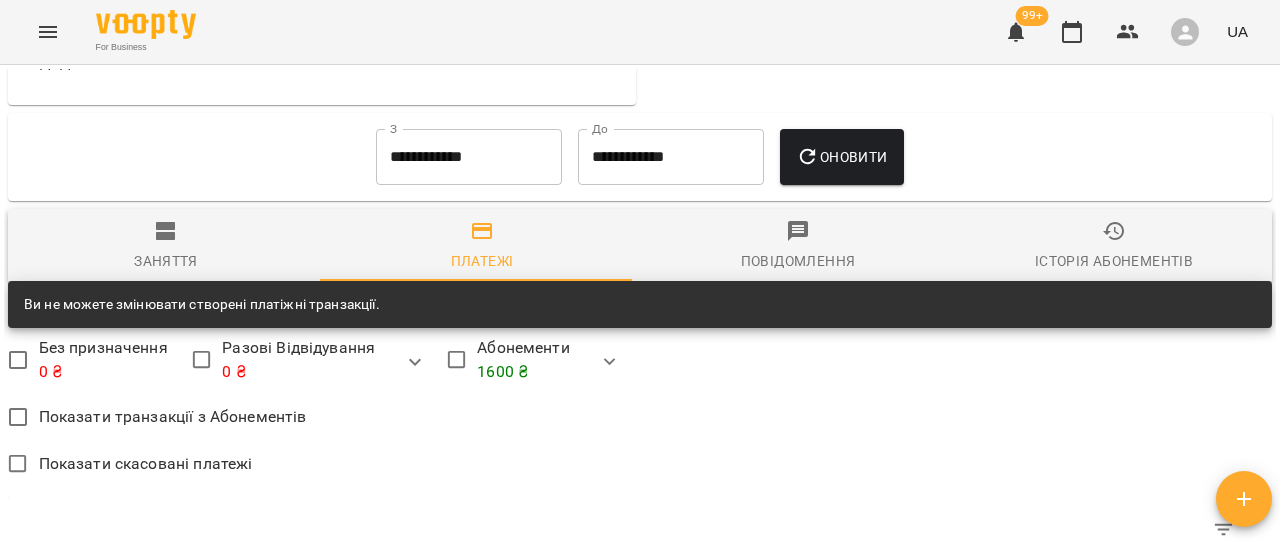 click on "**********" at bounding box center [640, 157] 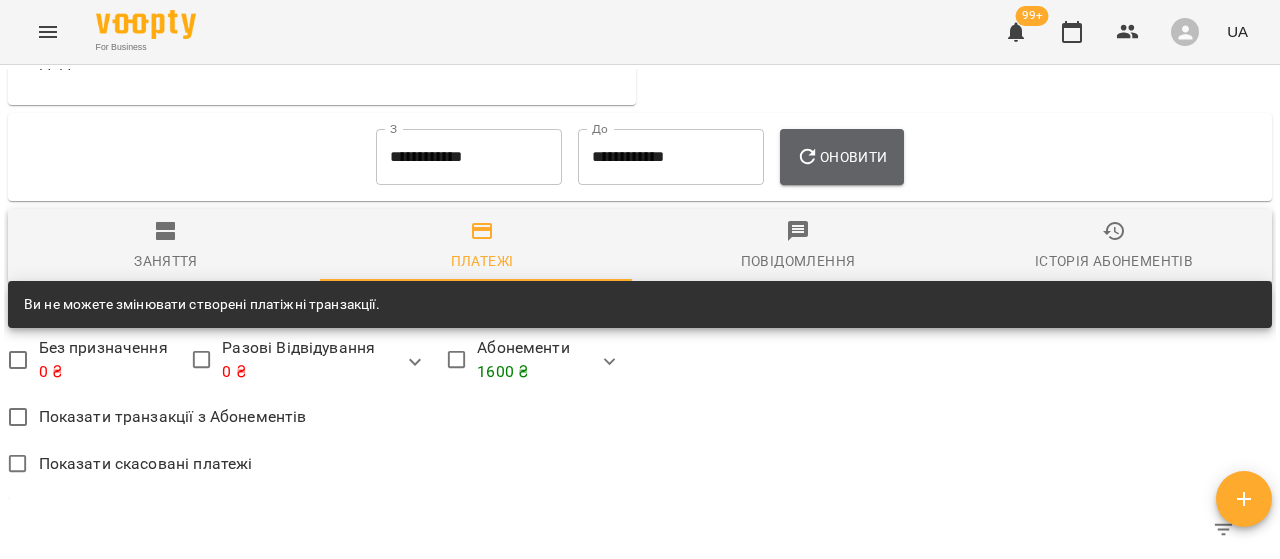 click on "Оновити" at bounding box center (841, 157) 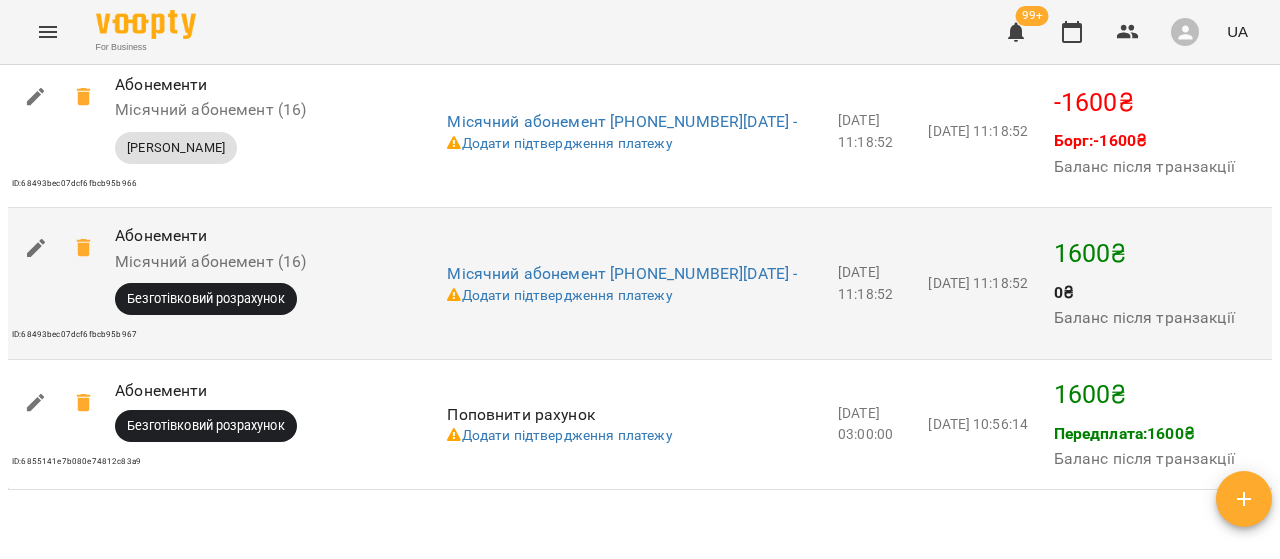 scroll, scrollTop: 1904, scrollLeft: 0, axis: vertical 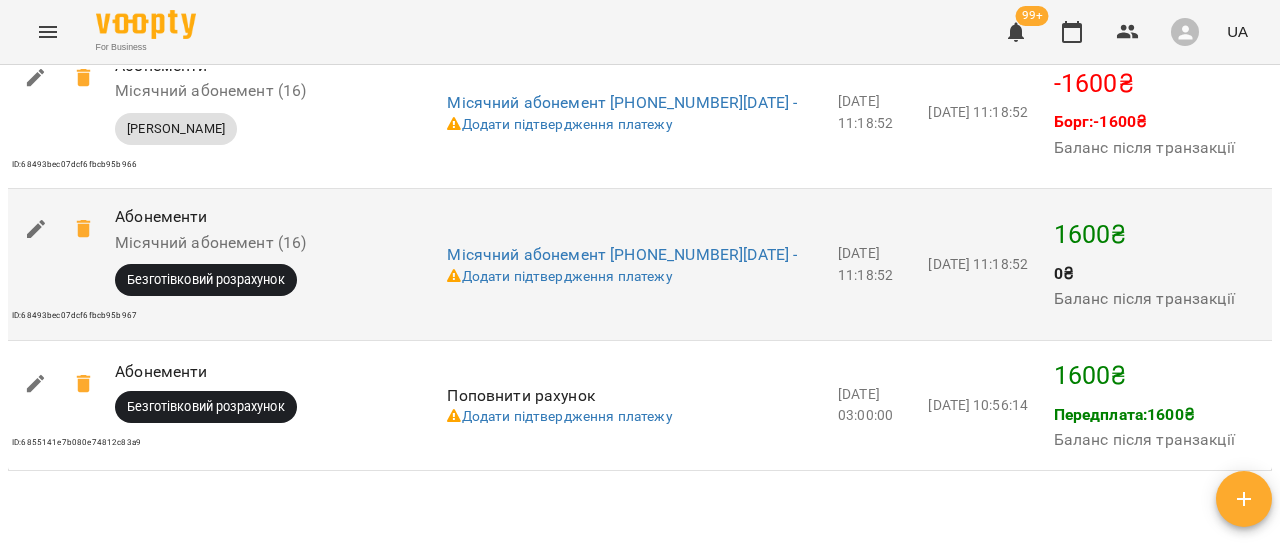 click 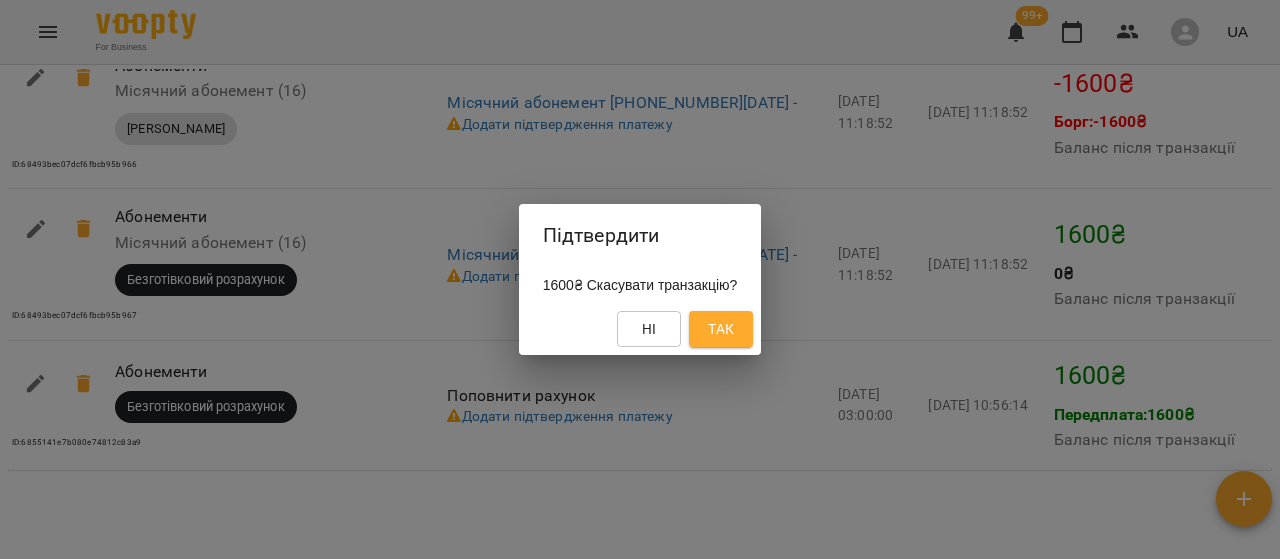 click on "Так" at bounding box center [721, 329] 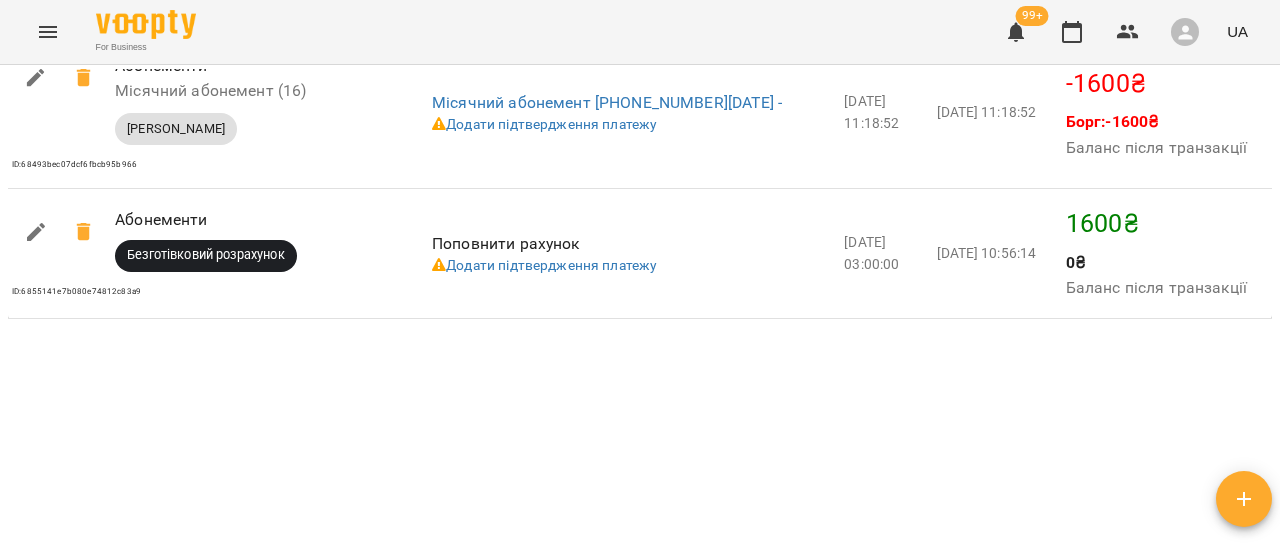 scroll, scrollTop: 1904, scrollLeft: 0, axis: vertical 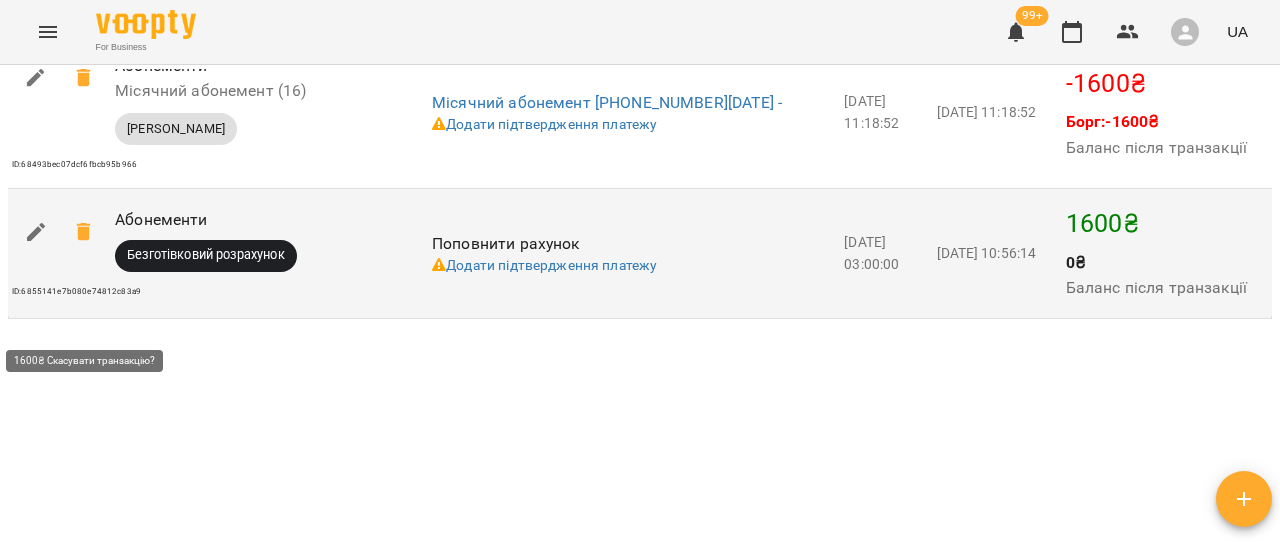 click 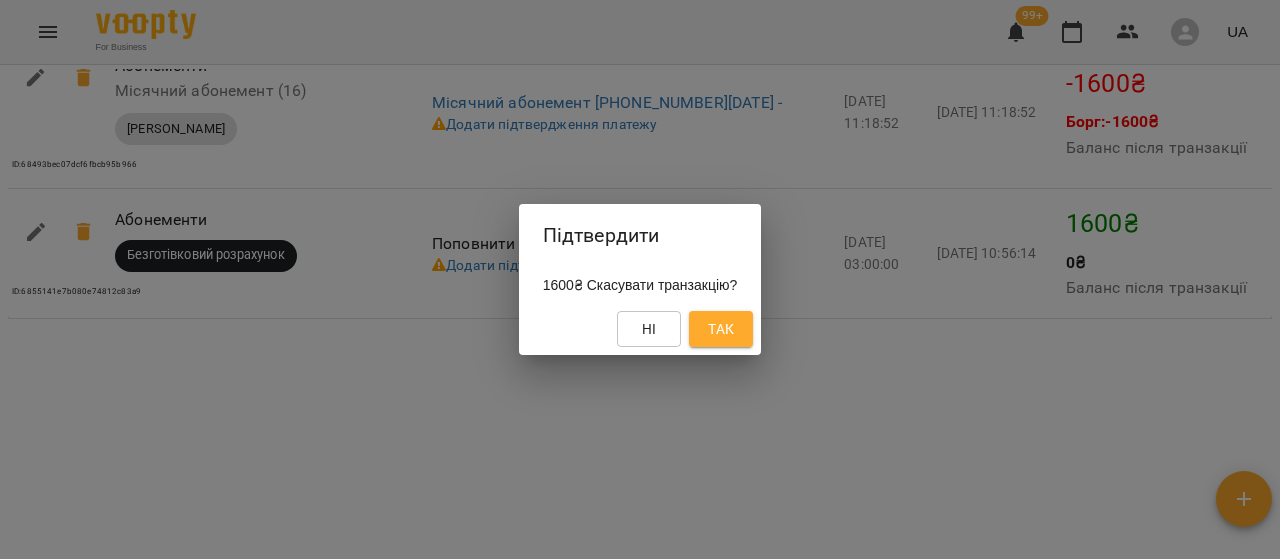 click on "Так" at bounding box center (721, 329) 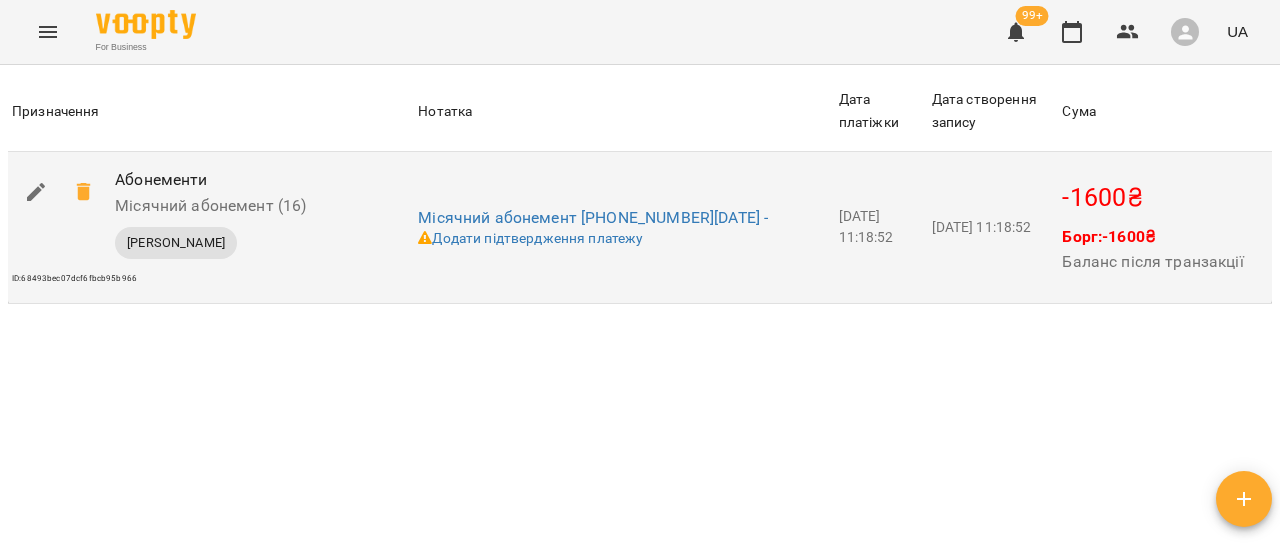 scroll, scrollTop: 1869, scrollLeft: 0, axis: vertical 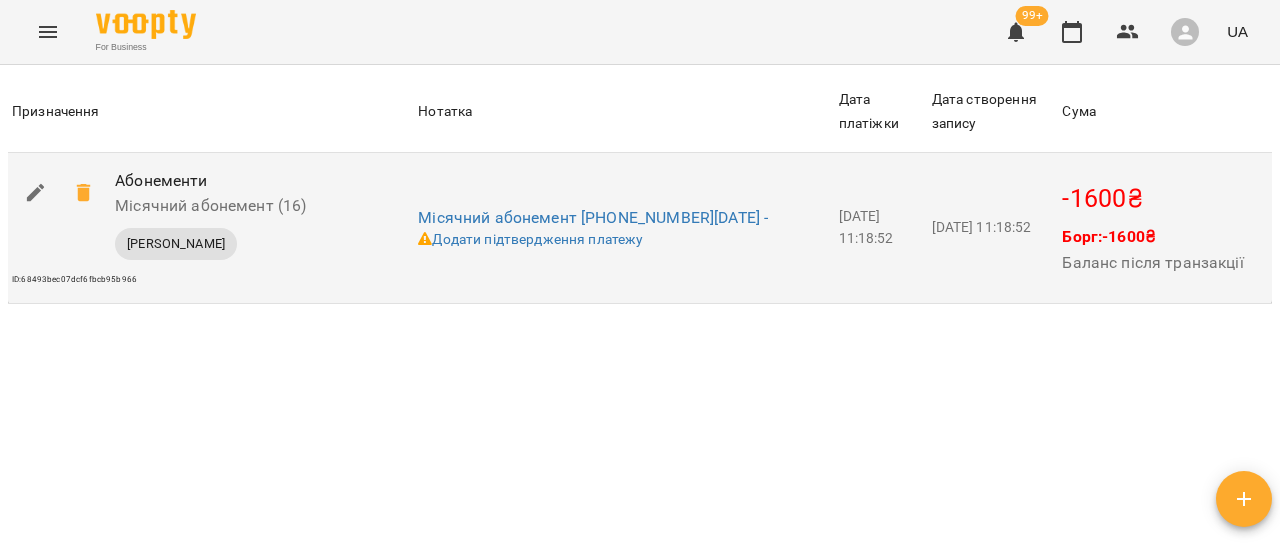 click 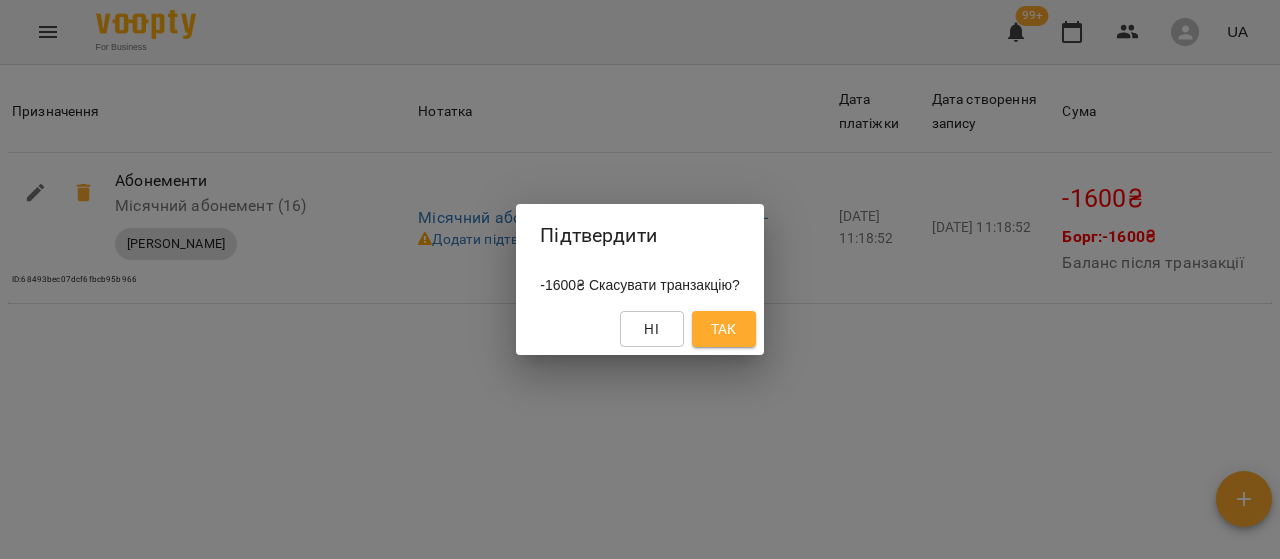 click on "Так" at bounding box center [724, 329] 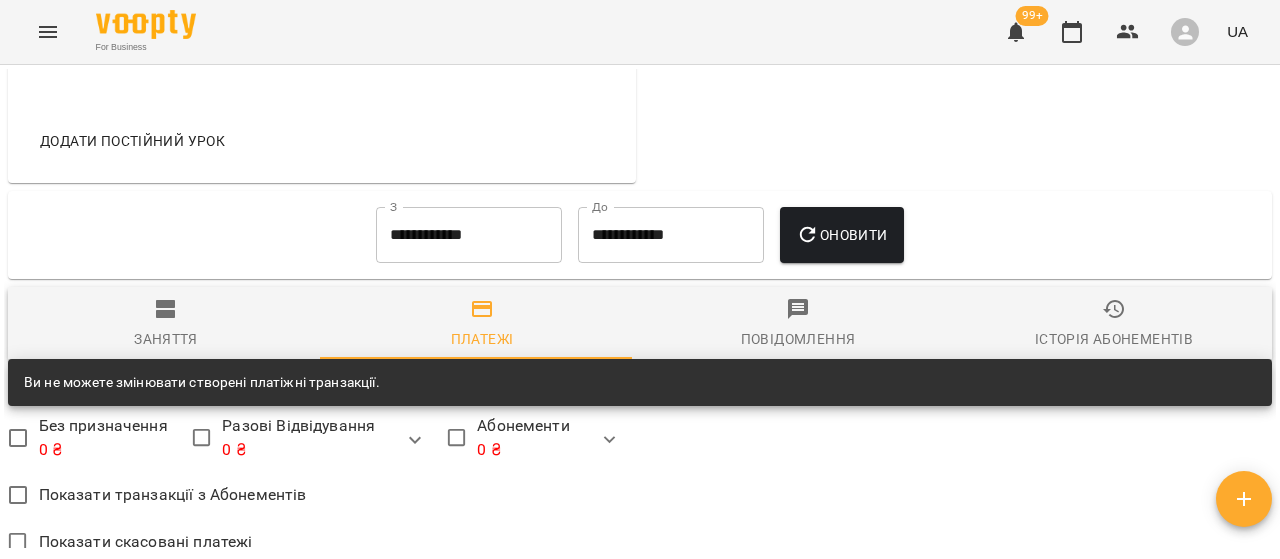 scroll, scrollTop: 1050, scrollLeft: 0, axis: vertical 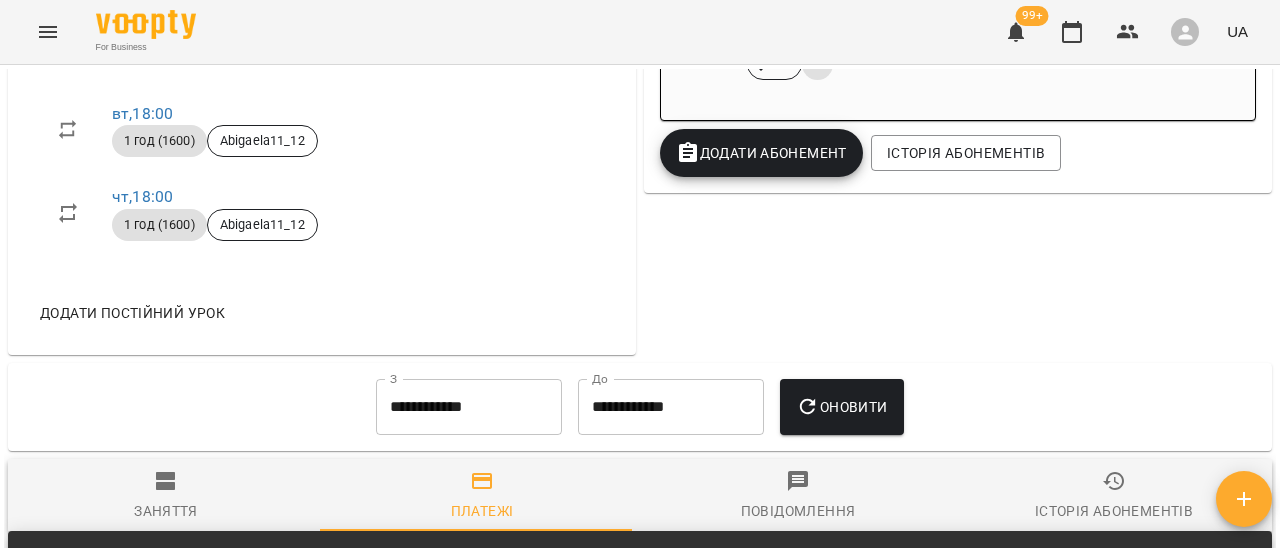 click on "0 ₴ Баланс Поповнити рахунок Актуальні абонементи ( 3 ) Місячний абонамент (14) 15 квіт  -   Ціна 1400 ₴ 1 год (1400) Заняття 8 Місячний абонемент (16) 20 трав  -   Ціна 1600 ₴ 1 год (1600) Заняття 8 0 Кількість відвідувань на поточному Абонементі вичерпана Продати наступний Місячний абонемент (16) 17 черв  -   Ціна 1600 ₴ 1 год (1600) Заняття 4 4 Додати Абонемент Історія абонементів" at bounding box center [958, -234] 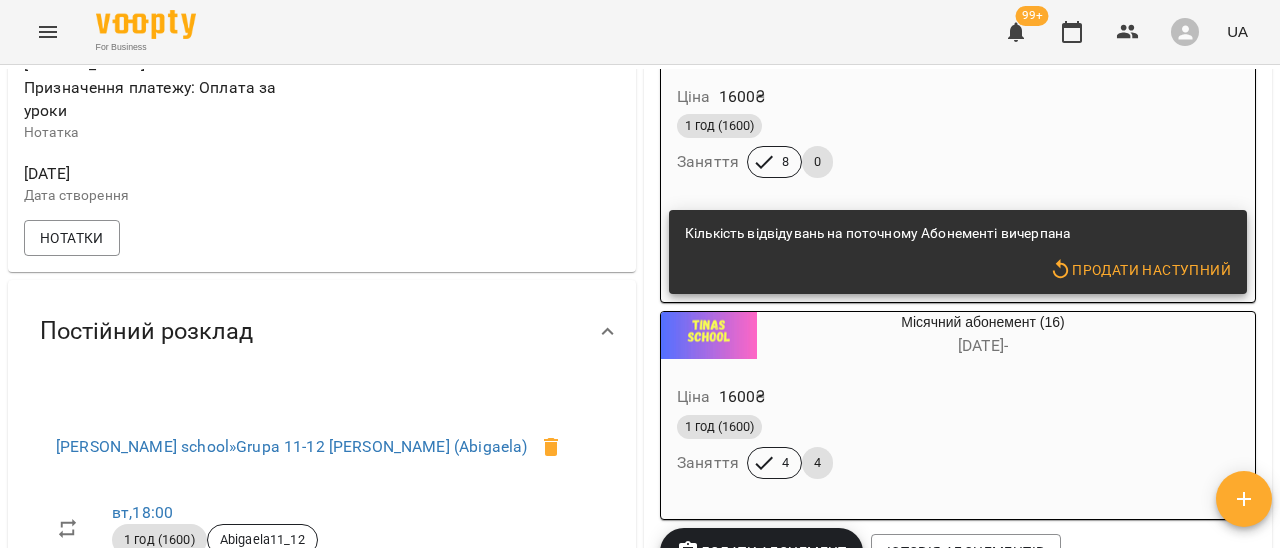 scroll, scrollTop: 650, scrollLeft: 0, axis: vertical 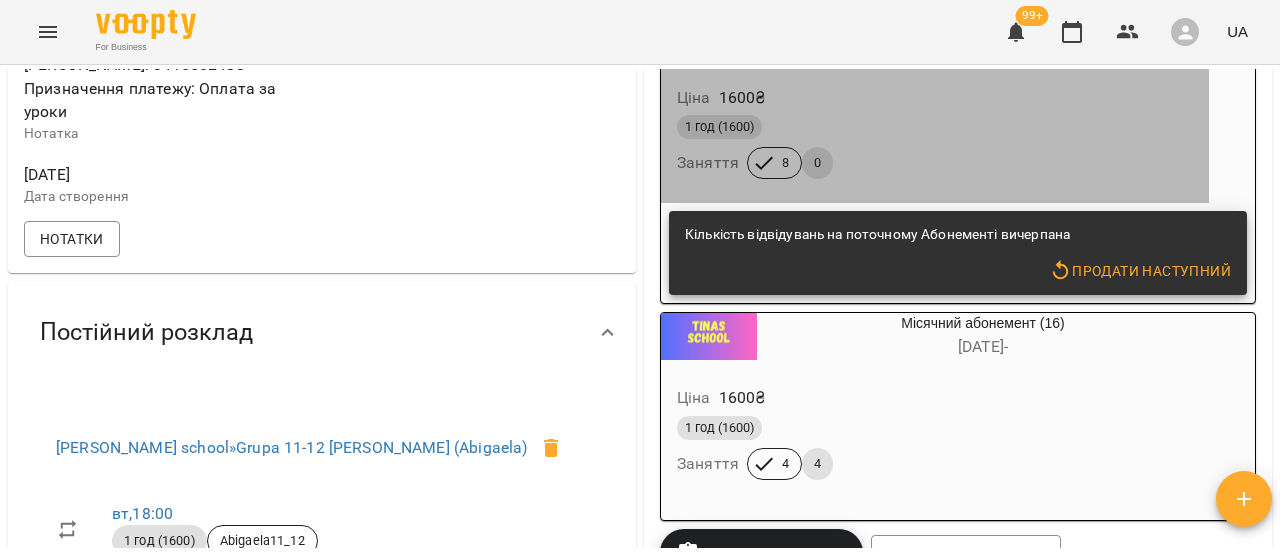 click on "1 год (1600) Заняття 8 0" at bounding box center [935, 147] 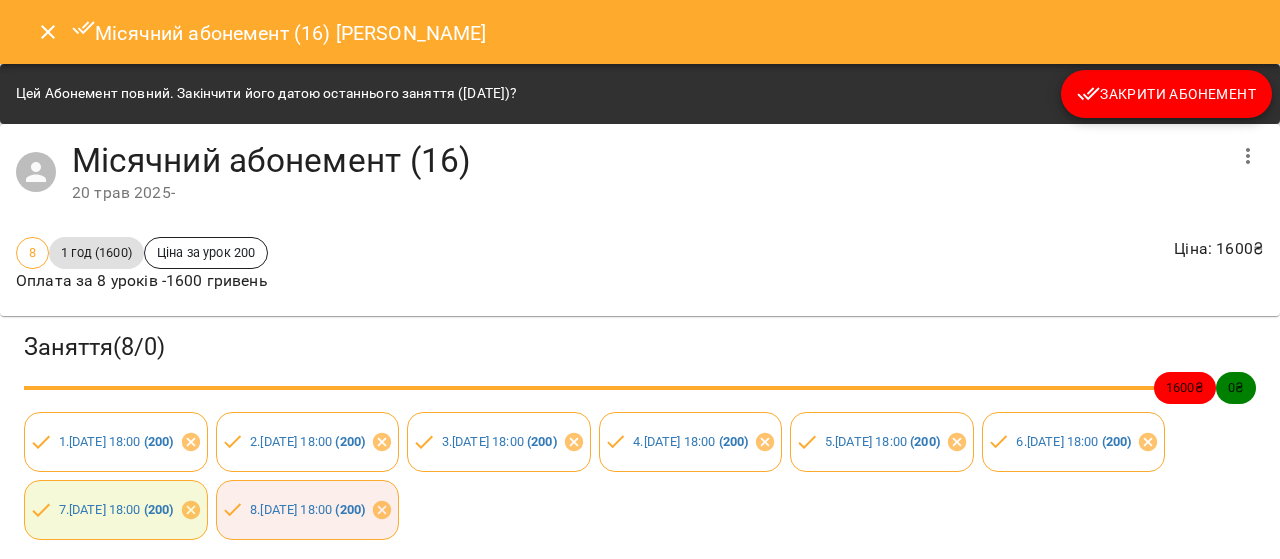 click on "Закрити Абонемент" at bounding box center (1166, 94) 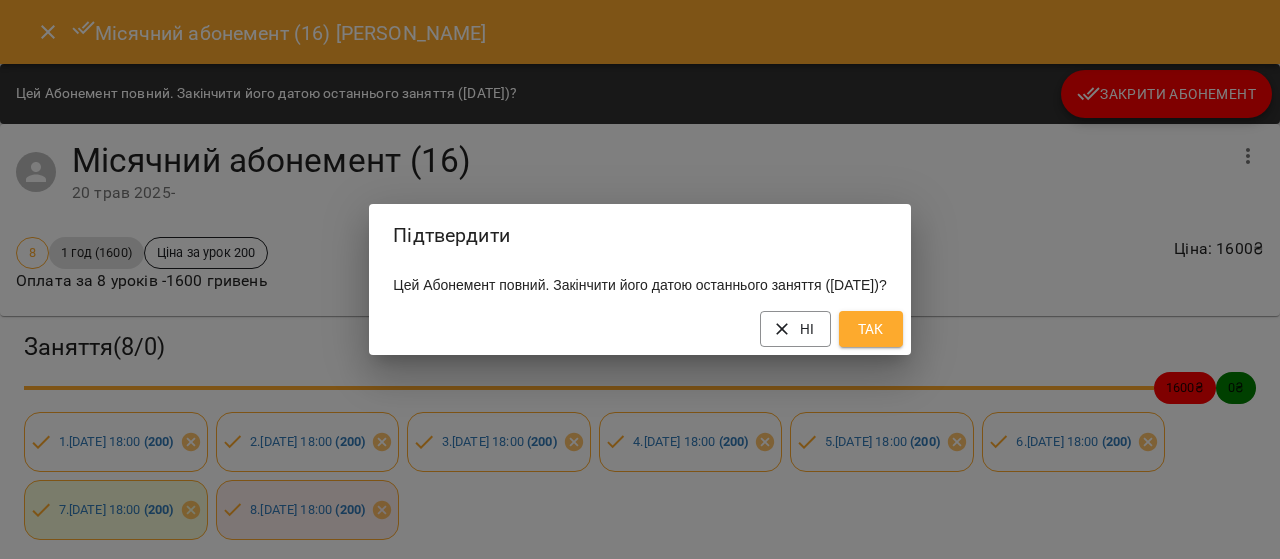 click on "Так" at bounding box center (871, 329) 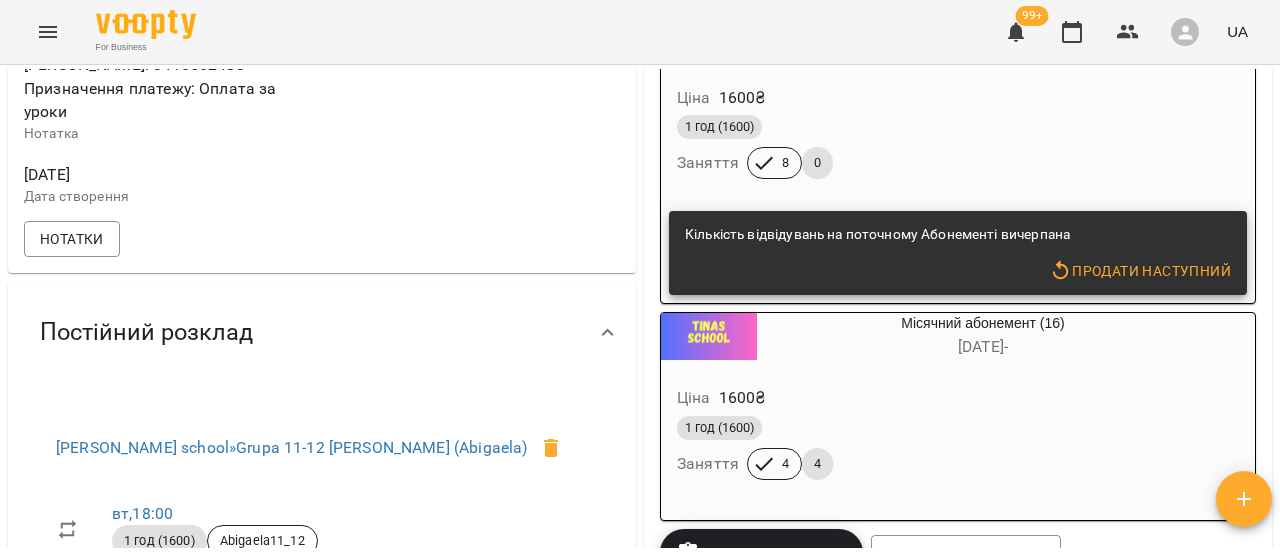 scroll, scrollTop: 595, scrollLeft: 0, axis: vertical 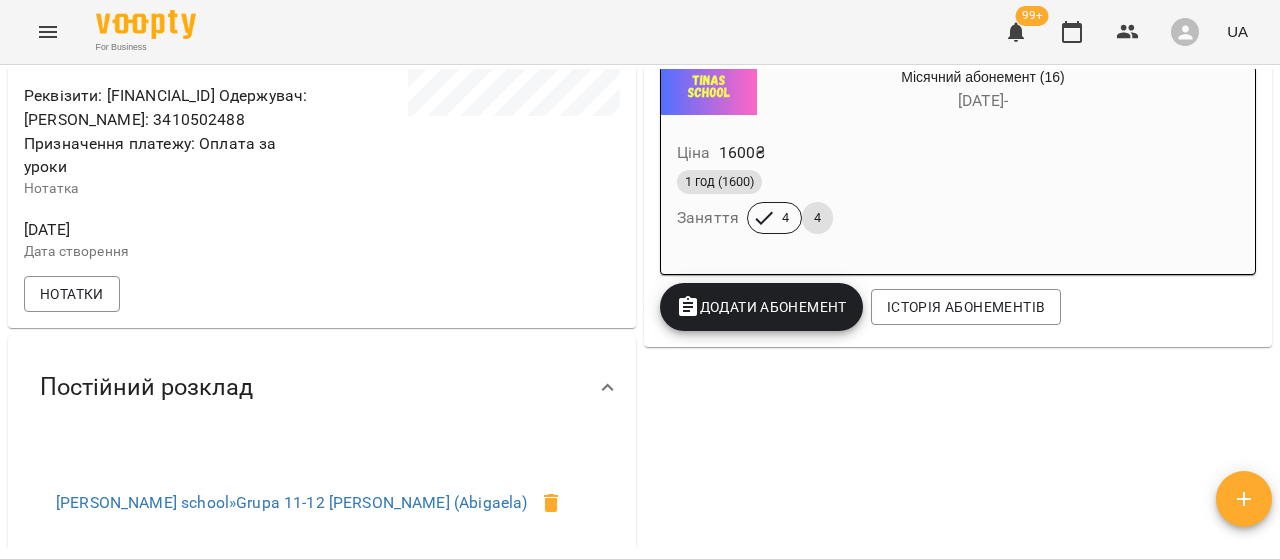 click on "Додати Абонемент" at bounding box center [761, 307] 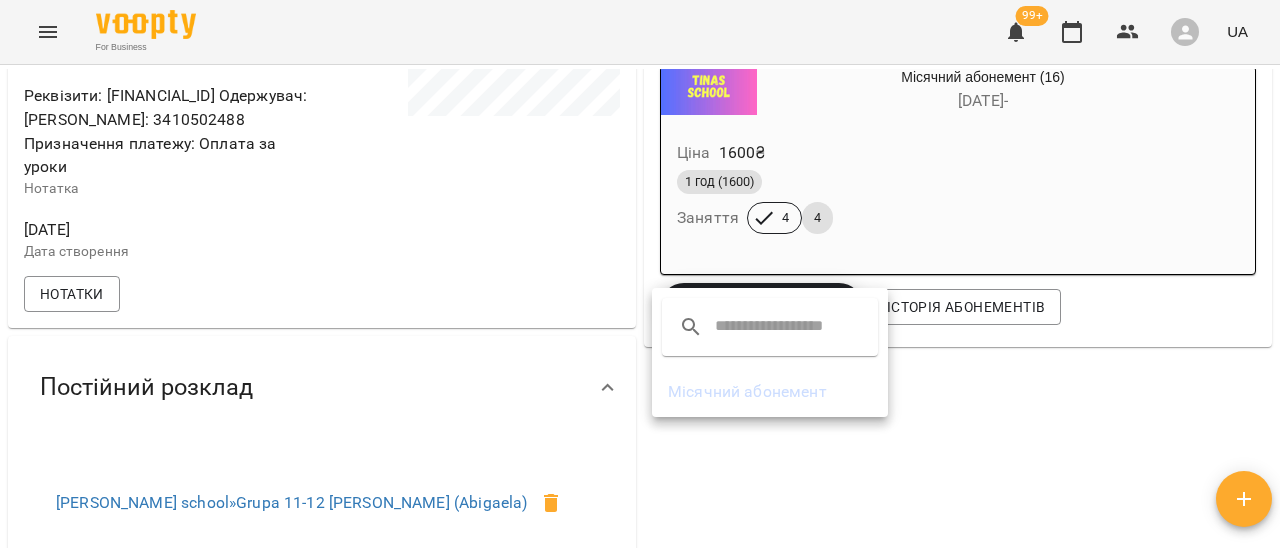click at bounding box center (640, 279) 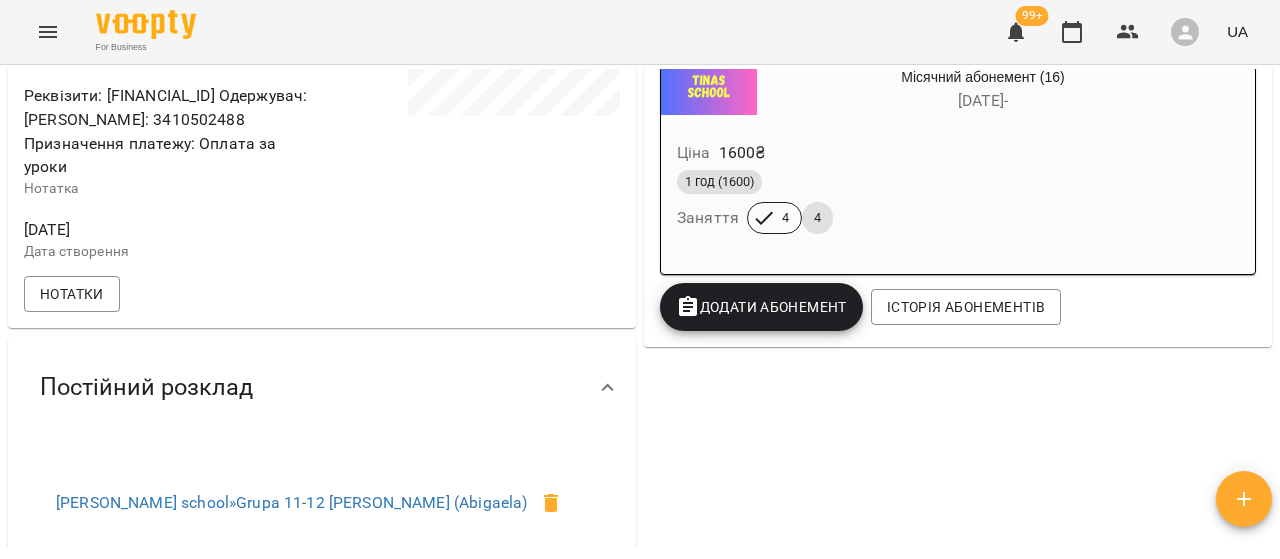 click on "Додати Абонемент" at bounding box center (761, 307) 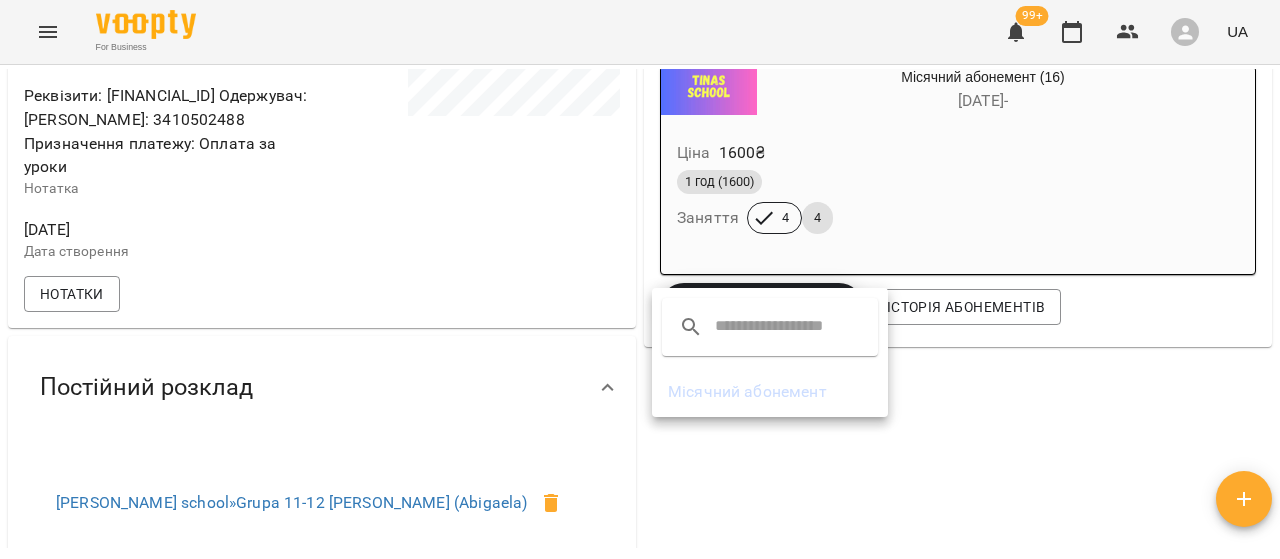 click on "Місячний абонемент" at bounding box center (770, 392) 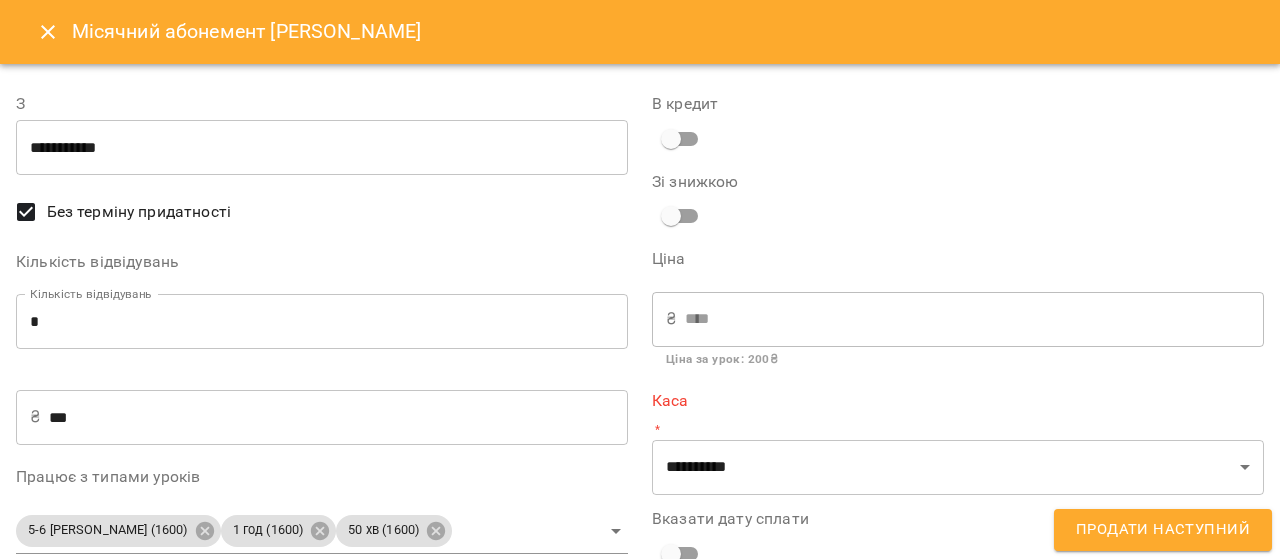 type on "**********" 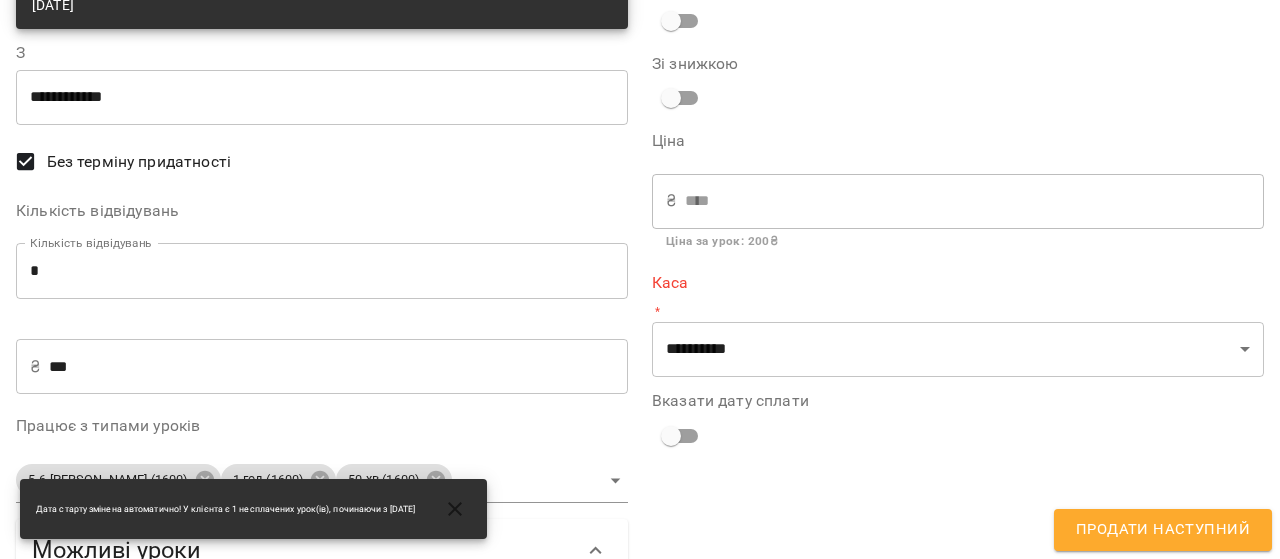 scroll, scrollTop: 200, scrollLeft: 0, axis: vertical 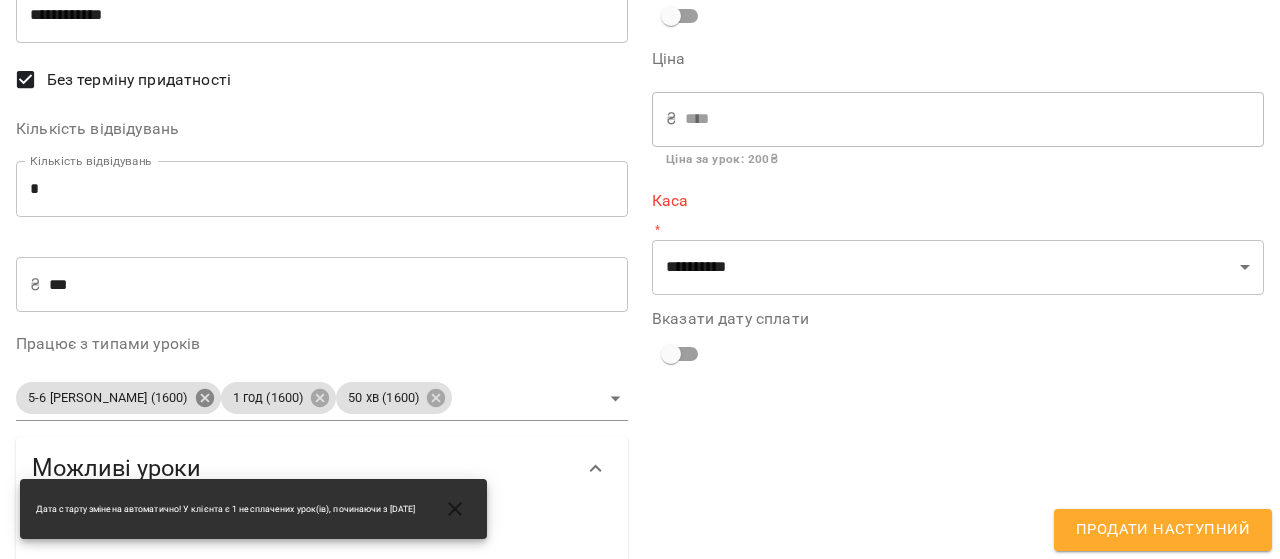 click on "For Business 99+ UA Мої клієнти / Владислав Кравченко Владислав Кравченко Abigaela11_12 0 ₴ Баланс Поповнити рахунок Актуальні абонементи ( 2 ) Місячний абонамент (14) 15 квіт  -   Ціна 1400 ₴ 1 год (1400) Заняття 8 Місячний абонемент (16) 17 черв  -   Ціна 1600 ₴ 1 год (1600) Заняття 4 4 Додати Абонемент Історія абонементів Інформація про учня https://www.voopty.com.ua/client/677b97e652b9af813ddc2258/679ced678283deed46e9e5af Особистий кабінет клієнта Abigaela +380508697514 Клієнт не підписаний на  ViberBot! Клієнт не підписаний на  TinaSchool_bot ! Дату народження не задано Нотатка пт, 31 січ 2025 Дата створення  »  вт ," at bounding box center [640, 312] 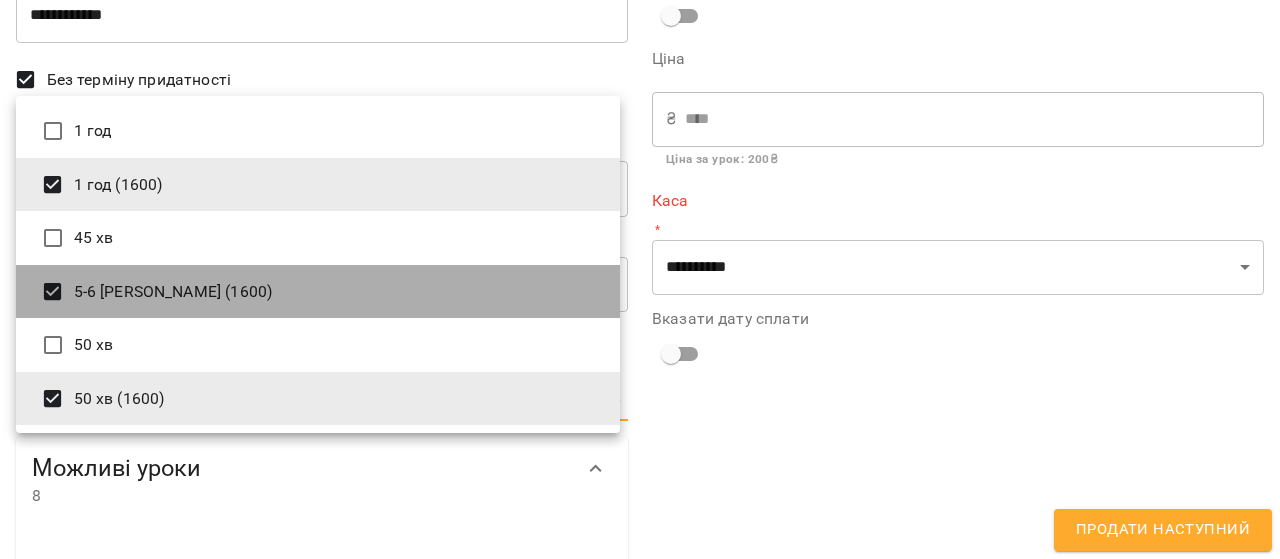 click on "5-6 [PERSON_NAME] (1600)" at bounding box center [318, 292] 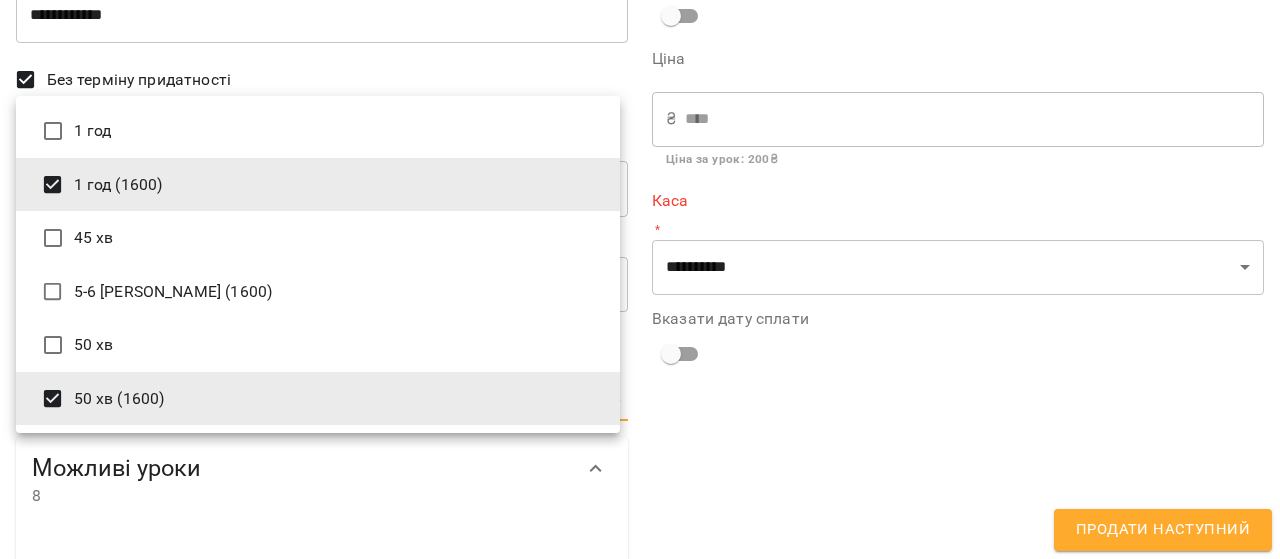 click on "50 хв (1600)" at bounding box center [318, 399] 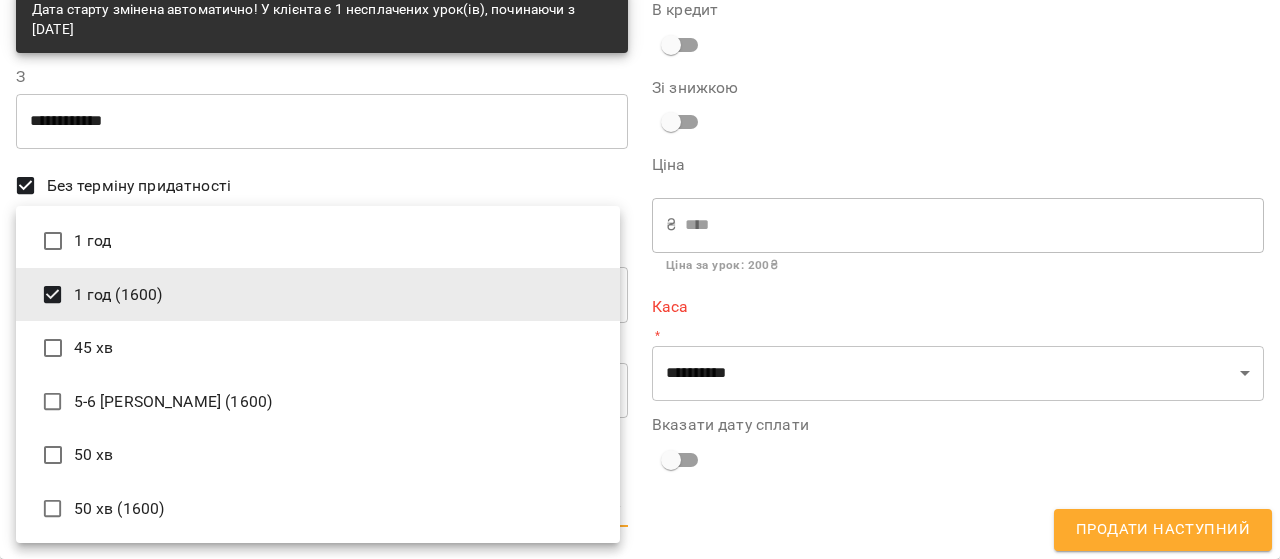type on "**********" 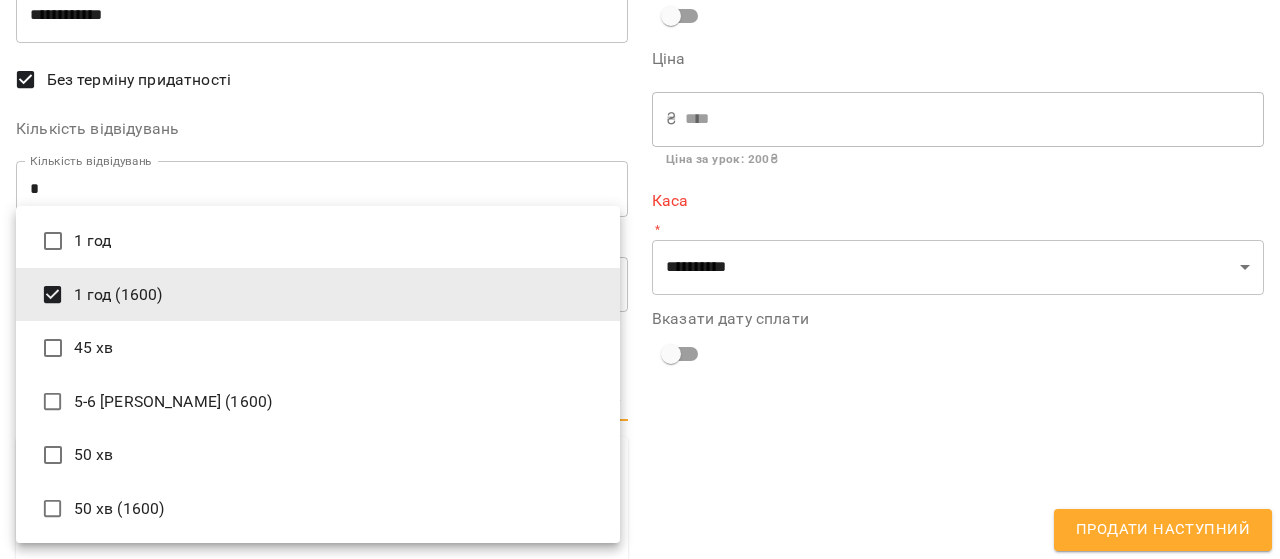 click at bounding box center [640, 279] 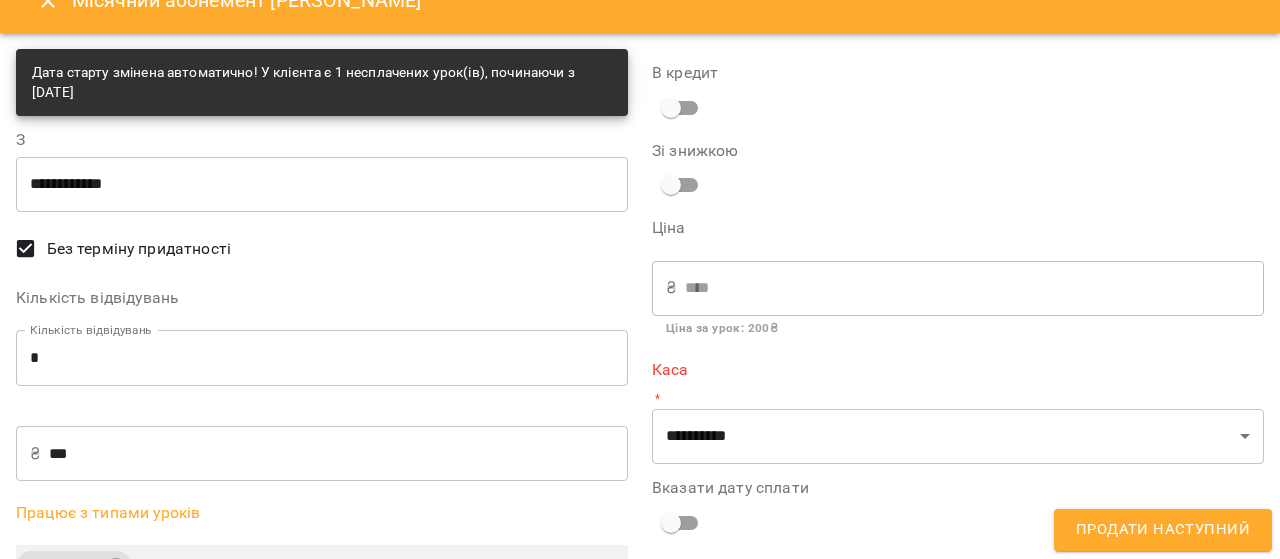 scroll, scrollTop: 0, scrollLeft: 0, axis: both 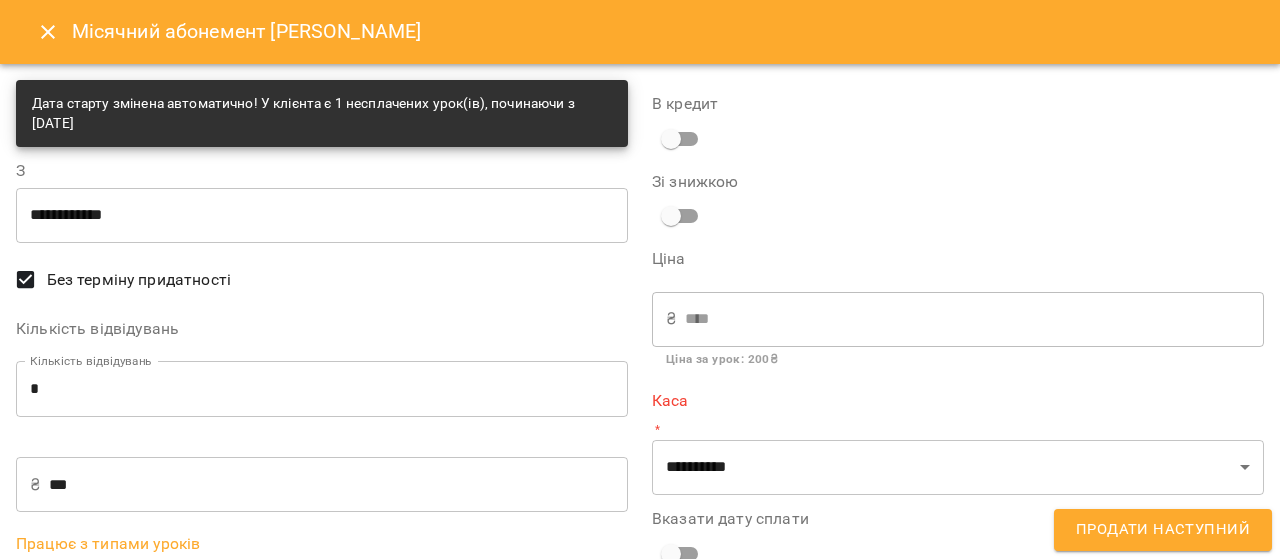 click on "*" at bounding box center (322, 389) 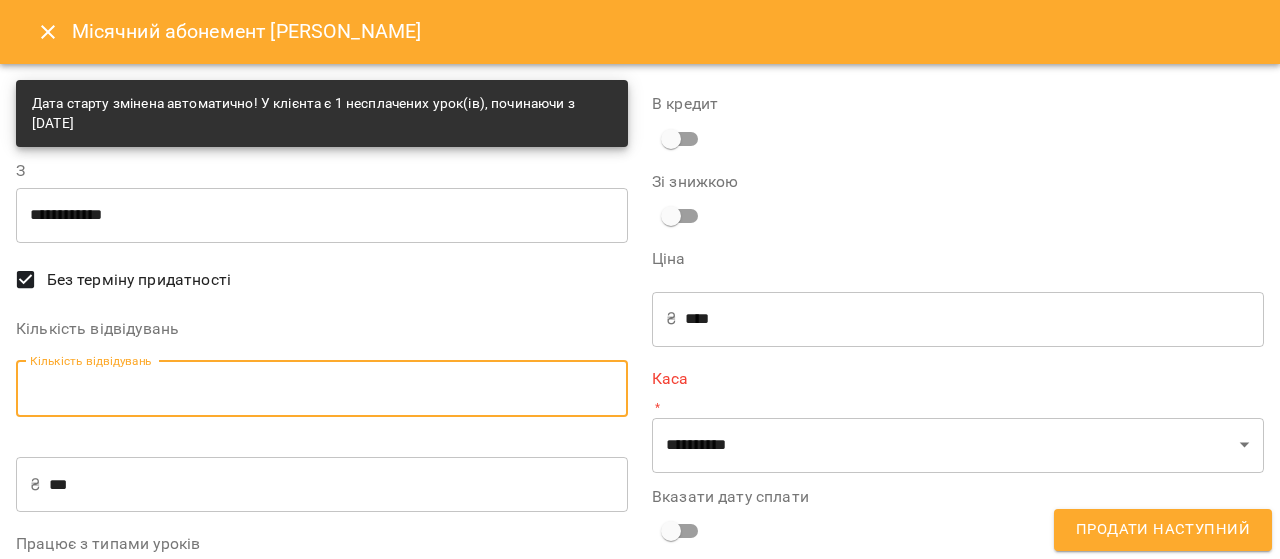 type on "*" 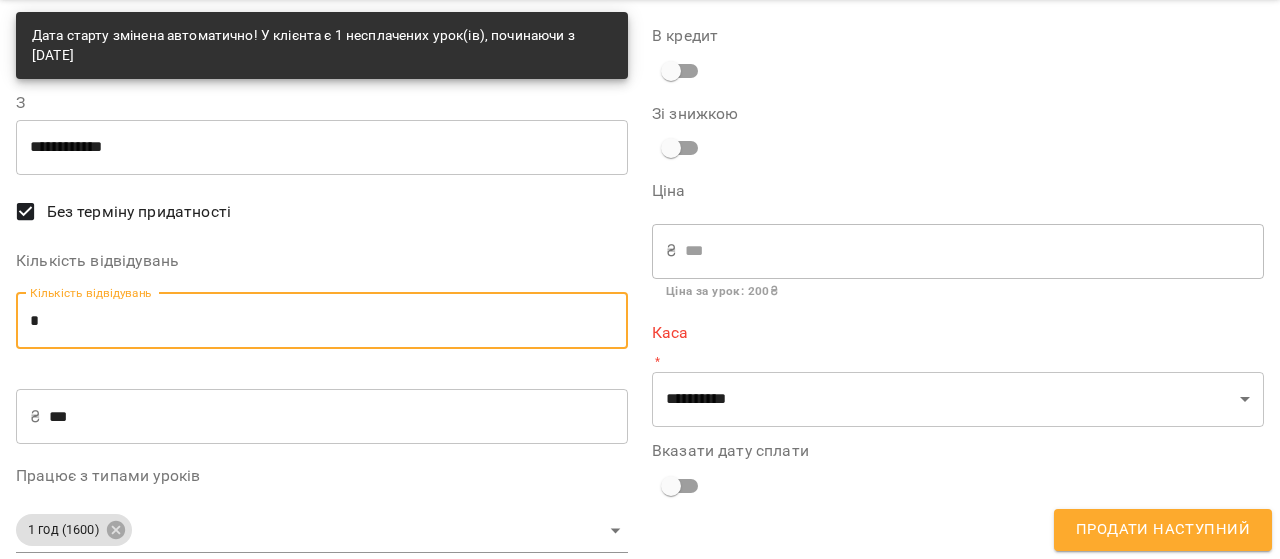 scroll, scrollTop: 100, scrollLeft: 0, axis: vertical 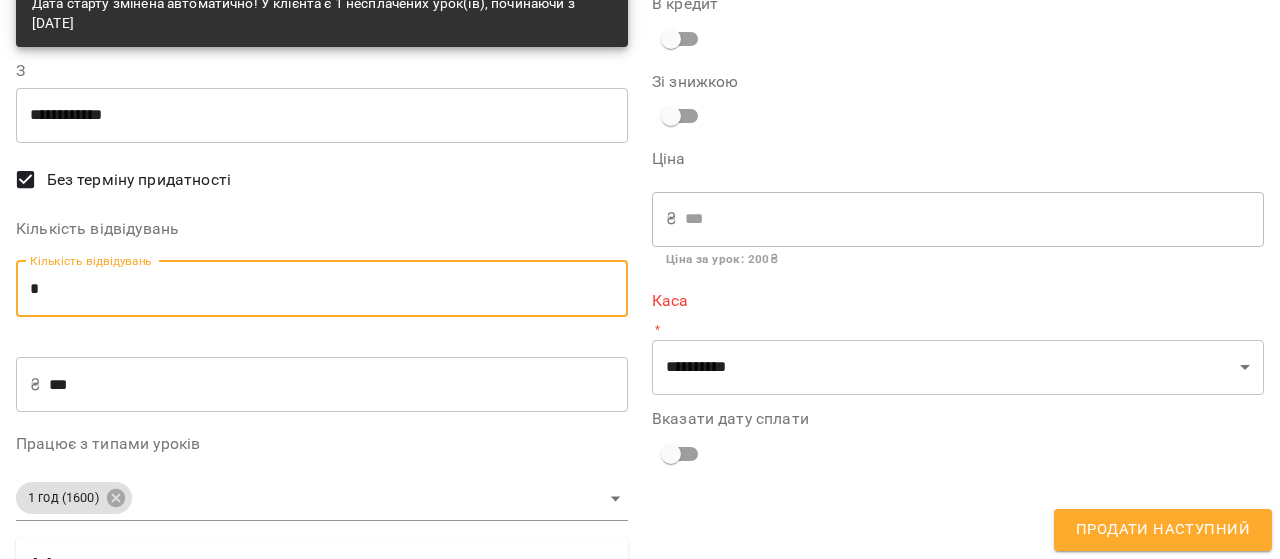 type on "*" 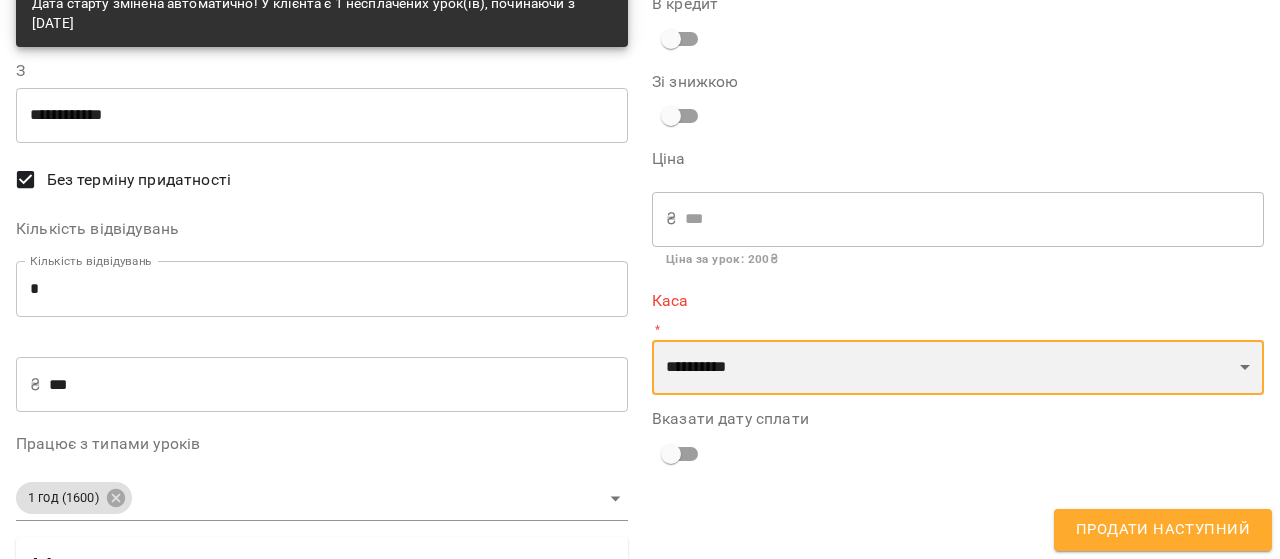 drag, startPoint x: 775, startPoint y: 380, endPoint x: 757, endPoint y: 379, distance: 18.027756 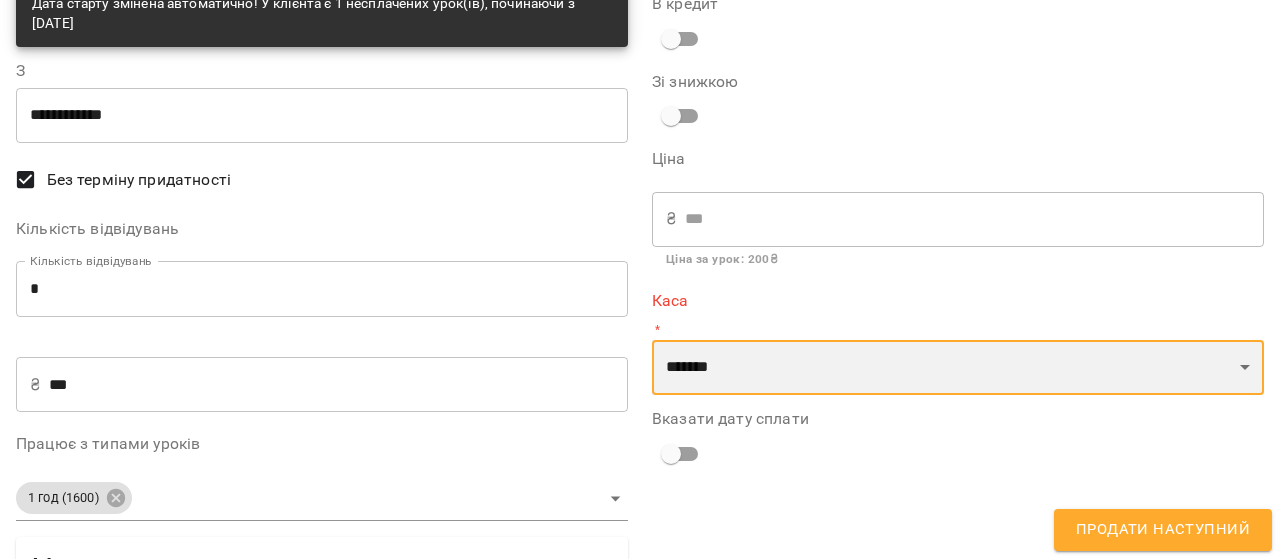 click on "**********" at bounding box center [958, 368] 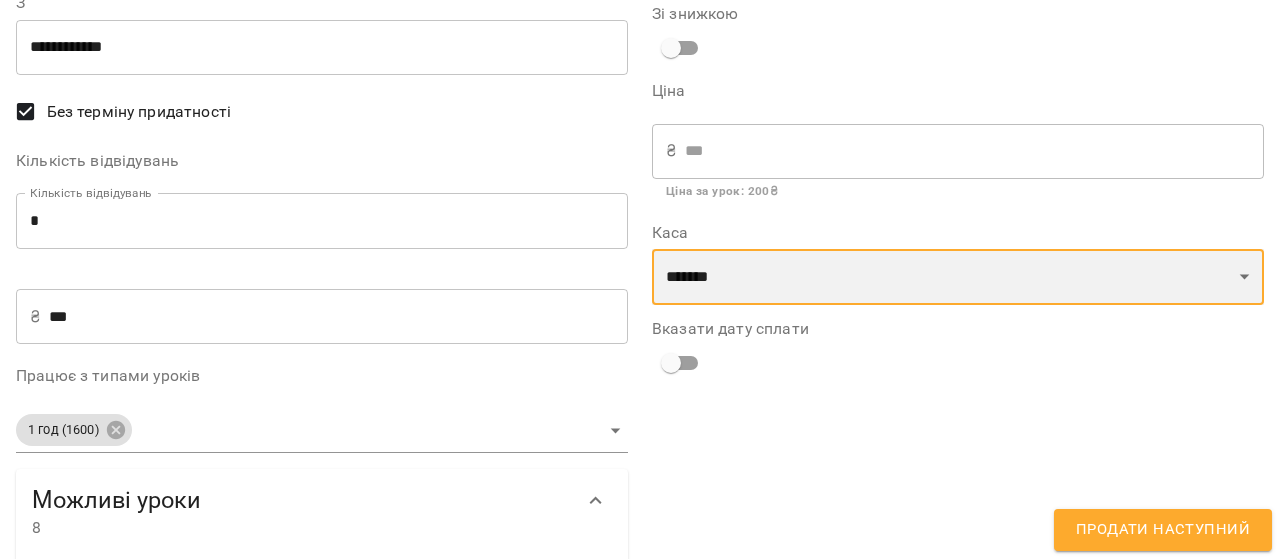 scroll, scrollTop: 200, scrollLeft: 0, axis: vertical 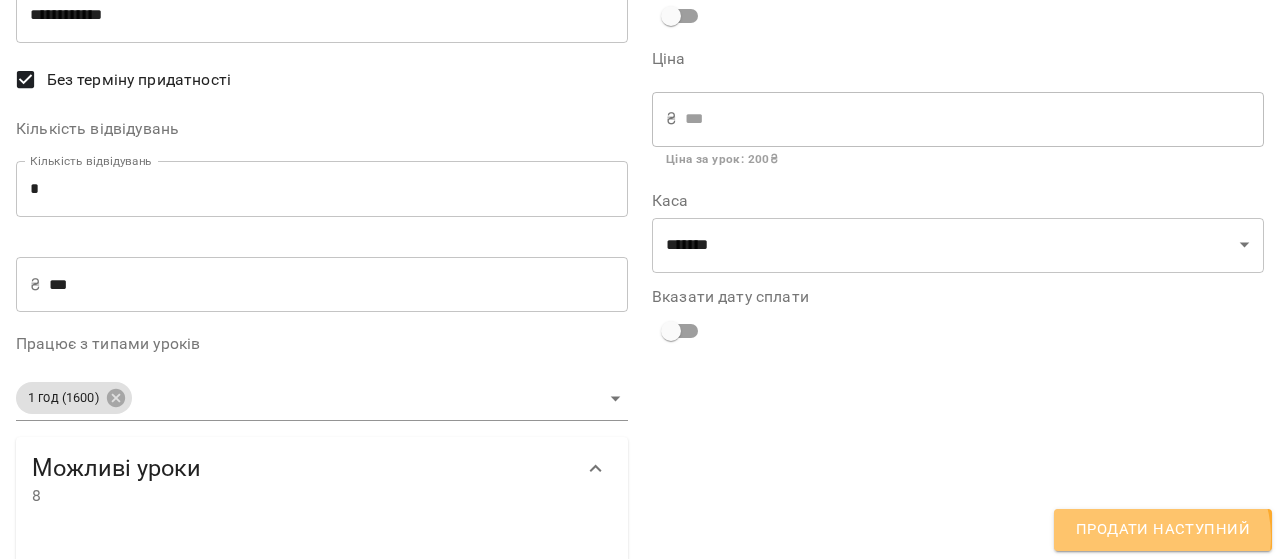click on "Продати наступний" at bounding box center [1163, 530] 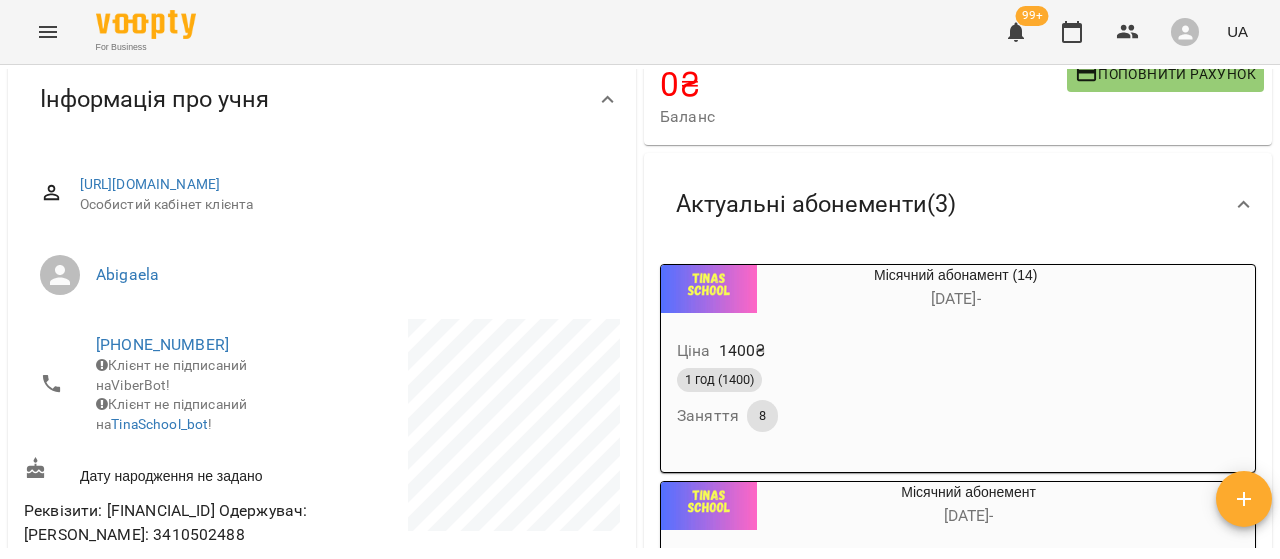 scroll, scrollTop: 95, scrollLeft: 0, axis: vertical 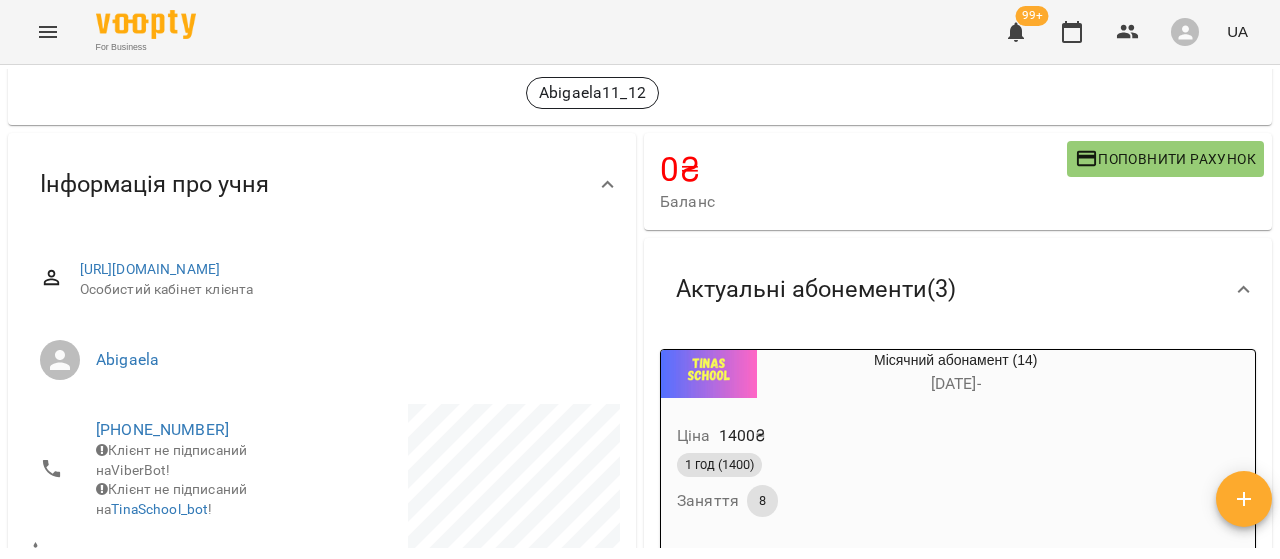 click on "1 год (1400)" at bounding box center [907, 465] 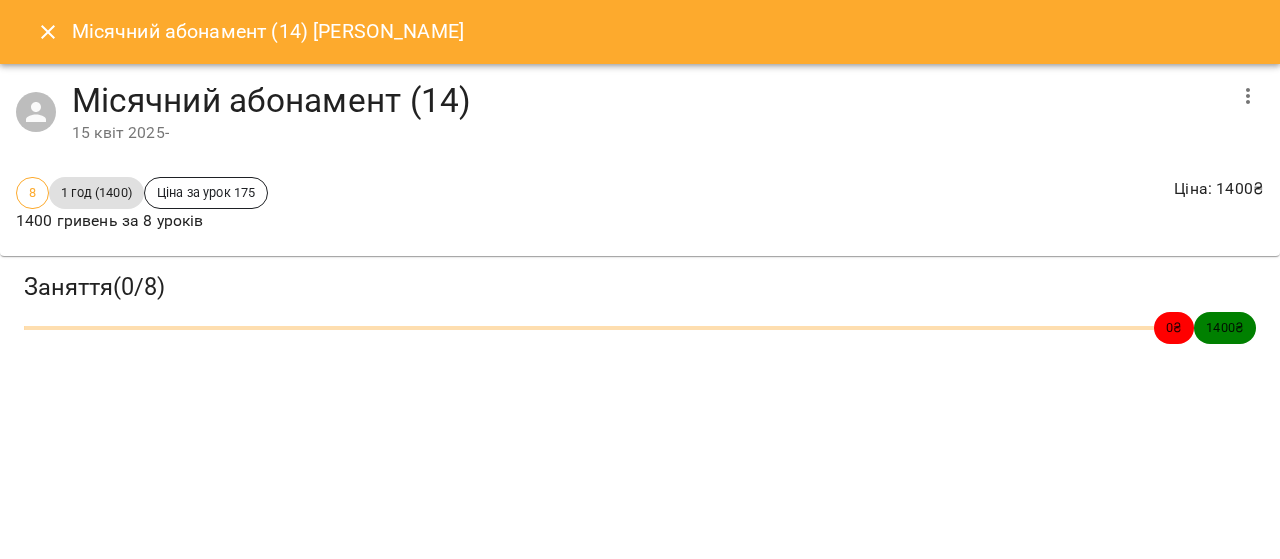 click 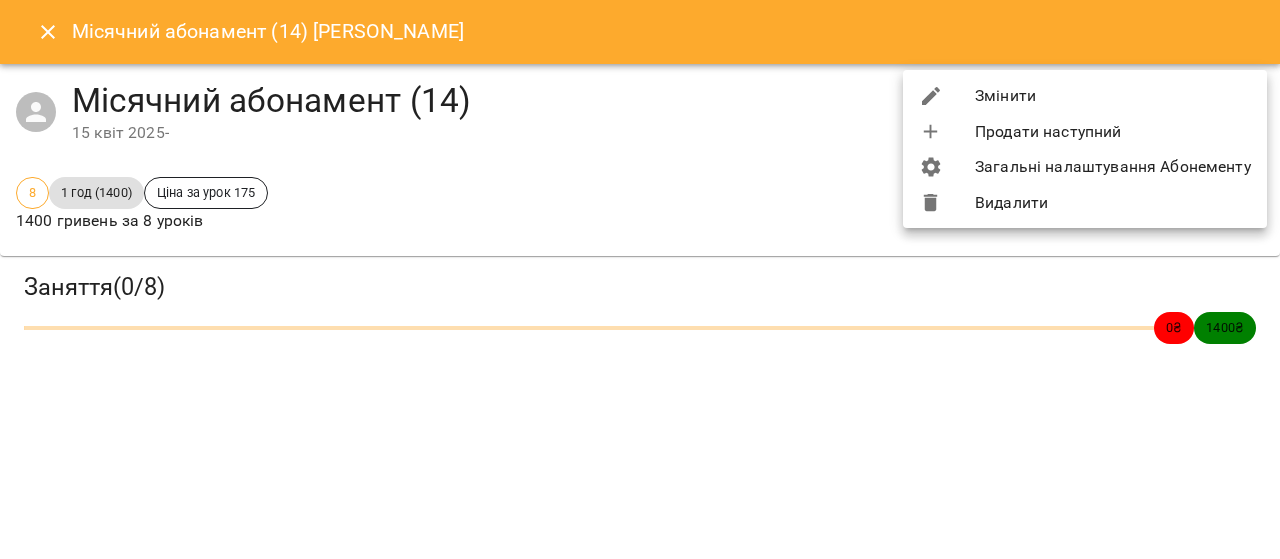 click on "Видалити" at bounding box center (1085, 203) 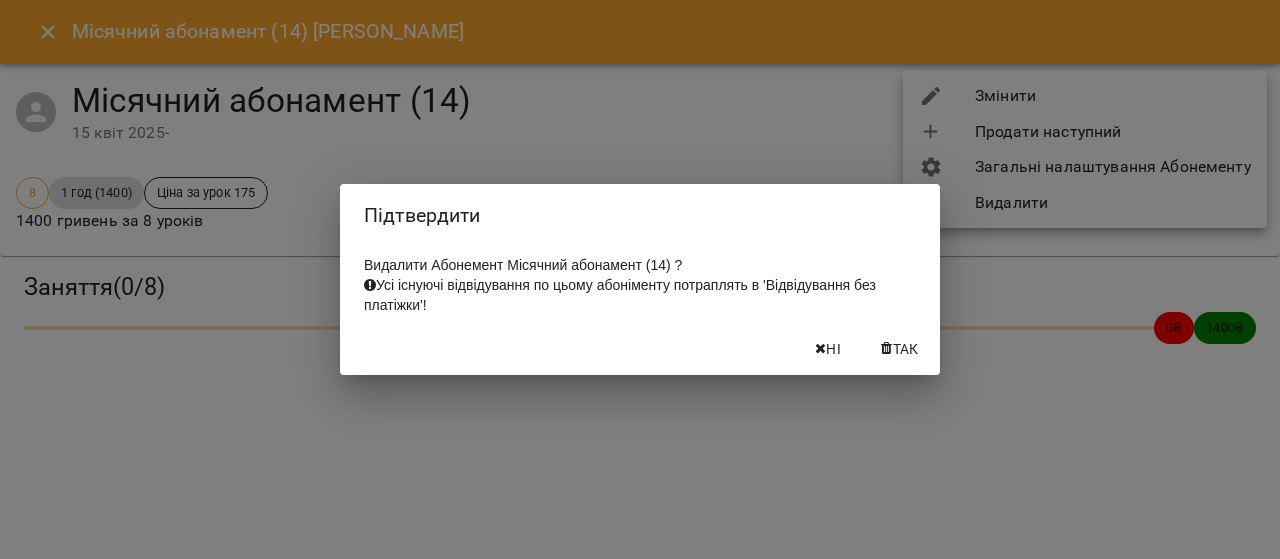 click on "Так" at bounding box center [906, 349] 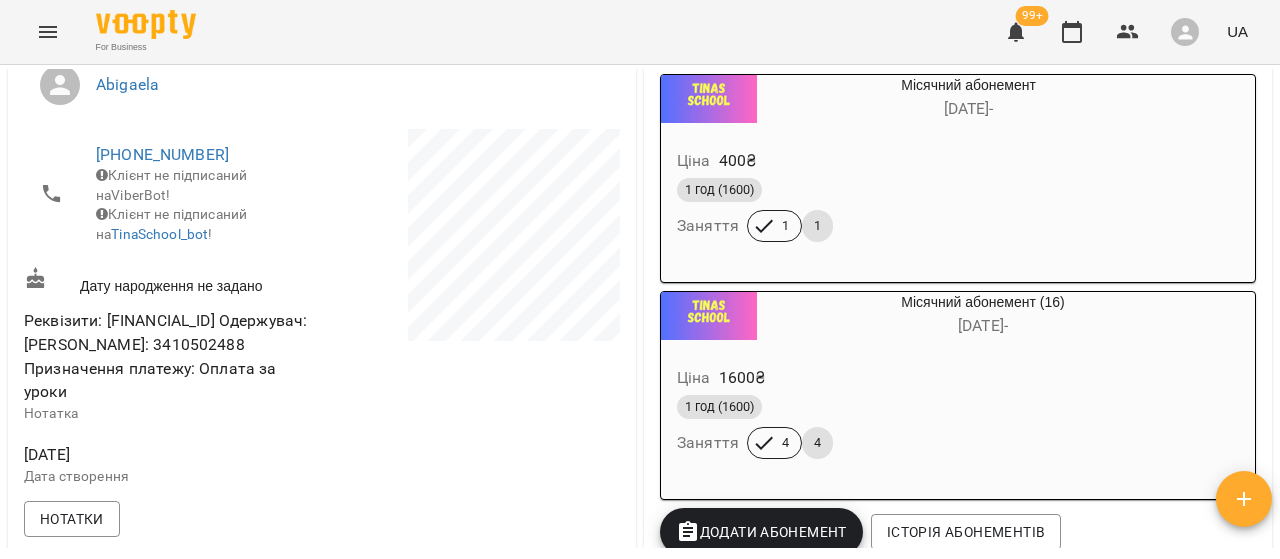 scroll, scrollTop: 295, scrollLeft: 0, axis: vertical 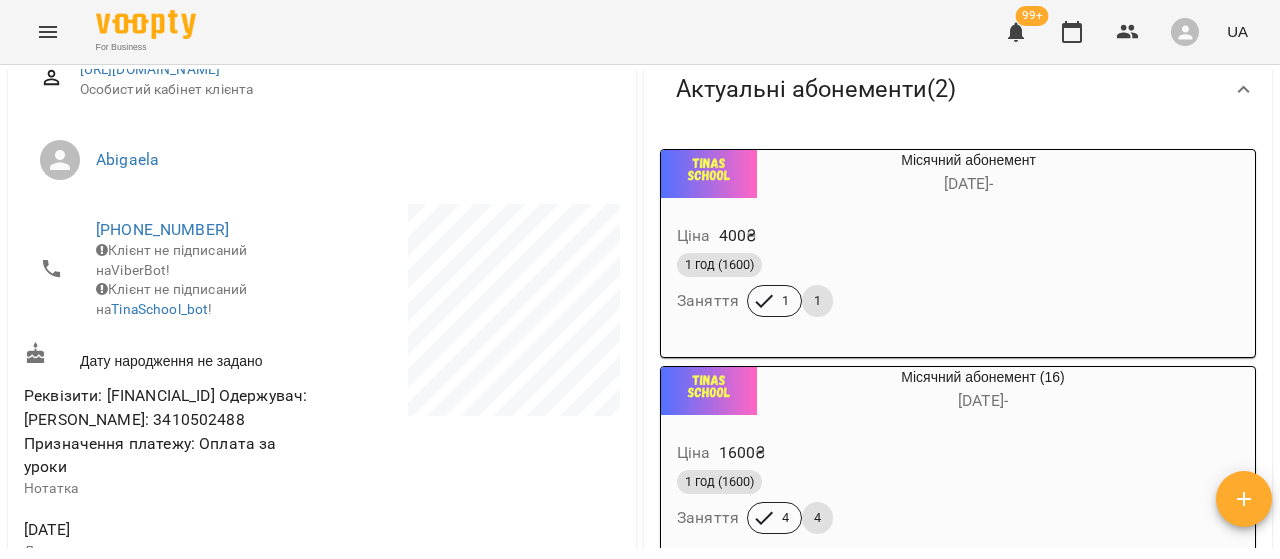 click on "1 год (1600) Заняття 1 1" at bounding box center [920, 285] 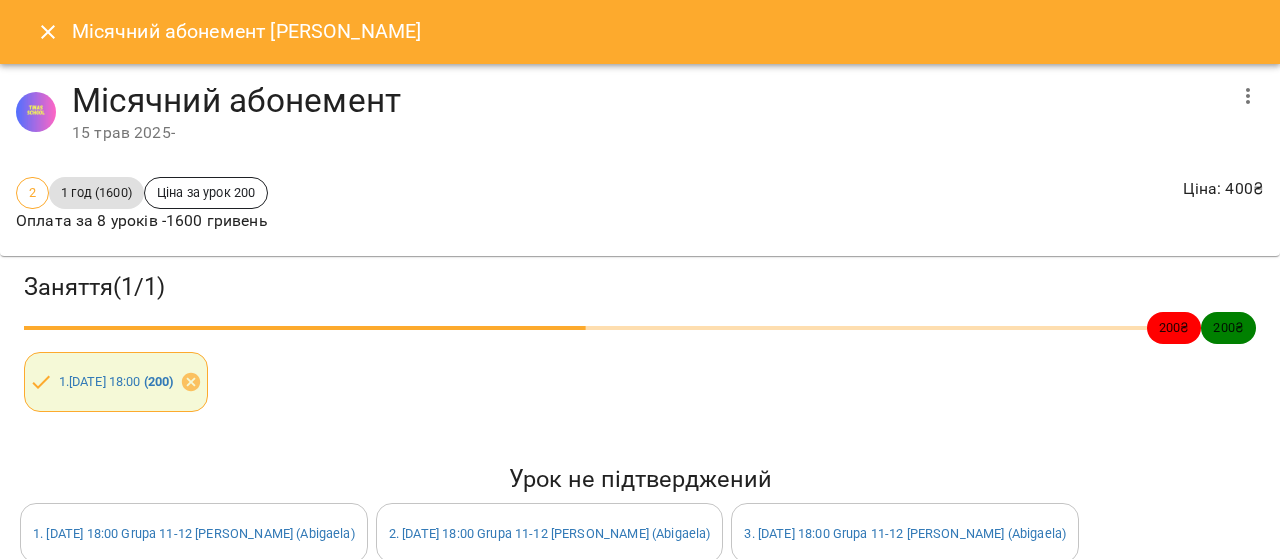 click 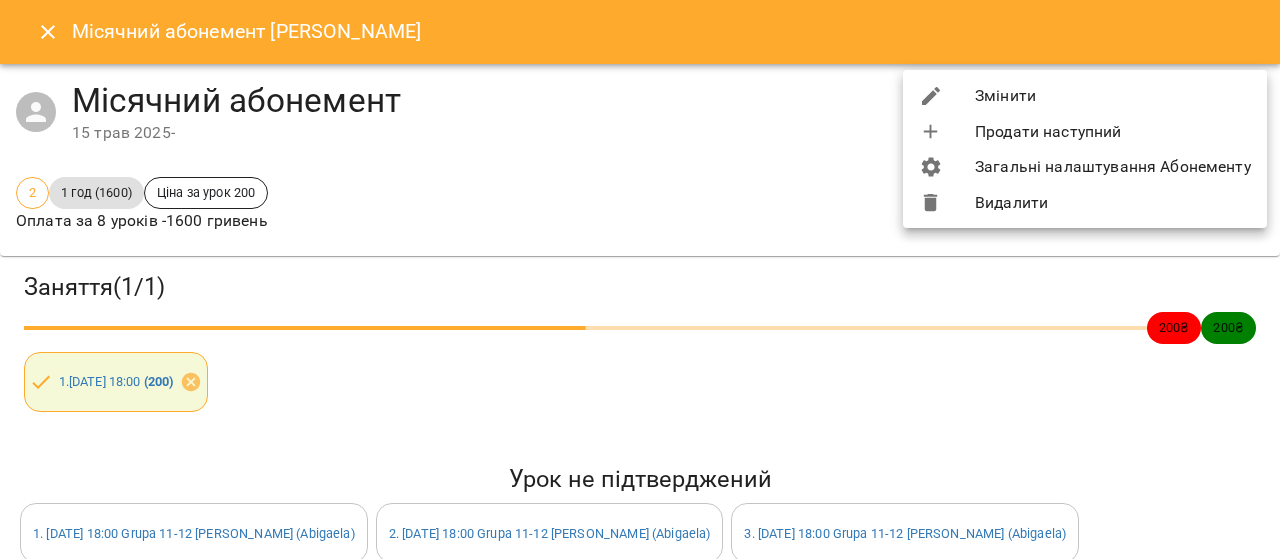 click on "Видалити" at bounding box center [1085, 203] 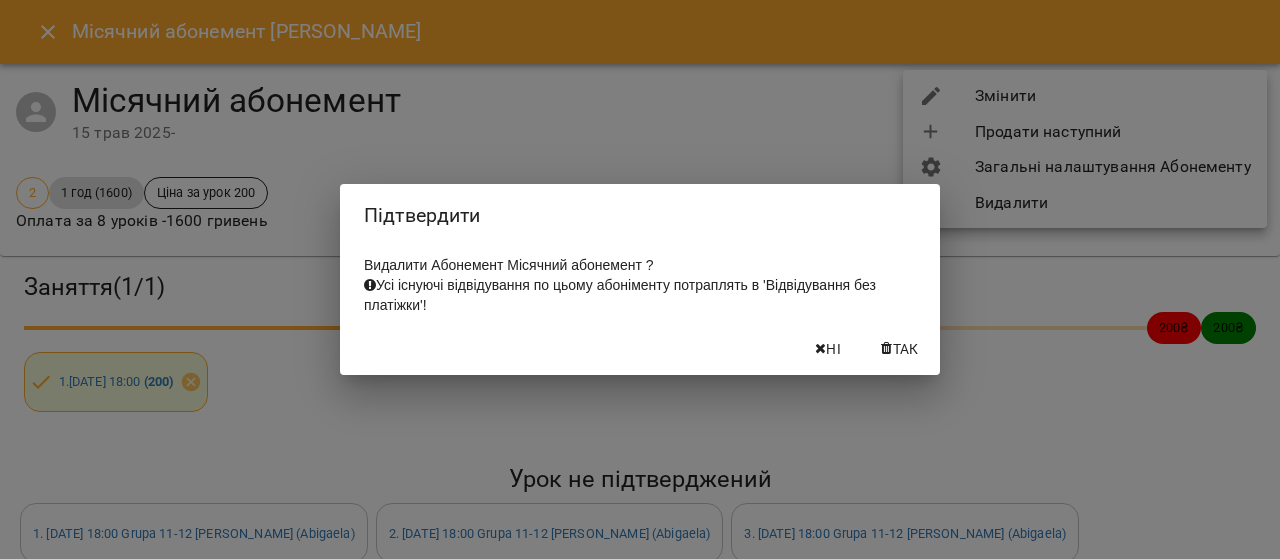 click on "Так" at bounding box center [906, 349] 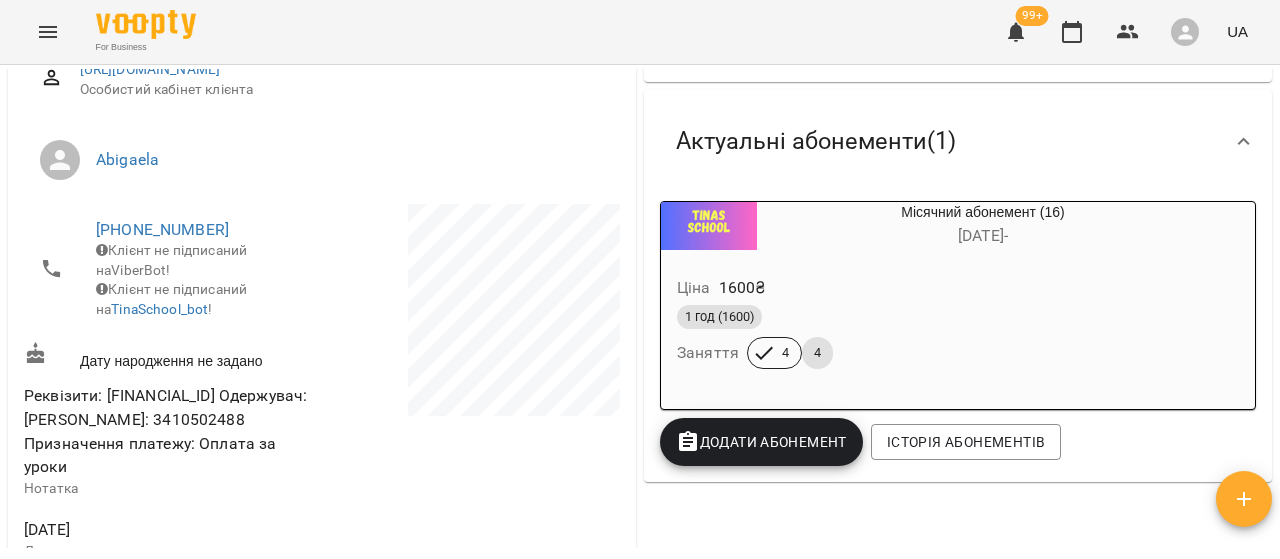 click on "Додати Абонемент" at bounding box center (761, 442) 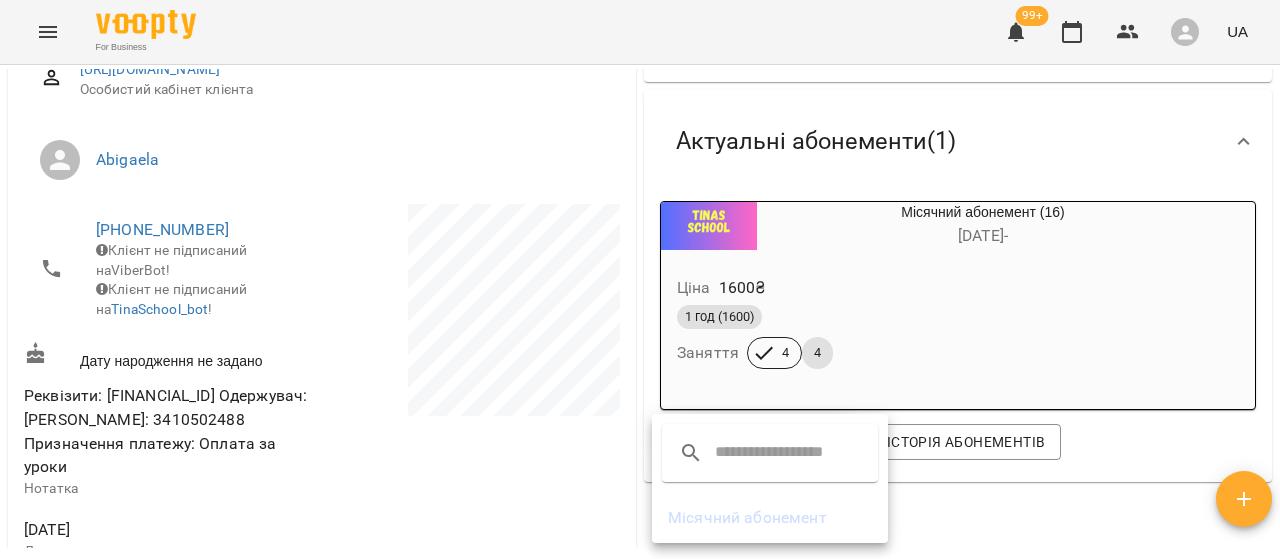 click on "Місячний абонемент" at bounding box center [770, 518] 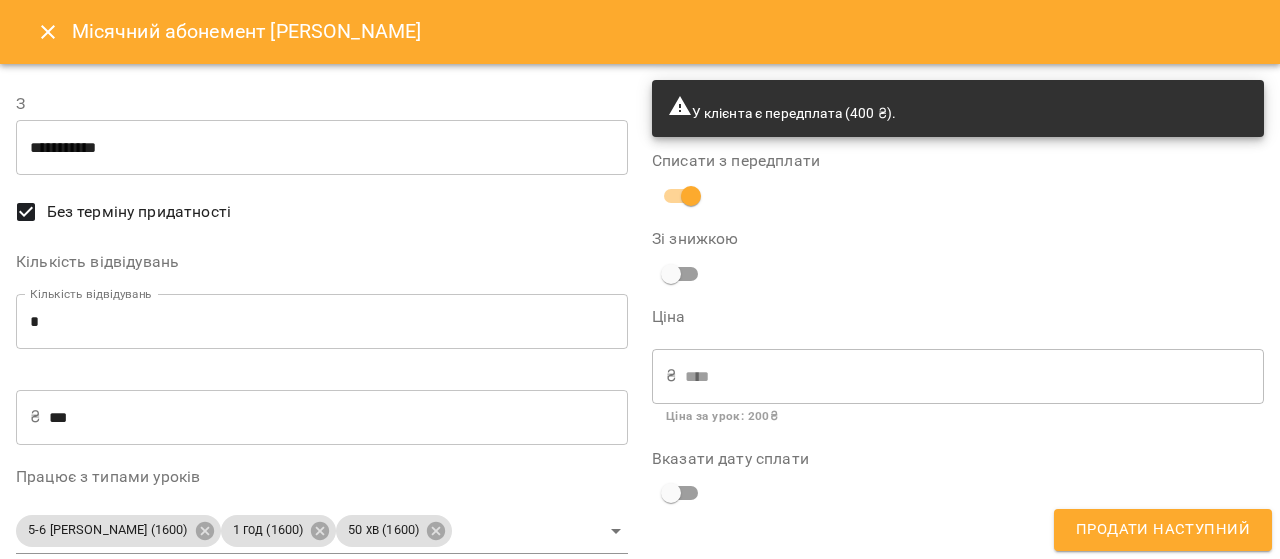 type on "**********" 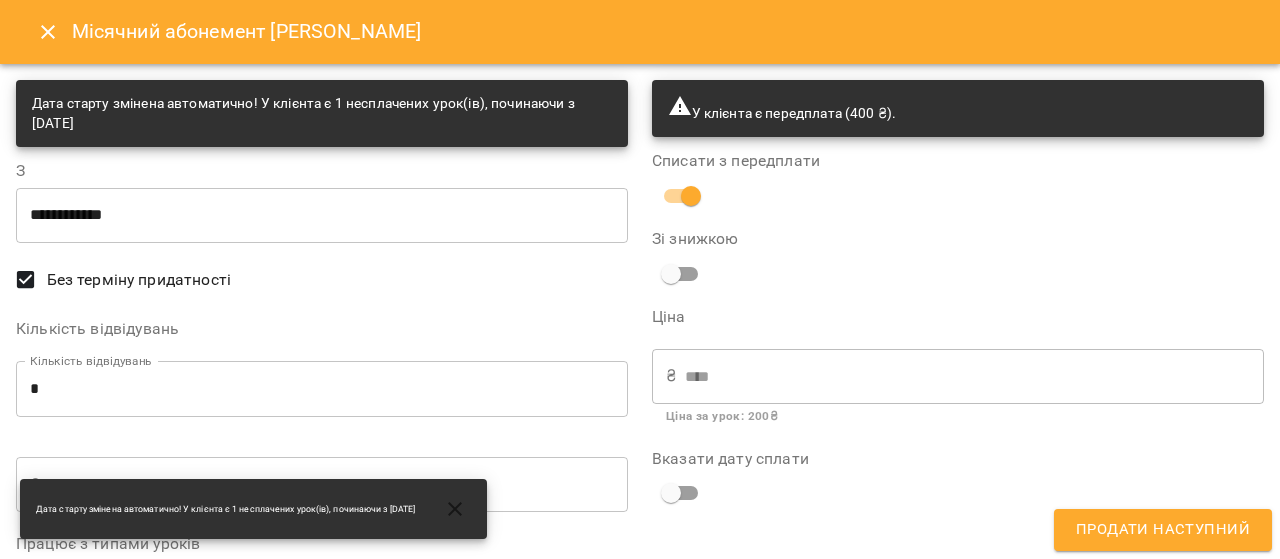 click on "**********" at bounding box center [322, 215] 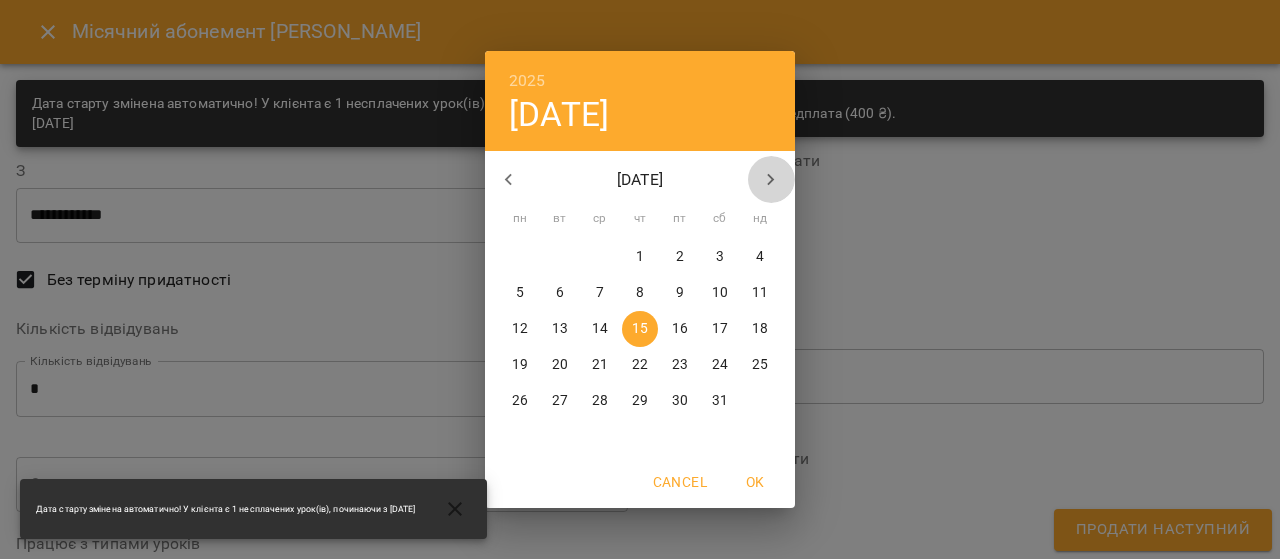 click 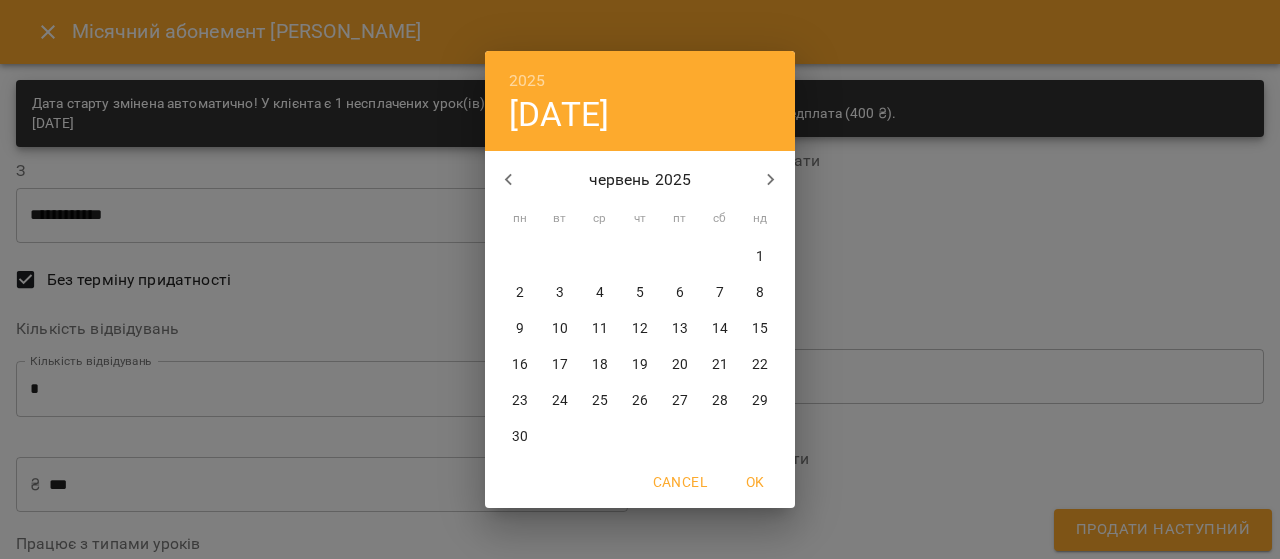 click on "2025 чт, трав 15 червень 2025 пн вт ср чт пт сб нд 26 27 28 29 30 31 1 2 3 4 5 6 7 8 9 10 11 12 13 14 15 16 17 18 19 20 21 22 23 24 25 26 27 28 29 30 1 2 3 4 5 6 Cancel OK" at bounding box center (640, 279) 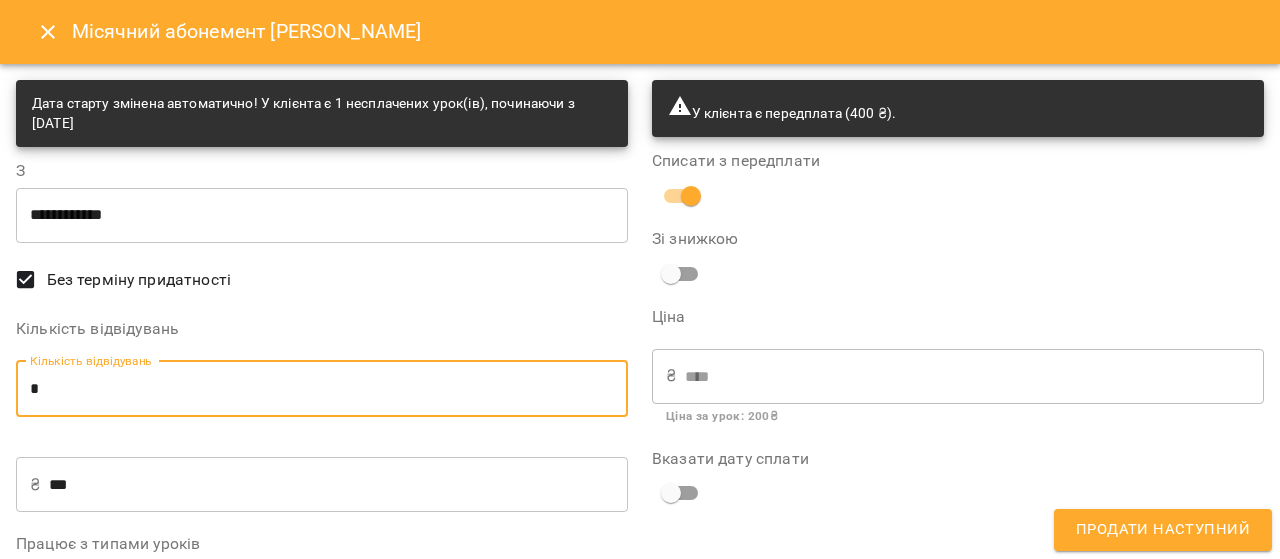 drag, startPoint x: 106, startPoint y: 387, endPoint x: 10, endPoint y: 394, distance: 96.25487 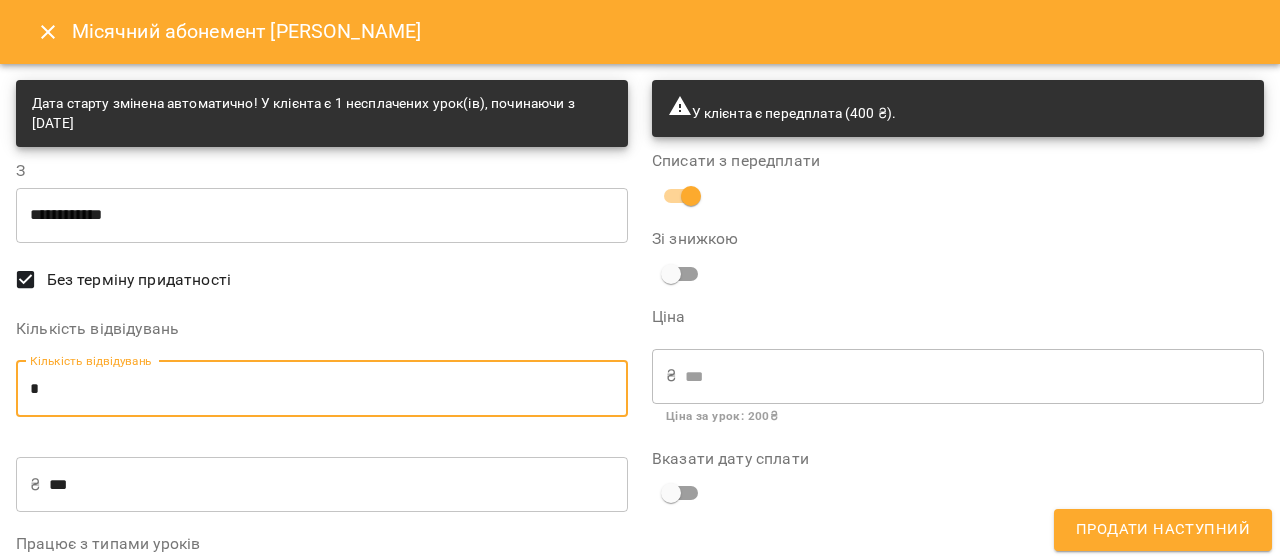 type on "*" 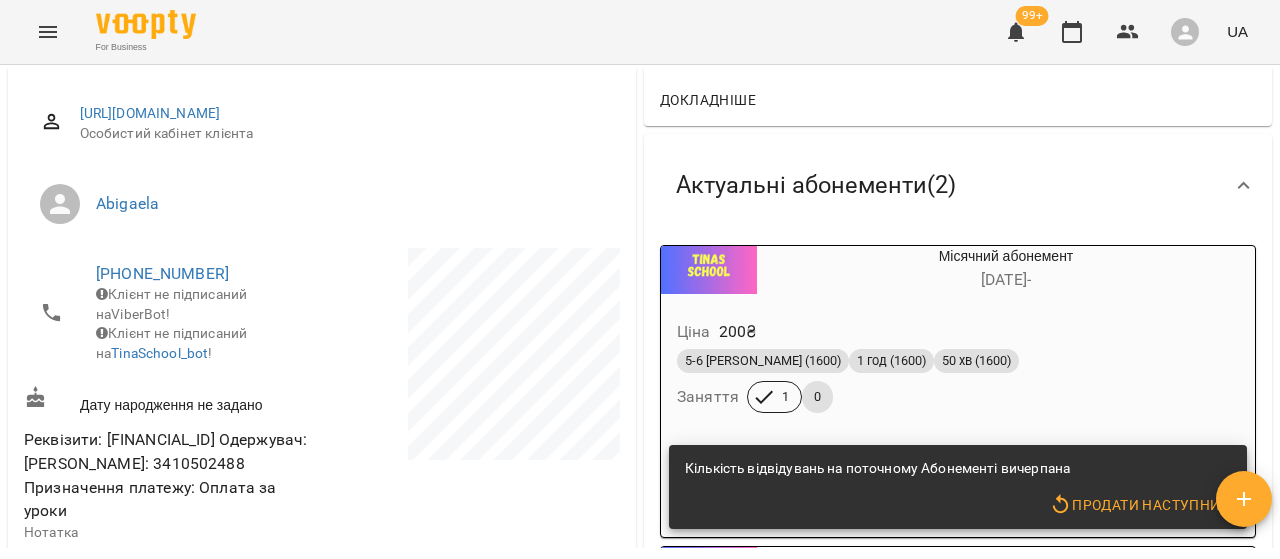 scroll, scrollTop: 400, scrollLeft: 0, axis: vertical 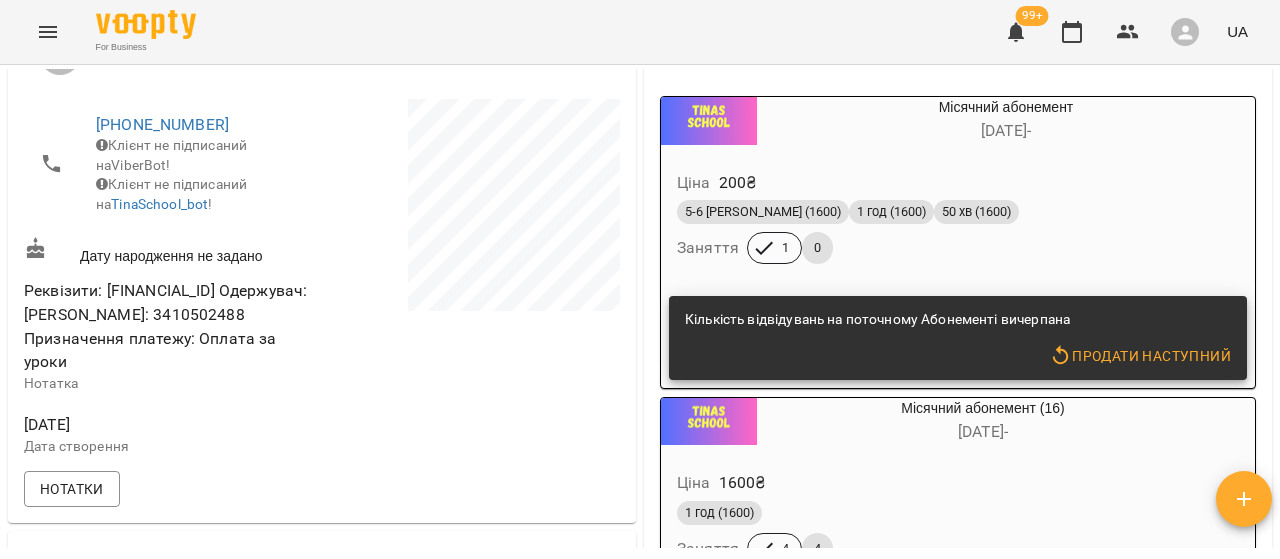 click on "5-6 [PERSON_NAME] (1600) 1 год (1600) 50 хв (1600) Заняття 1 0" at bounding box center [958, 232] 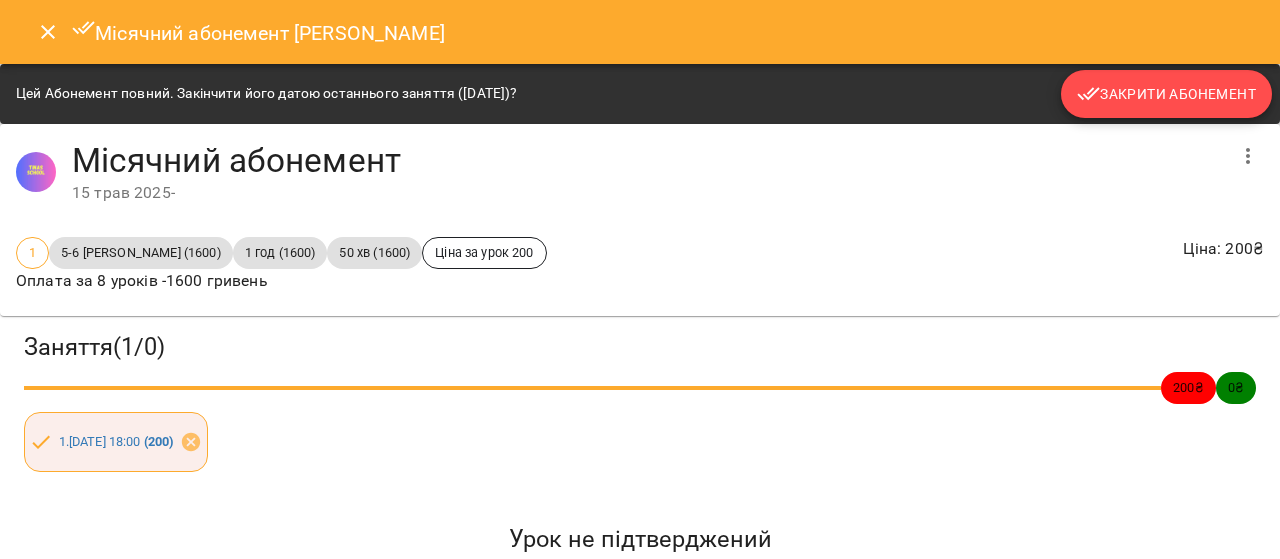 click on "Закрити Абонемент" at bounding box center [1166, 94] 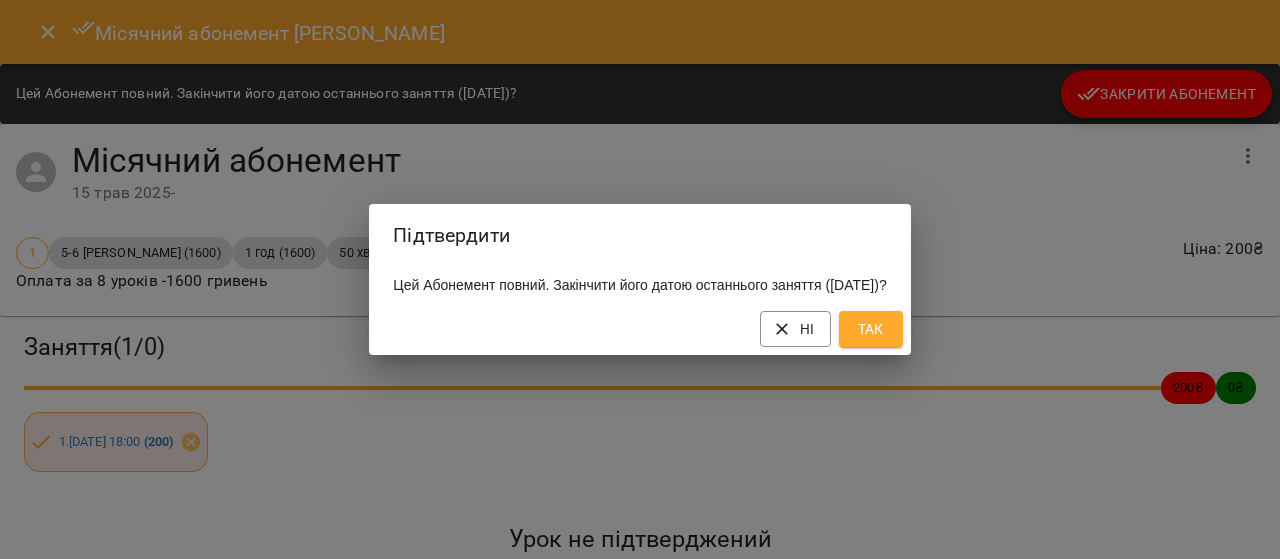 click on "Так" at bounding box center (871, 329) 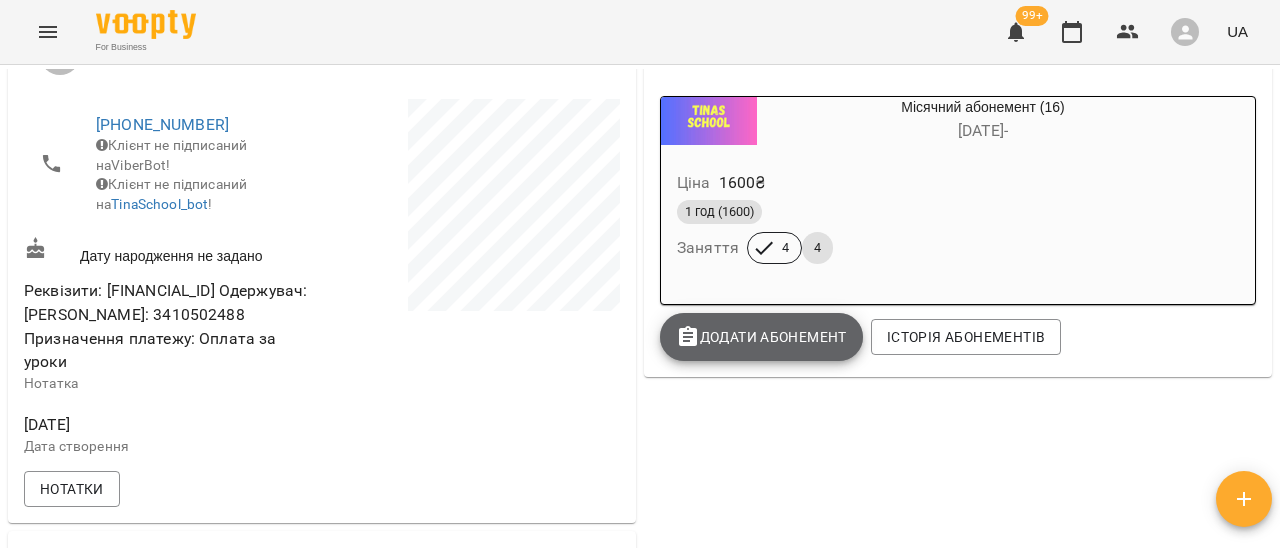 click on "Додати Абонемент" at bounding box center [761, 337] 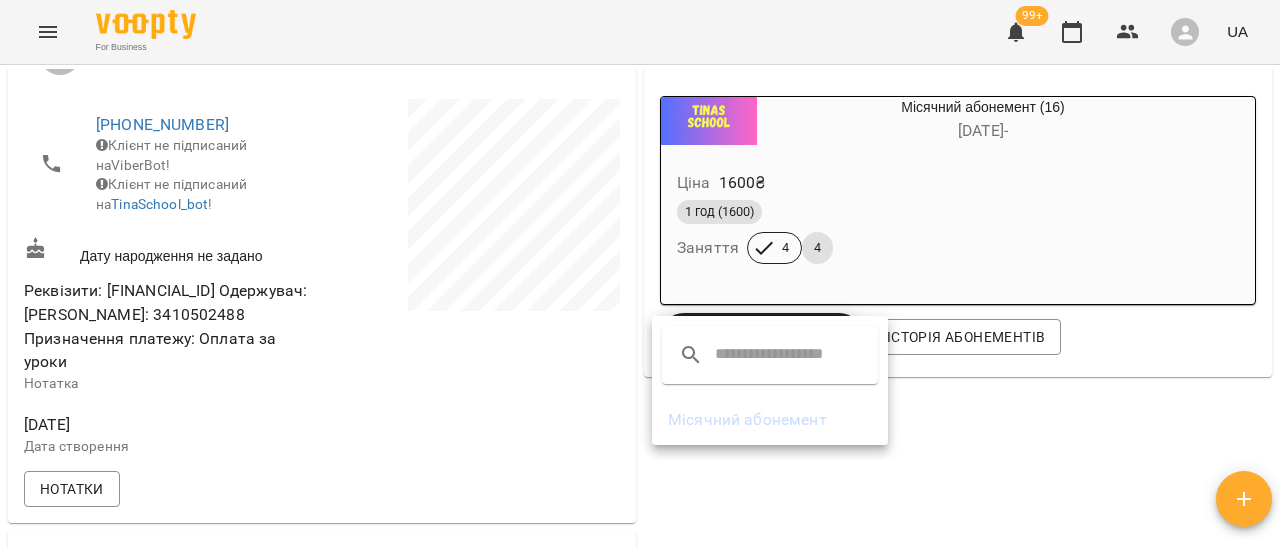 click on "Місячний абонемент" at bounding box center (770, 420) 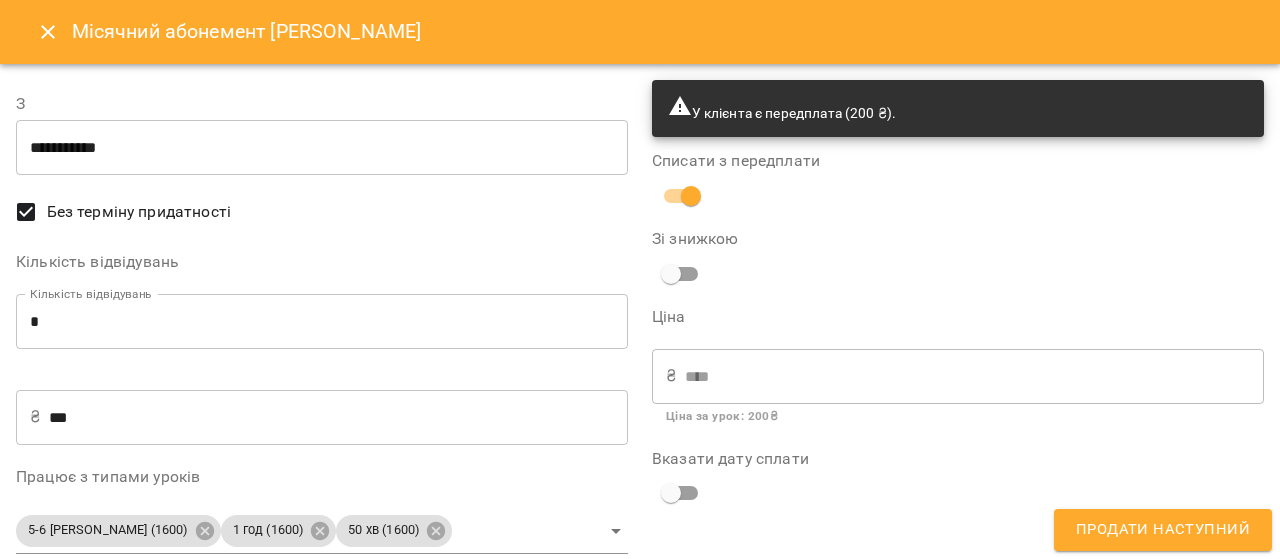 click on "**********" at bounding box center [322, 148] 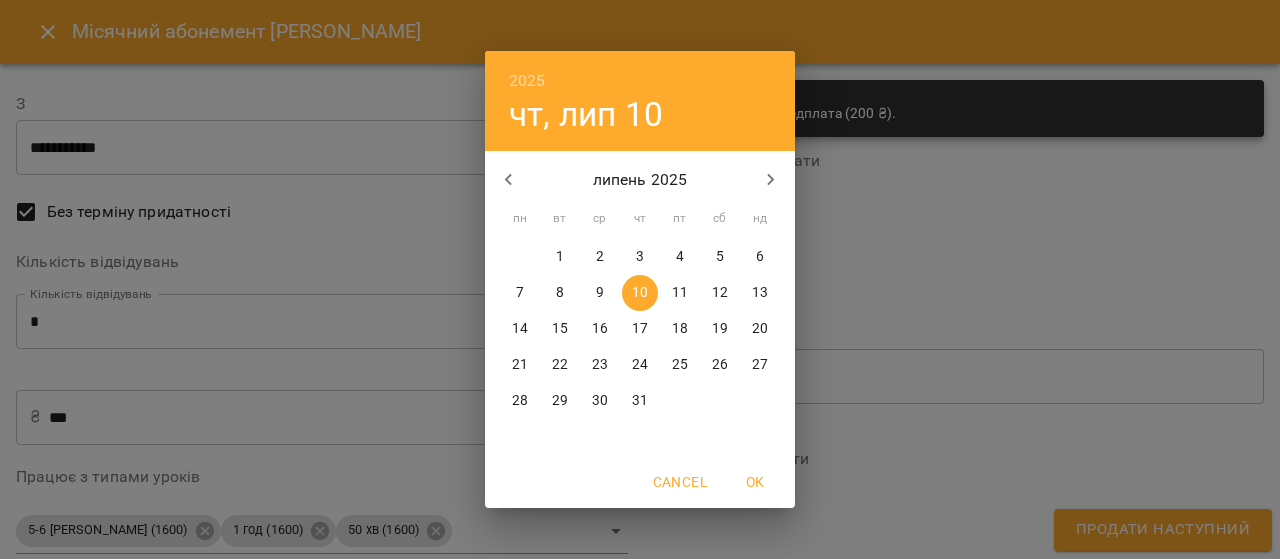 click on "15" at bounding box center (560, 329) 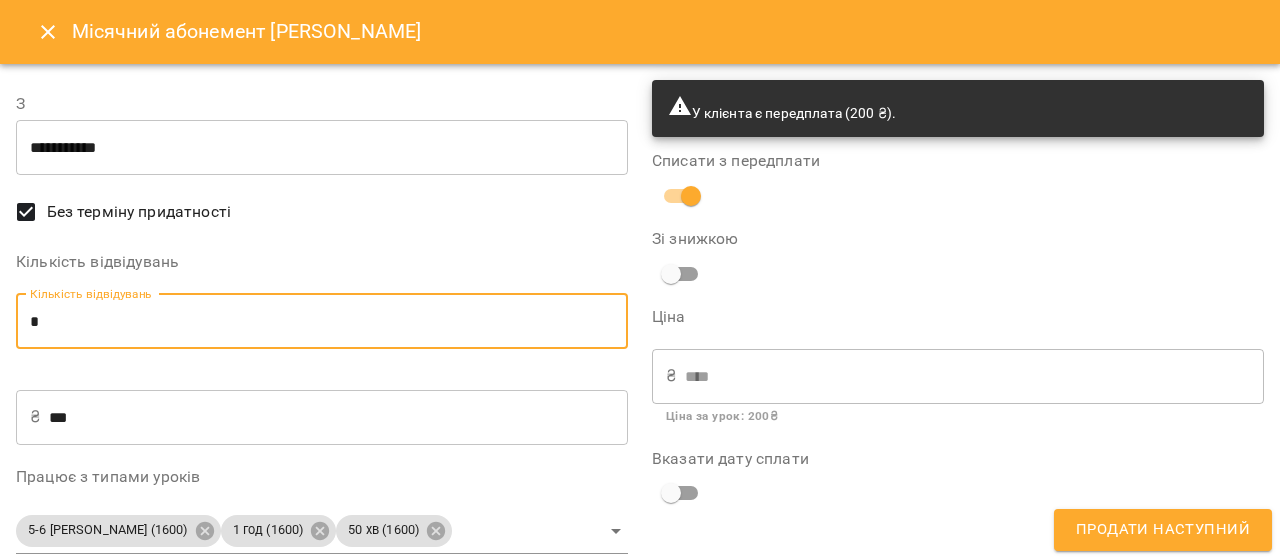 drag, startPoint x: 64, startPoint y: 318, endPoint x: 0, endPoint y: 317, distance: 64.00781 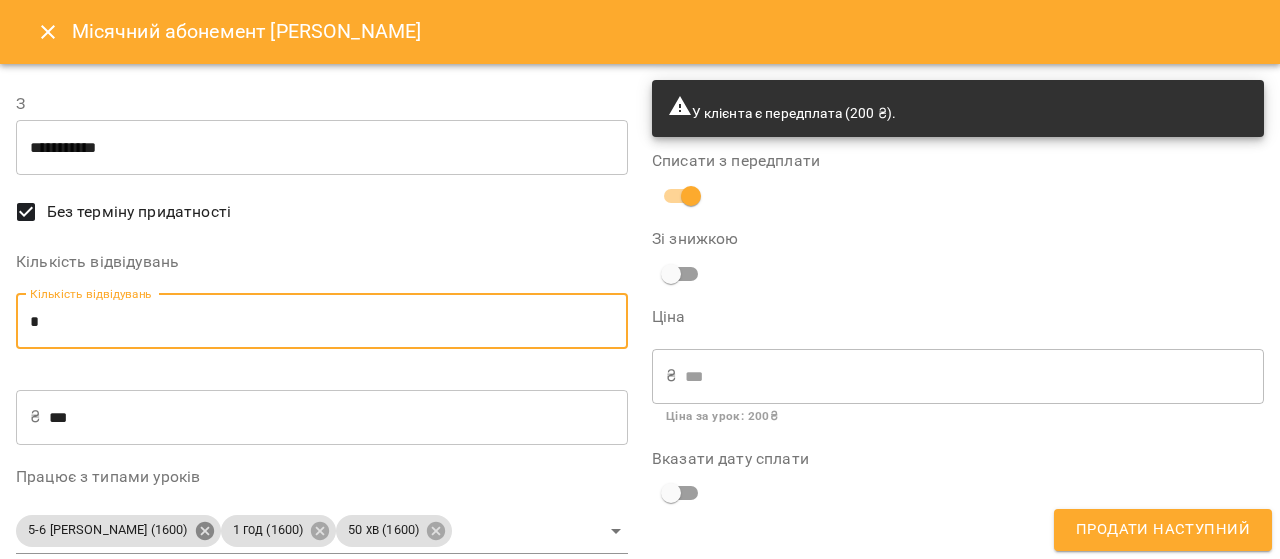 type on "*" 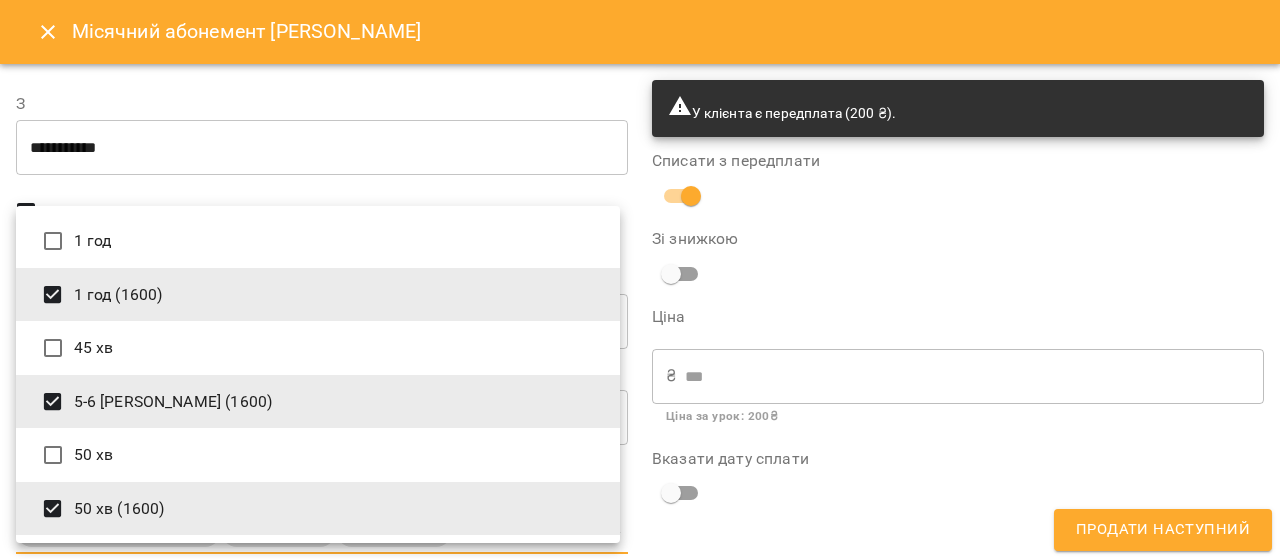 click on "For Business 99+ UA Мої клієнти / Владислав Кравченко Владислав Кравченко Abigaela11_12 200 ₴ Баланс Поповнити рахунок Докладніше 200   ₴ Абонементи 200 ₴   Місячний абонемент 0 ₴   Місячний абонемент 1600 Актуальні абонементи ( 1 ) Місячний абонемент (16) 17 черв  -   Ціна 1600 ₴ 1 год (1600) Заняття 4 4 Додати Абонемент Історія абонементів Інформація про учня https://www.voopty.com.ua/client/677b97e652b9af813ddc2258/679ced678283deed46e9e5af Особистий кабінет клієнта Abigaela +380508697514 Клієнт не підписаний на  ViberBot! Клієнт не підписаний на  TinaSchool_bot ! Дату народження не задано Нотатка пт, 31 січ 2025" at bounding box center (640, 312) 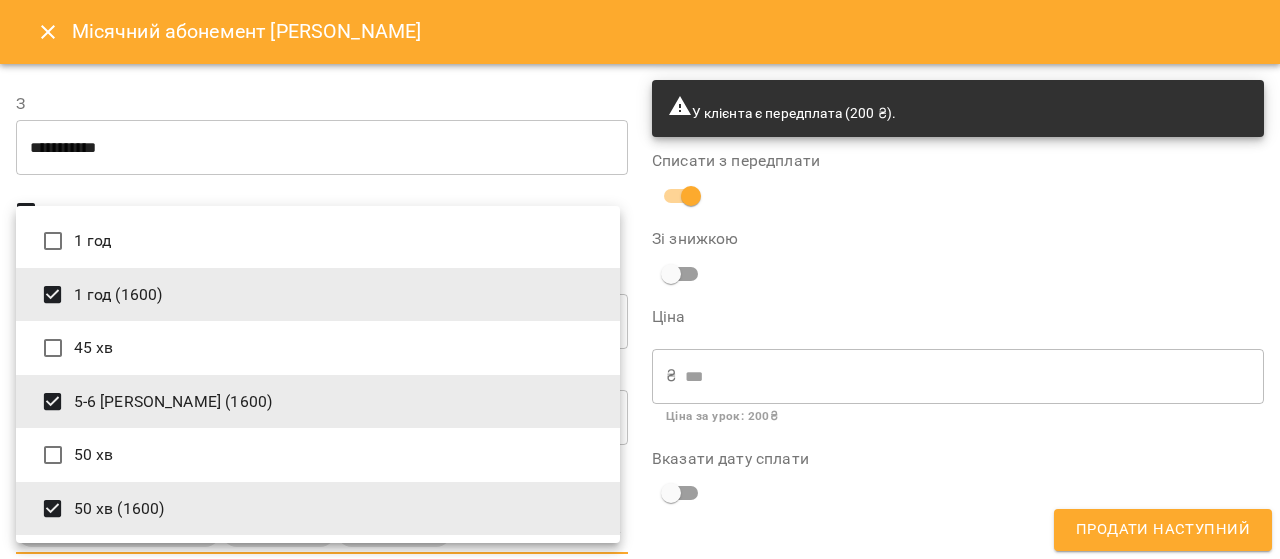 click on "5-6 [PERSON_NAME] (1600)" at bounding box center (318, 402) 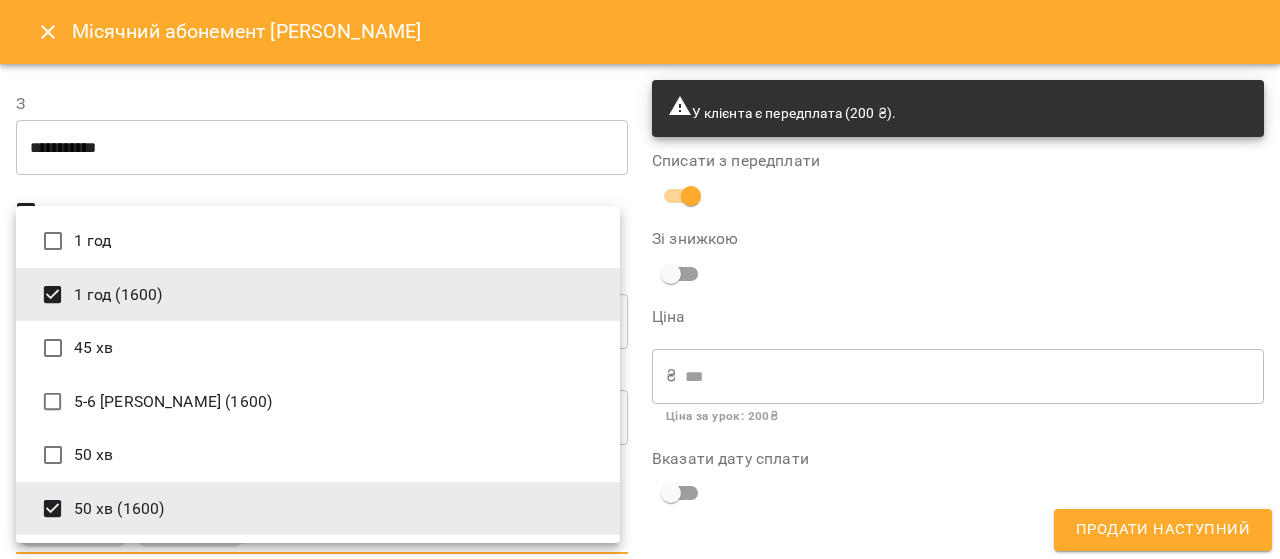 click on "50 хв (1600)" at bounding box center (318, 509) 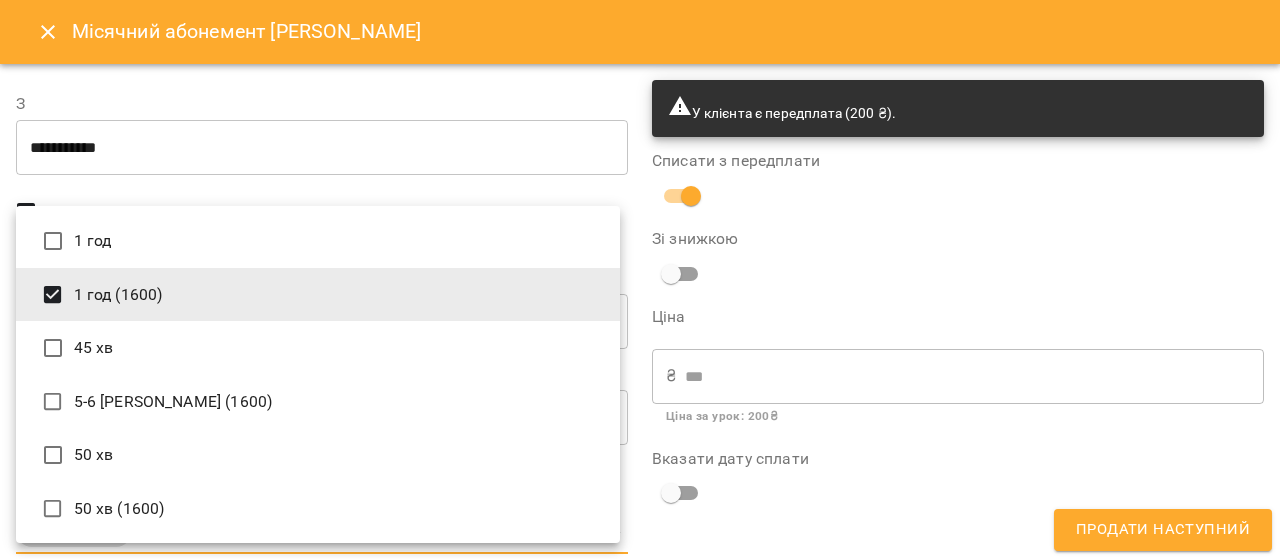 type on "**********" 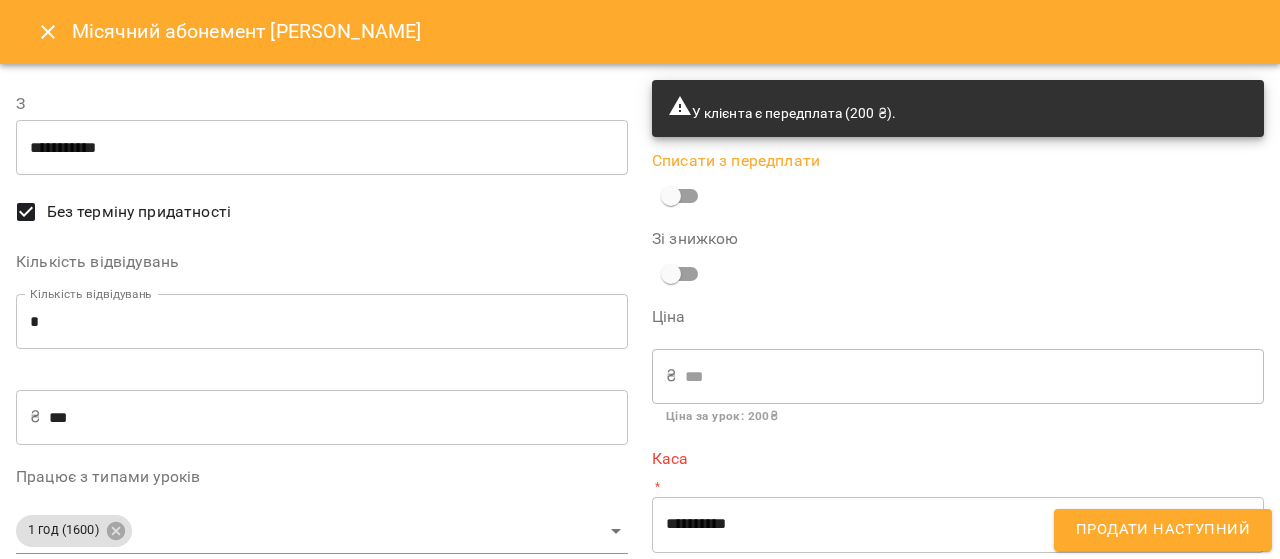 scroll, scrollTop: 200, scrollLeft: 0, axis: vertical 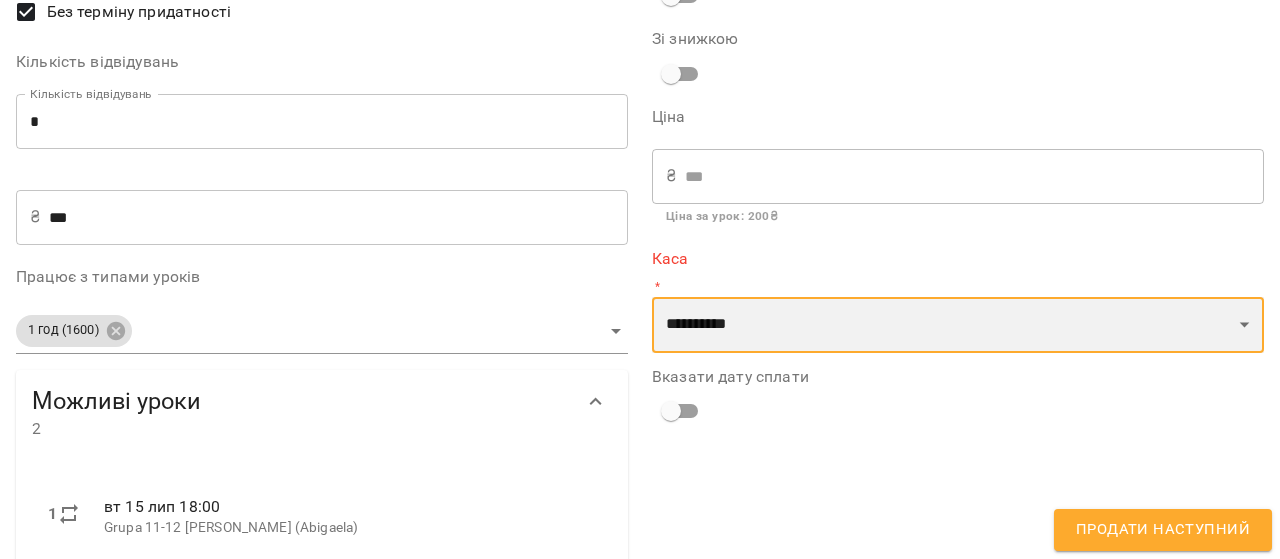 click on "**********" at bounding box center (958, 325) 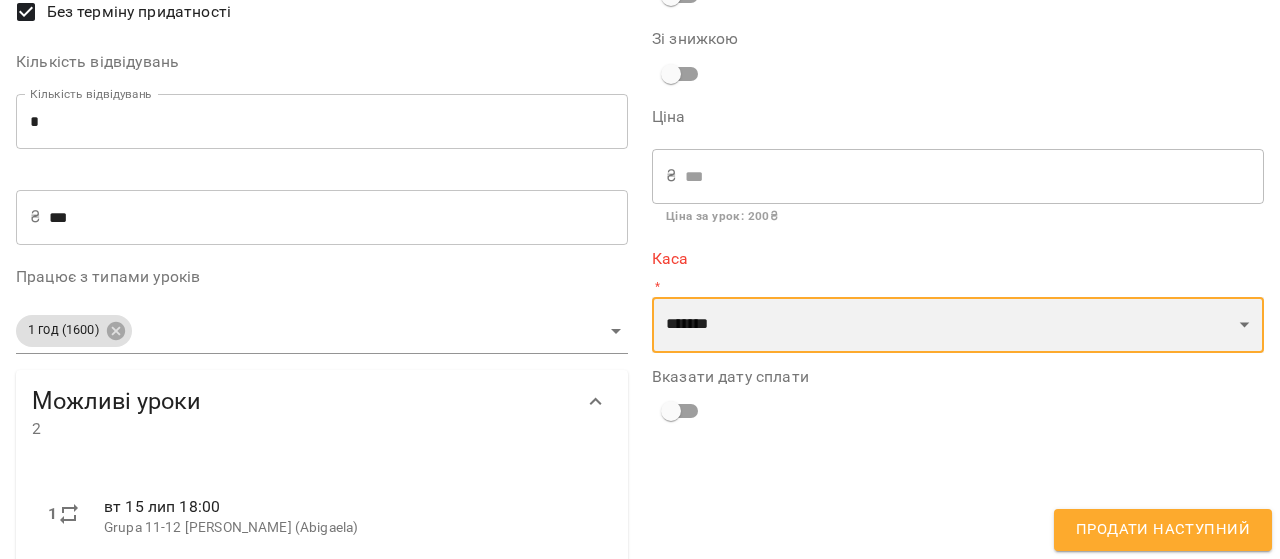 click on "**********" at bounding box center [958, 325] 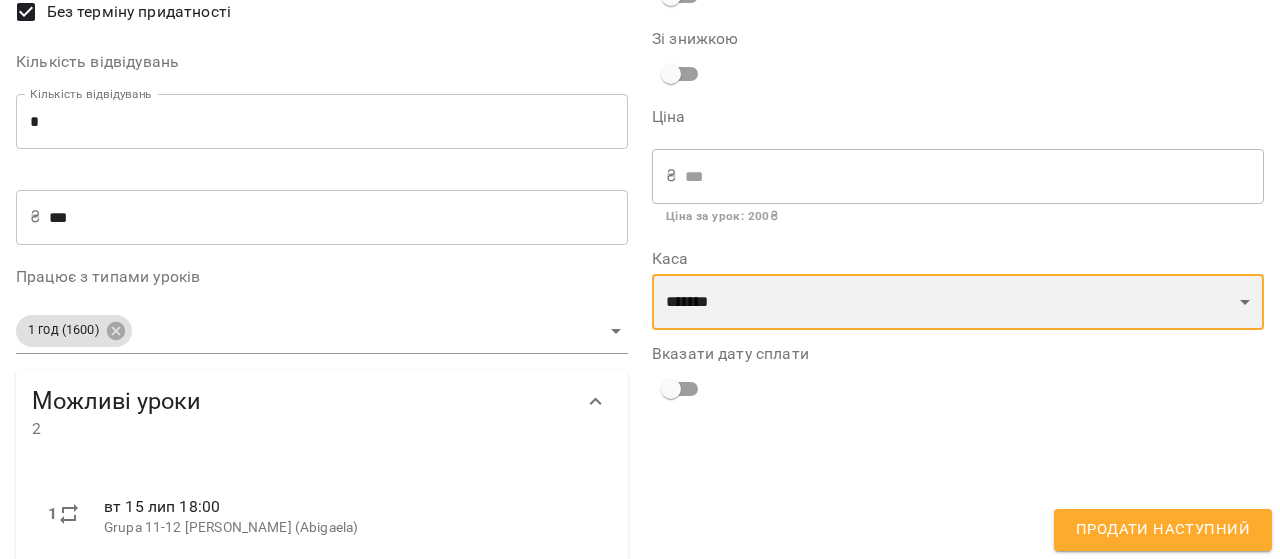 scroll, scrollTop: 300, scrollLeft: 0, axis: vertical 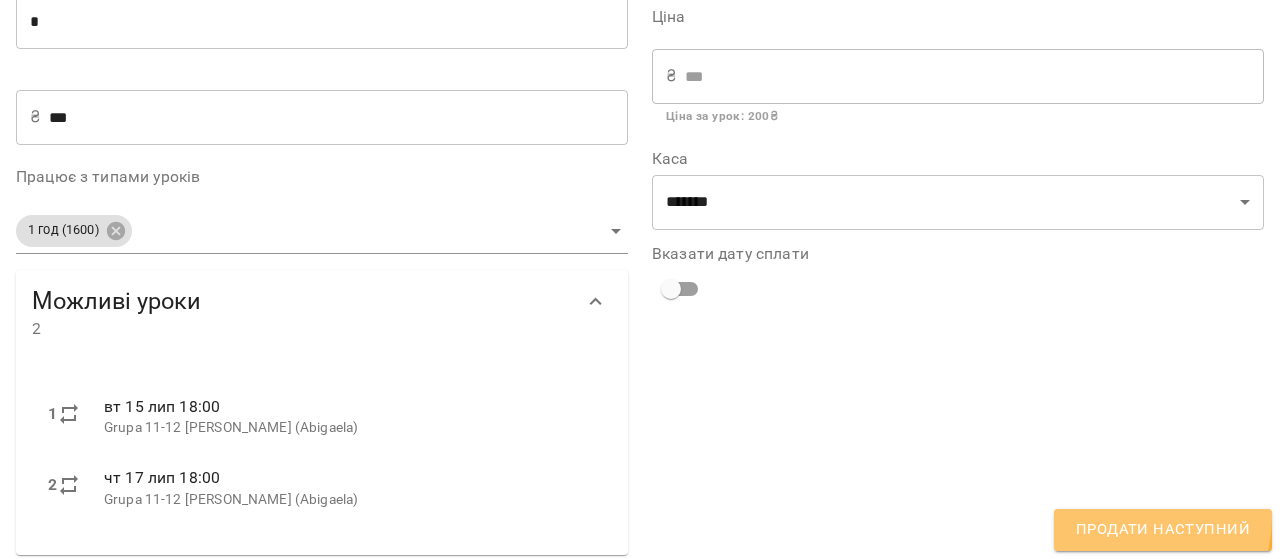 click on "Продати наступний" at bounding box center (1163, 530) 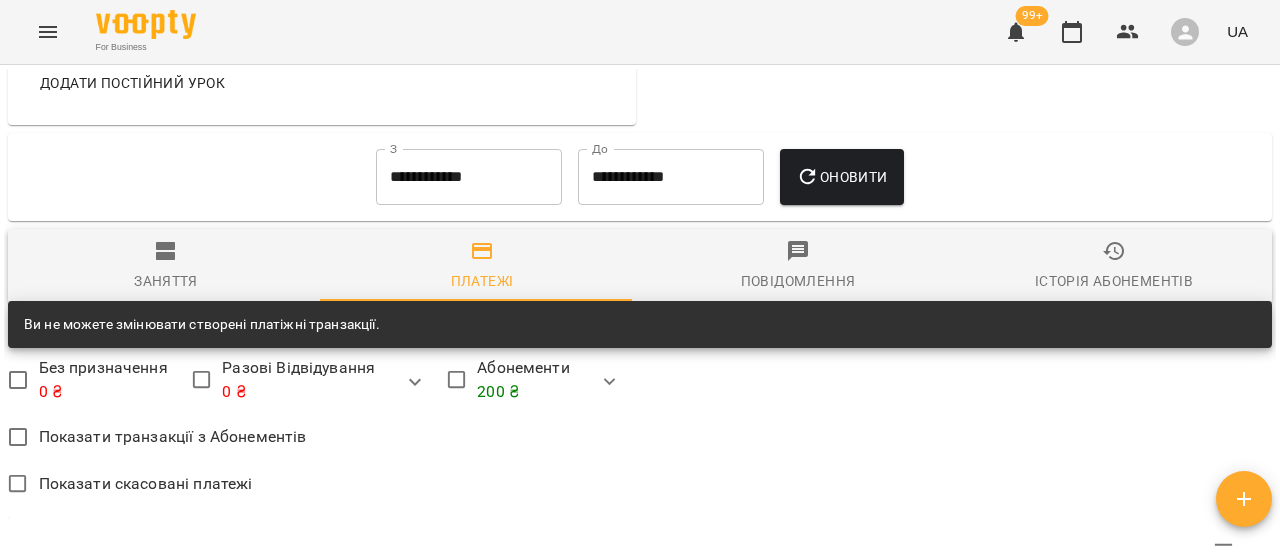 scroll, scrollTop: 1200, scrollLeft: 0, axis: vertical 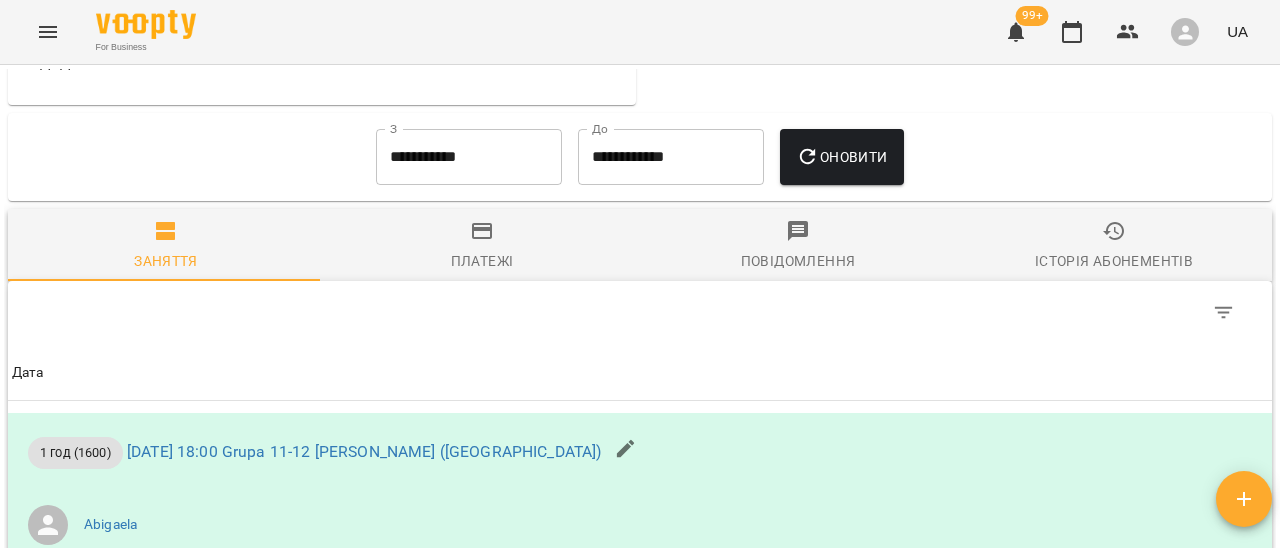 click on "**********" at bounding box center (469, 157) 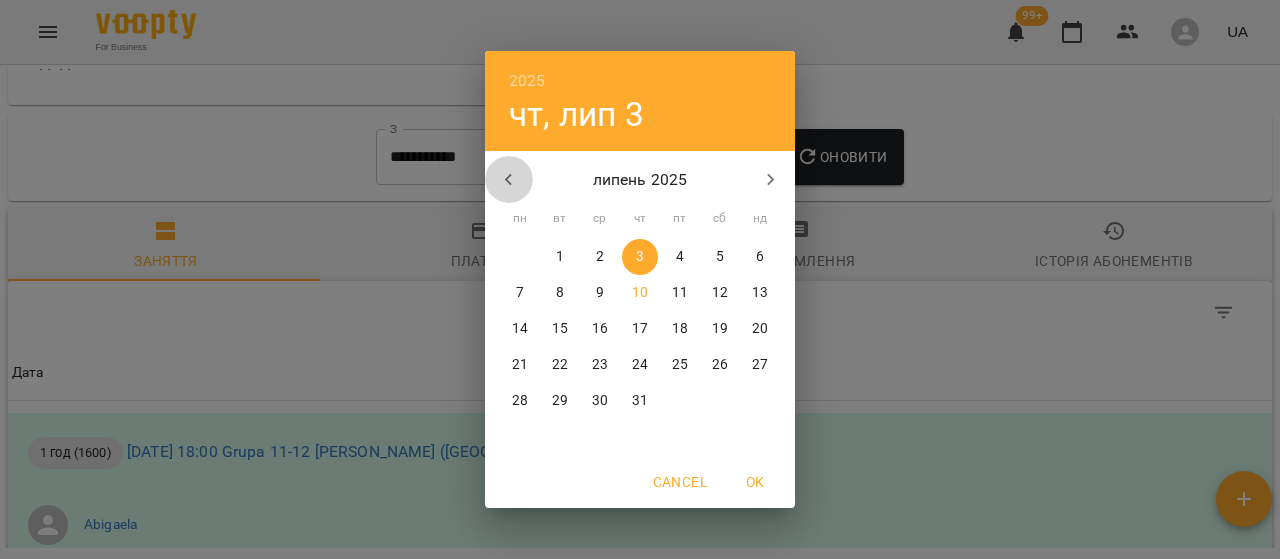 click 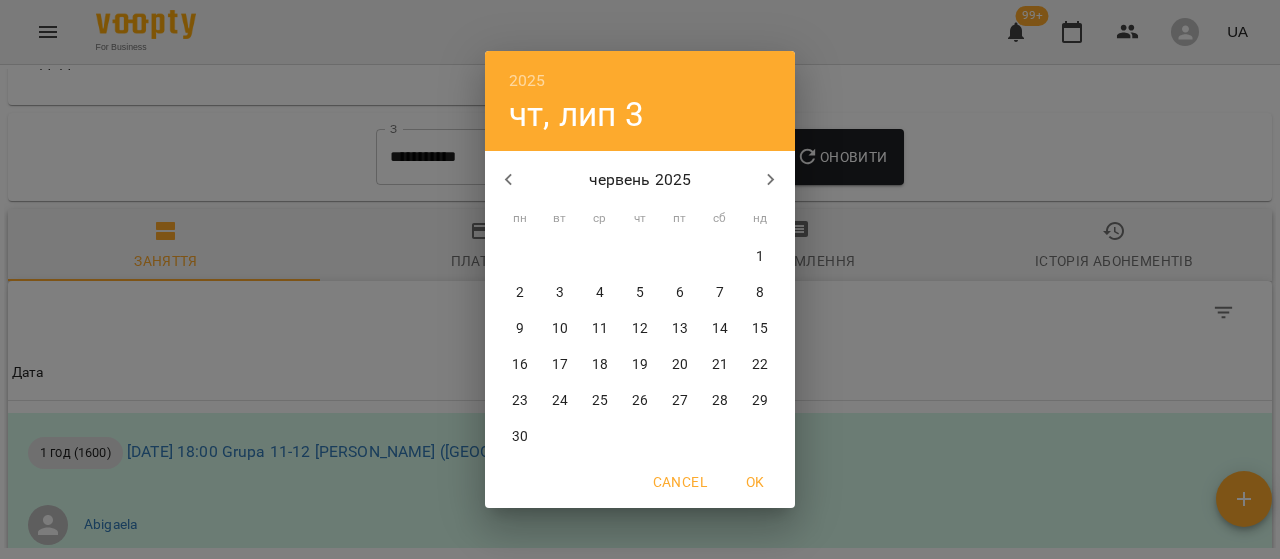 click on "9" at bounding box center [520, 329] 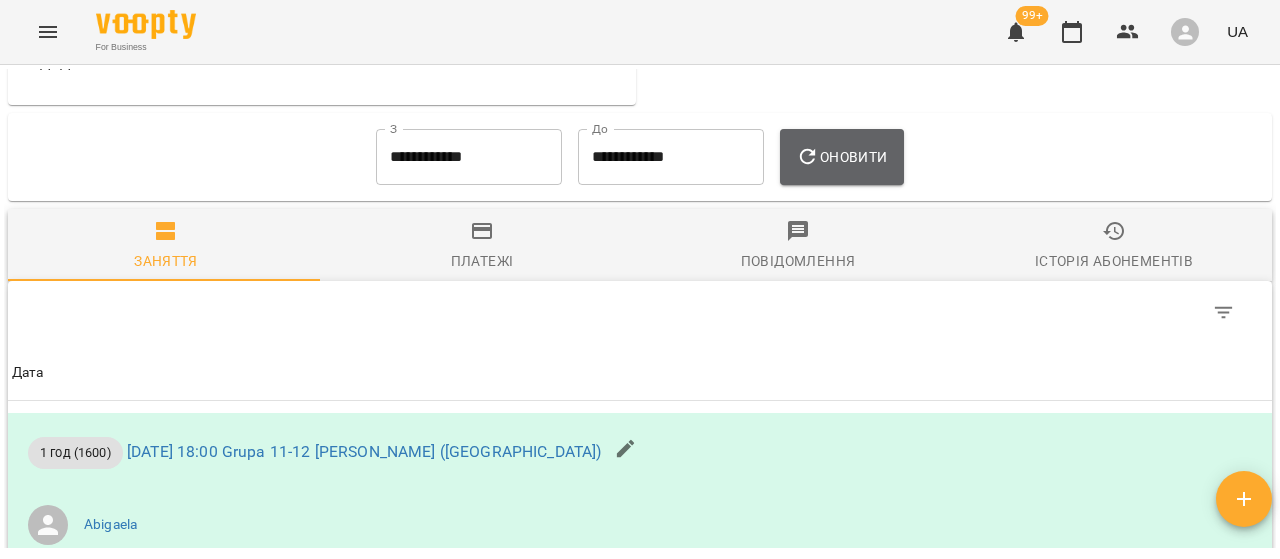 click on "Оновити" at bounding box center [841, 157] 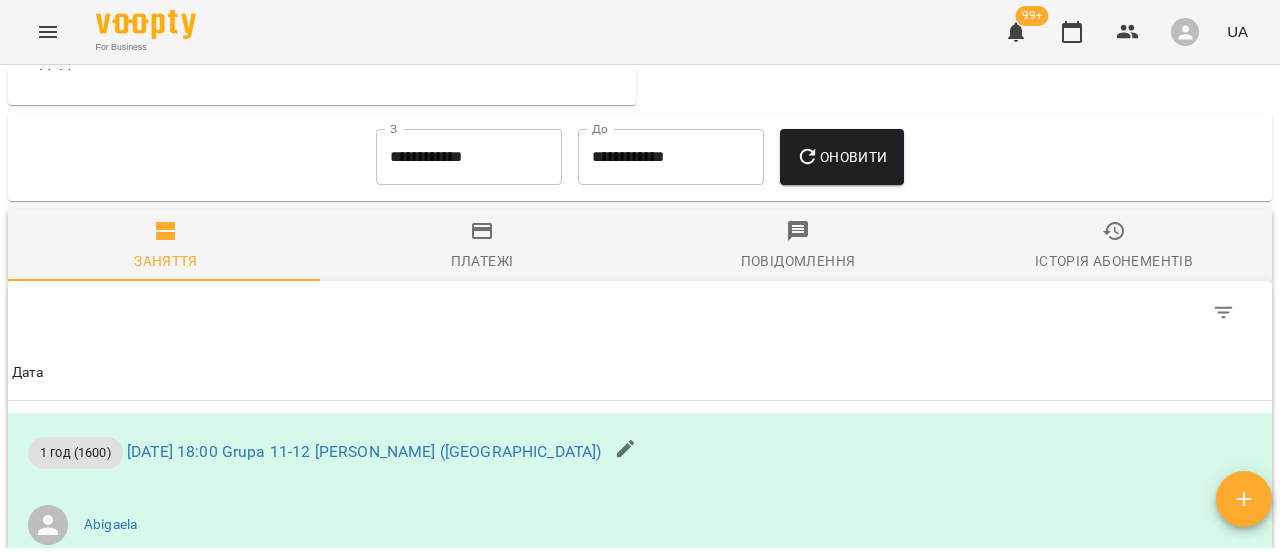 click on "Платежі" at bounding box center (482, 261) 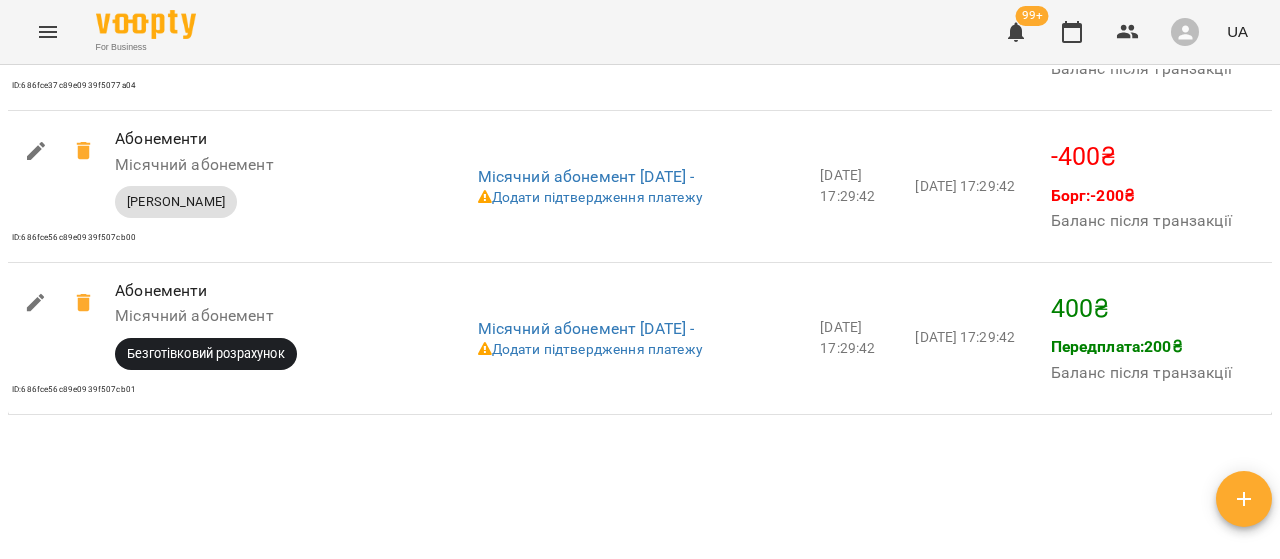 scroll, scrollTop: 2300, scrollLeft: 0, axis: vertical 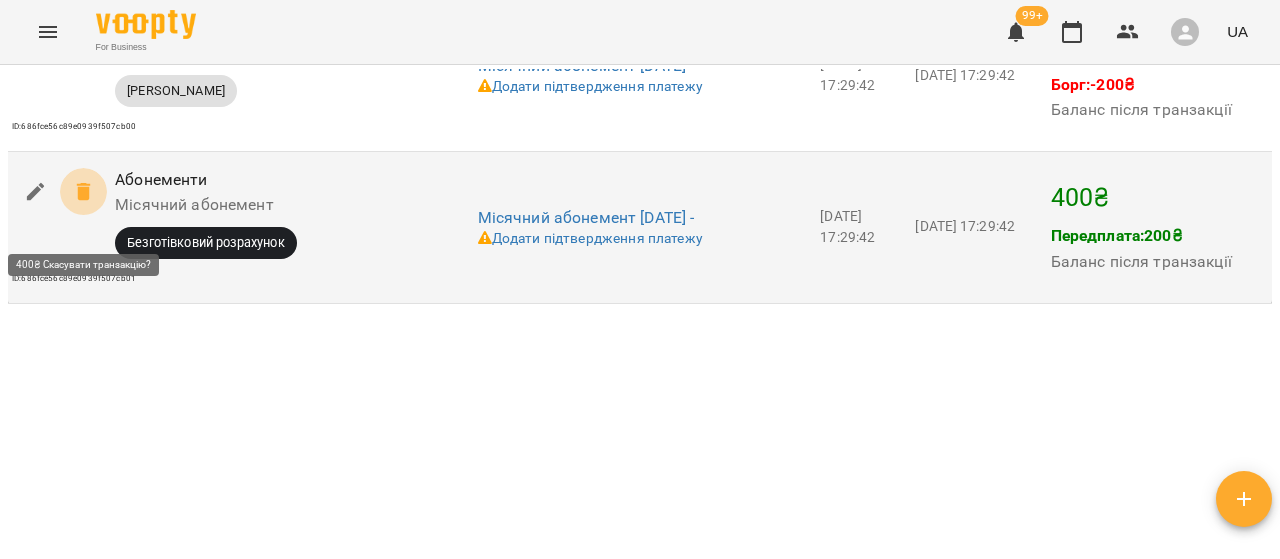 click 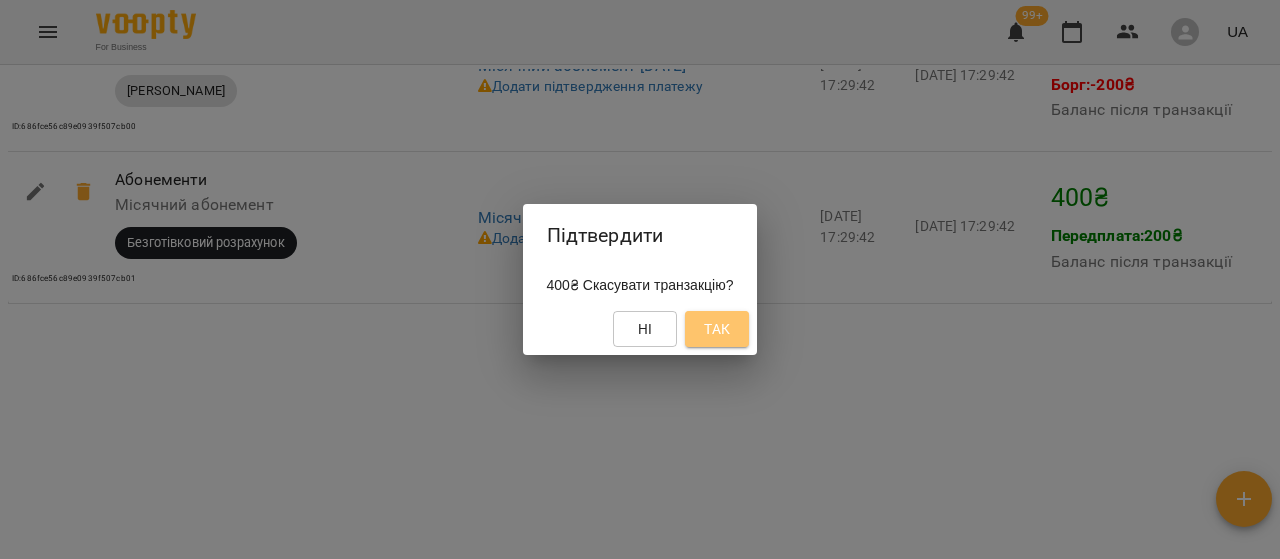 click on "Так" at bounding box center (717, 329) 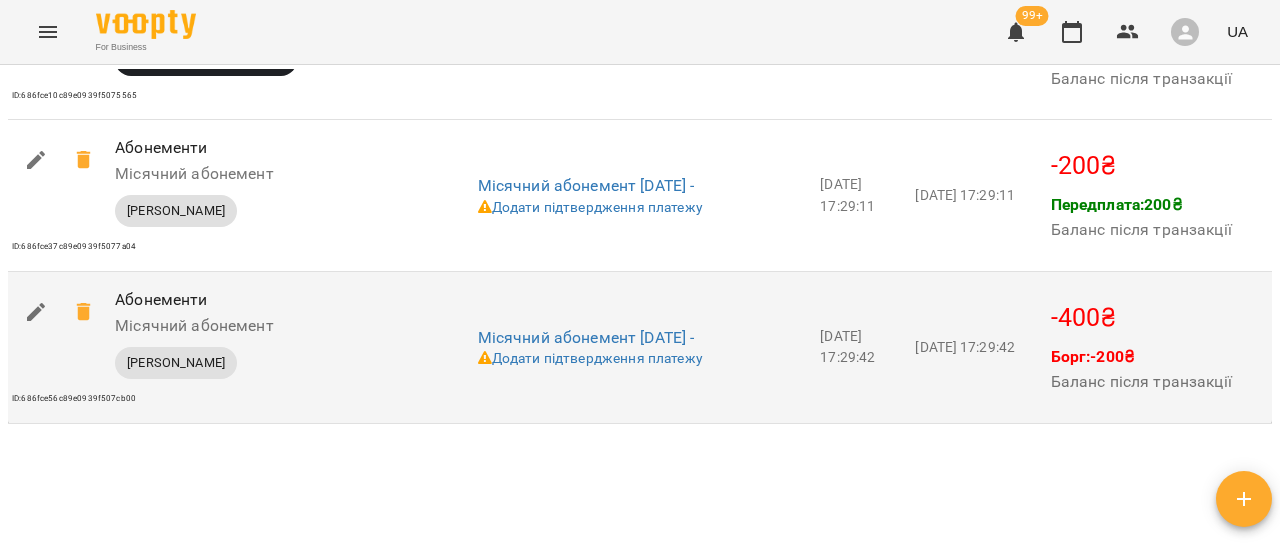 scroll, scrollTop: 1972, scrollLeft: 0, axis: vertical 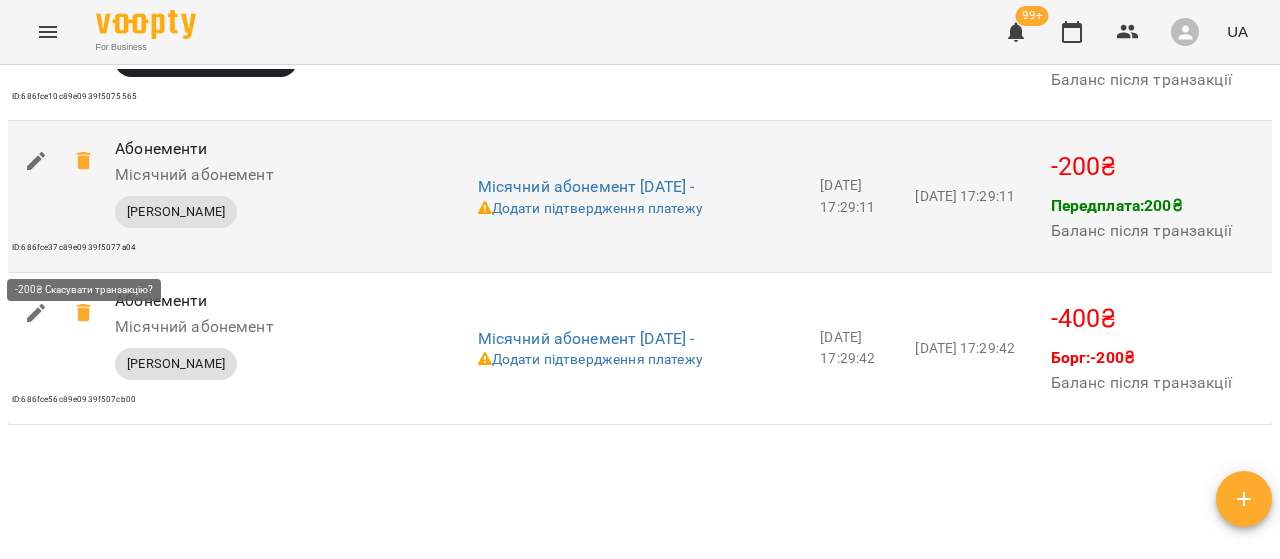 click 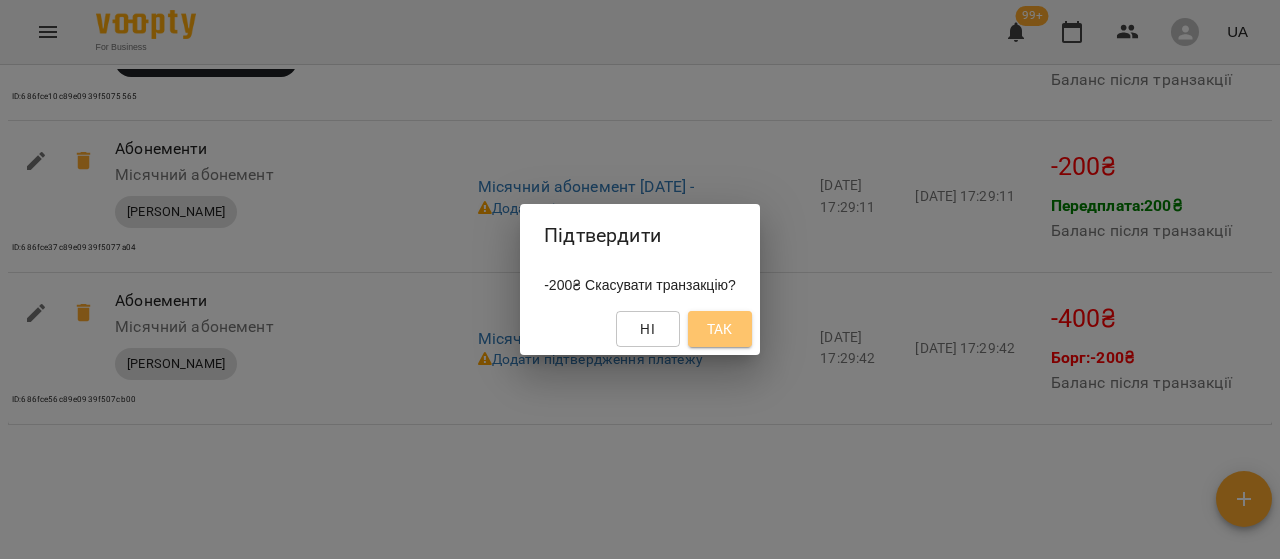 click on "Так" at bounding box center (720, 329) 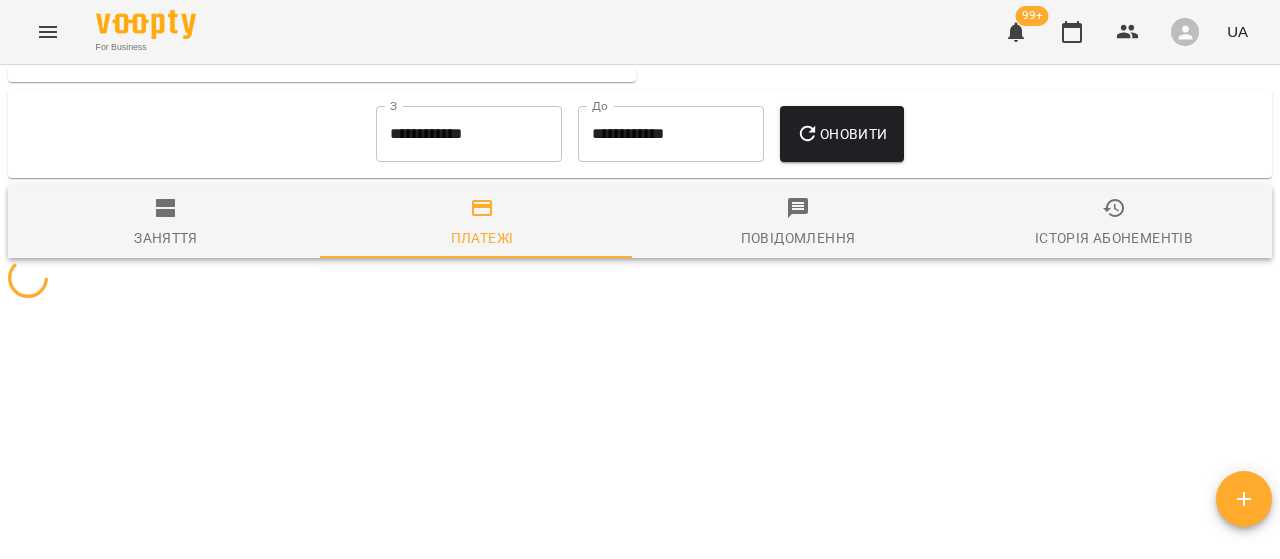 scroll, scrollTop: 1972, scrollLeft: 0, axis: vertical 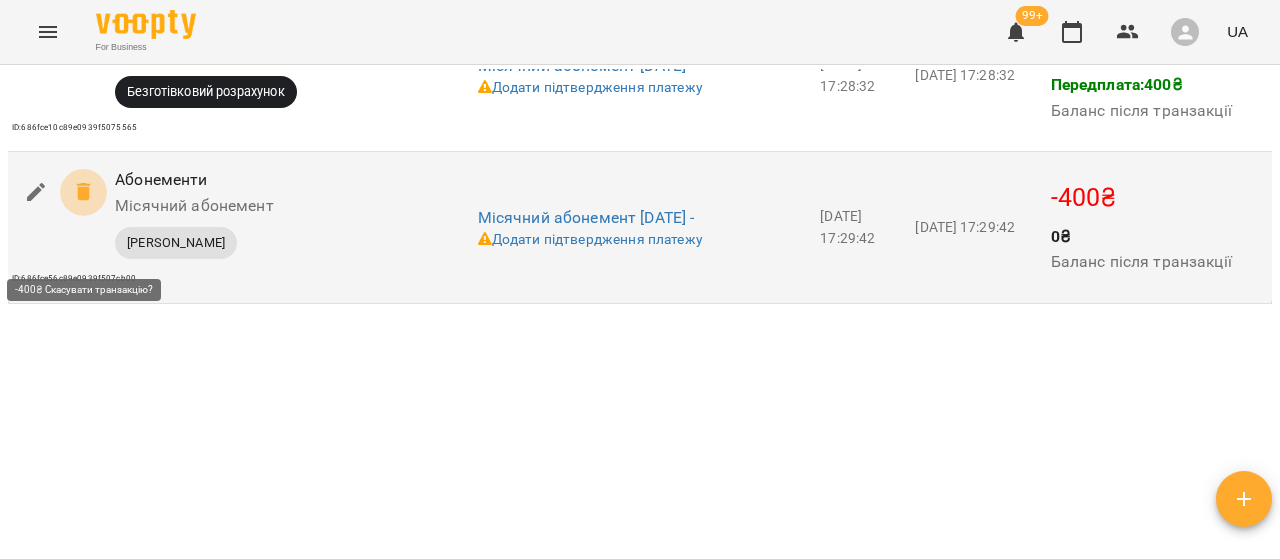 click 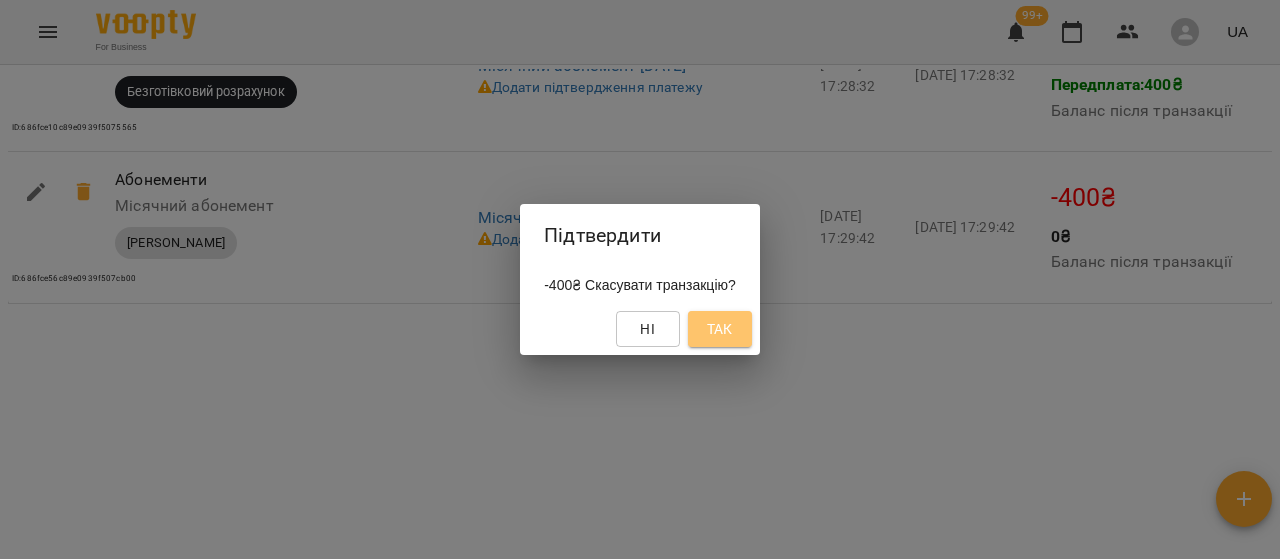 click on "Так" at bounding box center [720, 329] 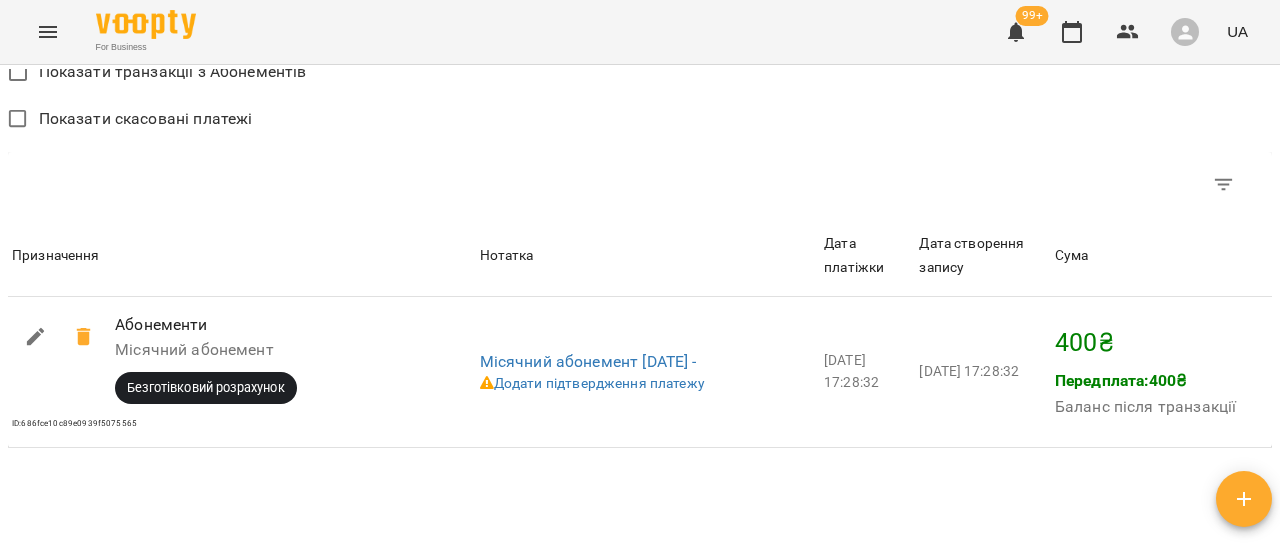 scroll, scrollTop: 1769, scrollLeft: 0, axis: vertical 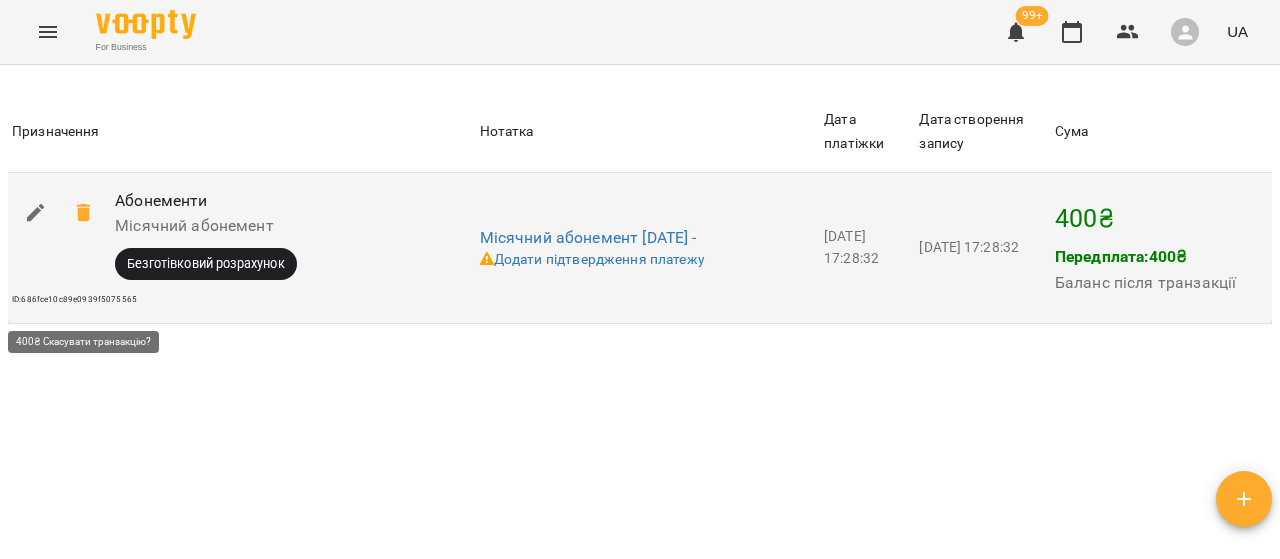 click 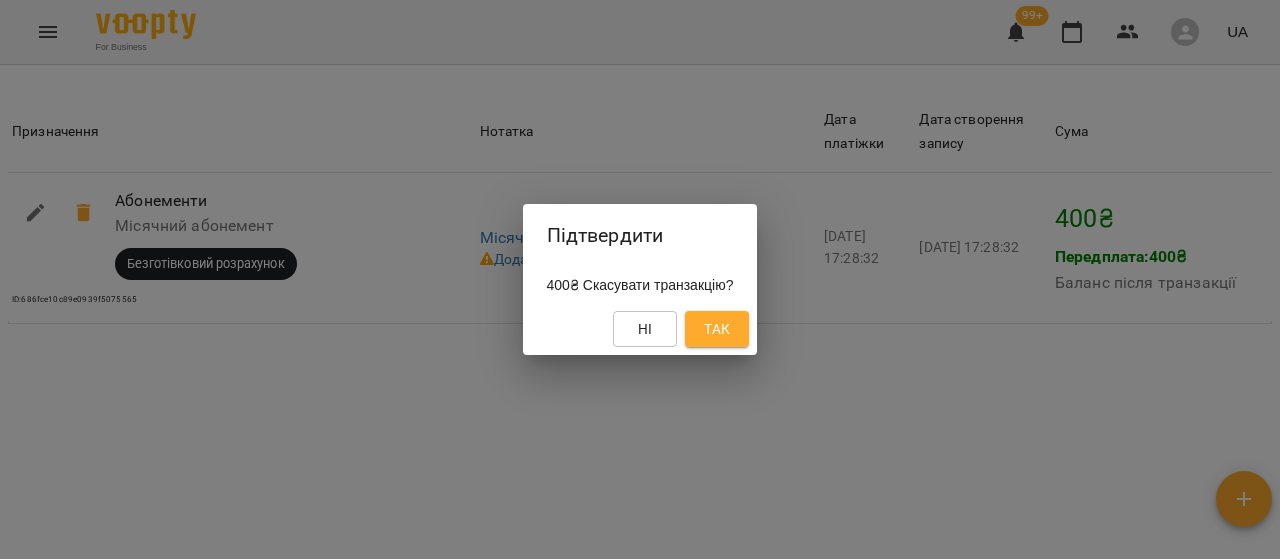 click on "Так" at bounding box center (717, 329) 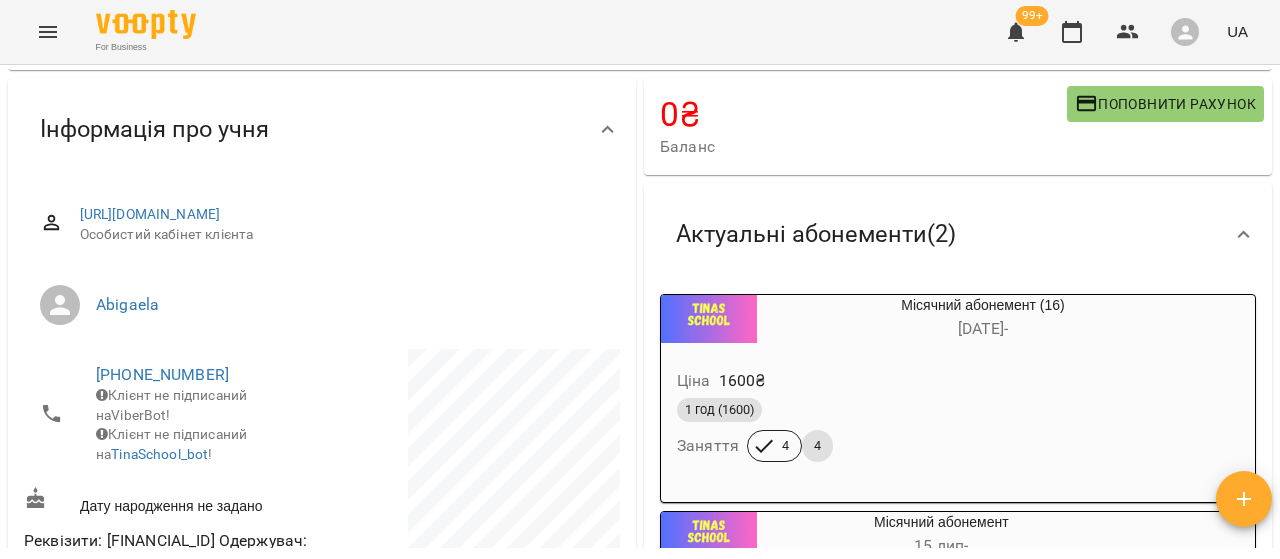 scroll, scrollTop: 0, scrollLeft: 0, axis: both 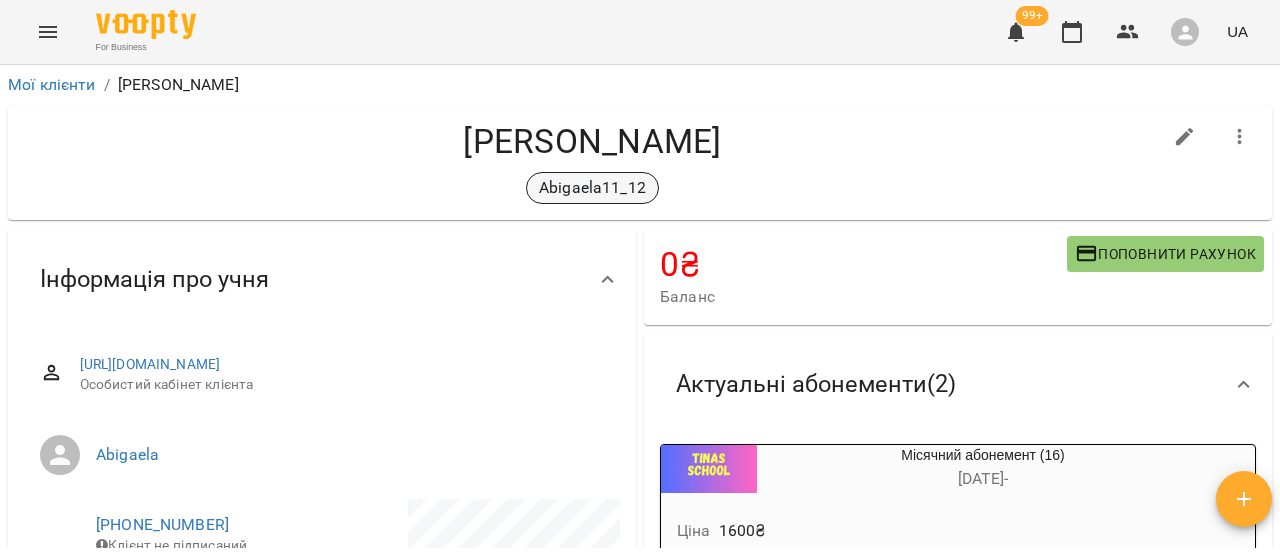 click on "Abigaela11_12" at bounding box center [592, 188] 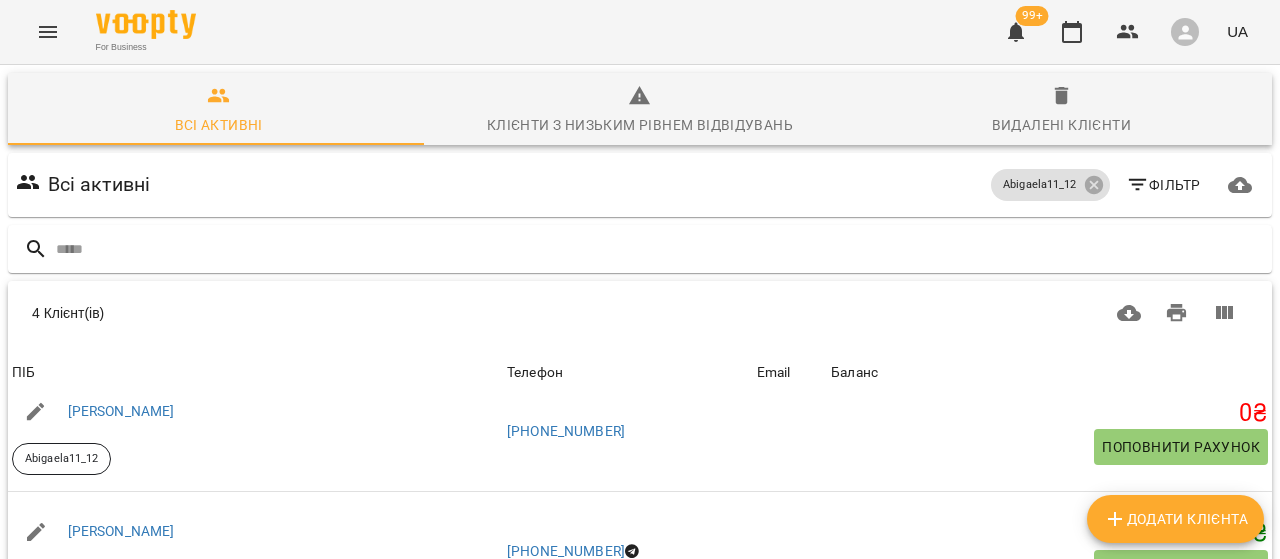 scroll, scrollTop: 38, scrollLeft: 0, axis: vertical 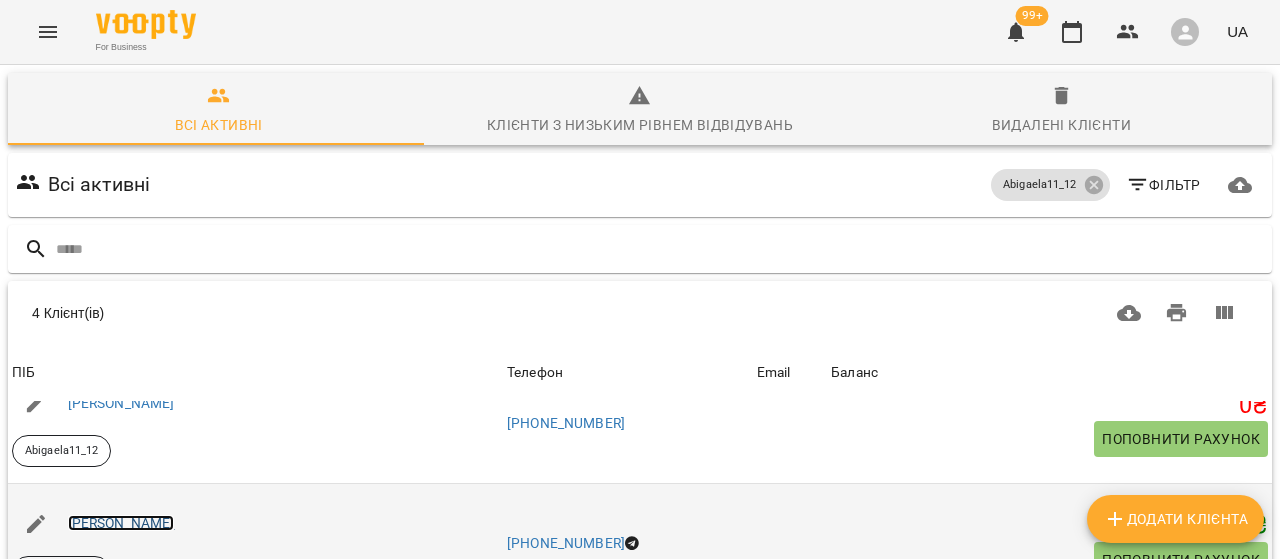 click on "[PERSON_NAME]" at bounding box center (121, 523) 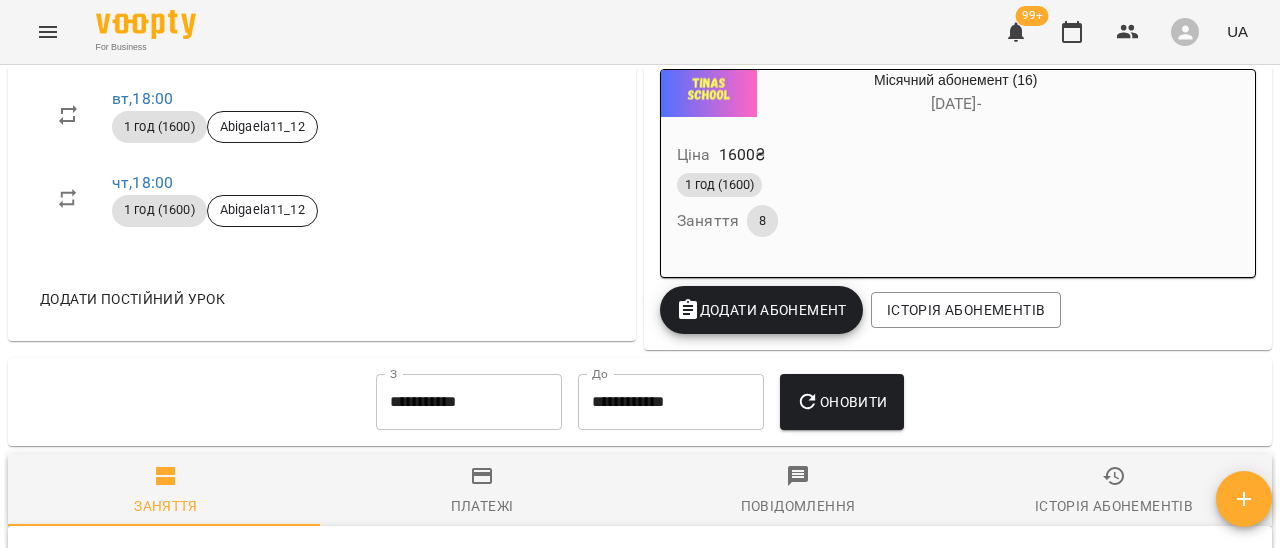 scroll, scrollTop: 1000, scrollLeft: 0, axis: vertical 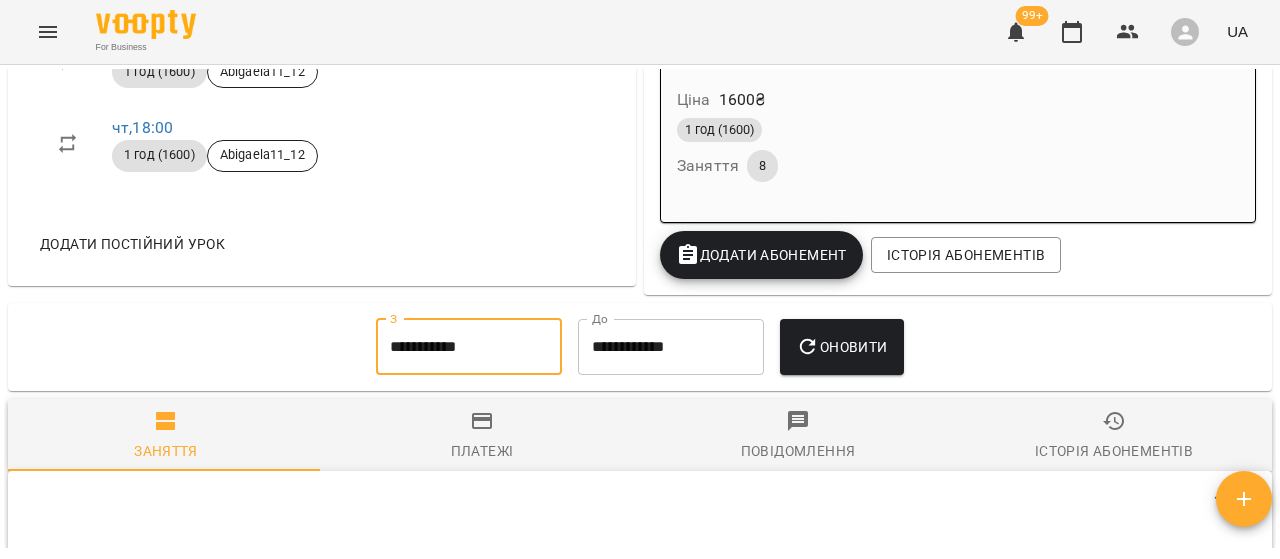 click on "**********" at bounding box center [469, 347] 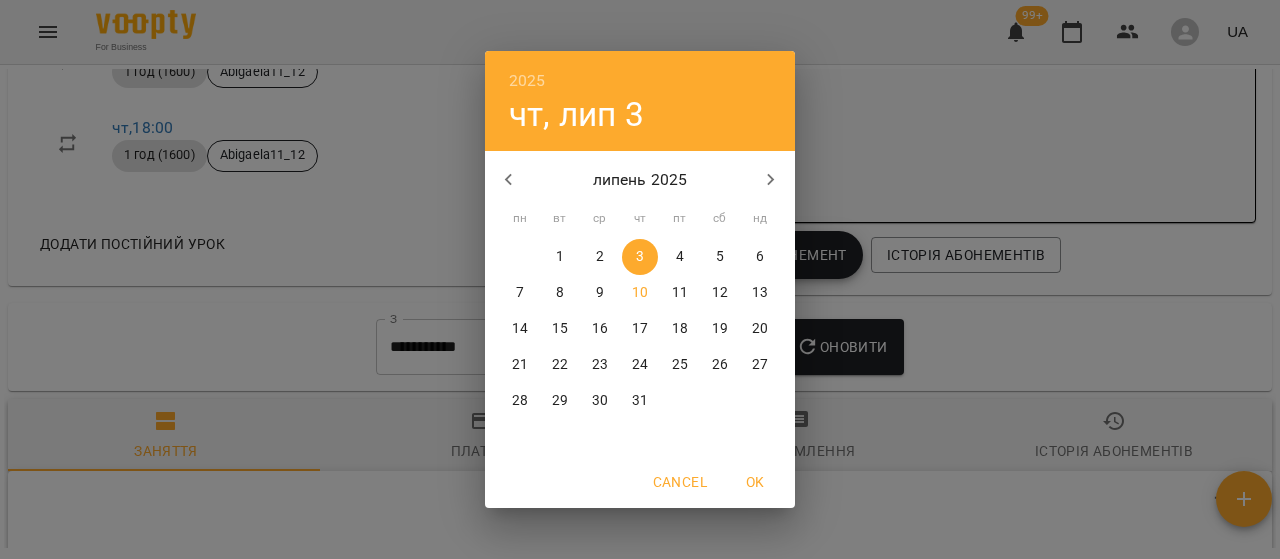 click 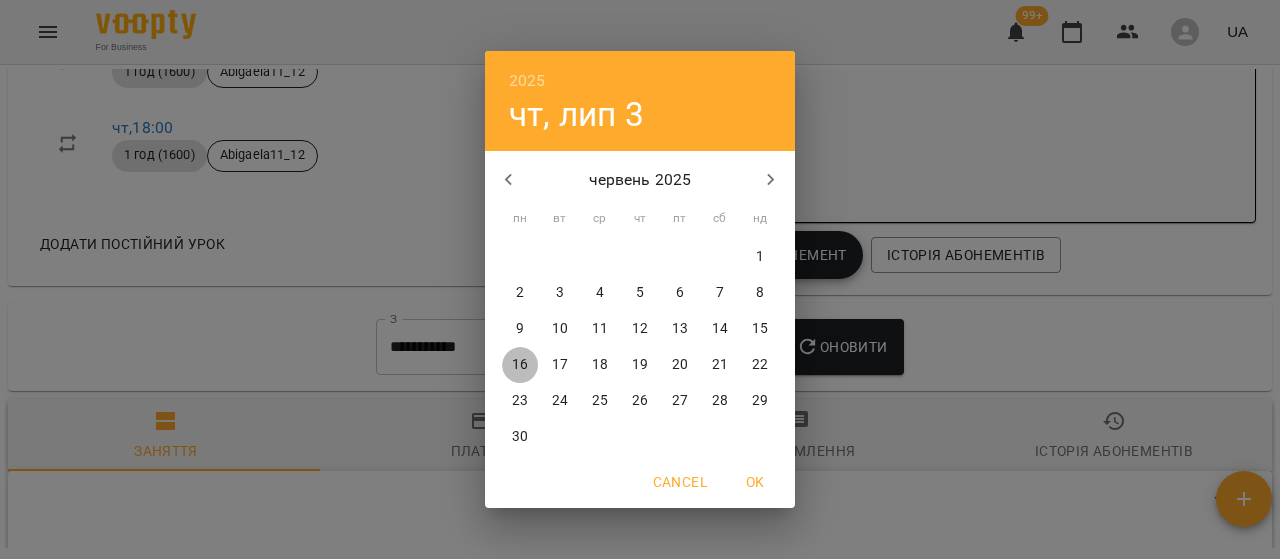 click on "16" at bounding box center (520, 365) 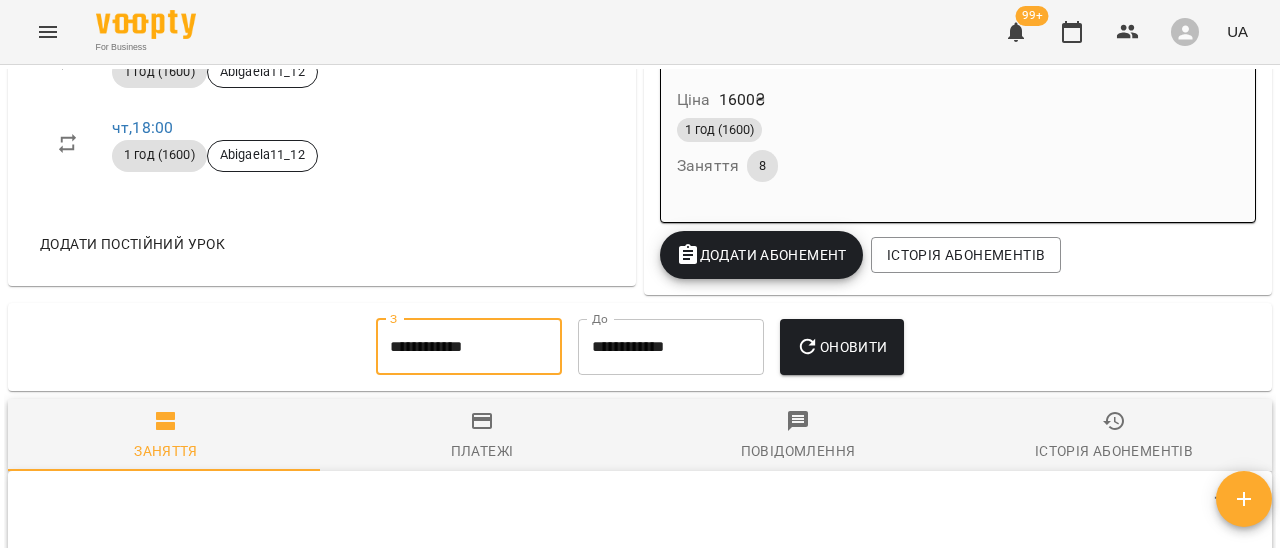 click on "Оновити" at bounding box center (841, 347) 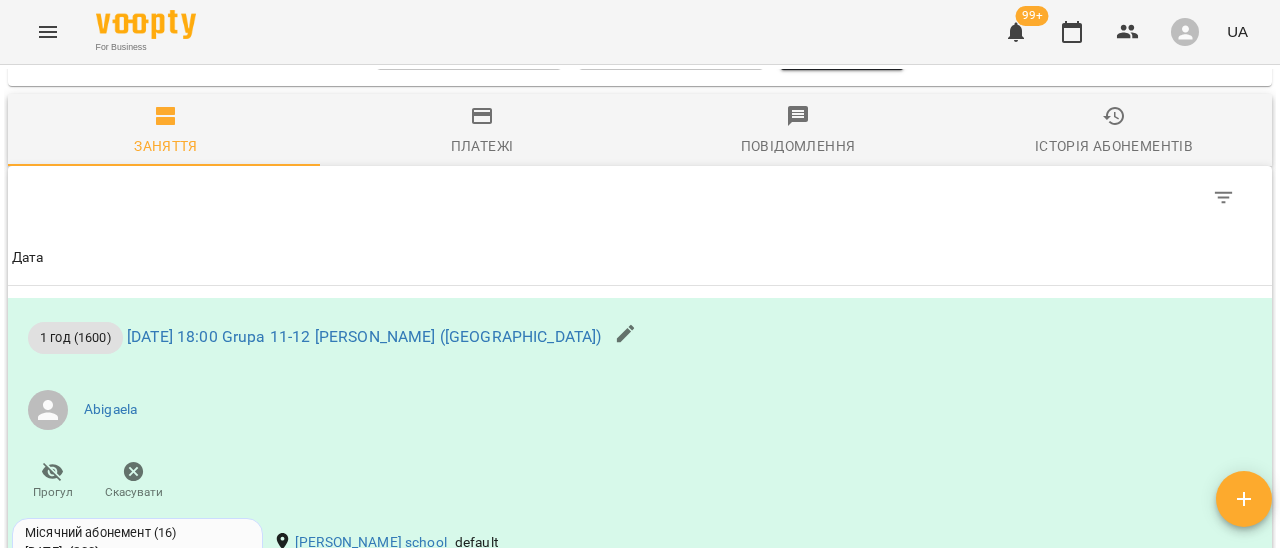 scroll, scrollTop: 1200, scrollLeft: 0, axis: vertical 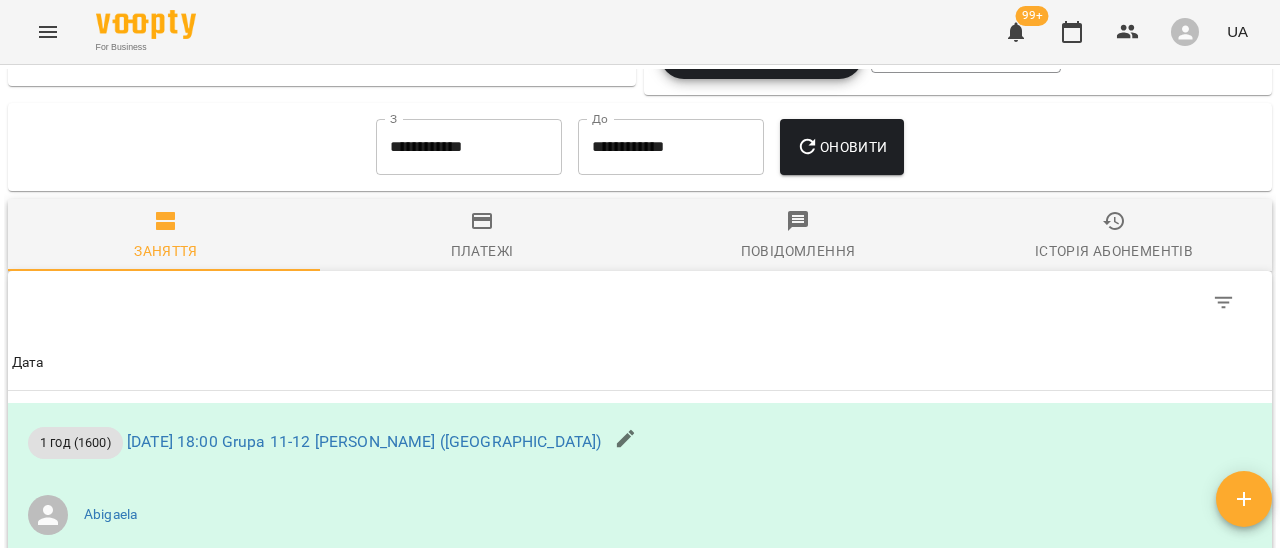 click 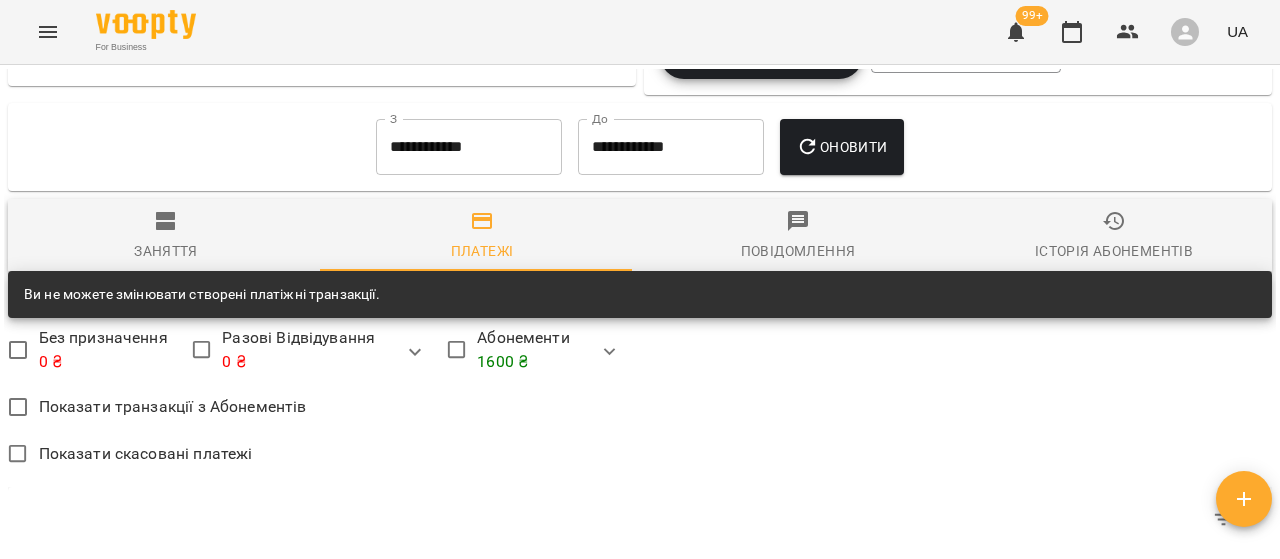 scroll, scrollTop: 1673, scrollLeft: 0, axis: vertical 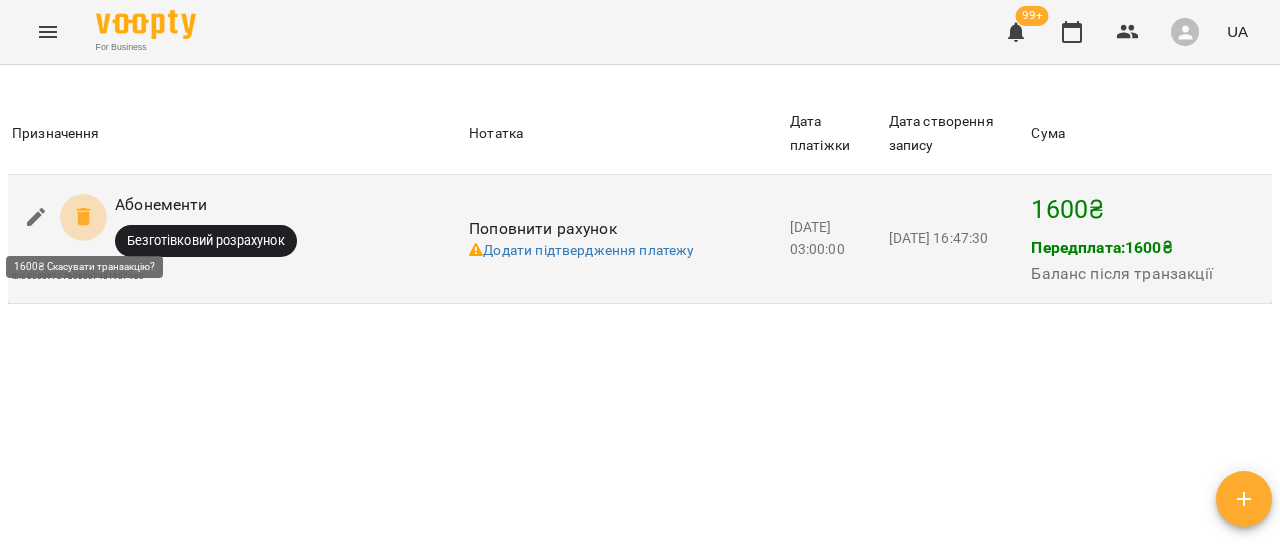 click 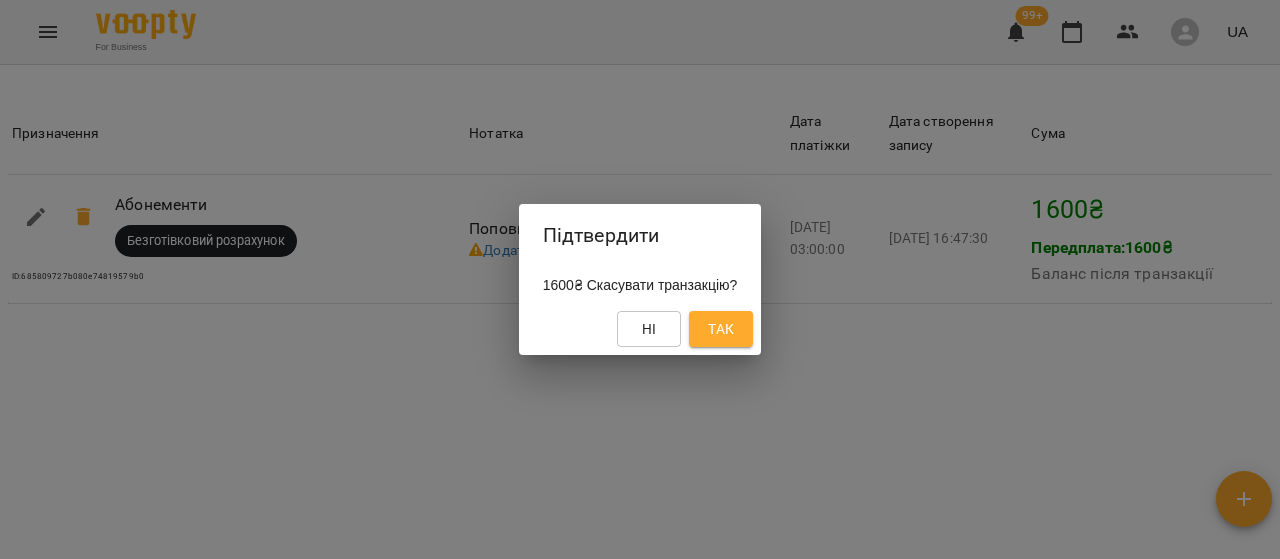 click on "Так" at bounding box center [721, 329] 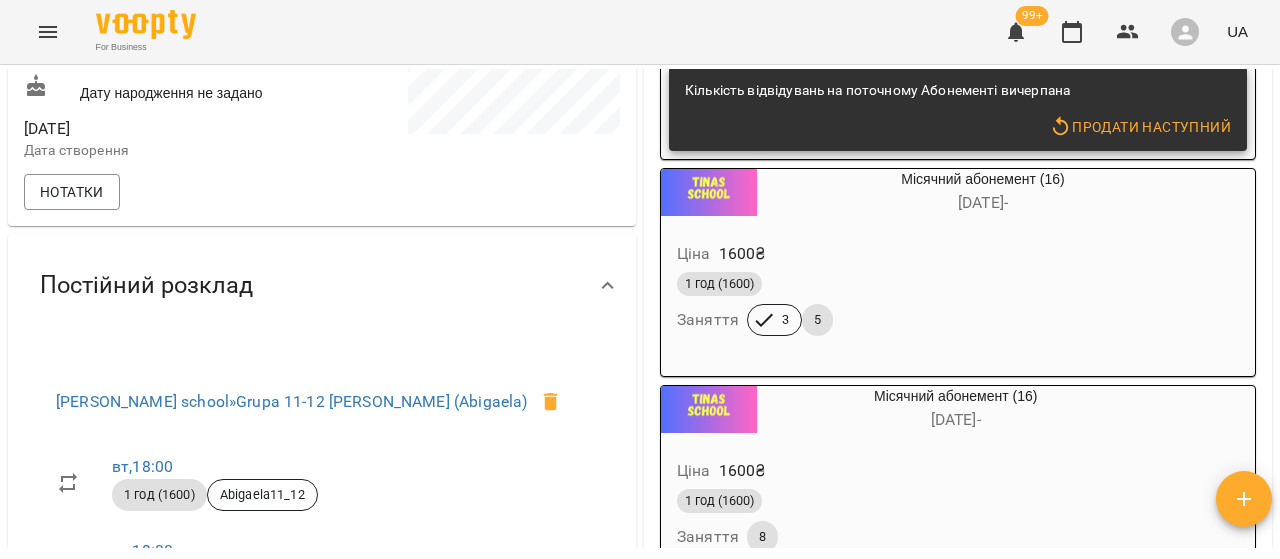 scroll, scrollTop: 377, scrollLeft: 0, axis: vertical 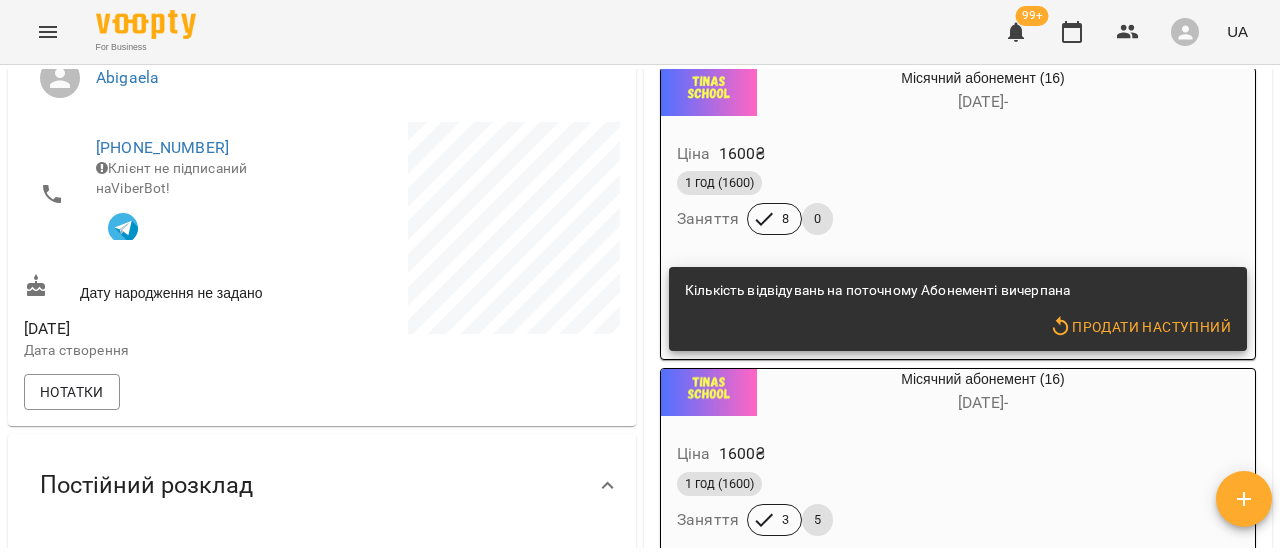 click on "1 год (1600)" at bounding box center (935, 183) 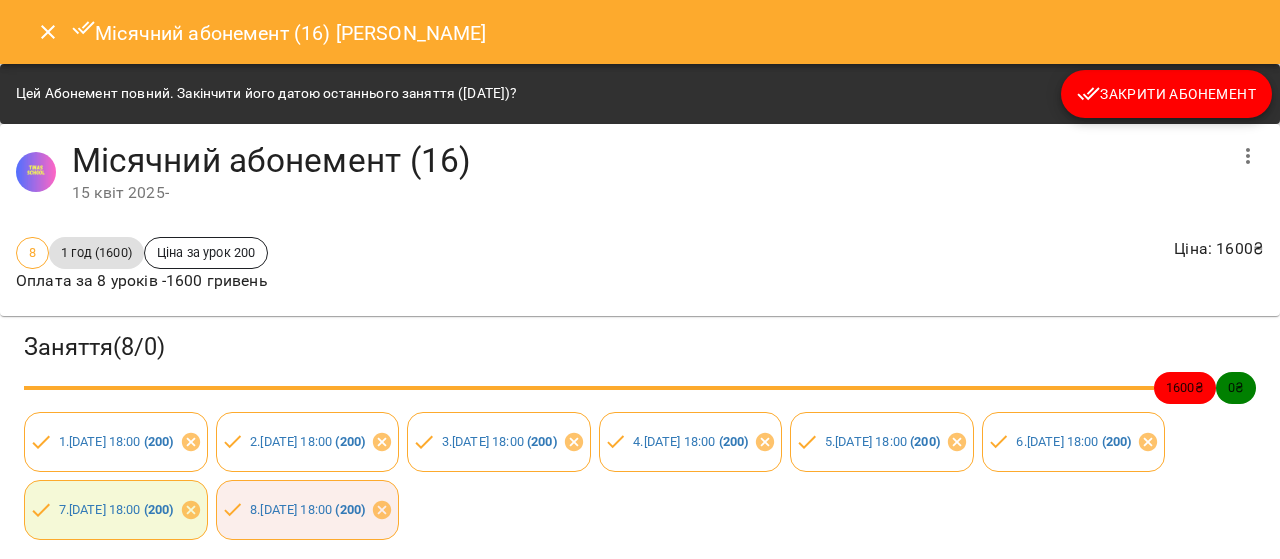 click on "Закрити Абонемент" at bounding box center [1166, 94] 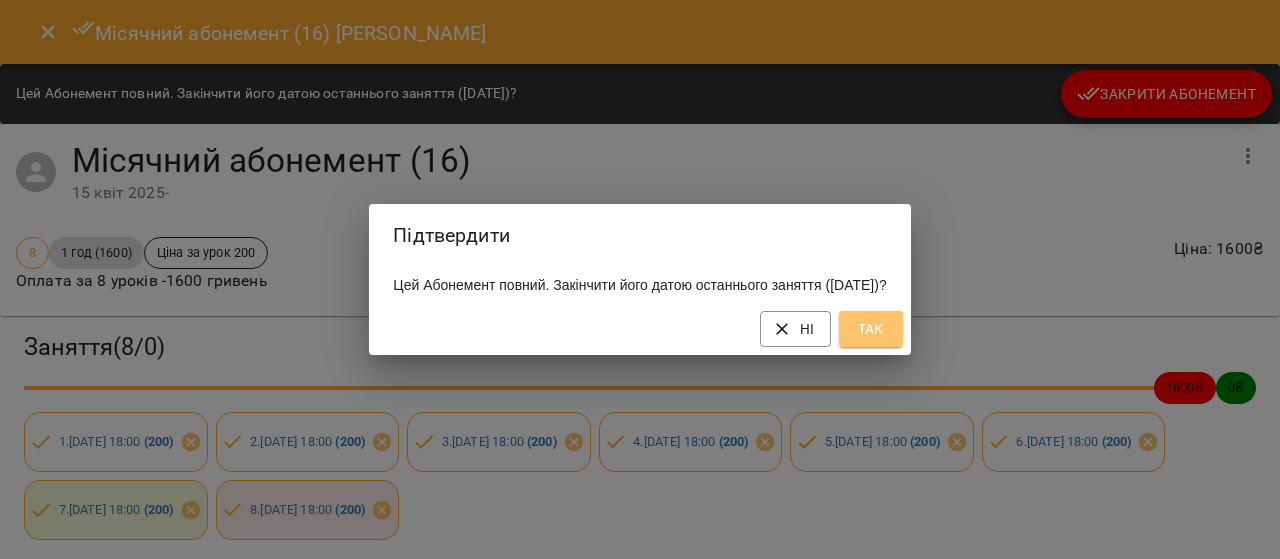 drag, startPoint x: 926, startPoint y: 327, endPoint x: 912, endPoint y: 333, distance: 15.231546 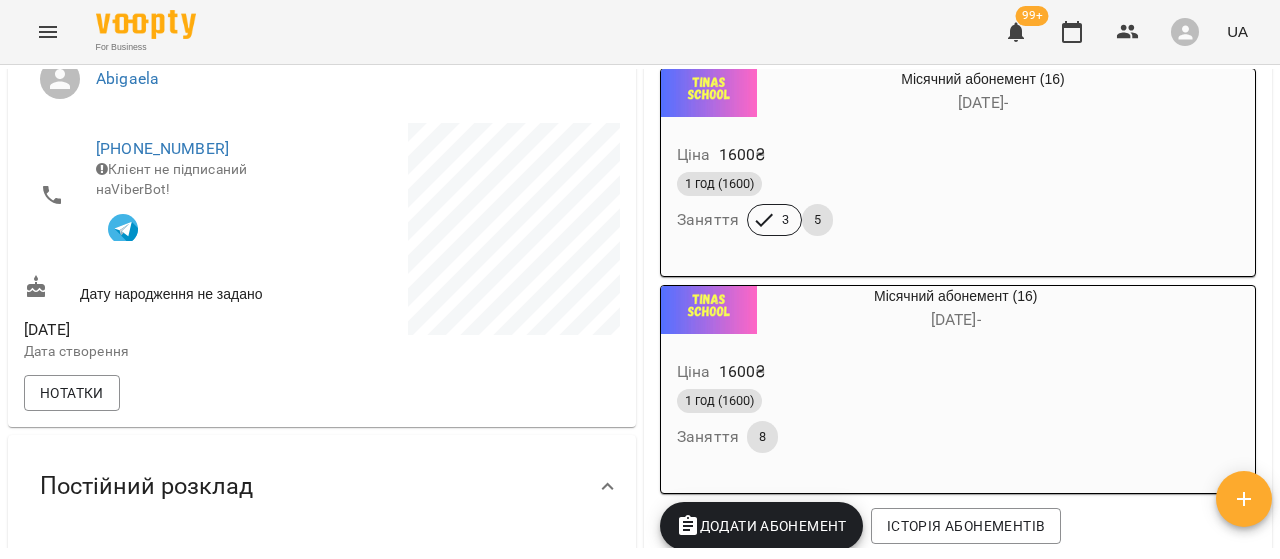 scroll, scrollTop: 576, scrollLeft: 0, axis: vertical 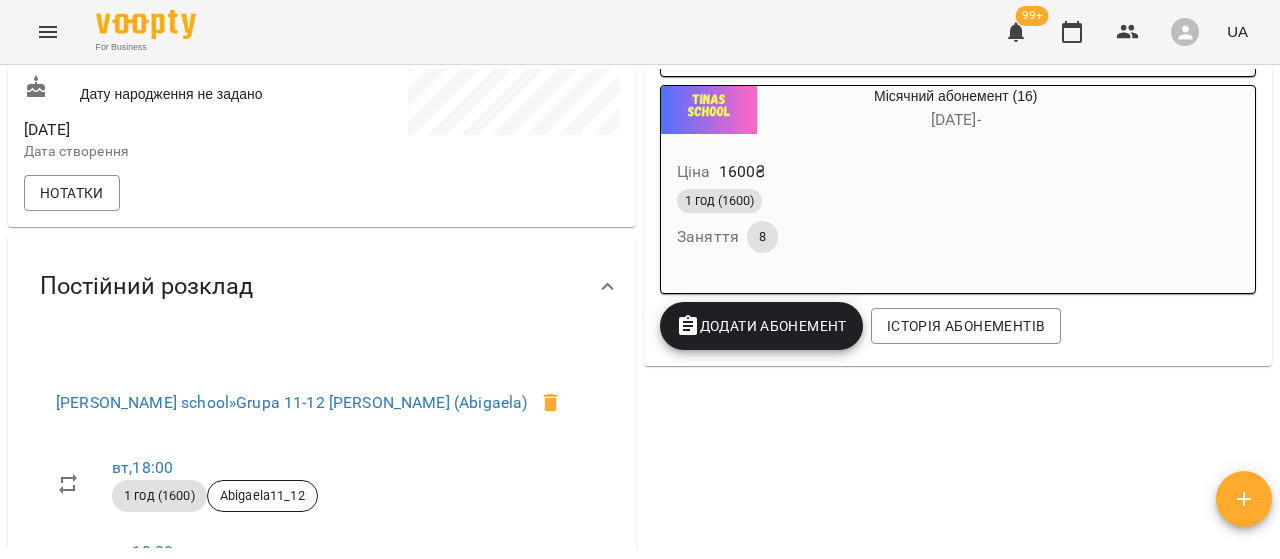 click on "Додати Абонемент" at bounding box center (761, 326) 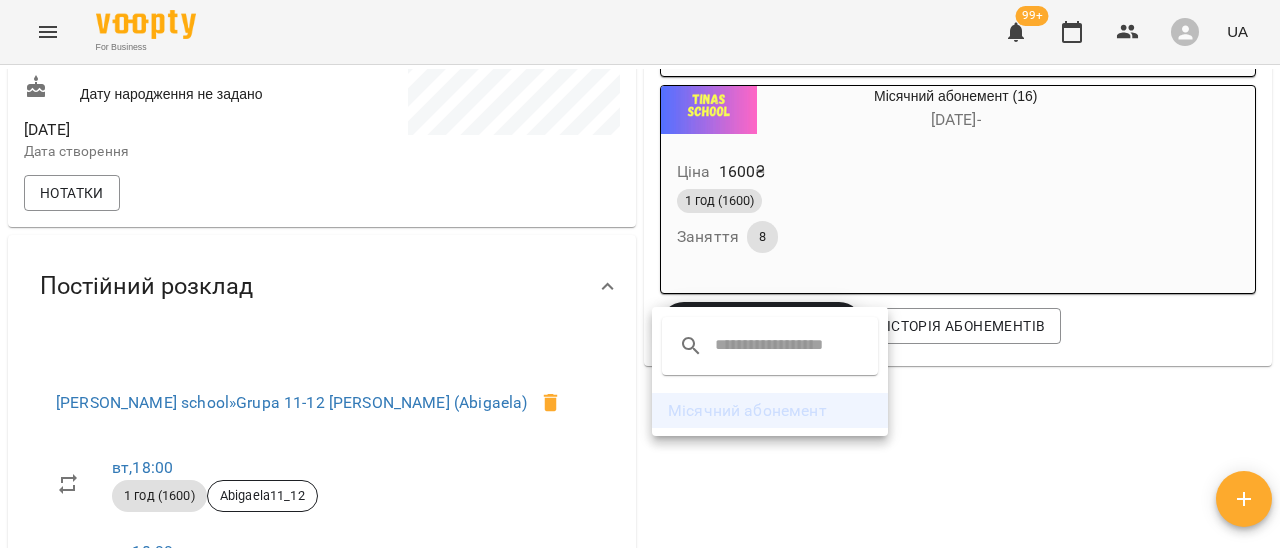 click on "Місячний абонемент" at bounding box center [770, 411] 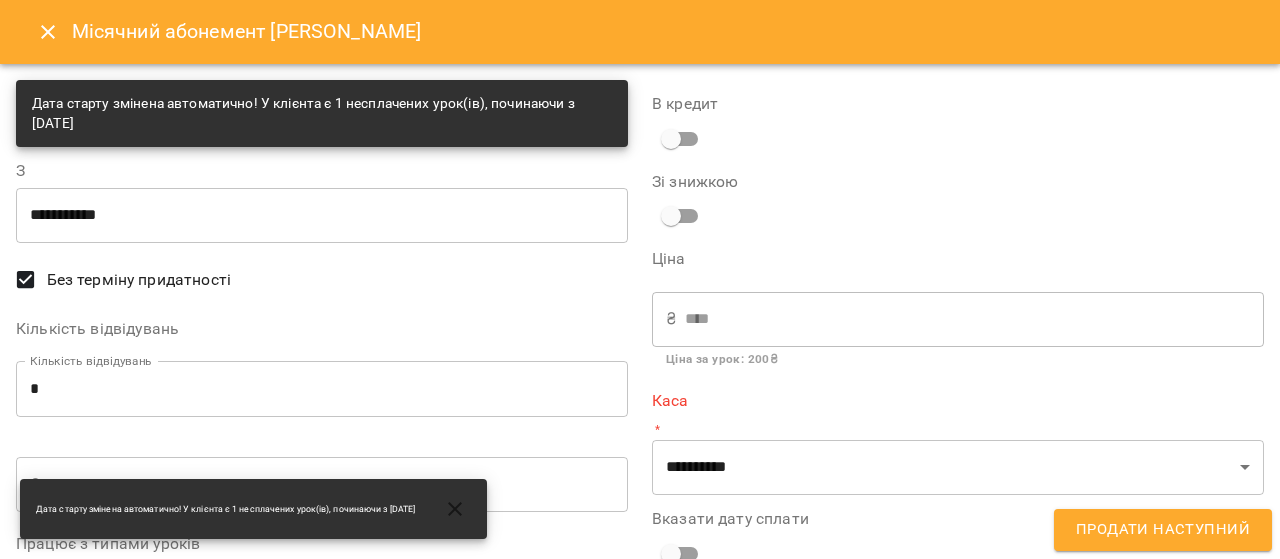 click on "**********" at bounding box center (322, 215) 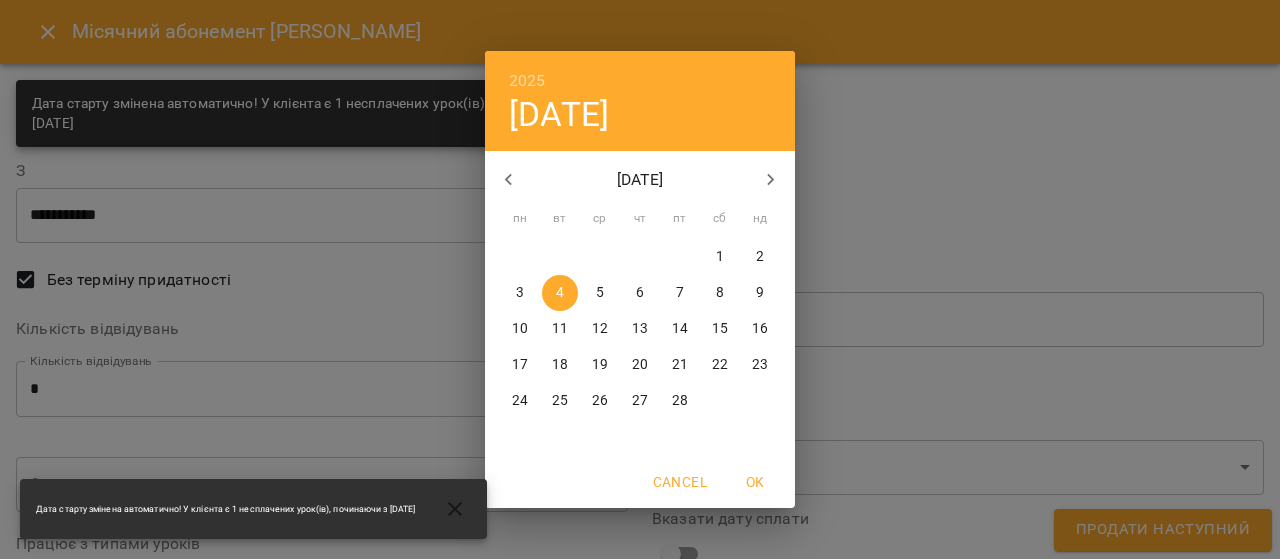 click on "2025 вт, лют [DATE] вт ср чт пт сб нд 27 28 29 30 31 1 2 3 4 5 6 7 8 9 10 11 12 13 14 15 16 17 18 19 20 21 22 23 24 25 26 27 28 1 2 Cancel OK" at bounding box center (640, 279) 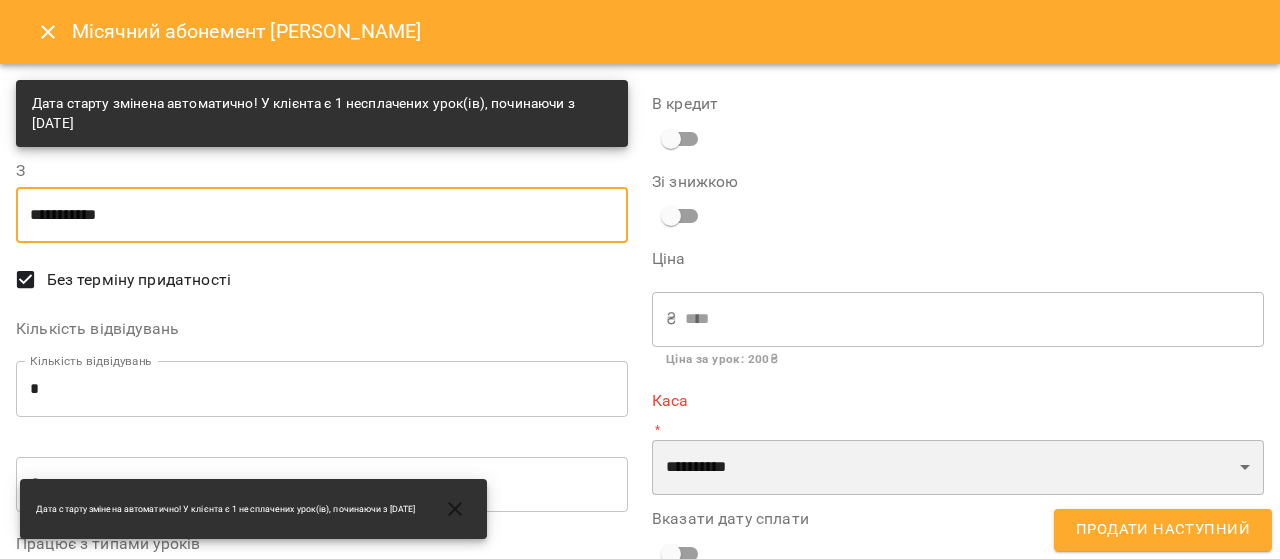 click on "**********" at bounding box center [958, 468] 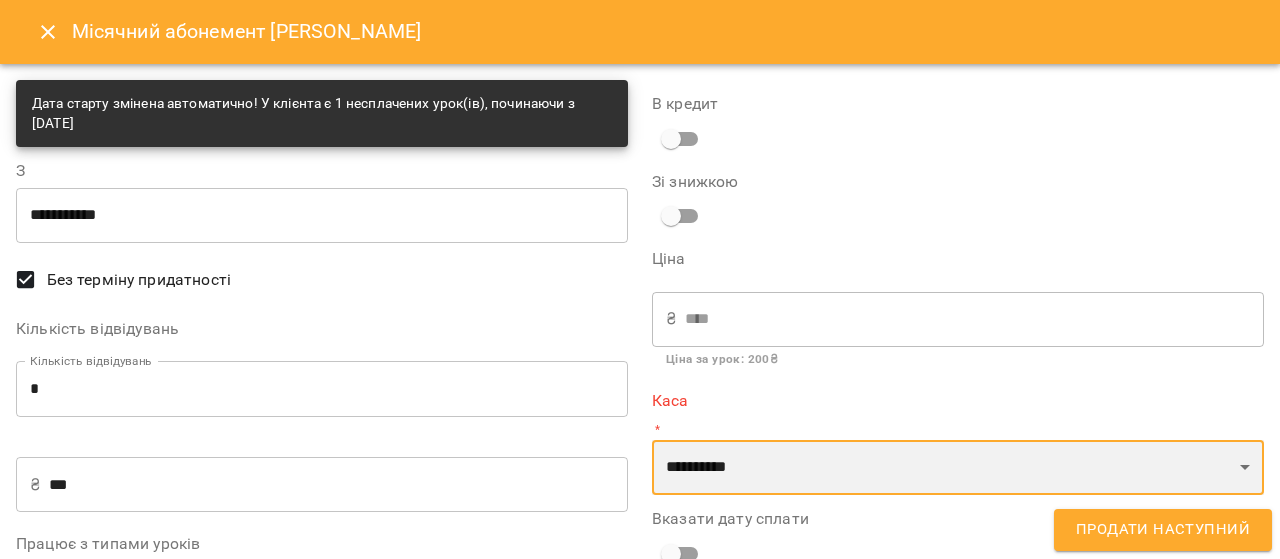 select on "****" 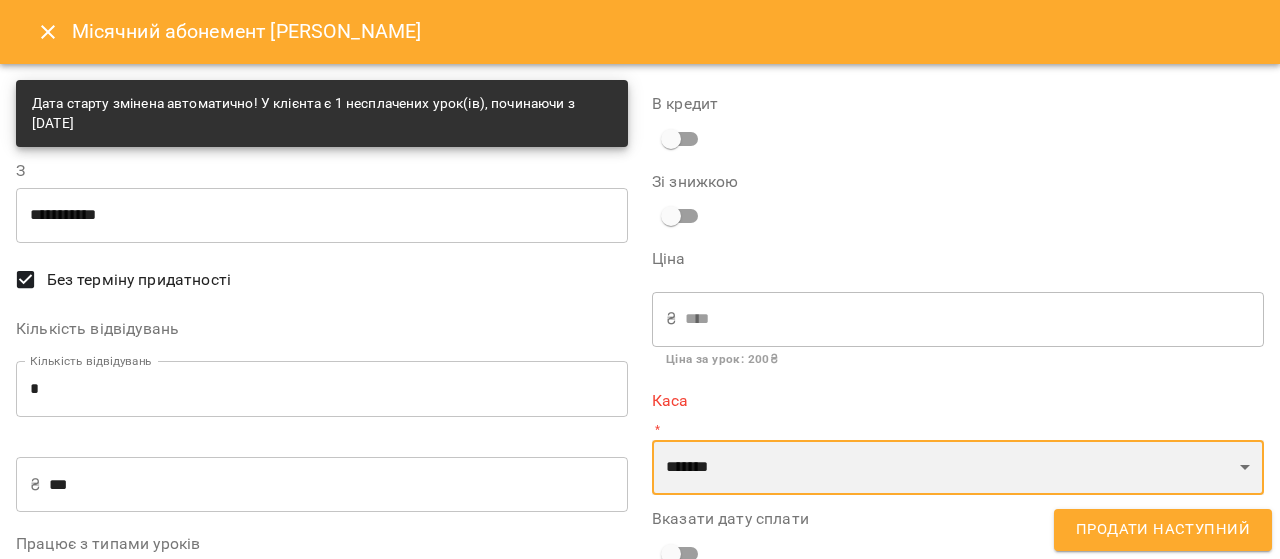 click on "**********" at bounding box center (958, 468) 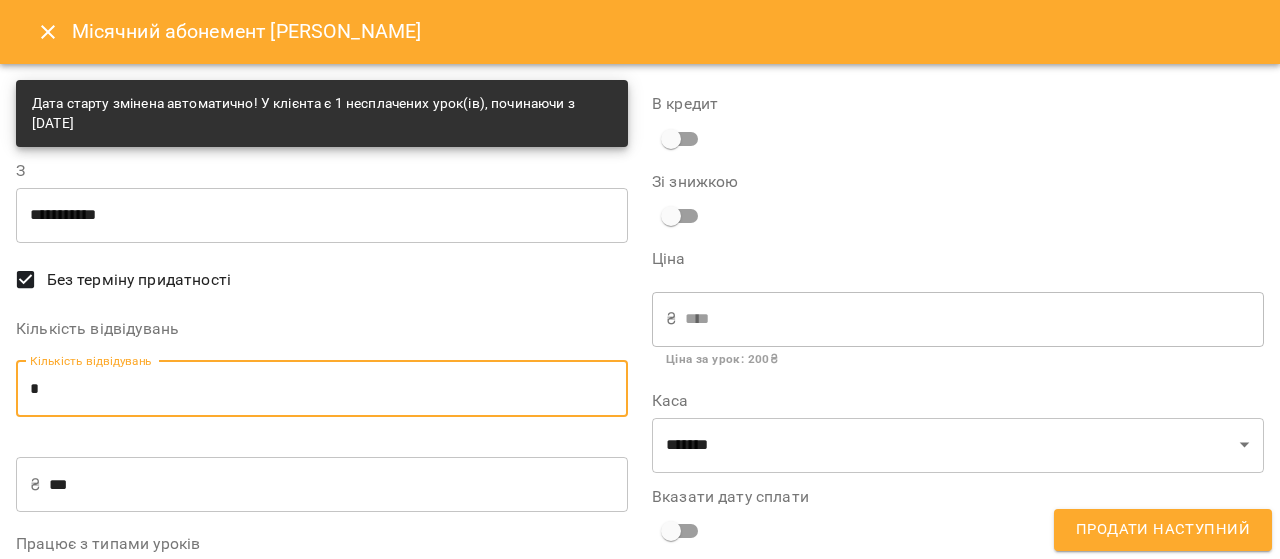 drag, startPoint x: 78, startPoint y: 394, endPoint x: 39, endPoint y: 395, distance: 39.012817 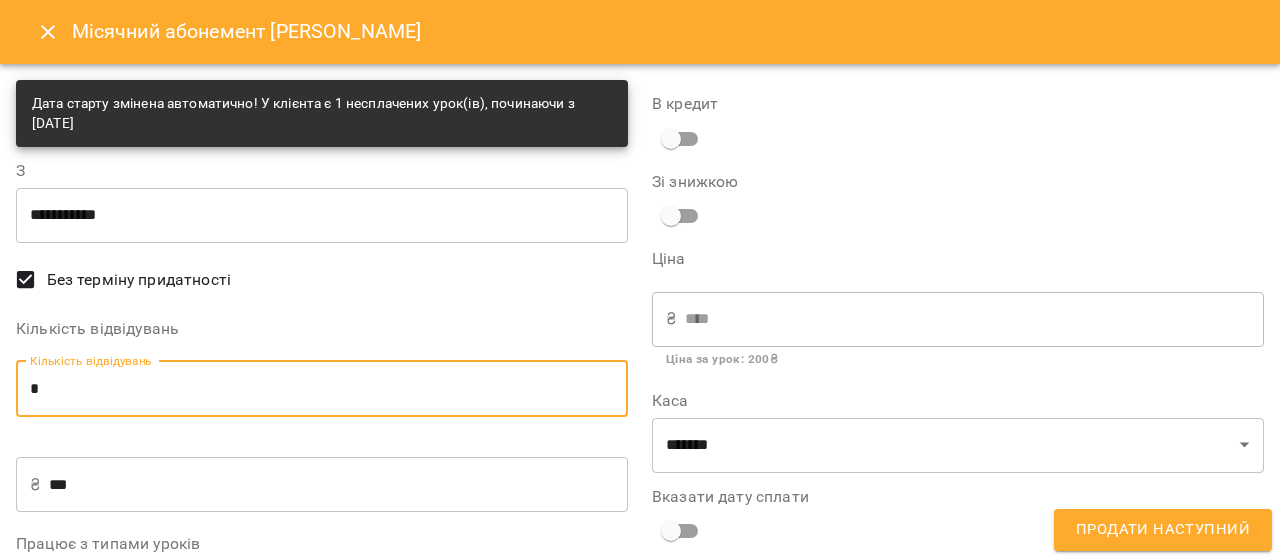 click on "**********" at bounding box center (322, 715) 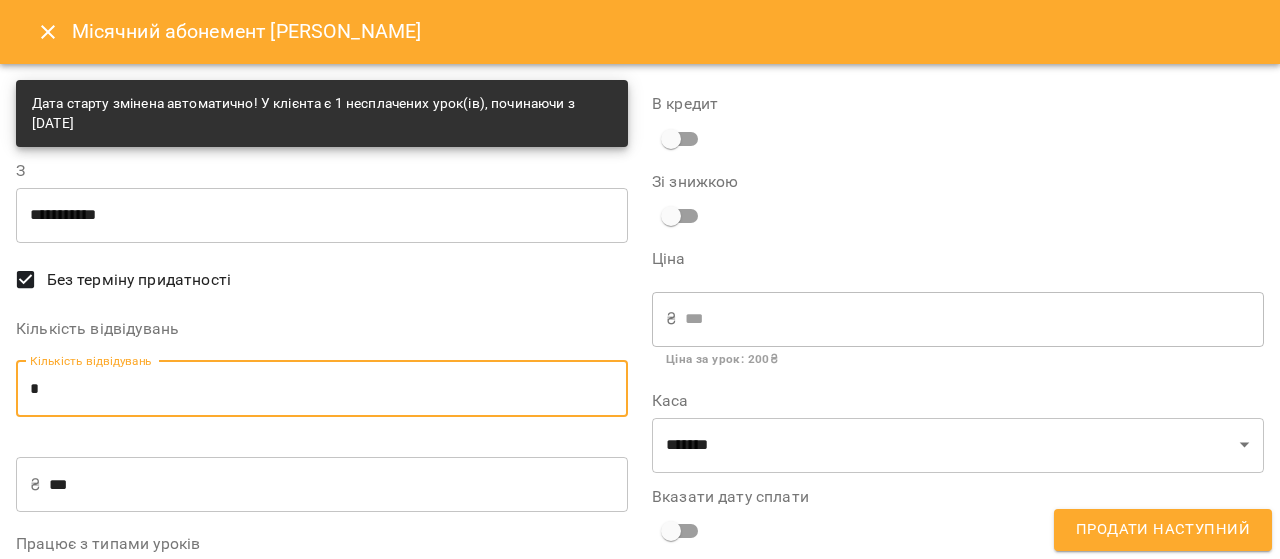 type on "*" 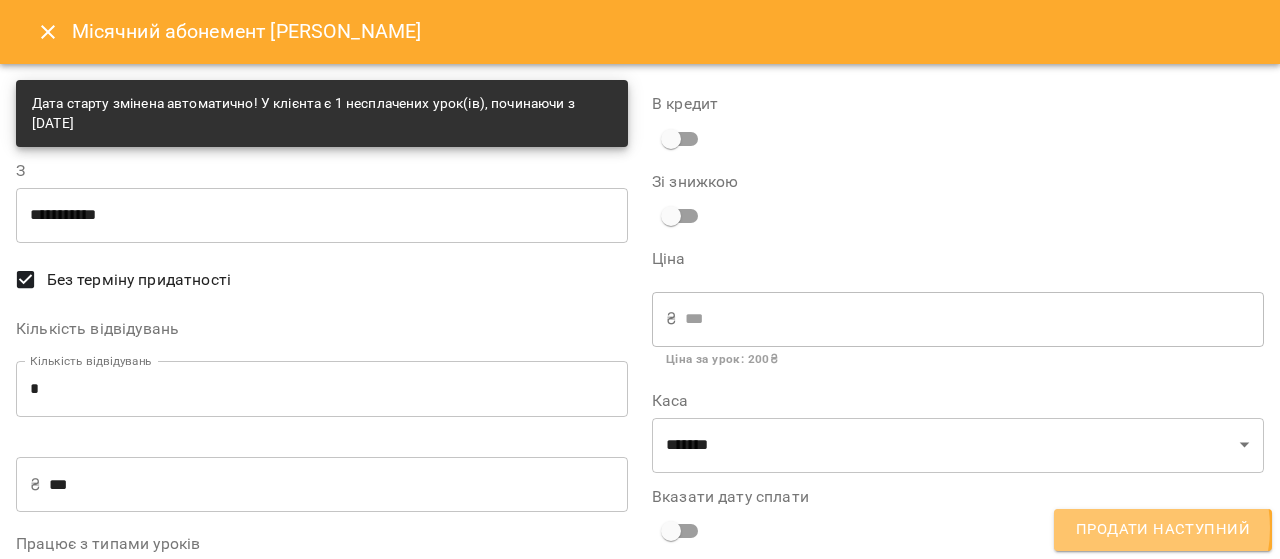 click on "Продати наступний" at bounding box center (1163, 530) 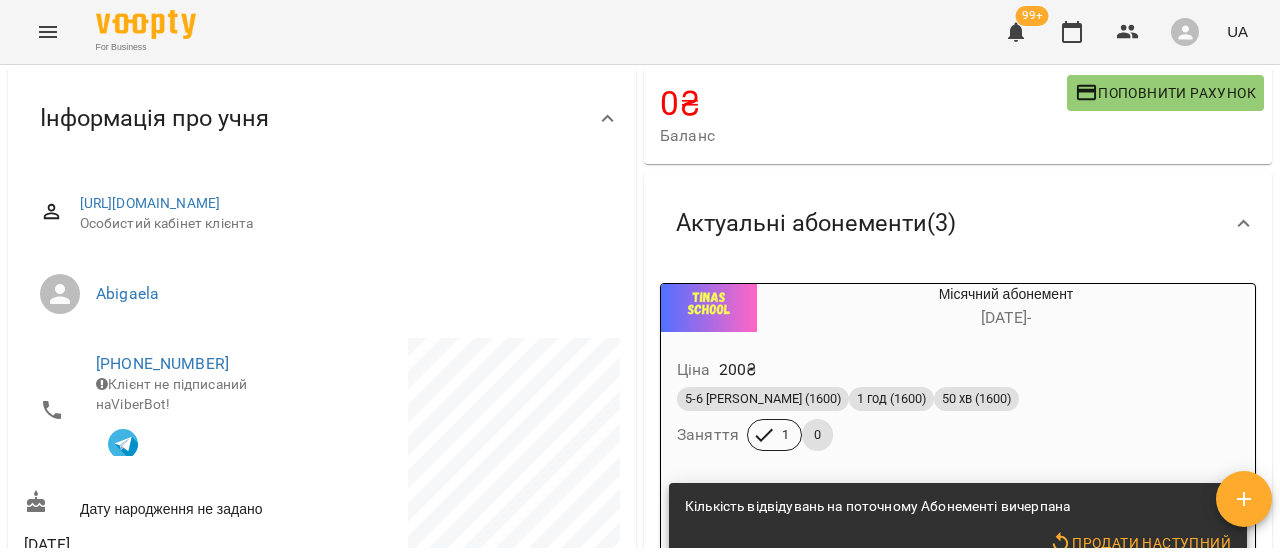 scroll, scrollTop: 0, scrollLeft: 0, axis: both 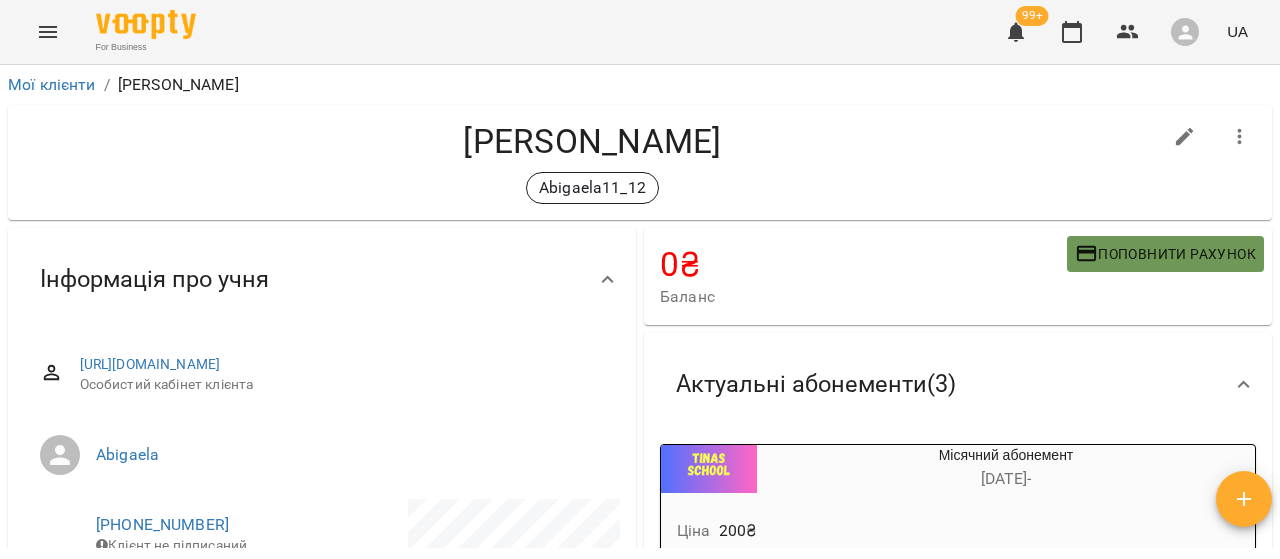 click on "Поповнити рахунок" at bounding box center [1165, 254] 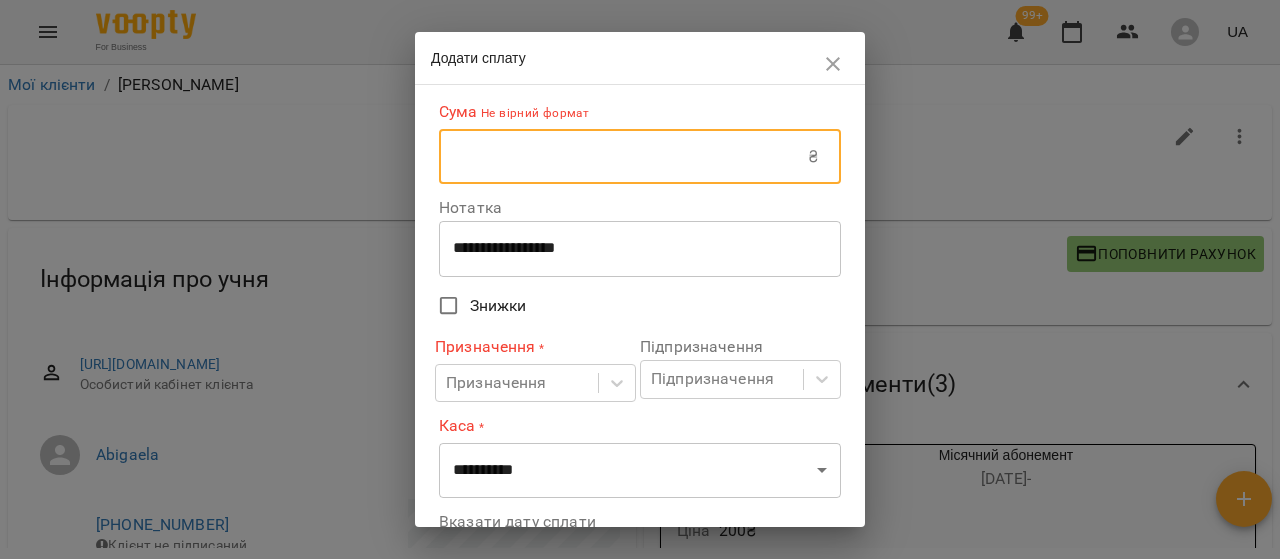 click at bounding box center (623, 157) 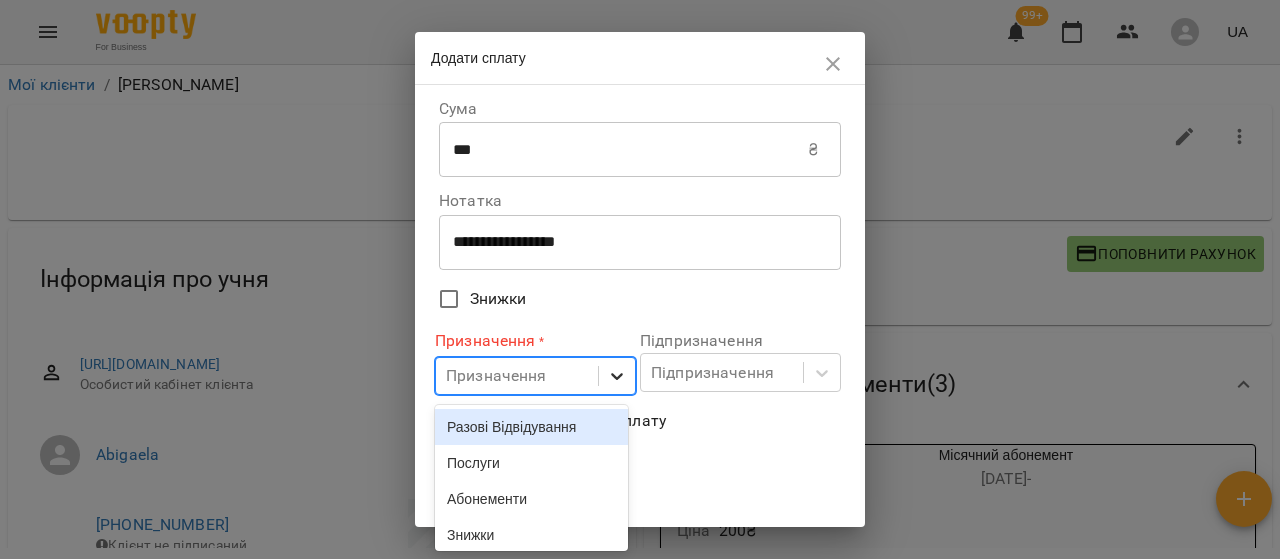 click 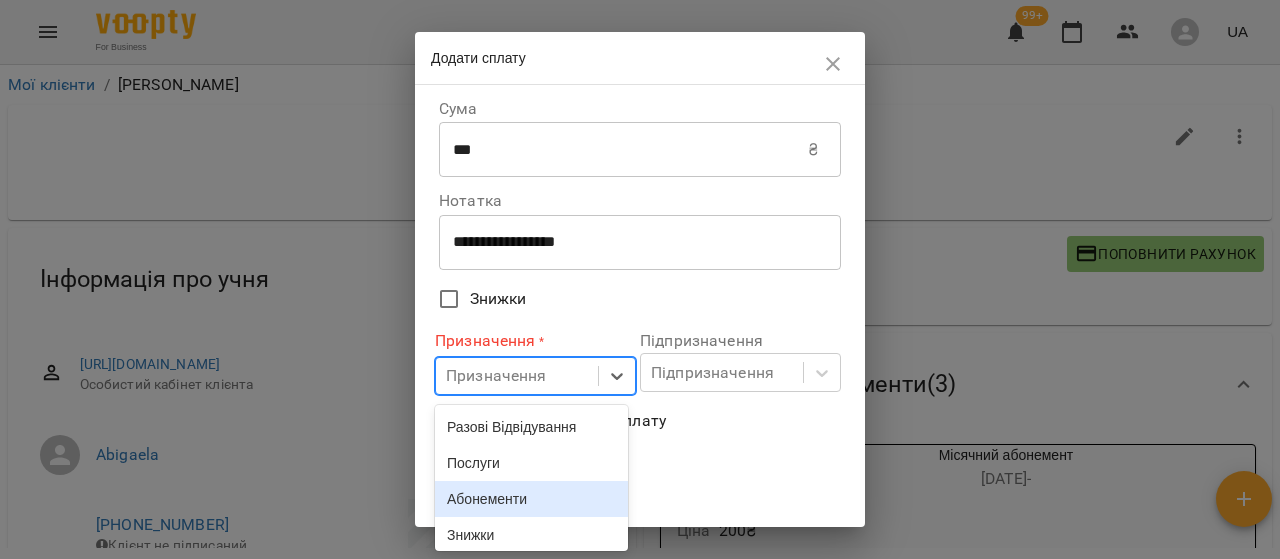 click on "Абонементи" at bounding box center (531, 499) 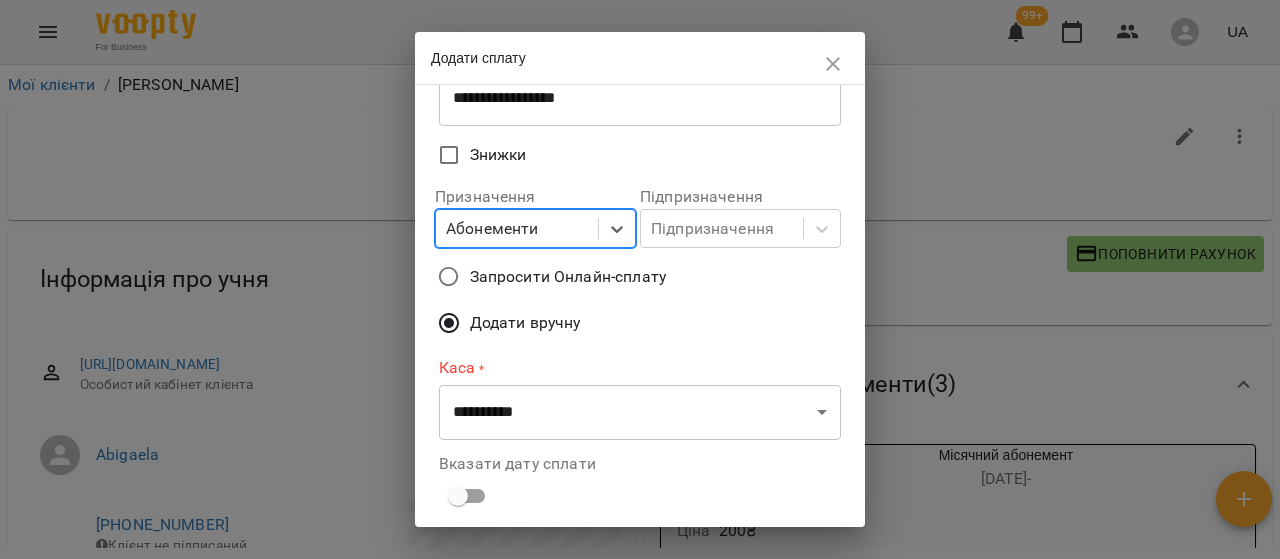 scroll, scrollTop: 270, scrollLeft: 0, axis: vertical 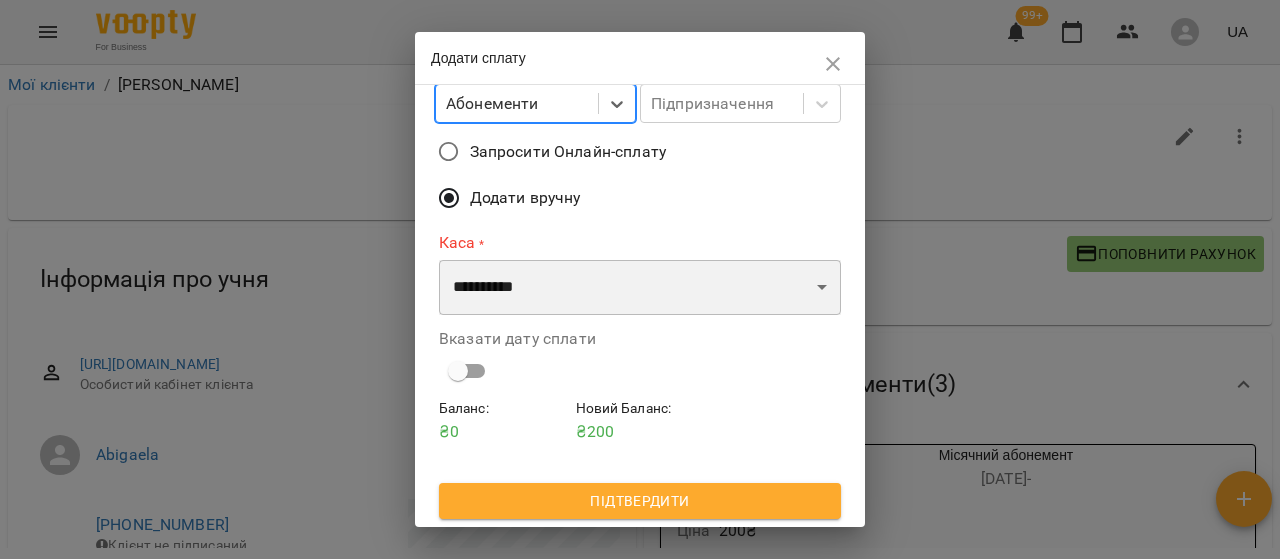 click on "**********" at bounding box center [640, 288] 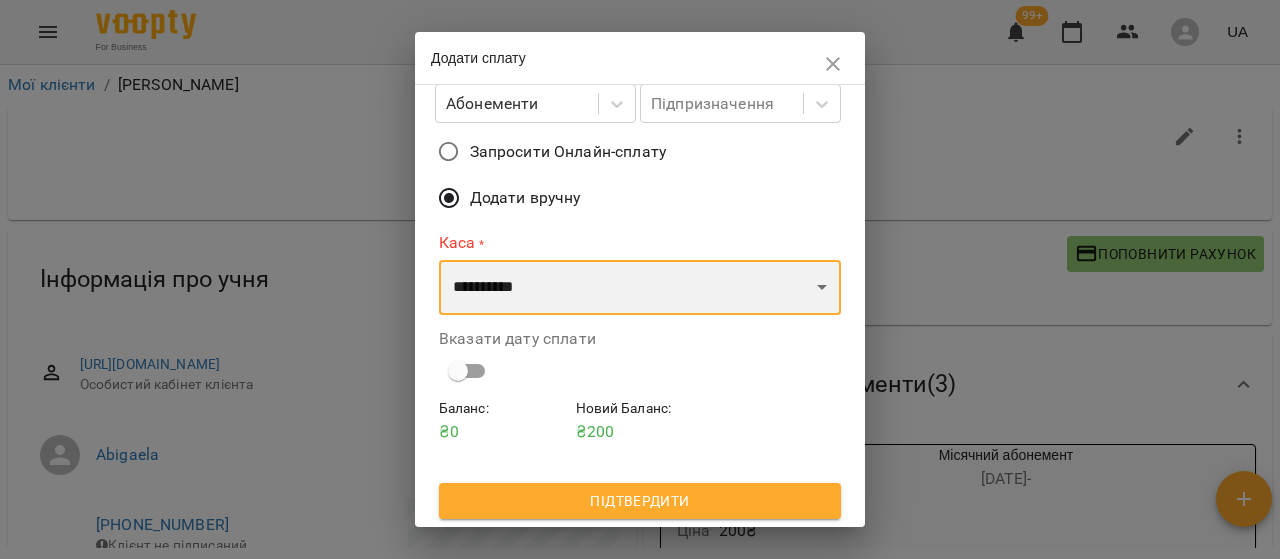 select on "****" 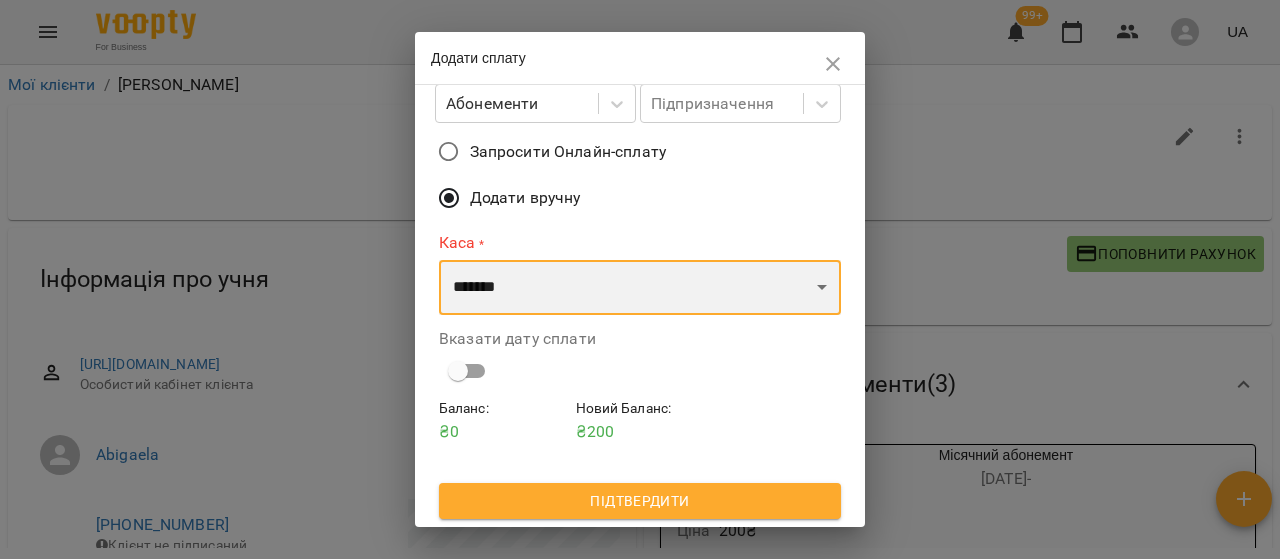 click on "**********" at bounding box center (640, 288) 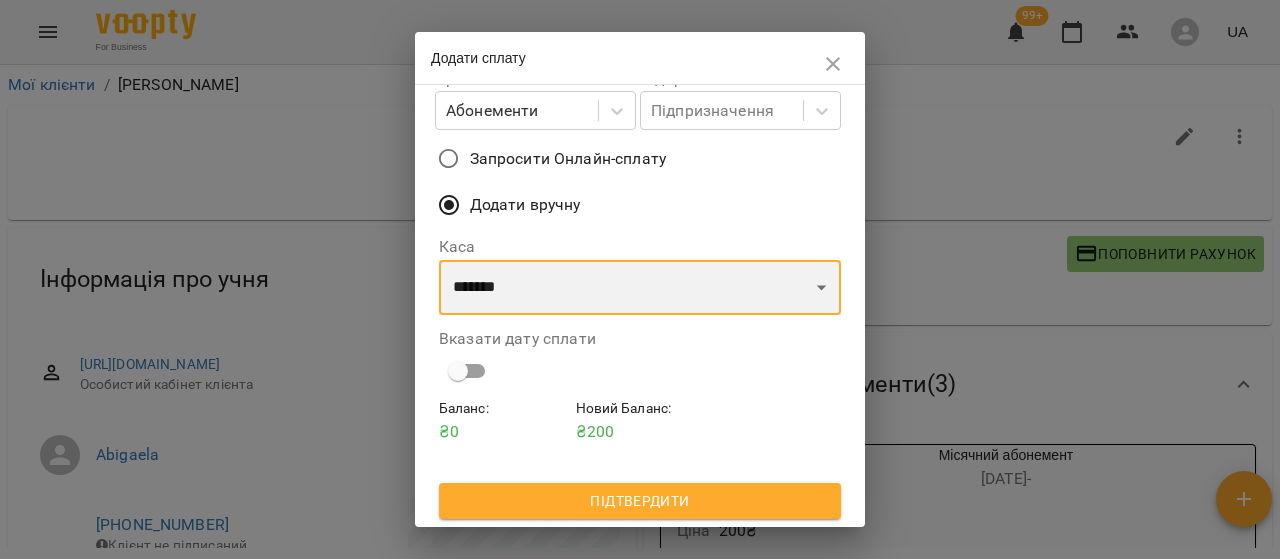 scroll, scrollTop: 264, scrollLeft: 0, axis: vertical 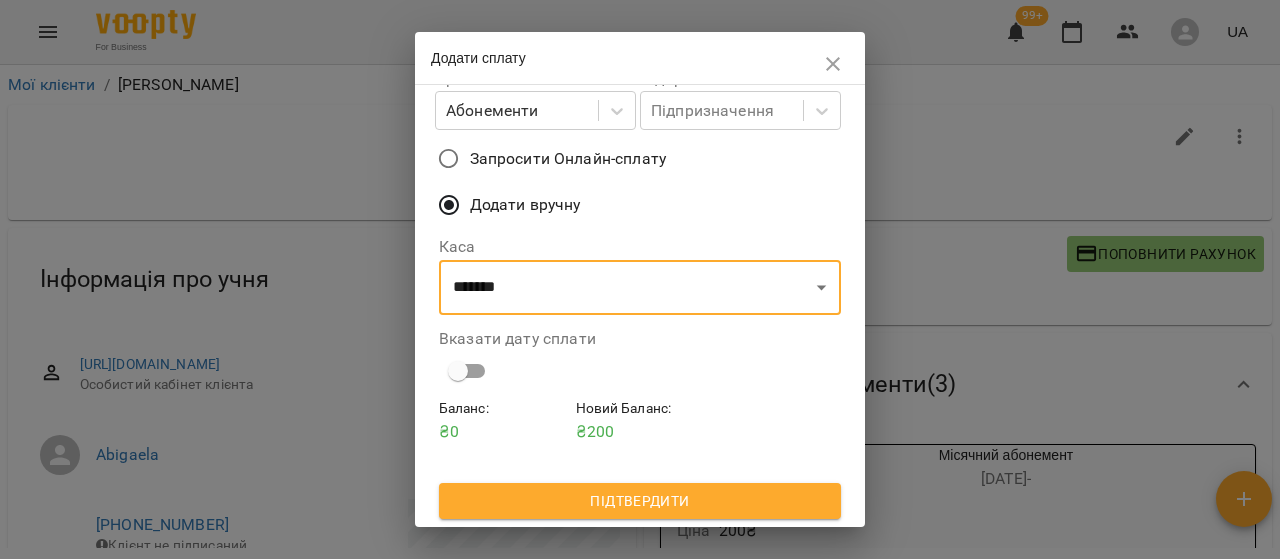 click on "Підтвердити" at bounding box center (640, 501) 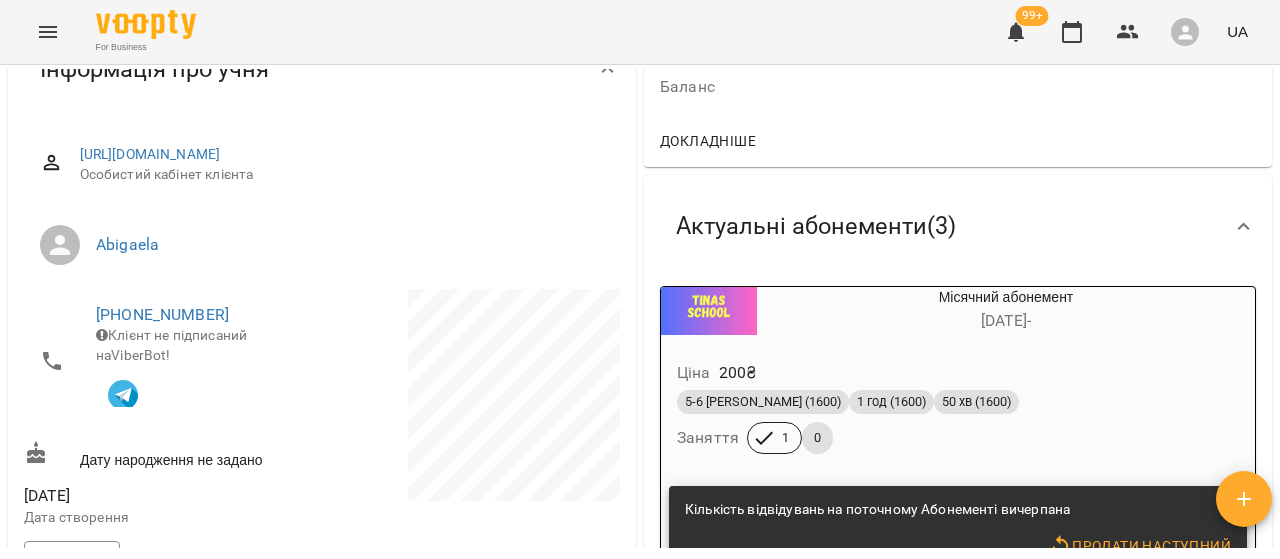 scroll, scrollTop: 300, scrollLeft: 0, axis: vertical 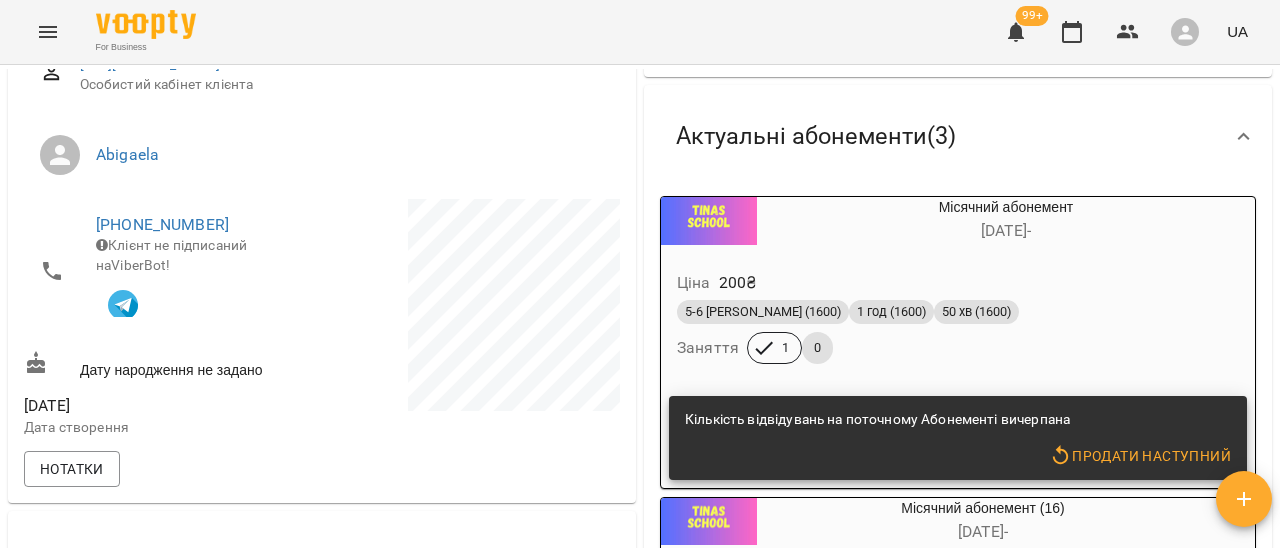 click on "5-6 [PERSON_NAME] (1600) 1 год (1600) 50 хв (1600) Заняття 1 0" at bounding box center (958, 332) 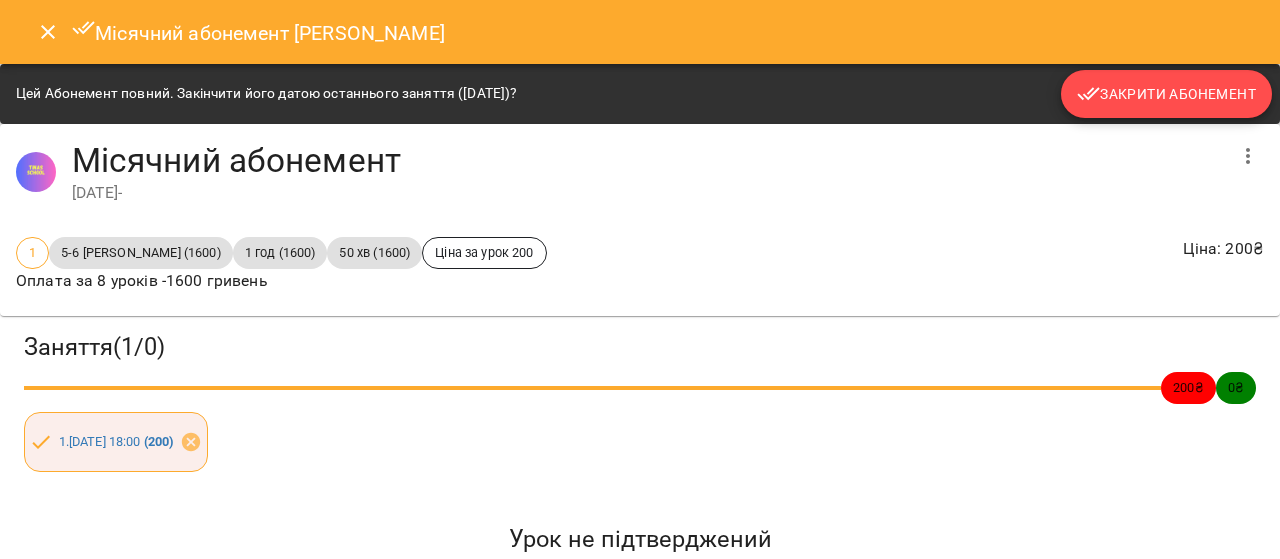 click on "Закрити Абонемент" at bounding box center (1166, 94) 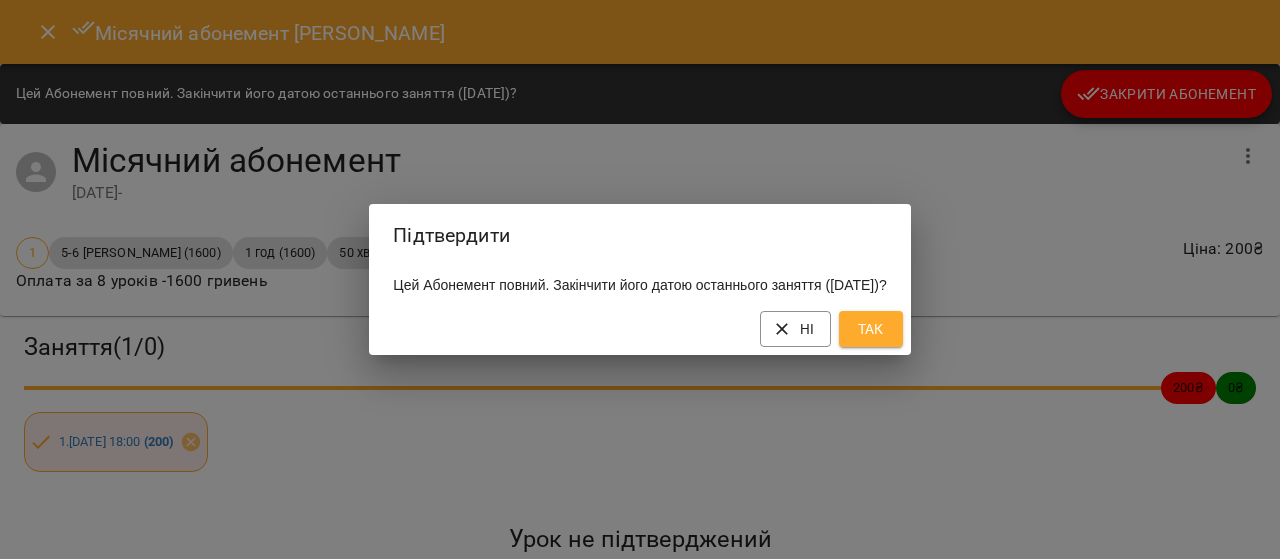 click on "Так" at bounding box center (871, 329) 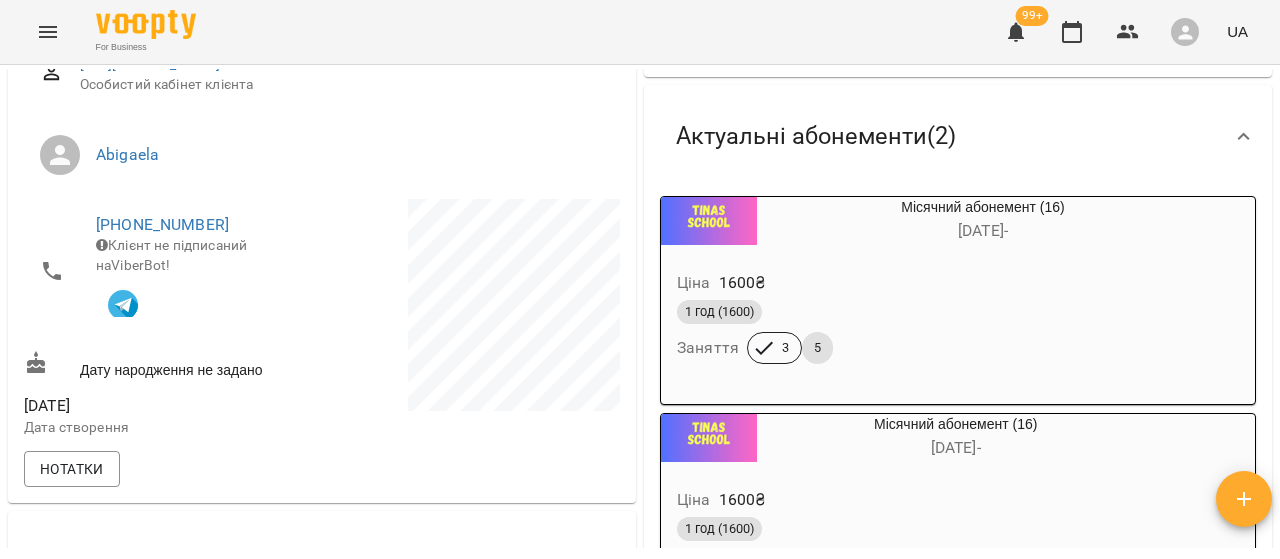 scroll, scrollTop: 700, scrollLeft: 0, axis: vertical 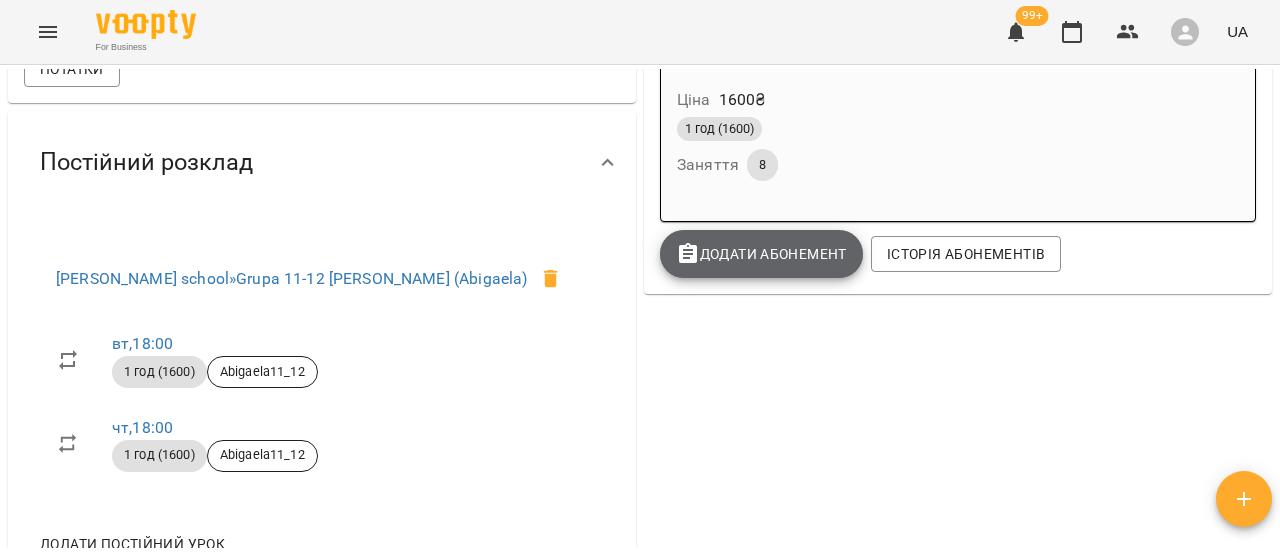 click on "Додати Абонемент" at bounding box center (761, 254) 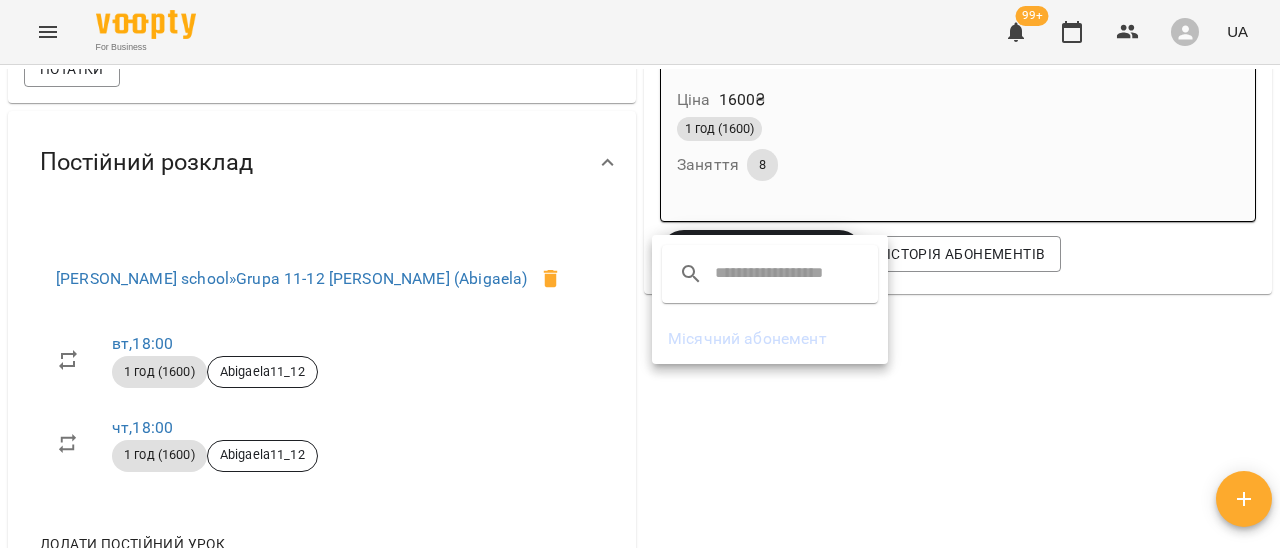 click on "Місячний абонемент" at bounding box center [770, 339] 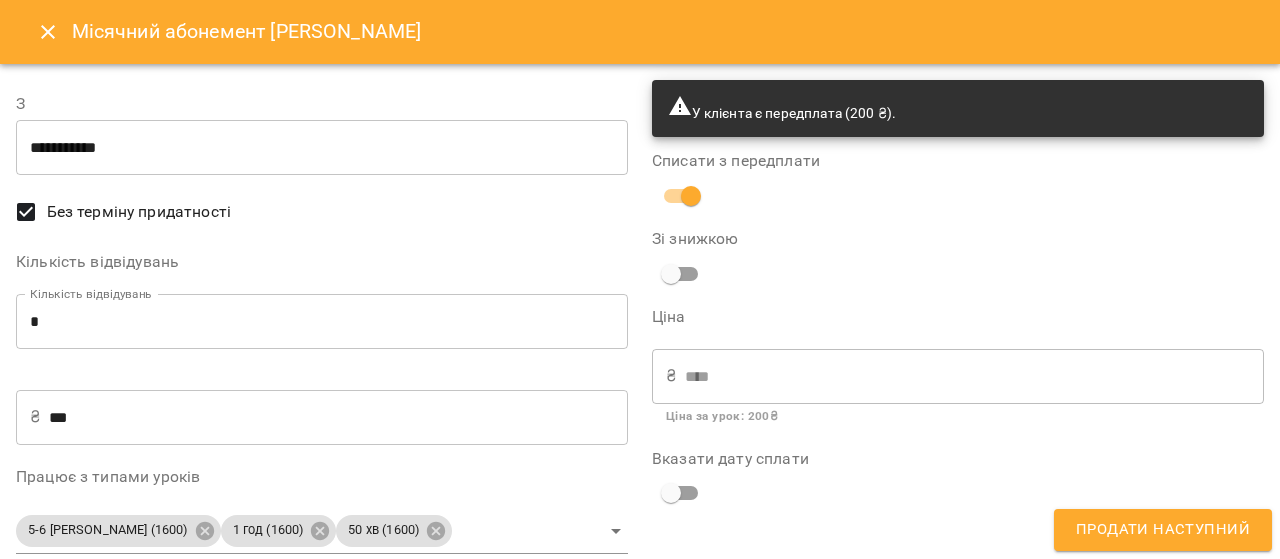 click on "**********" at bounding box center [322, 148] 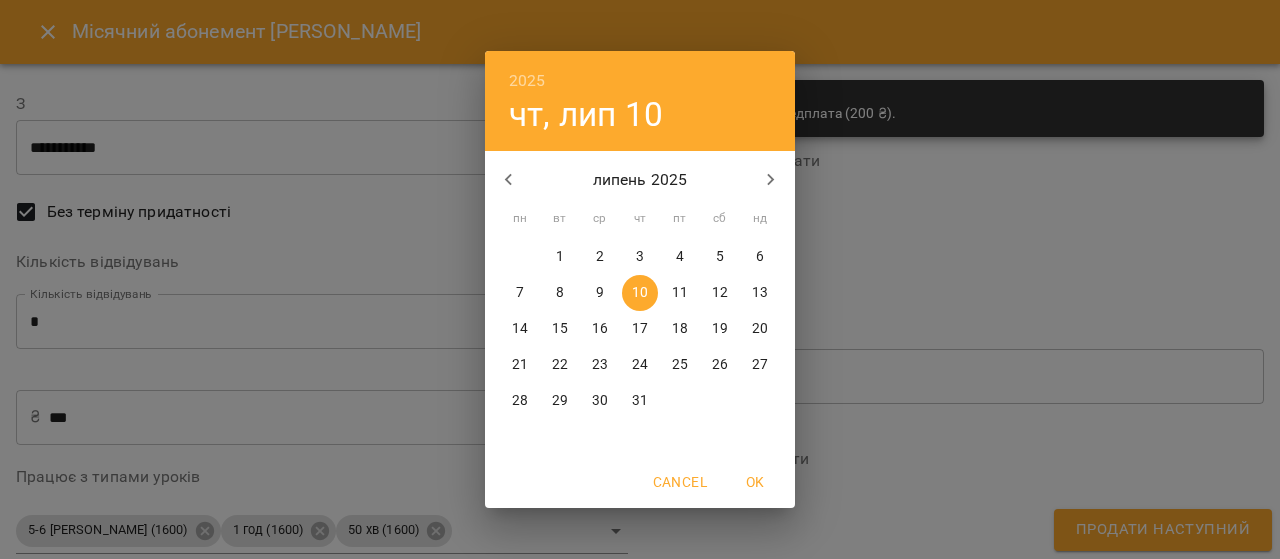 click on "15" at bounding box center (560, 329) 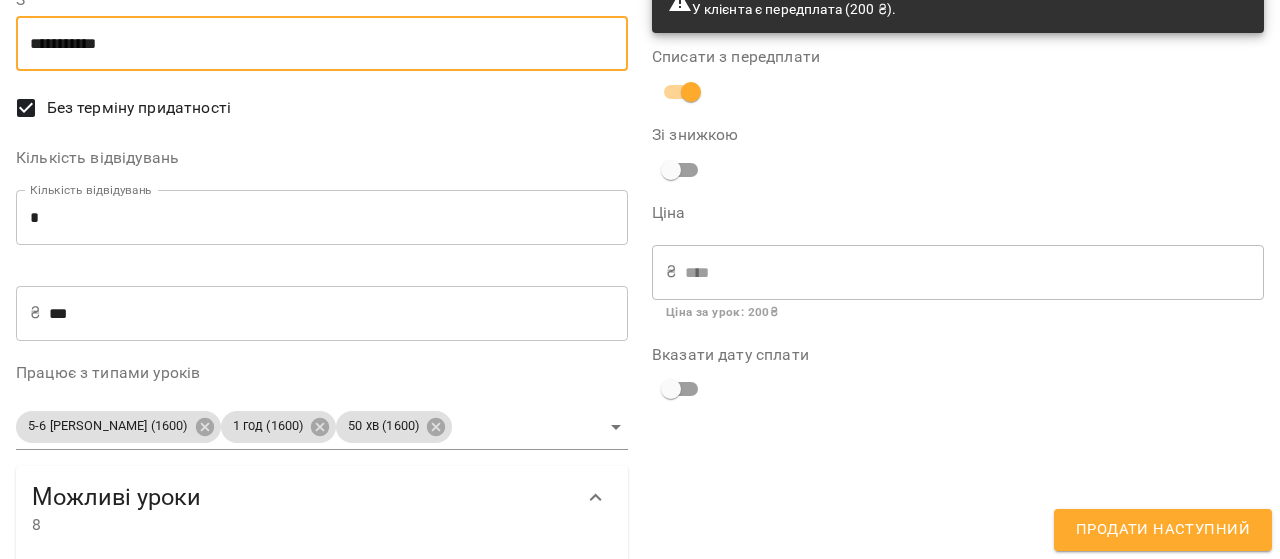 scroll, scrollTop: 200, scrollLeft: 0, axis: vertical 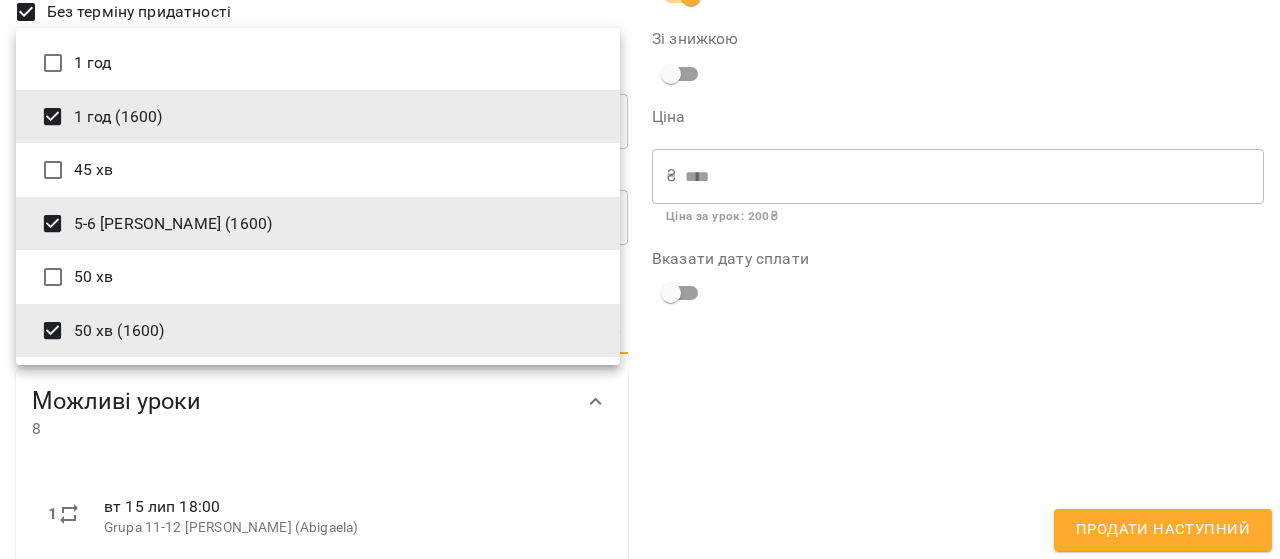 click on "For Business 99+ UA Мої клієнти / [PERSON_NAME] [PERSON_NAME] Abigaela11_12 200 ₴ Баланс Поповнити рахунок Докладніше 200   ₴ Абонементи 0 ₴   Місячний абонемент 1600 0 ₴   Місячний абонемент 200 ₴   Без призначення 0 ₴   Місячний абонемент (16) Актуальні абонементи ( 2 ) Місячний абонемент (16) [DATE]  -   Ціна 1600 ₴ 1 год (1600) Заняття 3 5 Місячний абонемент (16) [DATE]  -   Ціна 1600 ₴ 1 год (1600) Заняття 8 Додати Абонемент Історія абонементів Інформація про учня [URL][DOMAIN_NAME] Особистий кабінет клієнта Abigaela [PHONE_NUMBER] ViberBot! Нотатки" at bounding box center [640, 312] 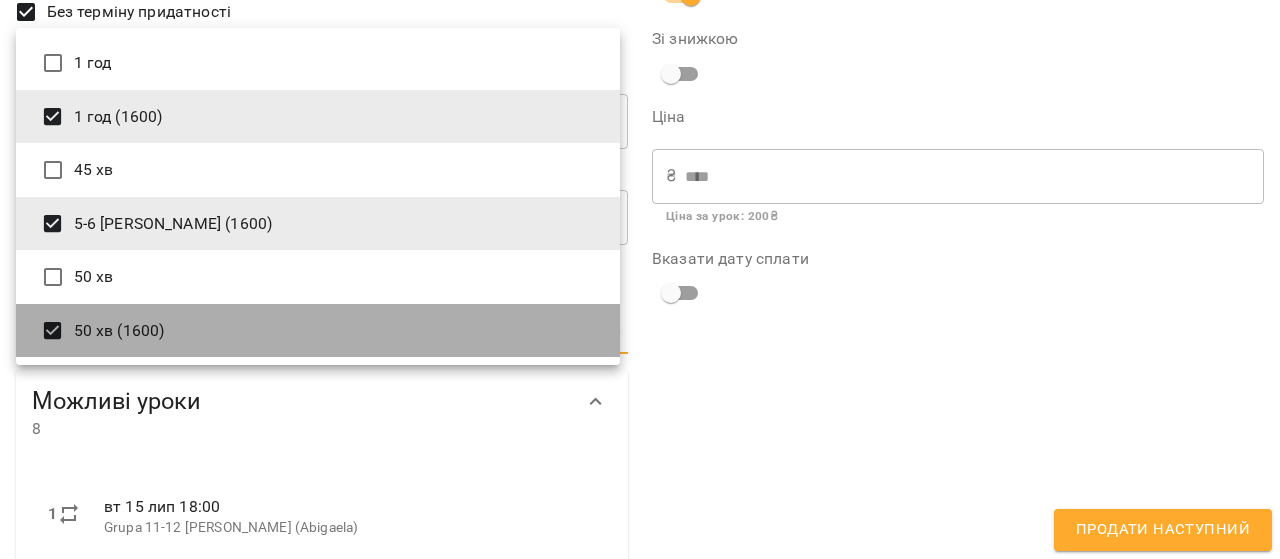 click on "50 хв (1600)" at bounding box center (318, 331) 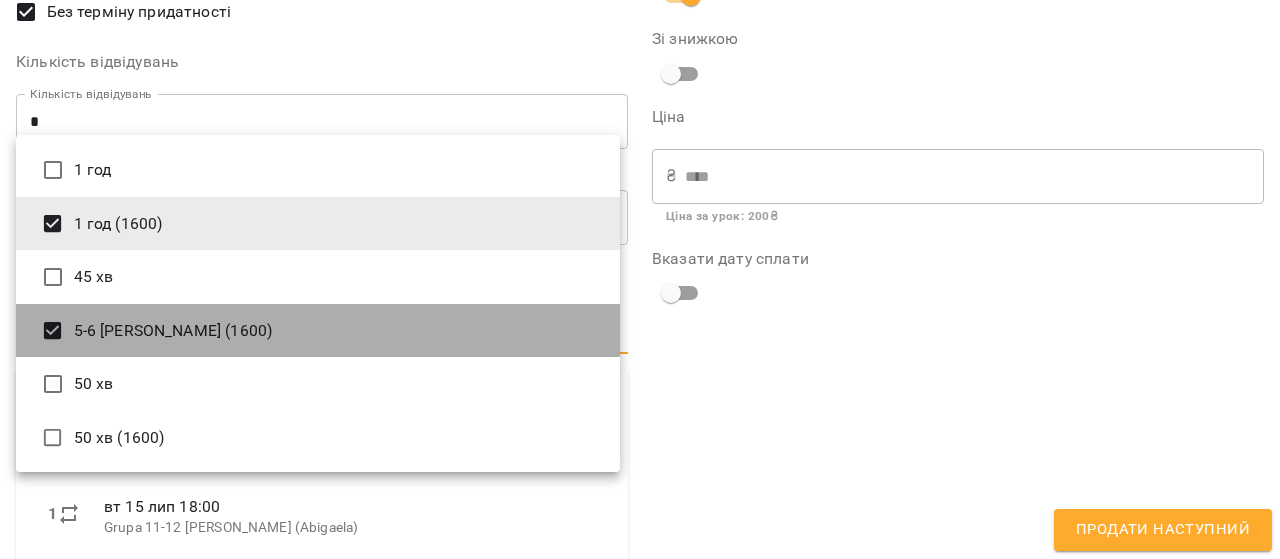 click on "5-6 [PERSON_NAME] (1600)" at bounding box center [318, 331] 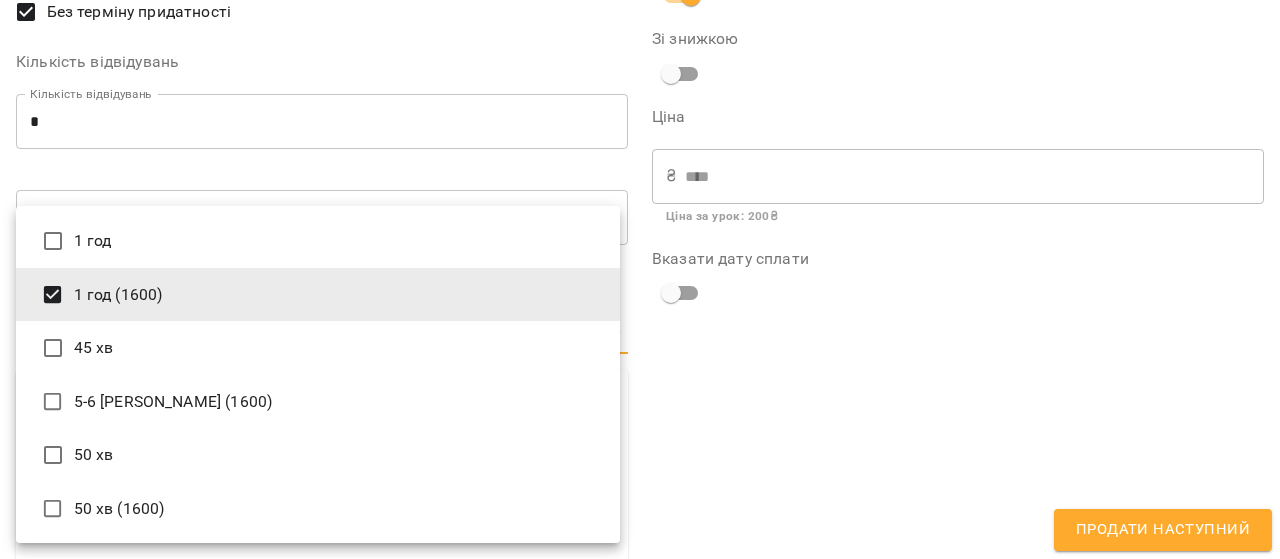 click at bounding box center [640, 279] 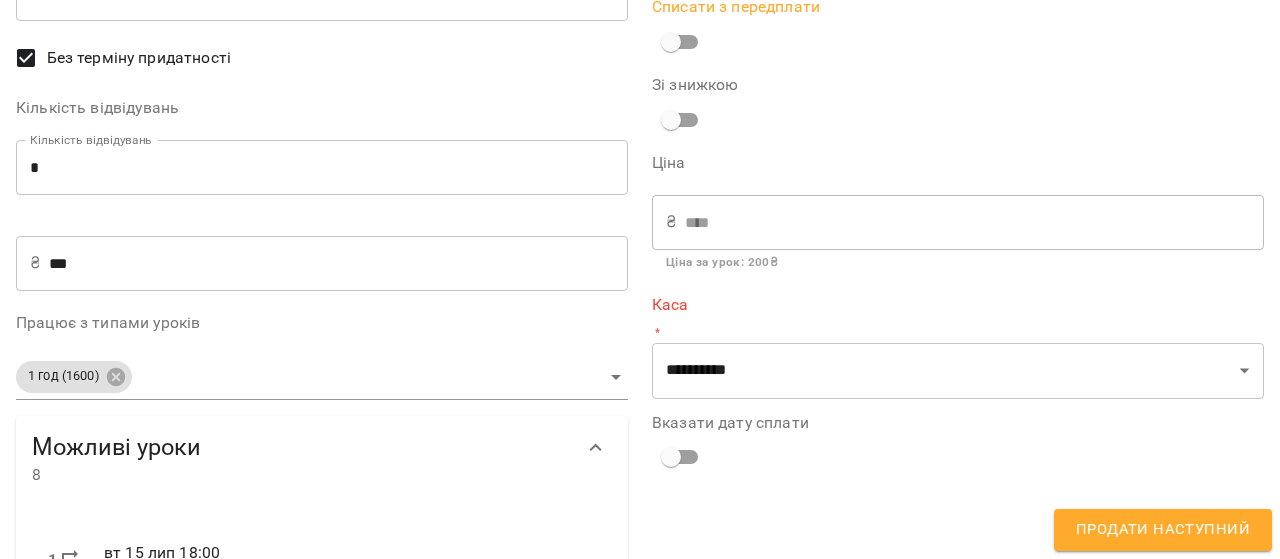 scroll, scrollTop: 300, scrollLeft: 0, axis: vertical 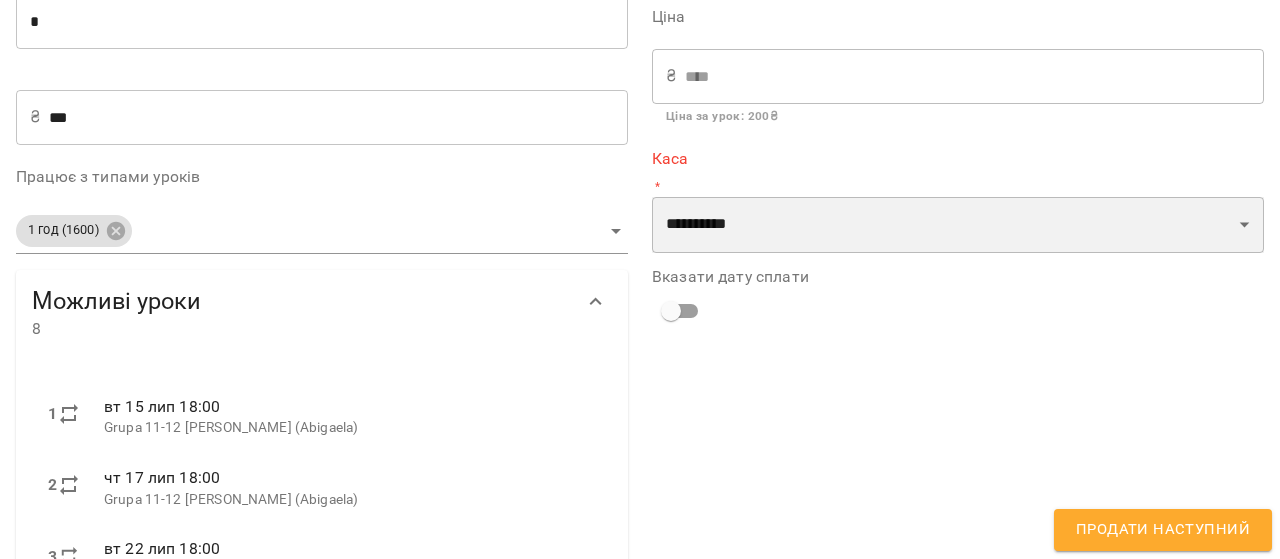 click on "**********" at bounding box center [958, 225] 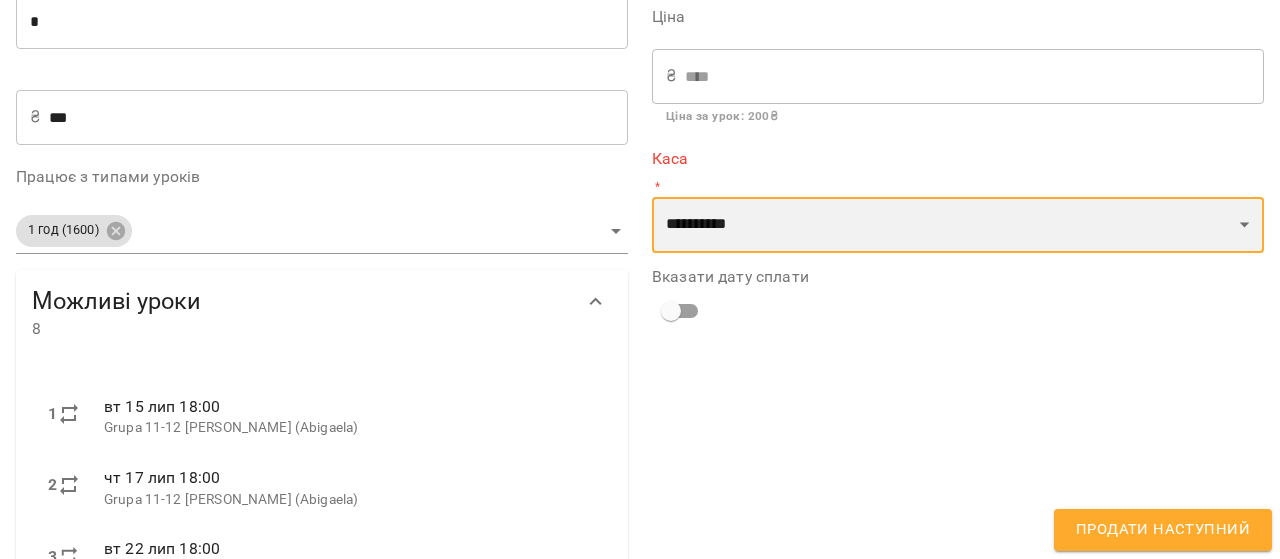 select on "****" 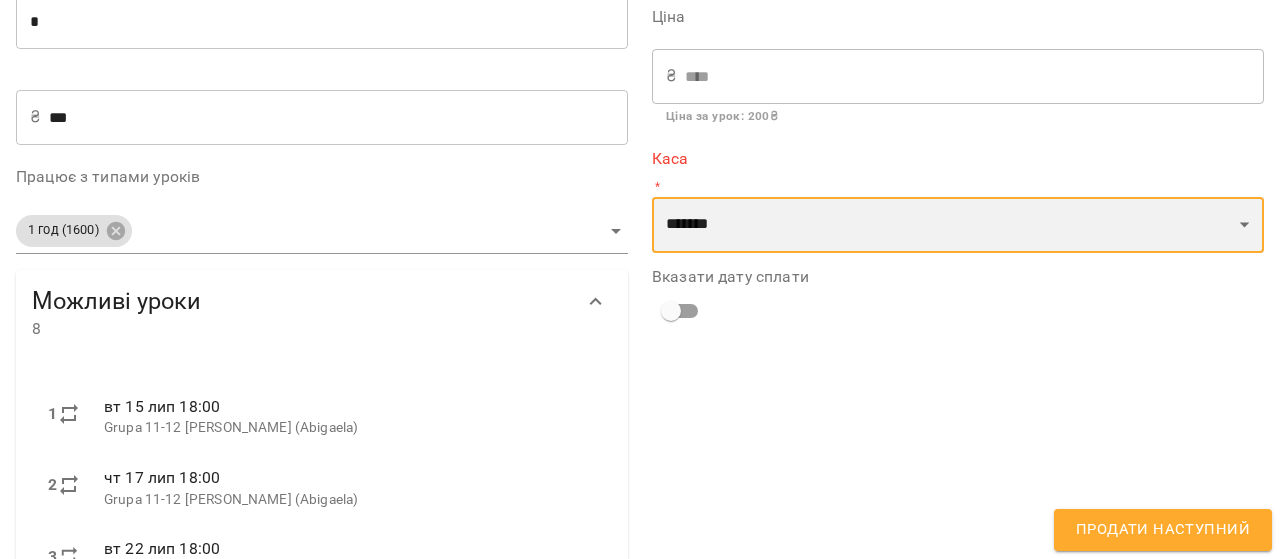 click on "**********" at bounding box center (958, 225) 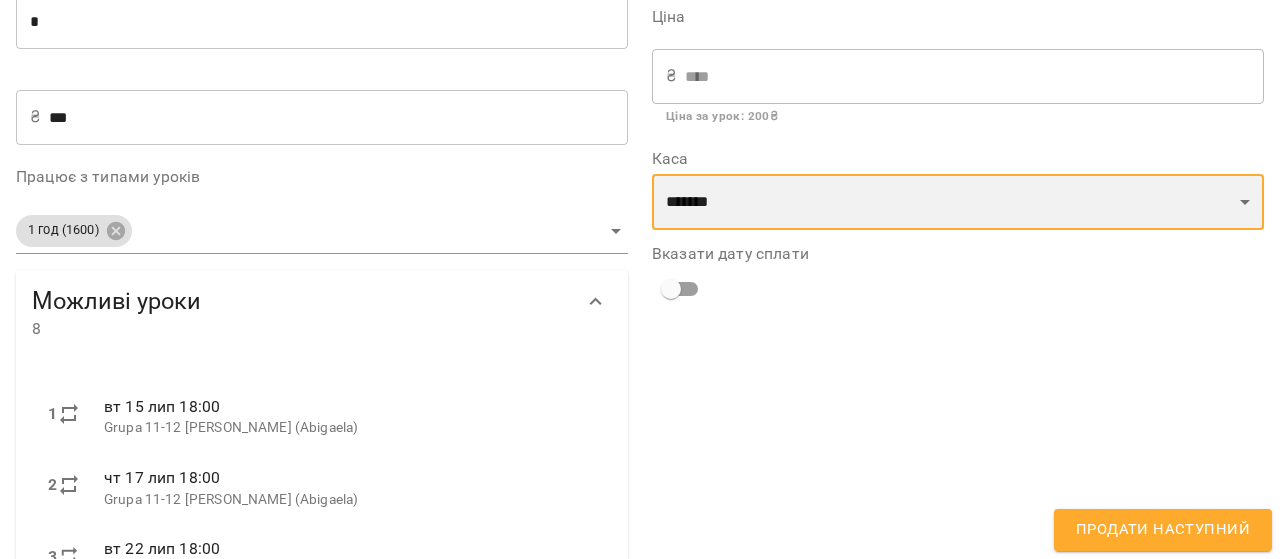 scroll, scrollTop: 0, scrollLeft: 0, axis: both 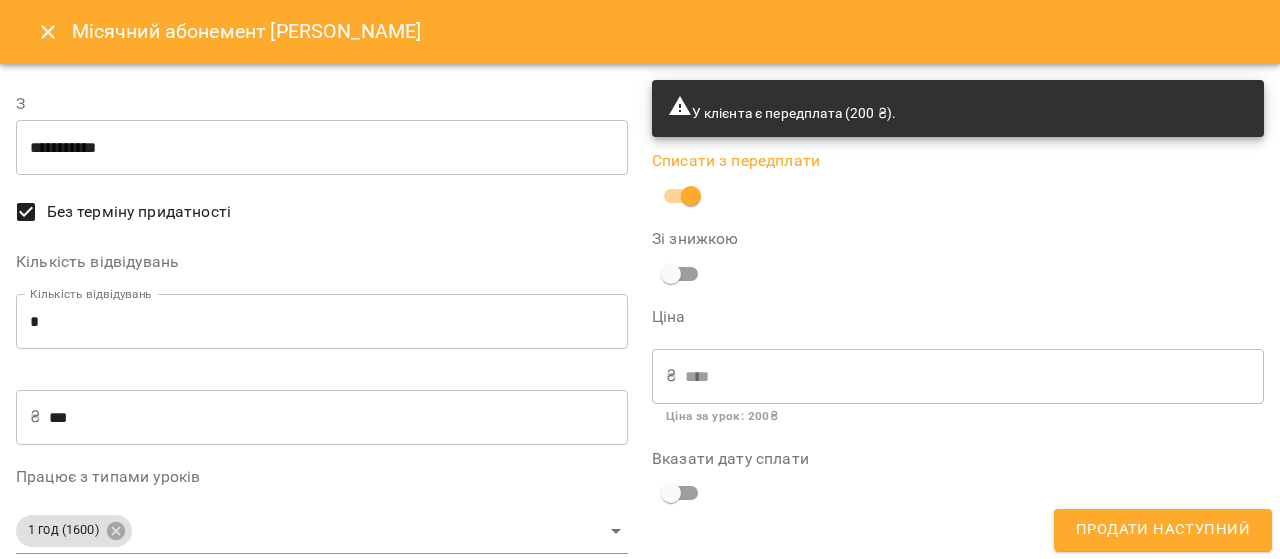 select on "****" 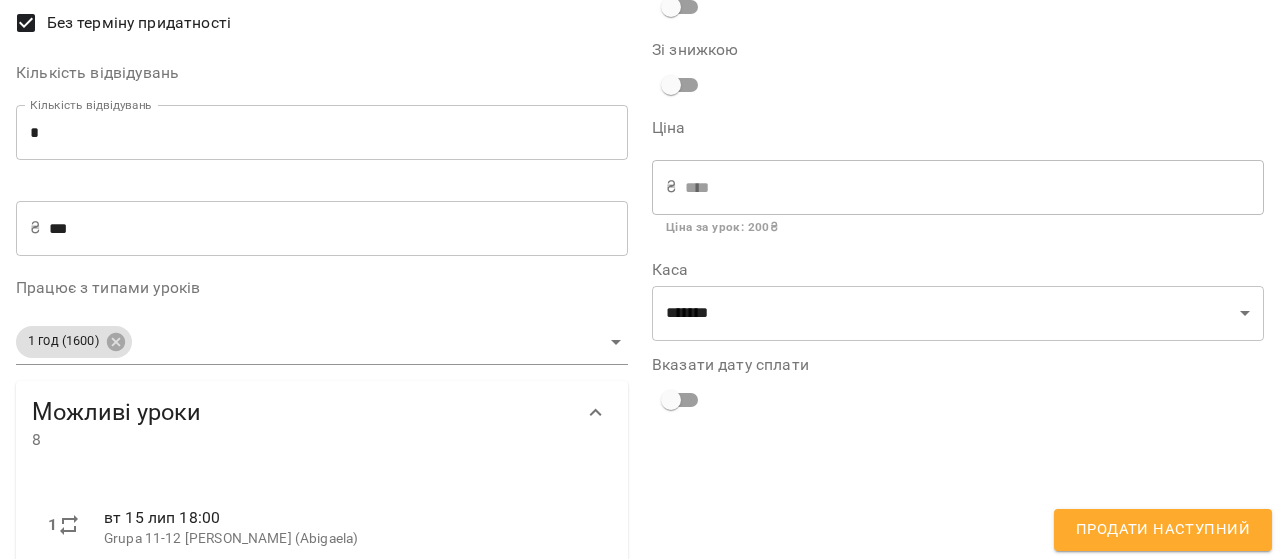 scroll, scrollTop: 100, scrollLeft: 0, axis: vertical 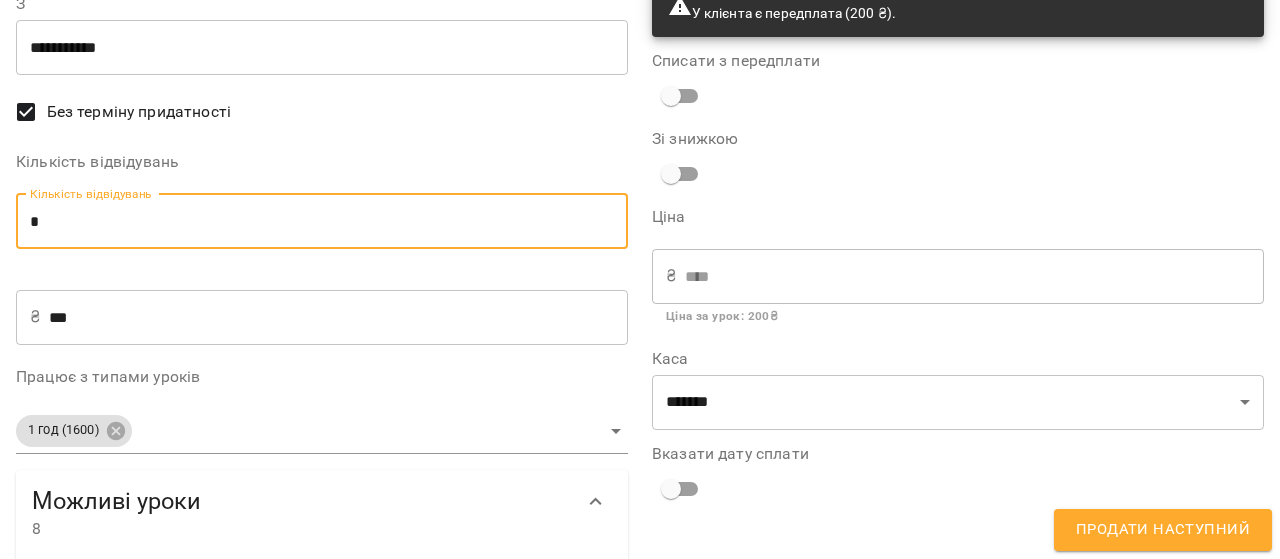 drag, startPoint x: 51, startPoint y: 214, endPoint x: 19, endPoint y: 212, distance: 32.06244 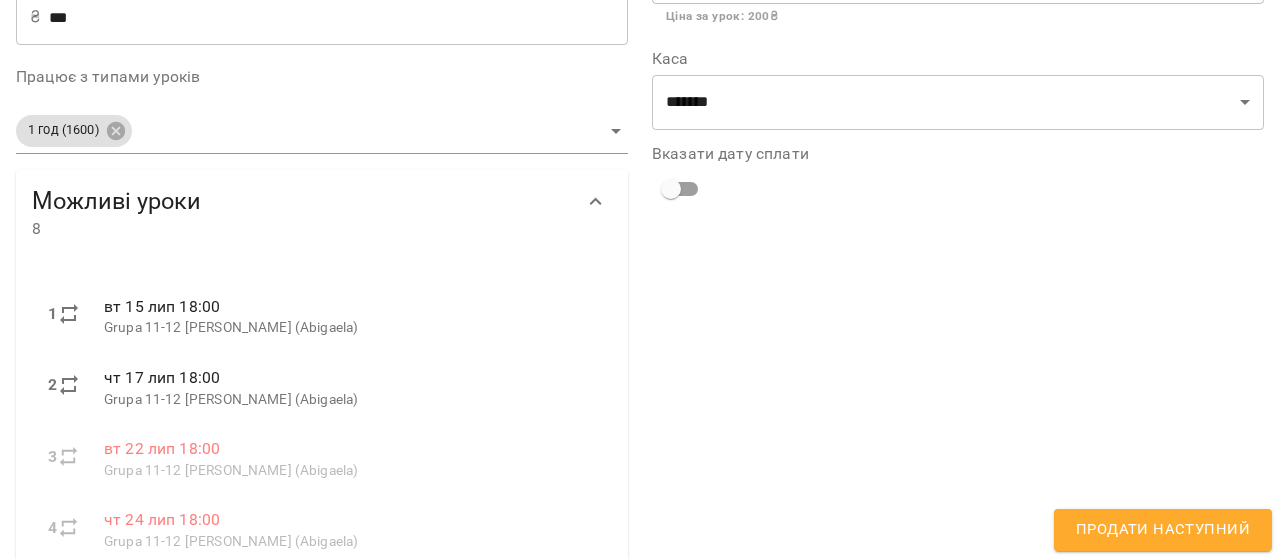 type on "*" 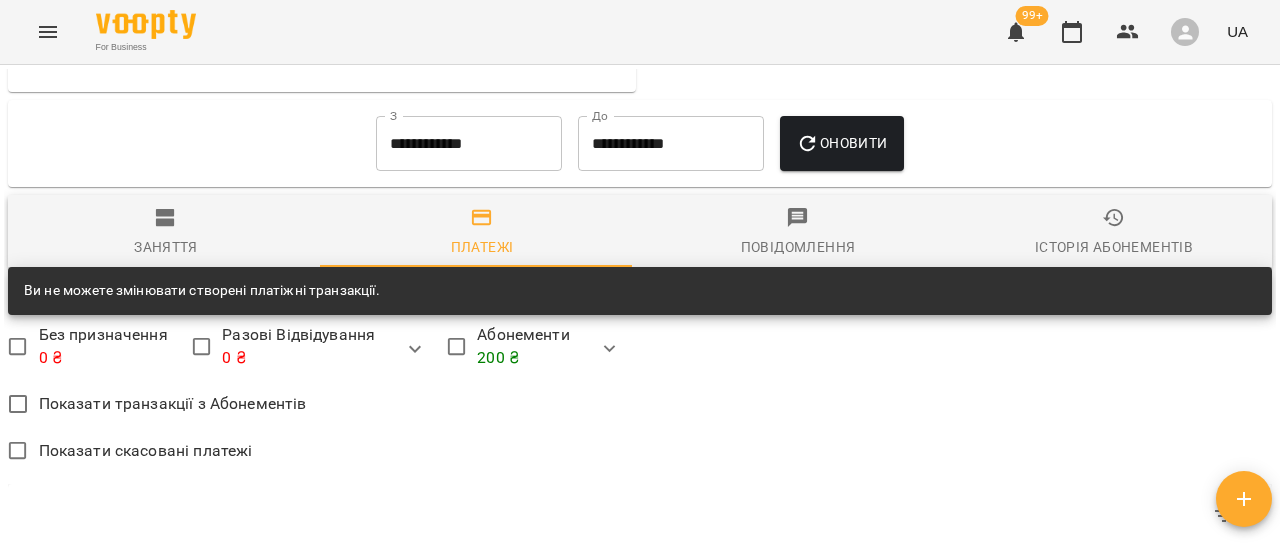 scroll, scrollTop: 1100, scrollLeft: 0, axis: vertical 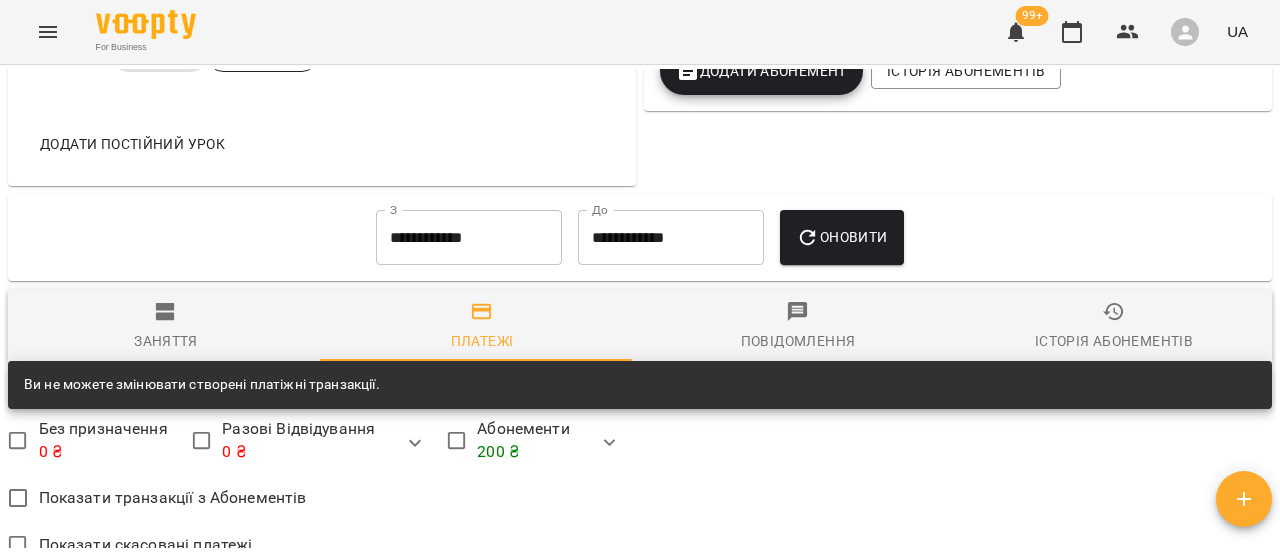 click on "Заняття" at bounding box center [166, 327] 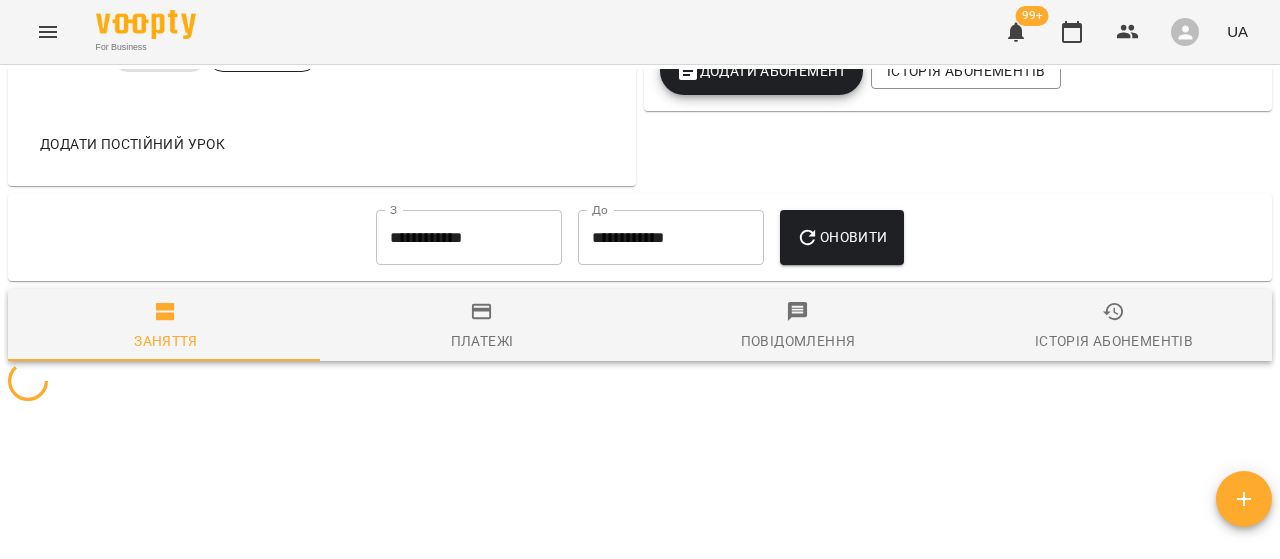 click on "Платежі" at bounding box center [482, 341] 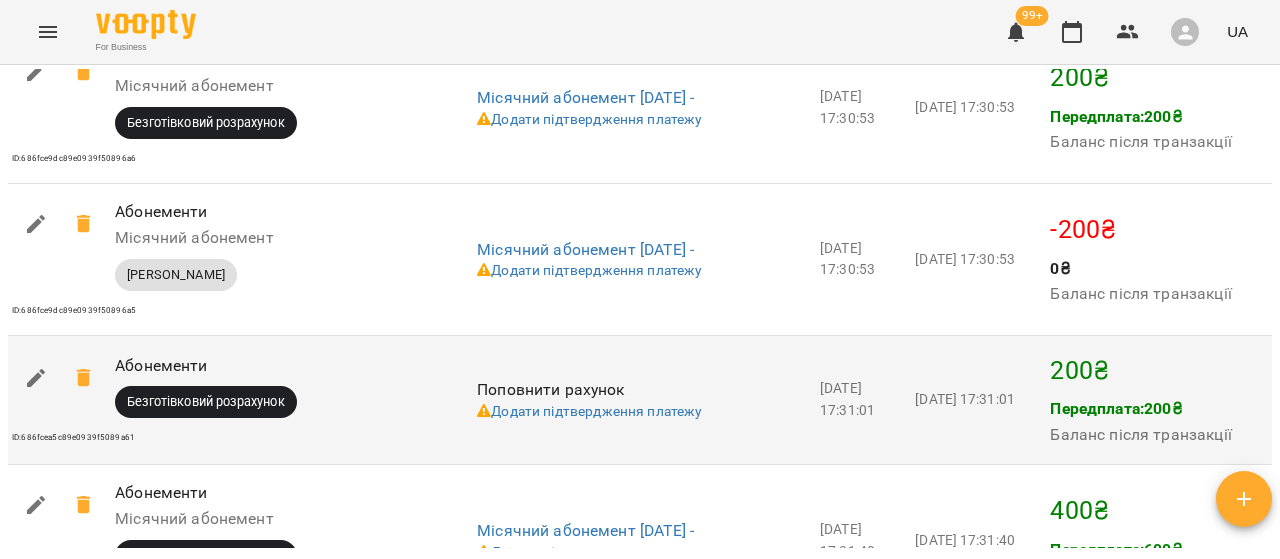 scroll, scrollTop: 1900, scrollLeft: 0, axis: vertical 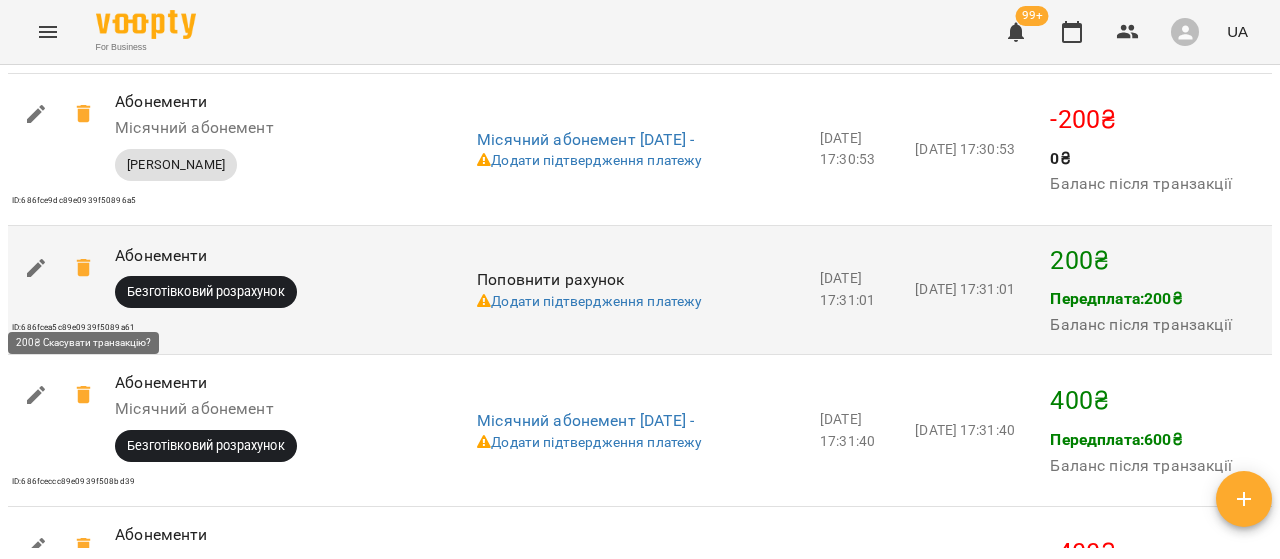 click 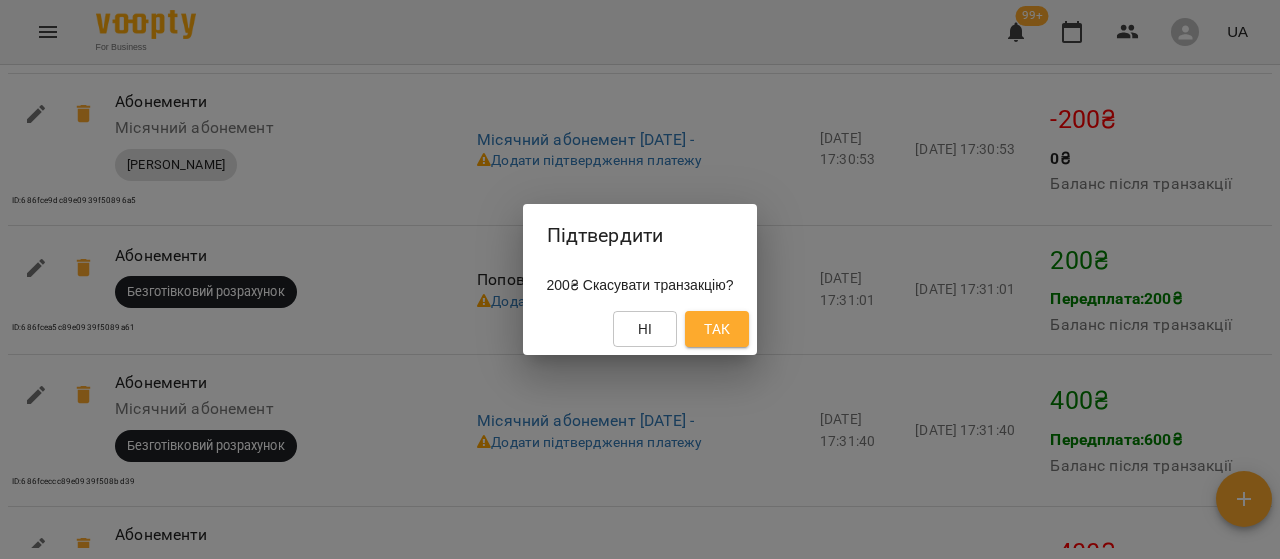 click on "Так" at bounding box center (717, 329) 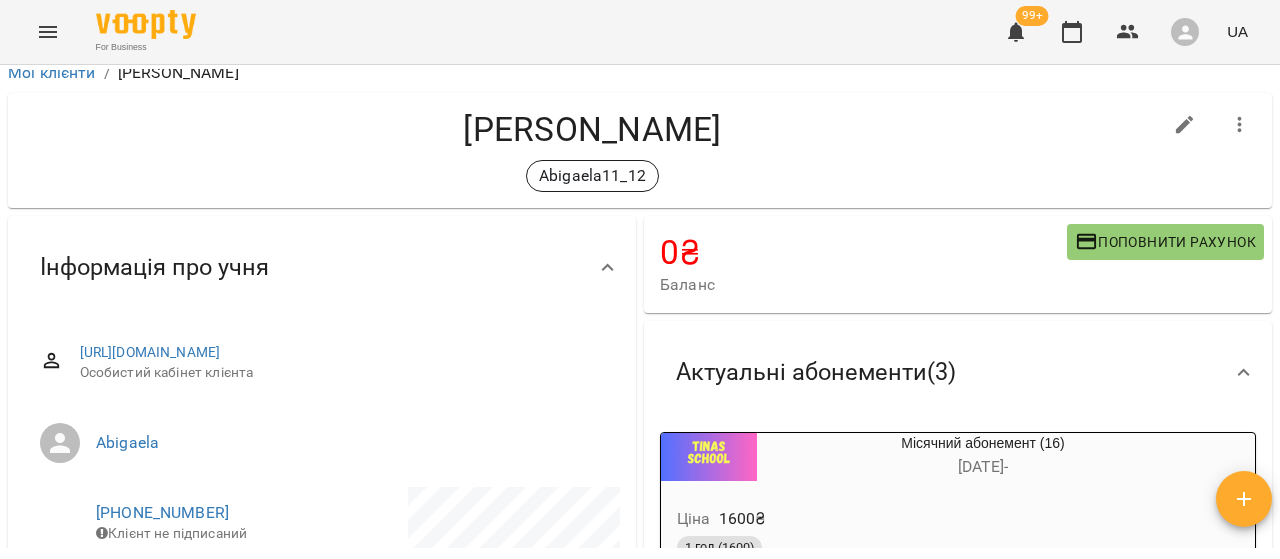 scroll, scrollTop: 0, scrollLeft: 0, axis: both 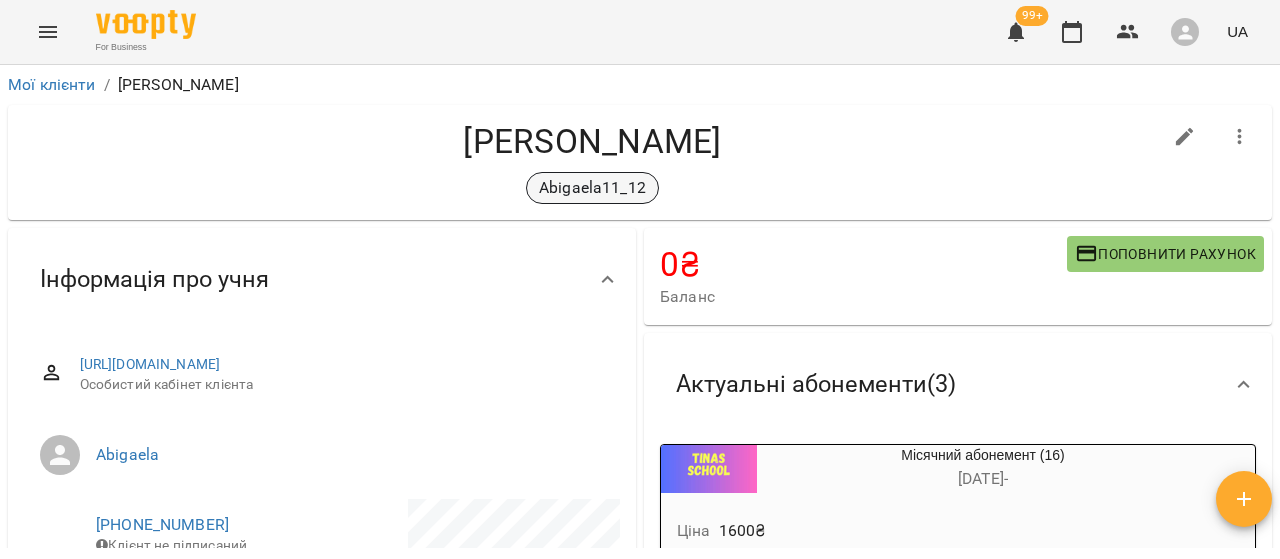 click on "Abigaela11_12" at bounding box center [592, 188] 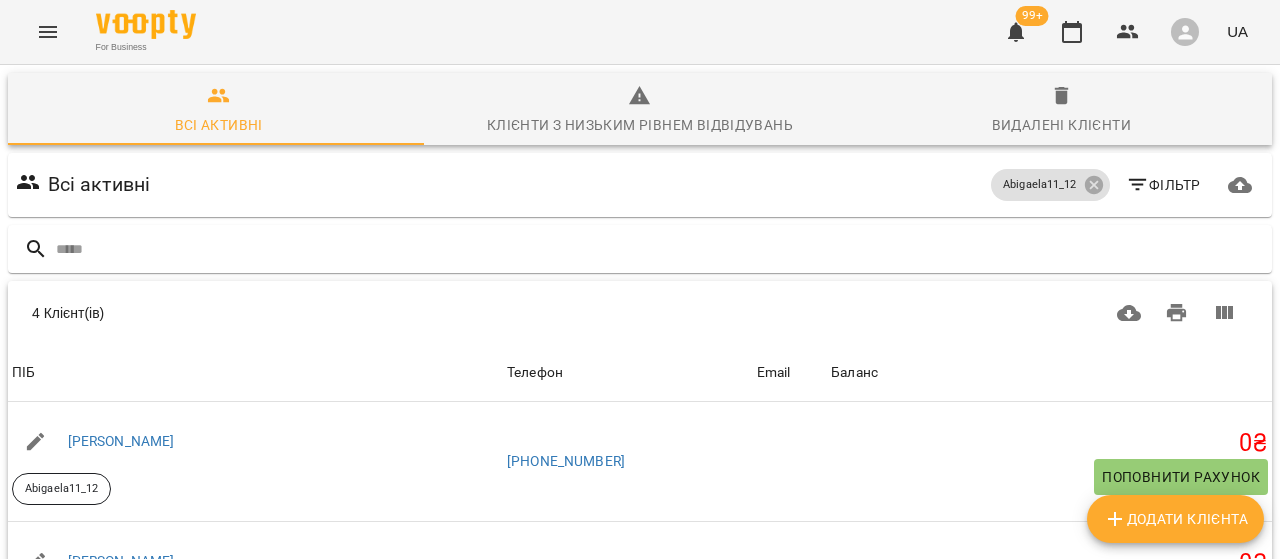 scroll, scrollTop: 407, scrollLeft: 0, axis: vertical 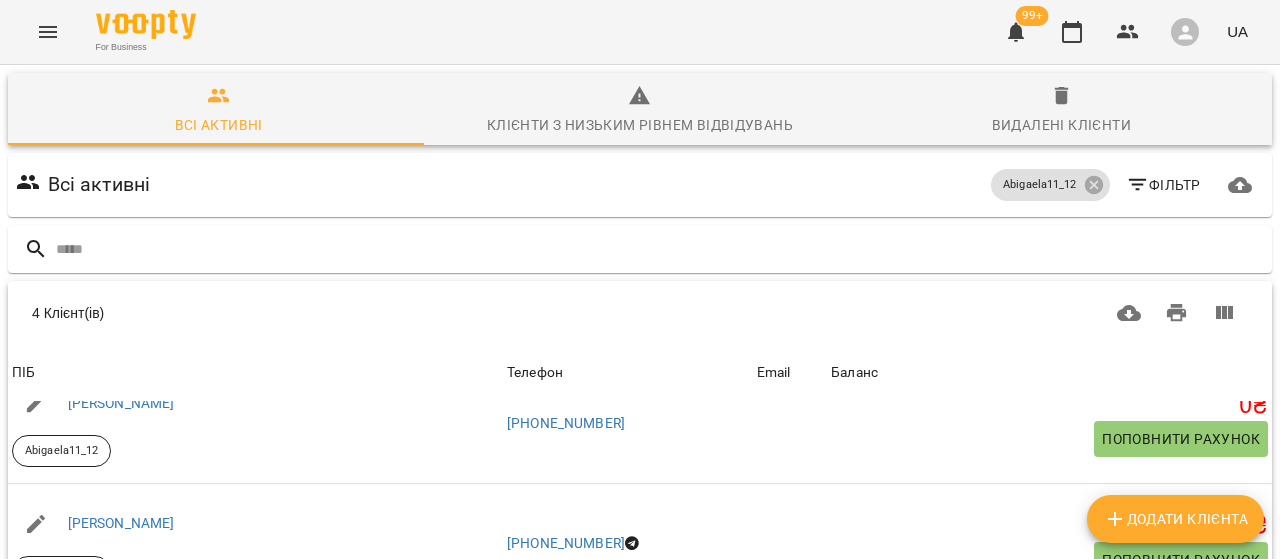 click on "[PERSON_NAME]" at bounding box center [121, 644] 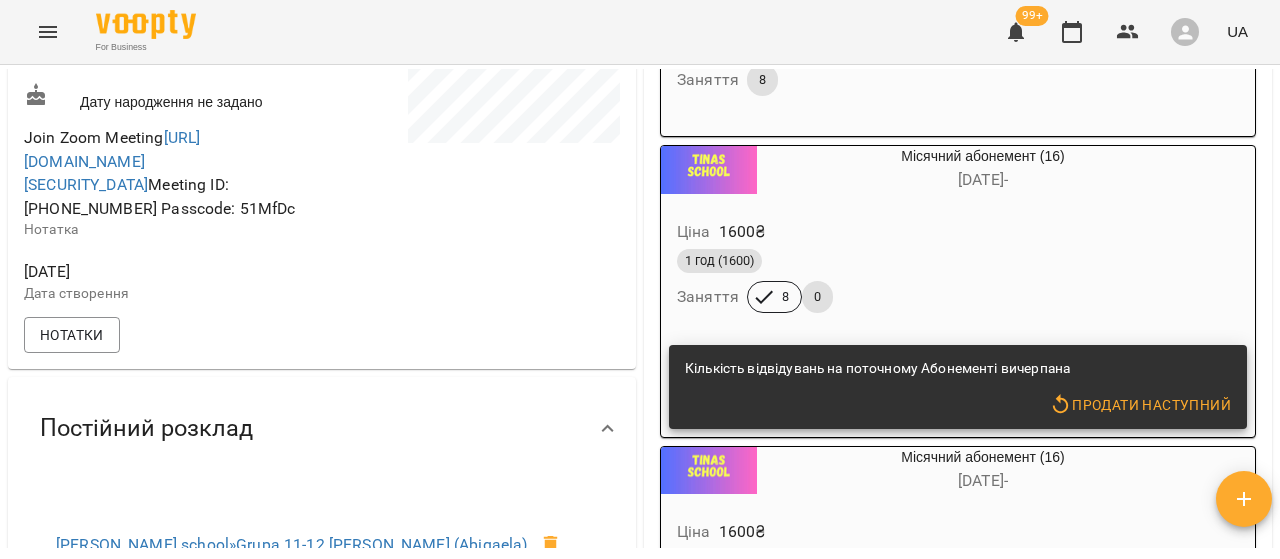 scroll, scrollTop: 600, scrollLeft: 0, axis: vertical 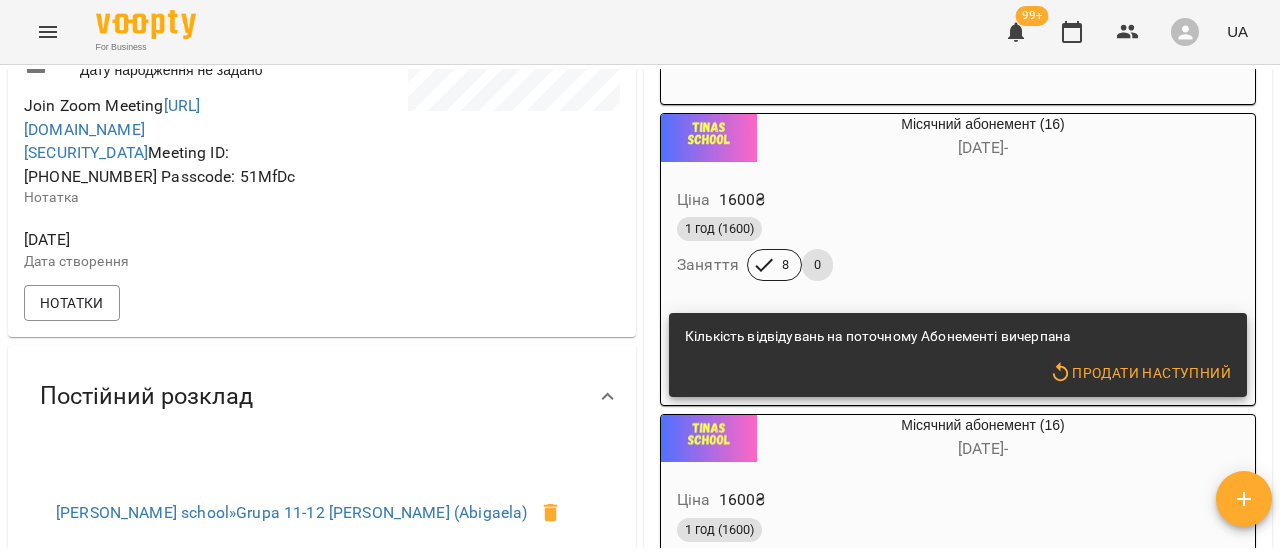 click on "1 год (1600) Заняття 8 0" at bounding box center (935, 249) 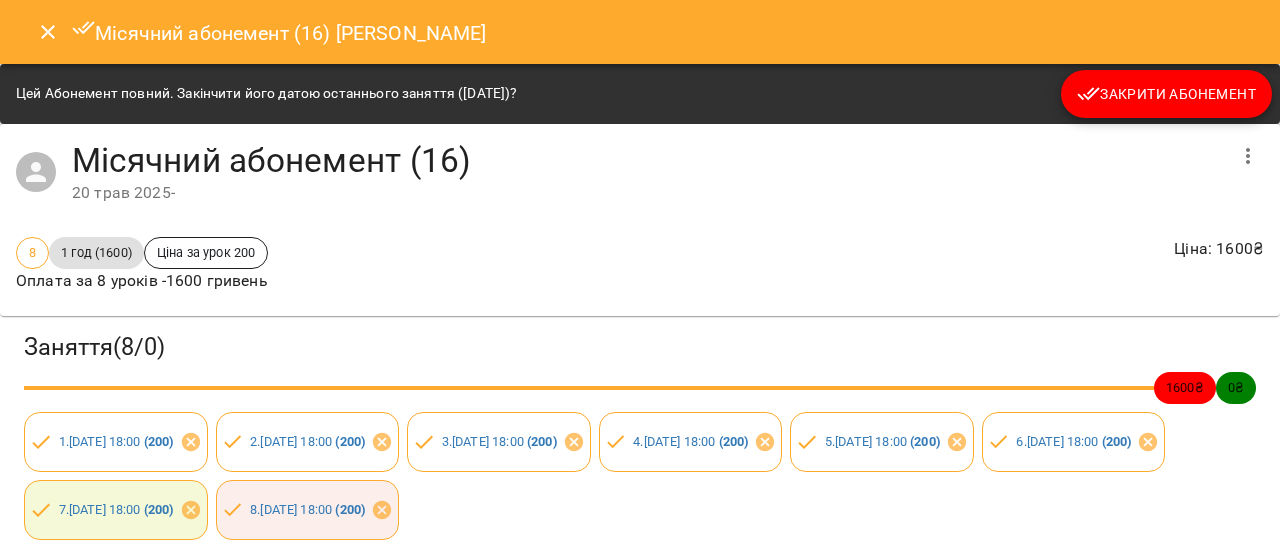 click on "Закрити Абонемент" at bounding box center [1166, 94] 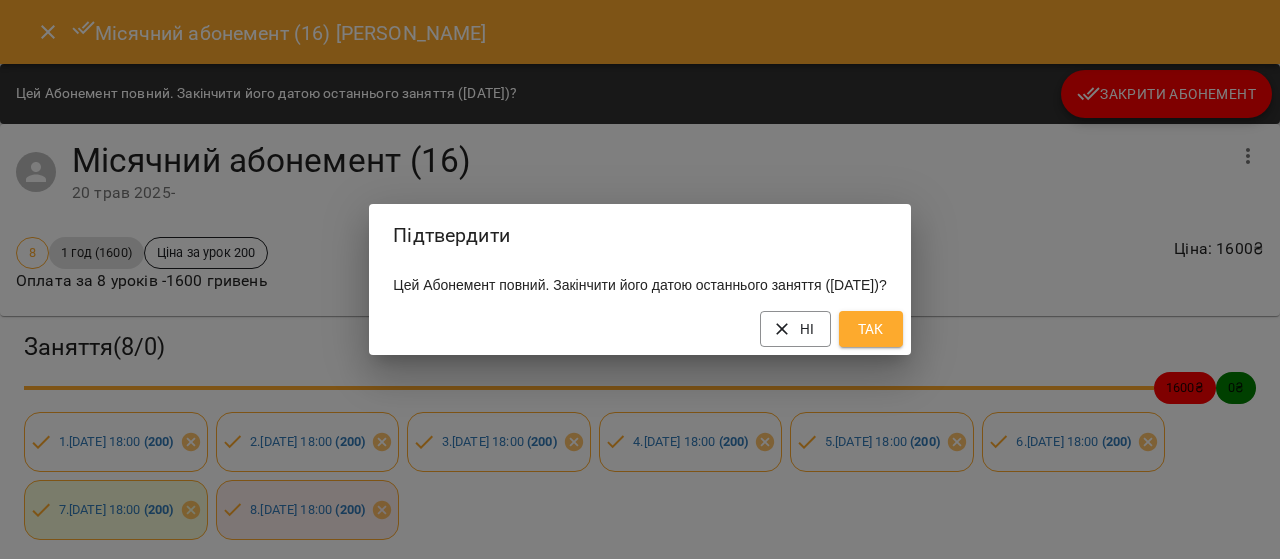 click on "Так" at bounding box center [871, 329] 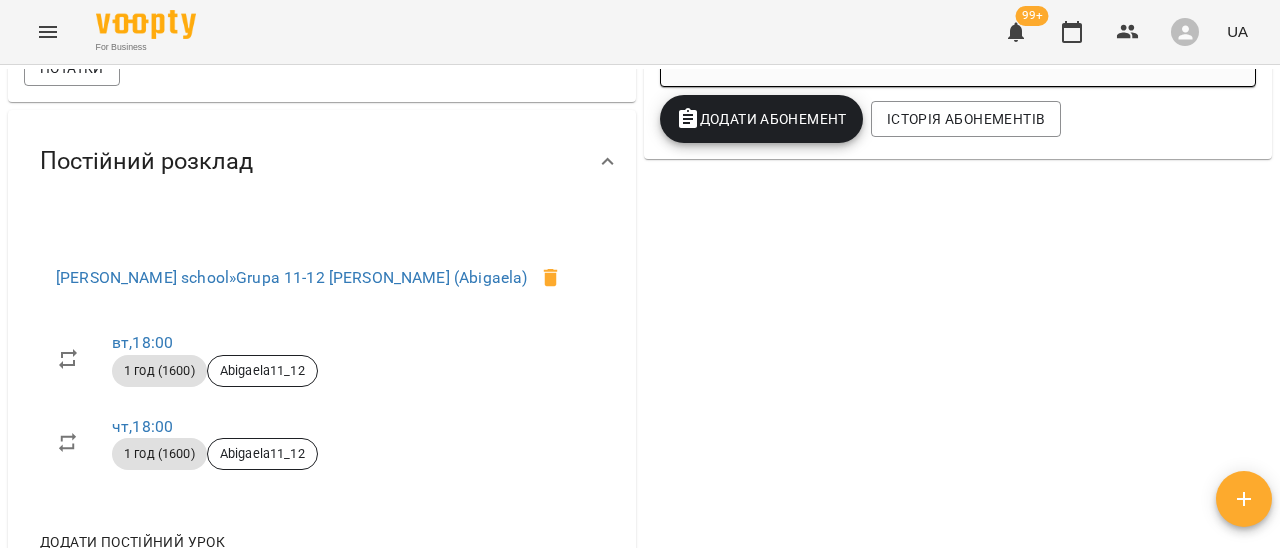 scroll, scrollTop: 1100, scrollLeft: 0, axis: vertical 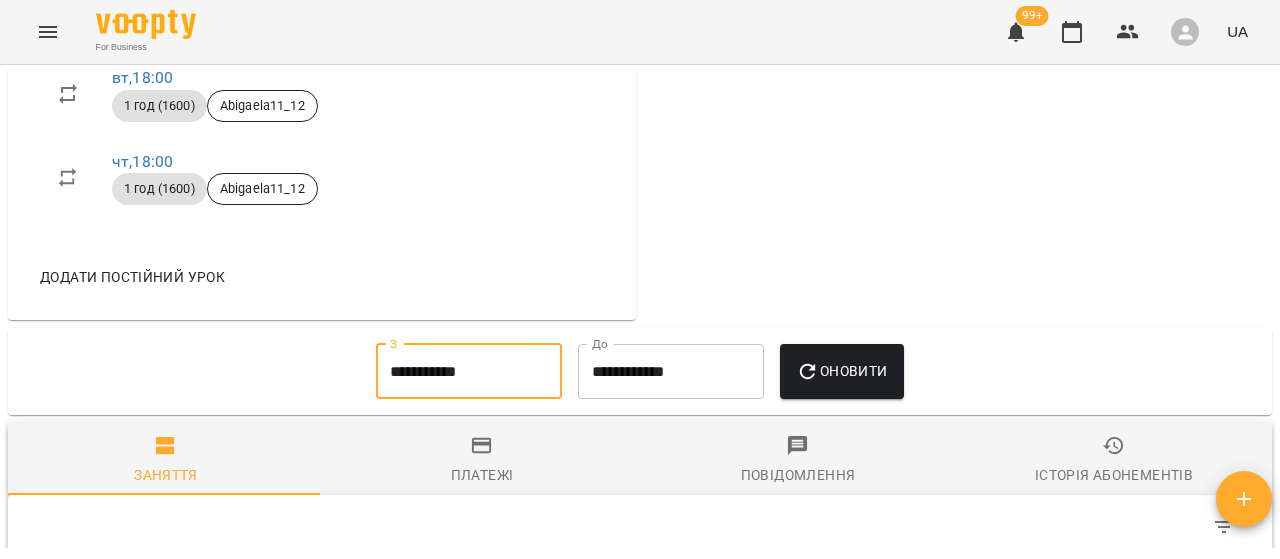click on "**********" at bounding box center (469, 372) 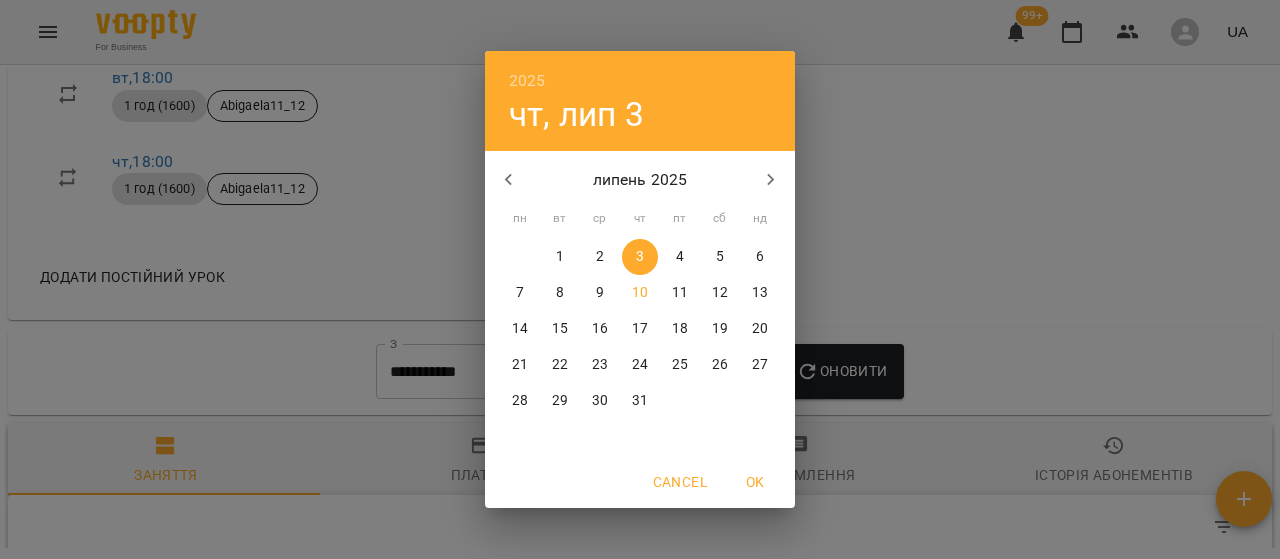 click 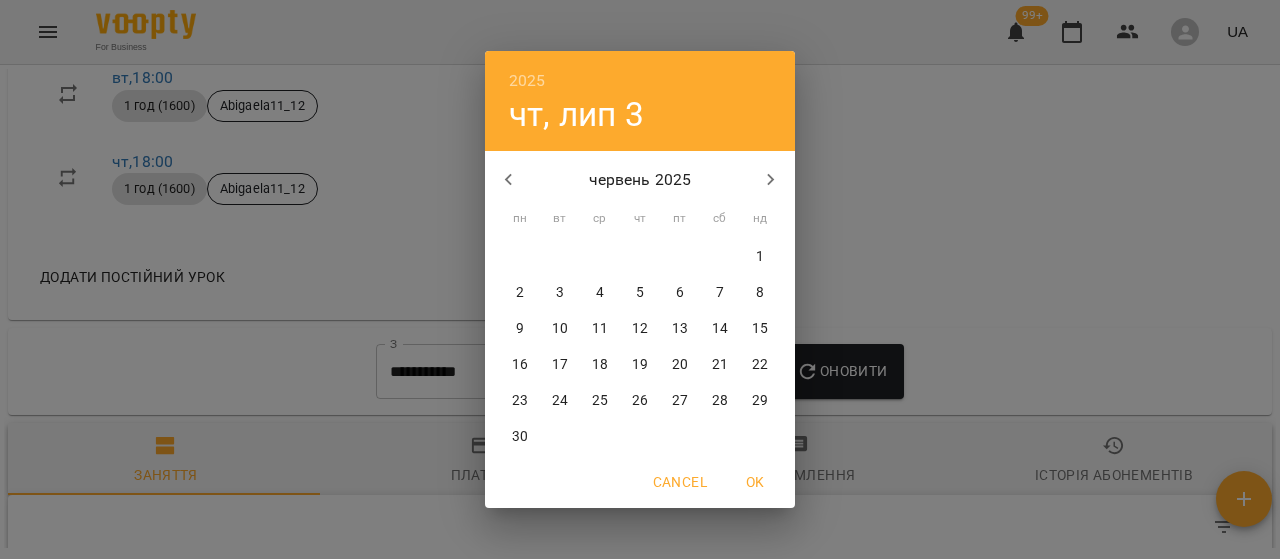 click on "16" at bounding box center (520, 365) 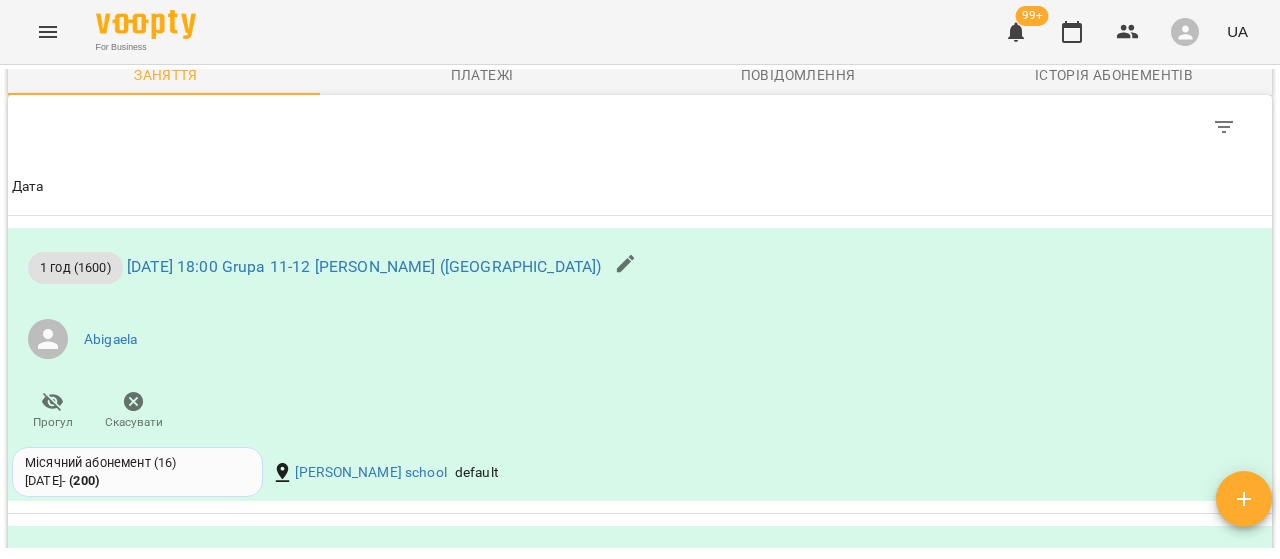 click on "Платежі" at bounding box center (482, 75) 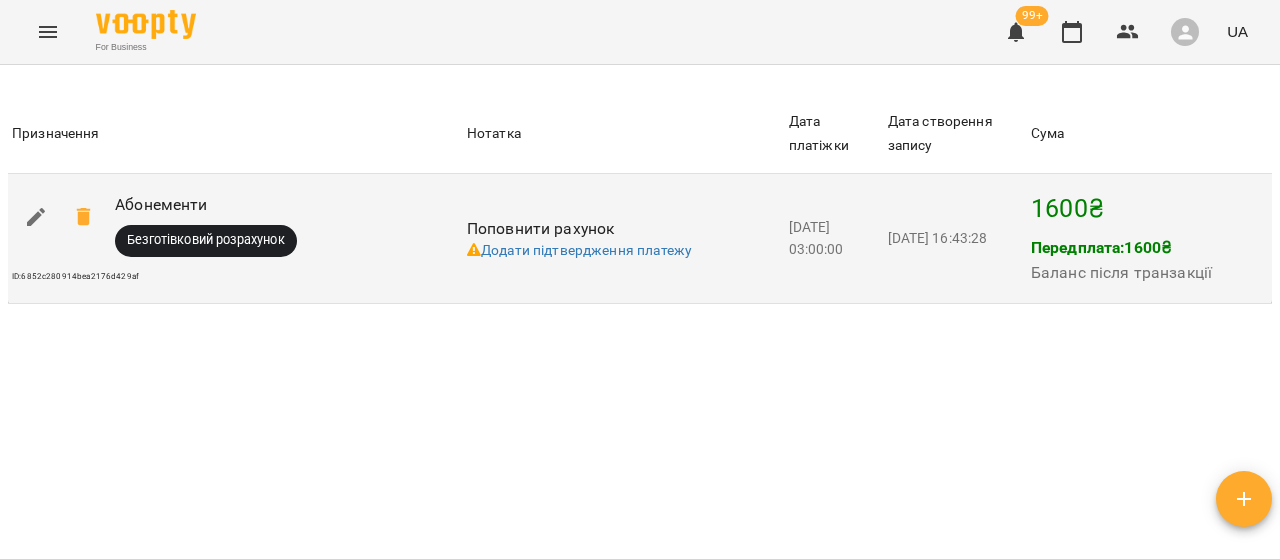 scroll, scrollTop: 1831, scrollLeft: 0, axis: vertical 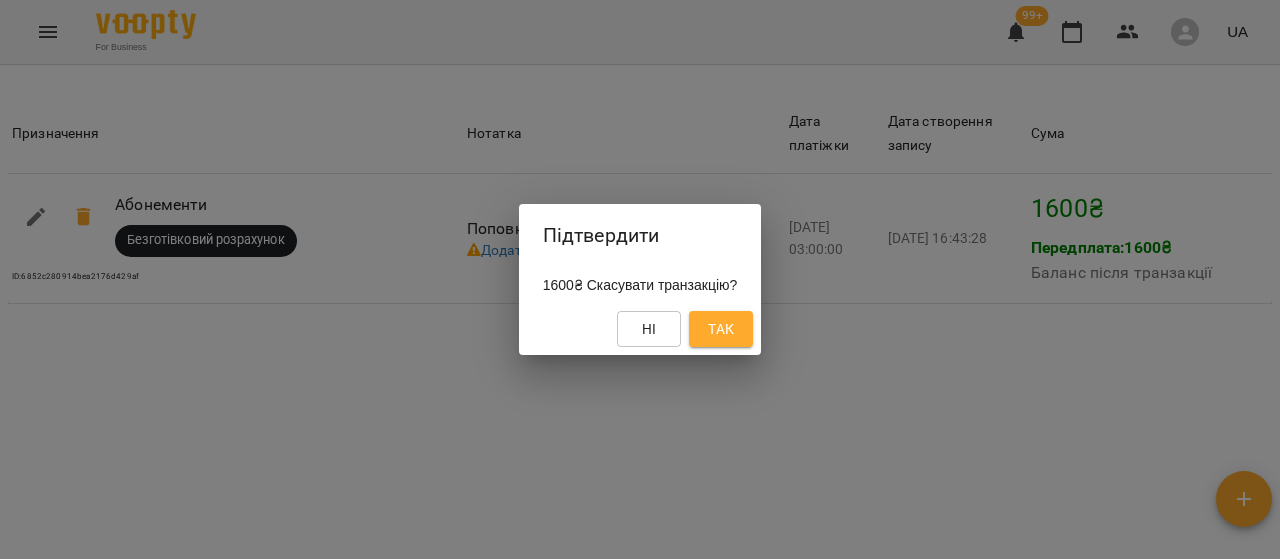 click on "Ні Так" at bounding box center (640, 329) 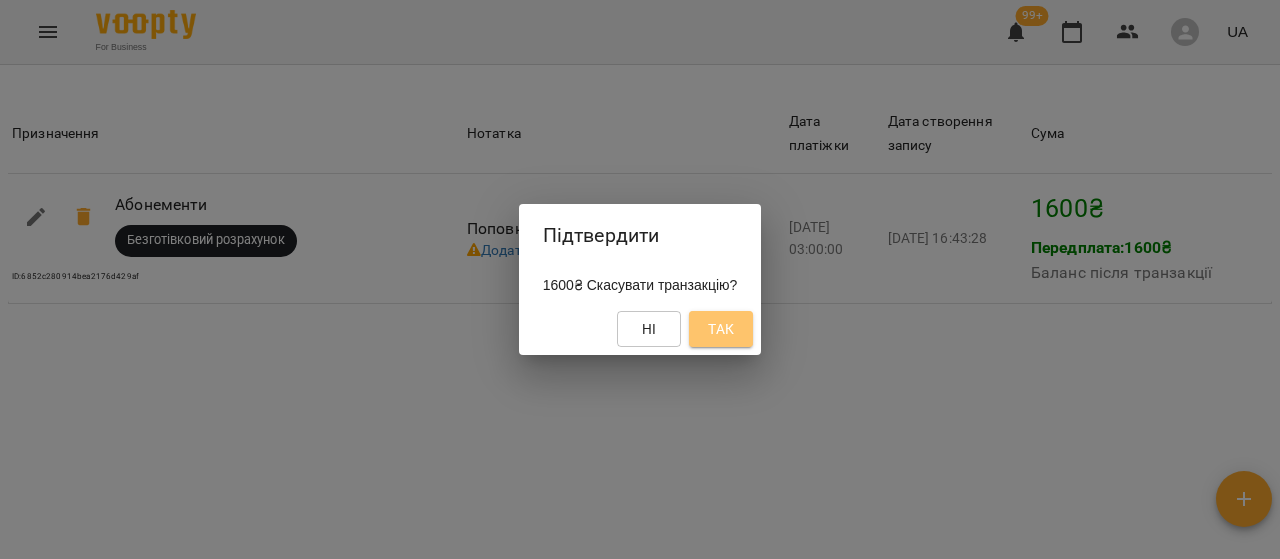click on "Так" at bounding box center (721, 329) 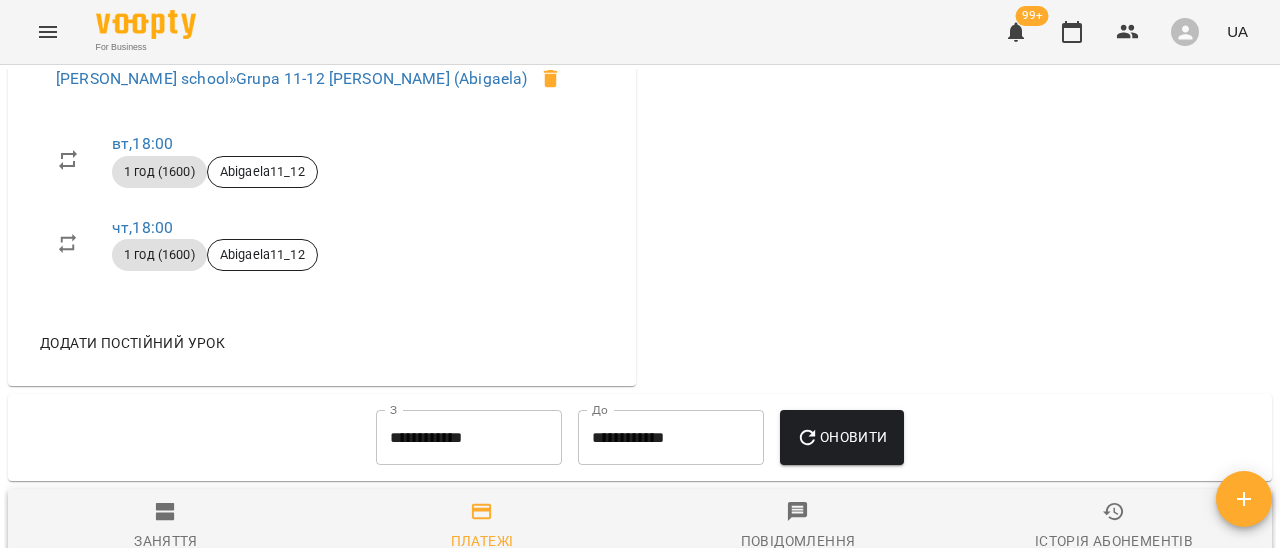 scroll, scrollTop: 634, scrollLeft: 0, axis: vertical 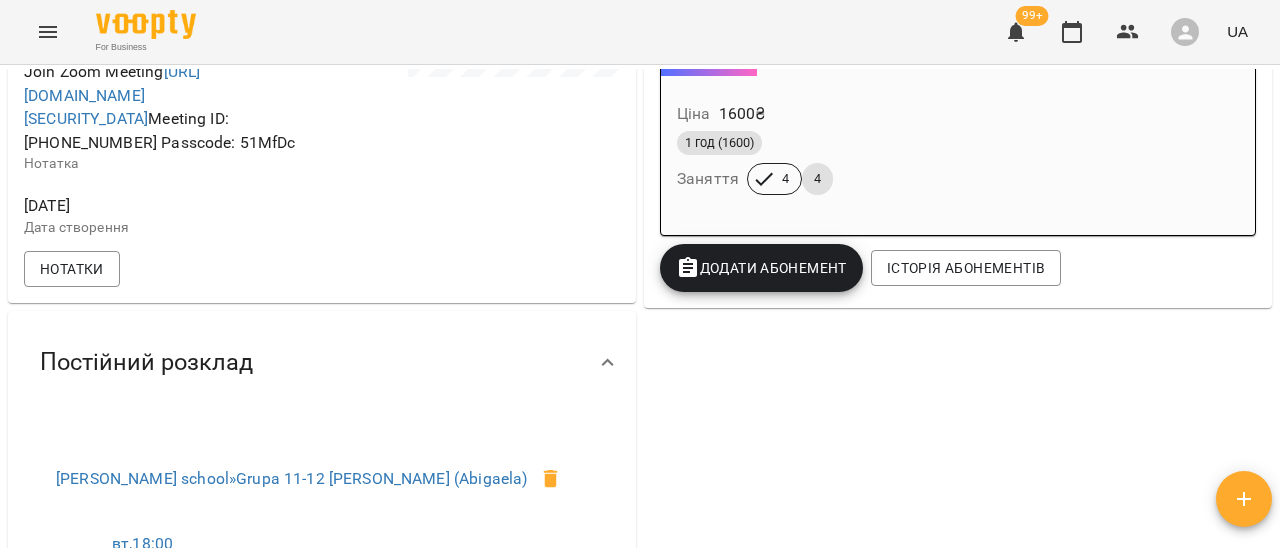 click on "Додати Абонемент" at bounding box center (761, 268) 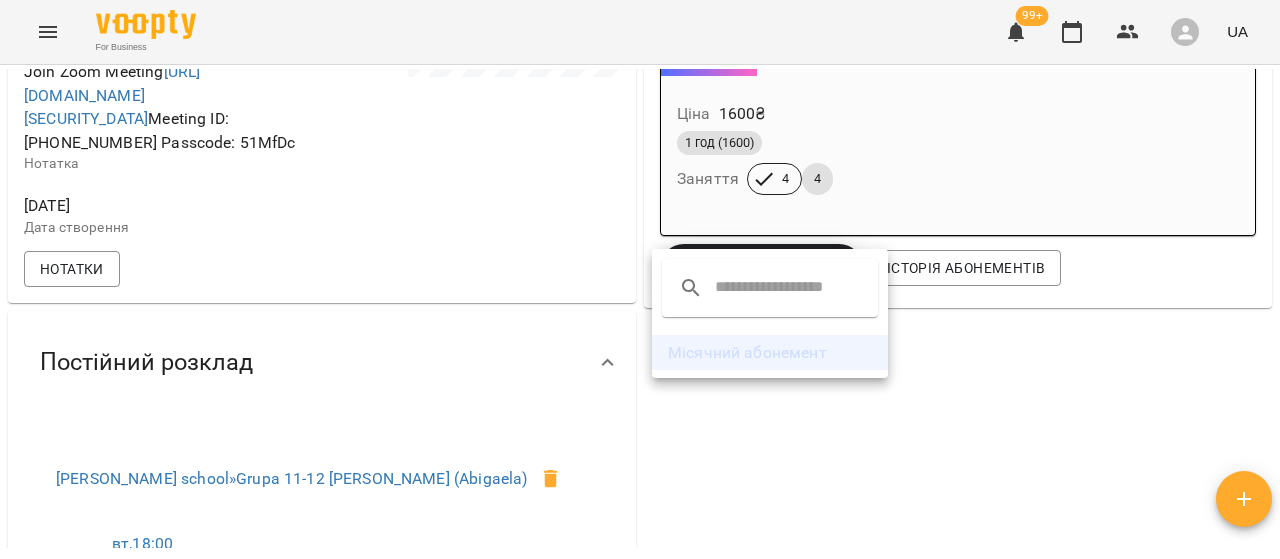 click on "Місячний абонемент" at bounding box center [770, 353] 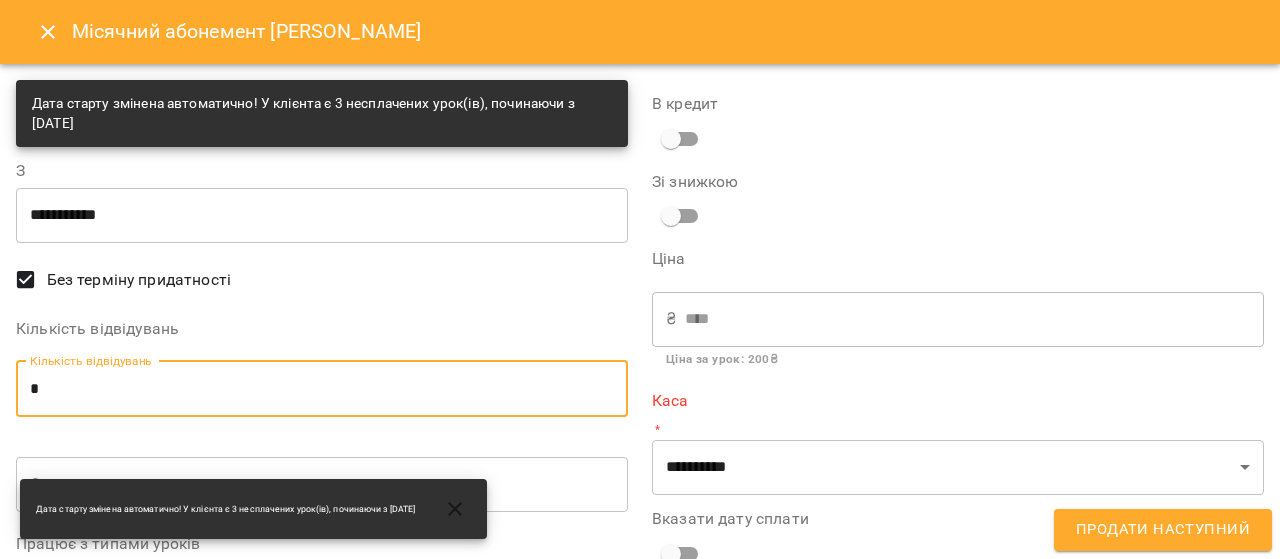 click on "**********" at bounding box center (322, 715) 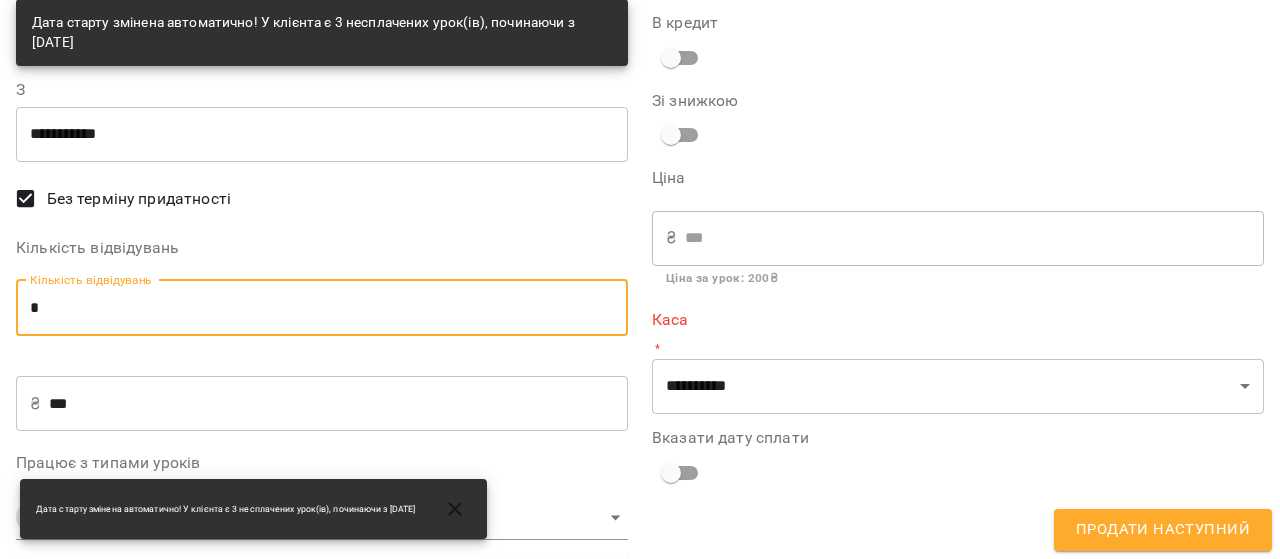 scroll, scrollTop: 200, scrollLeft: 0, axis: vertical 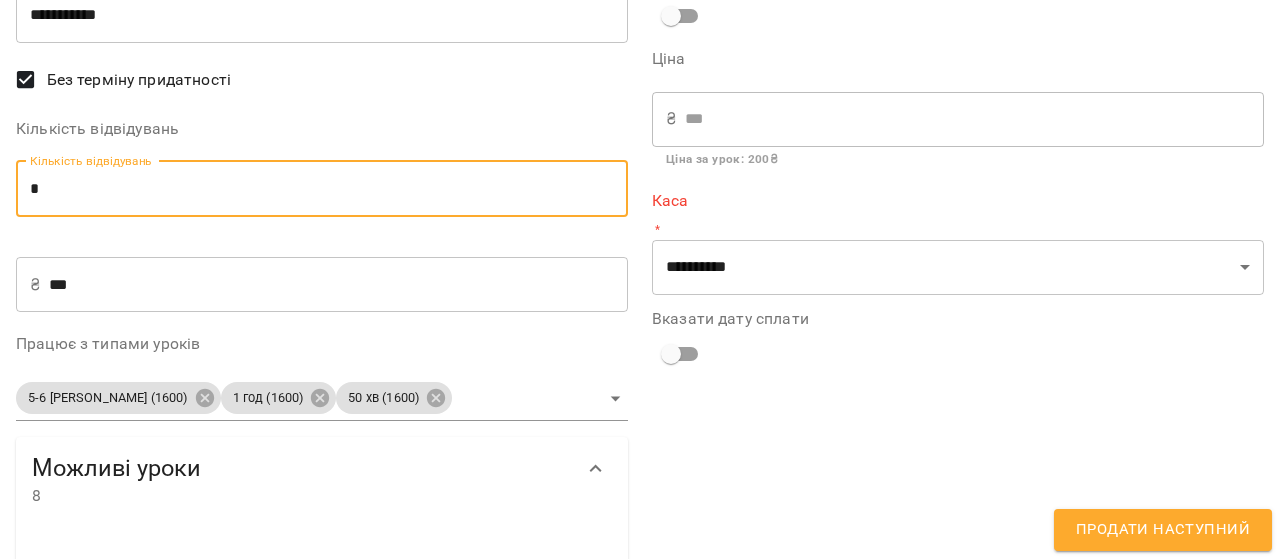 type on "*" 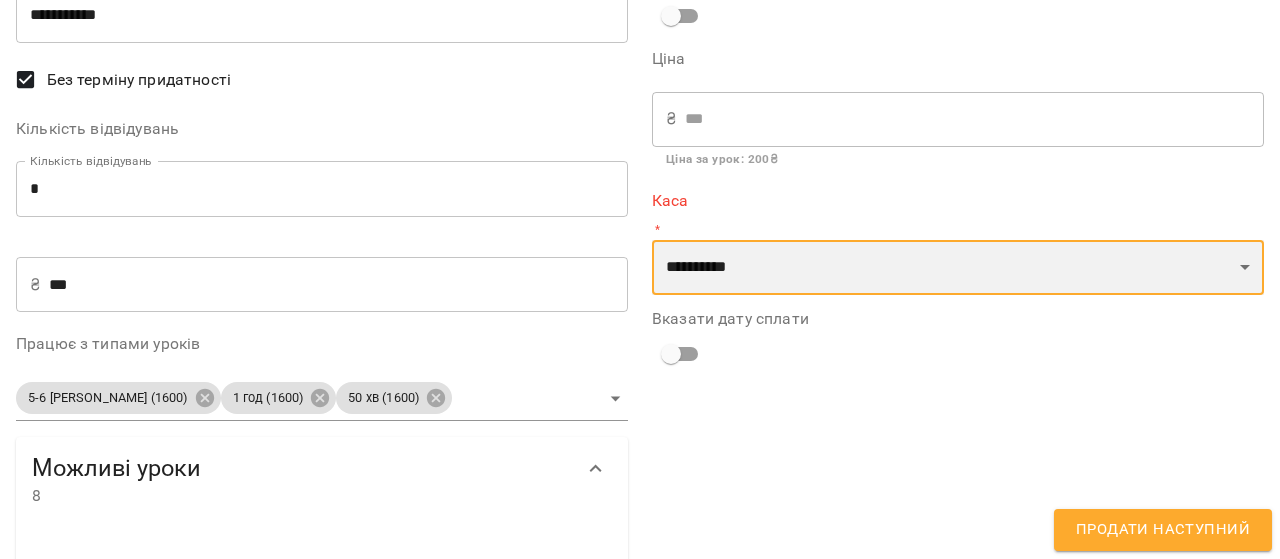 click on "**********" at bounding box center [958, 268] 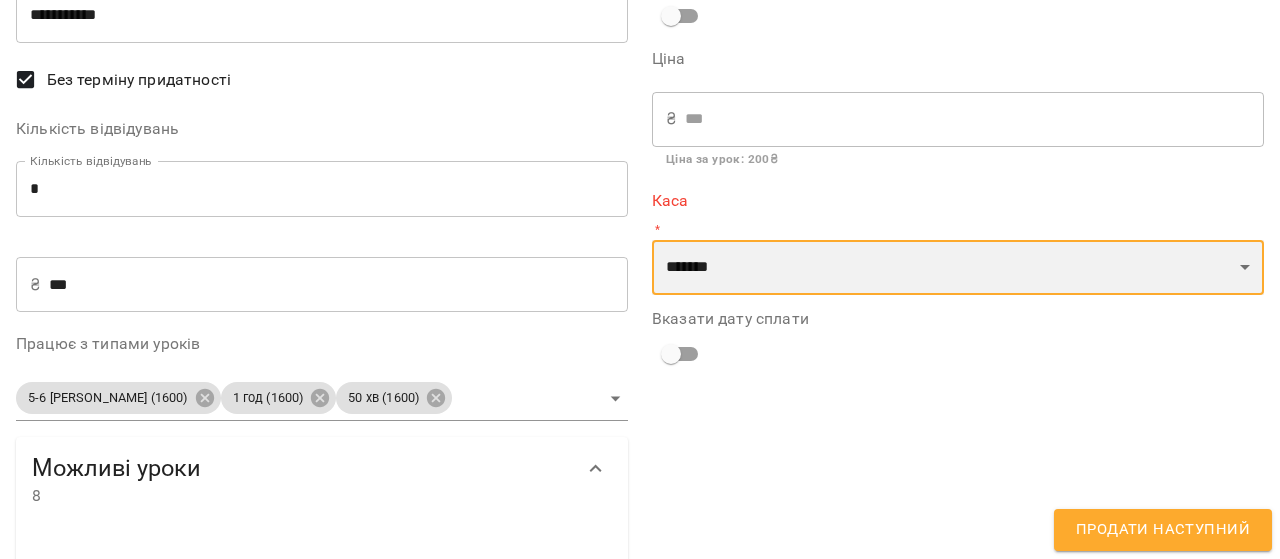click on "**********" at bounding box center [958, 268] 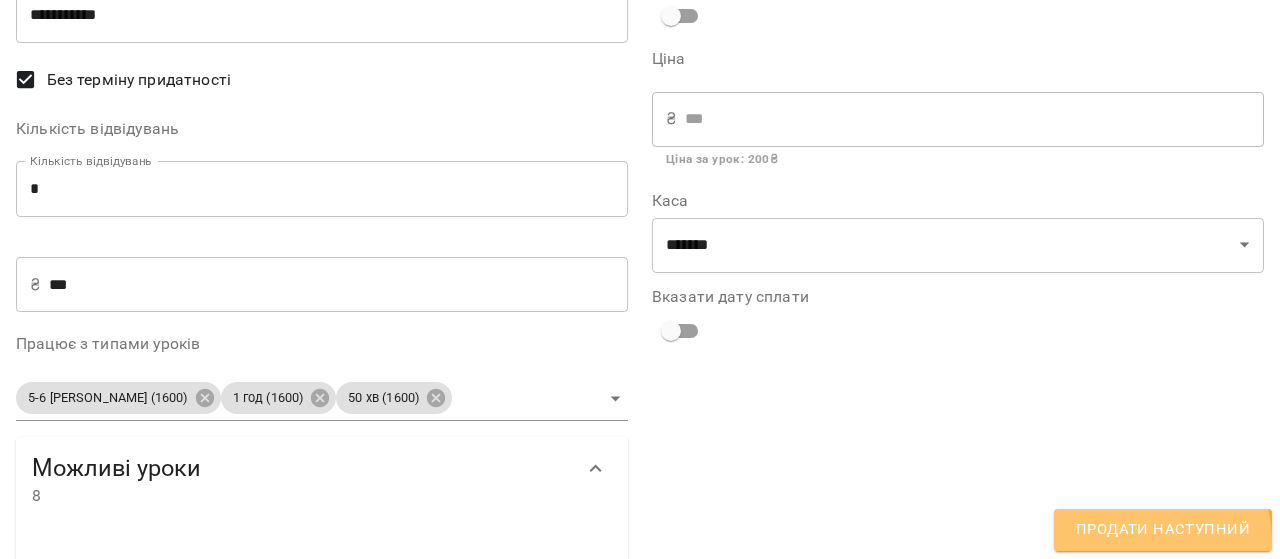 click on "Продати наступний" at bounding box center (1163, 530) 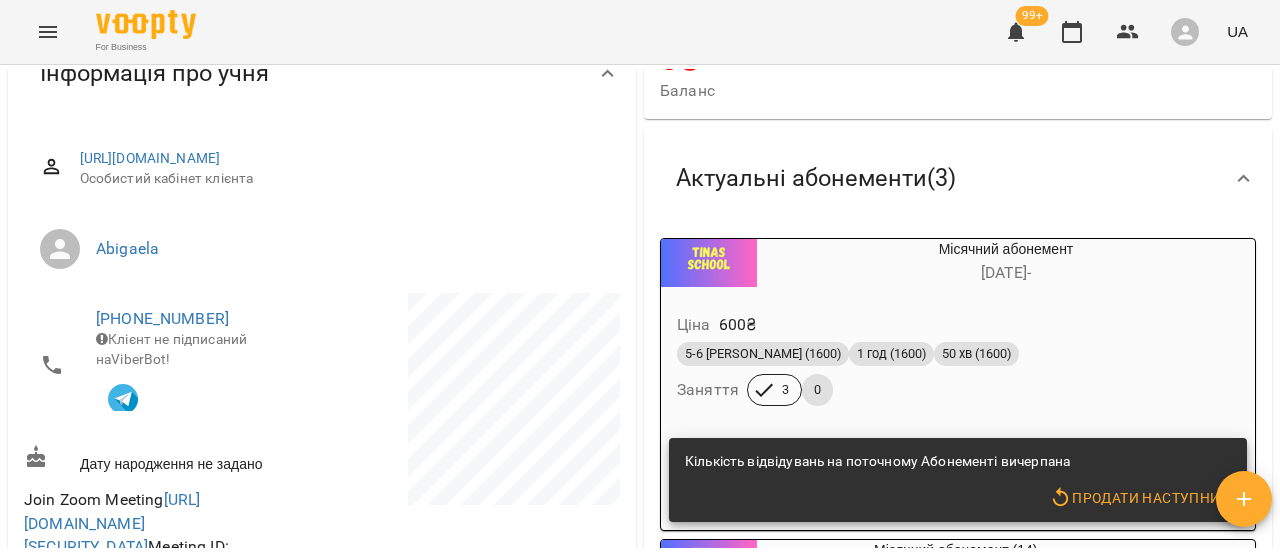 scroll, scrollTop: 34, scrollLeft: 0, axis: vertical 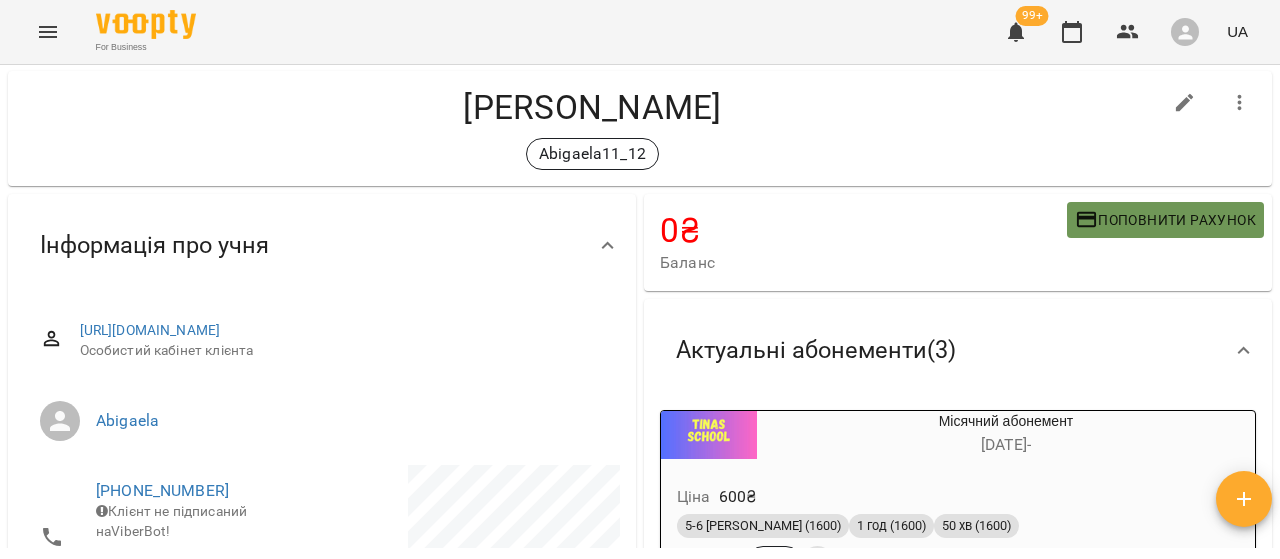click on "Поповнити рахунок" at bounding box center [1165, 220] 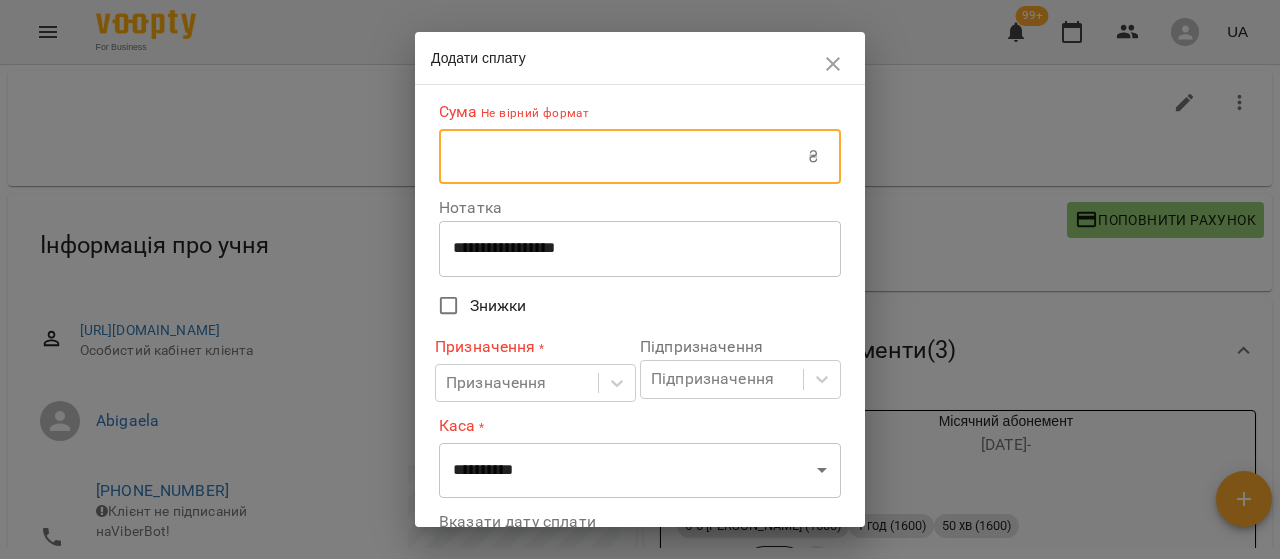 click at bounding box center (623, 157) 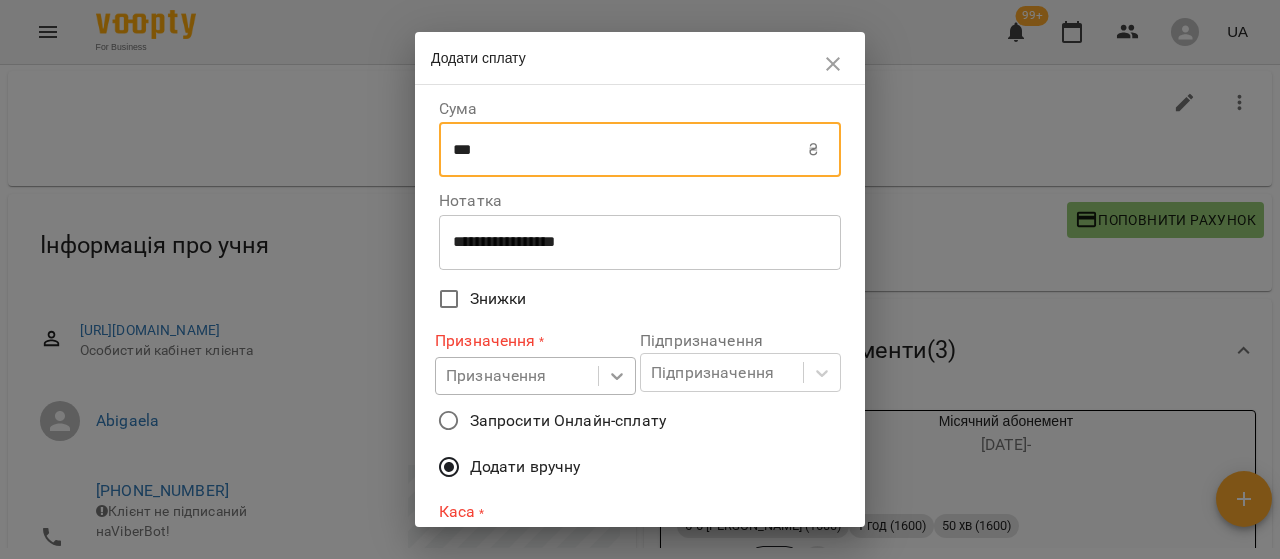 type on "***" 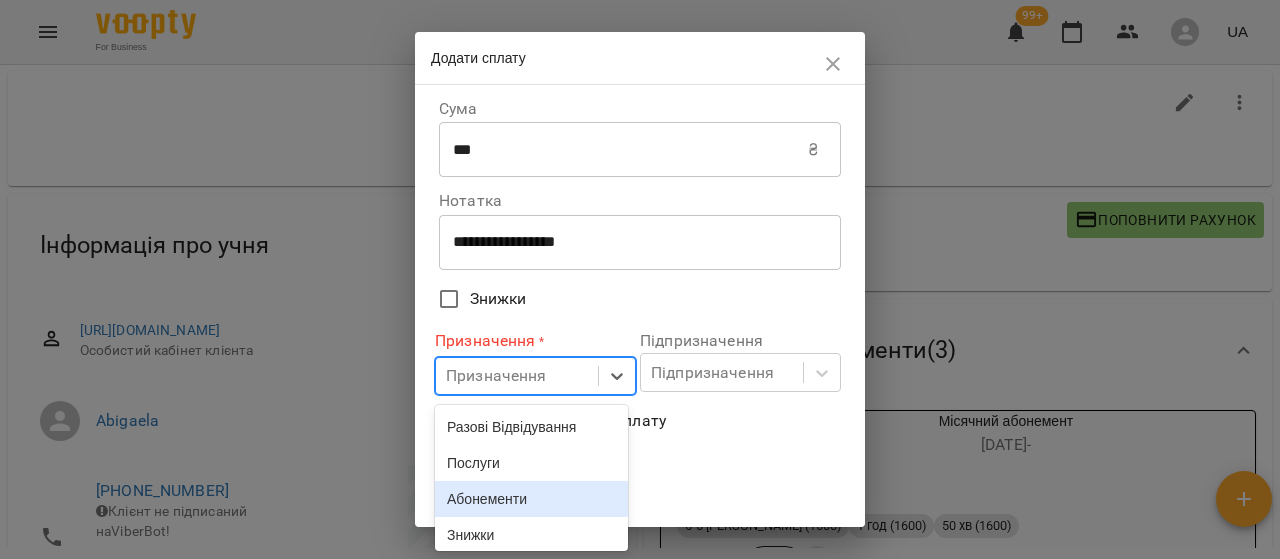 click on "Абонементи" at bounding box center [531, 499] 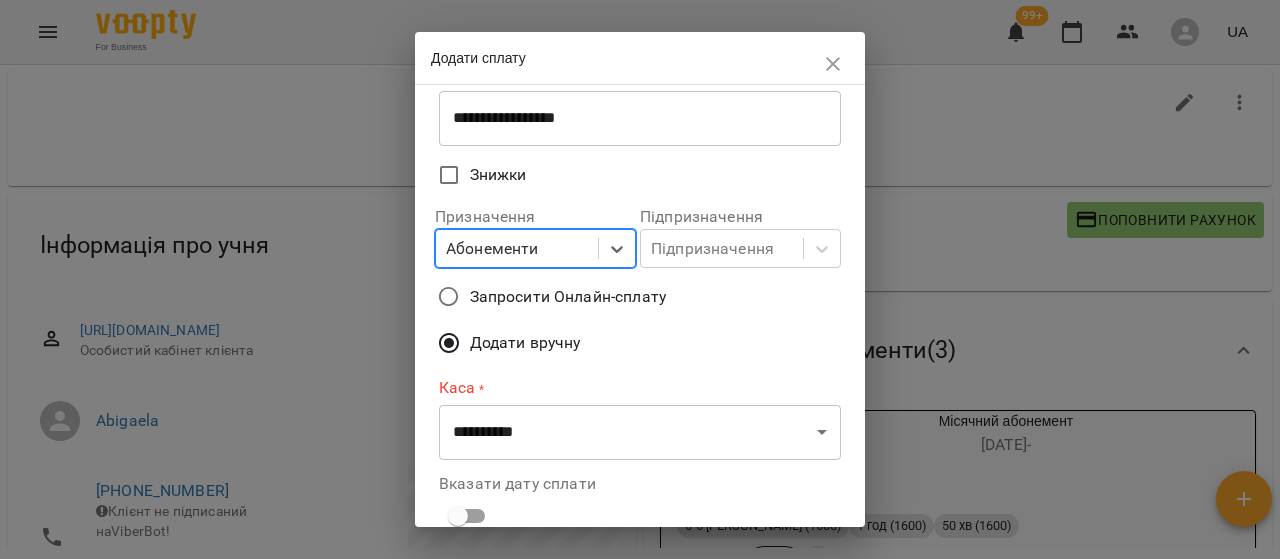 scroll, scrollTop: 200, scrollLeft: 0, axis: vertical 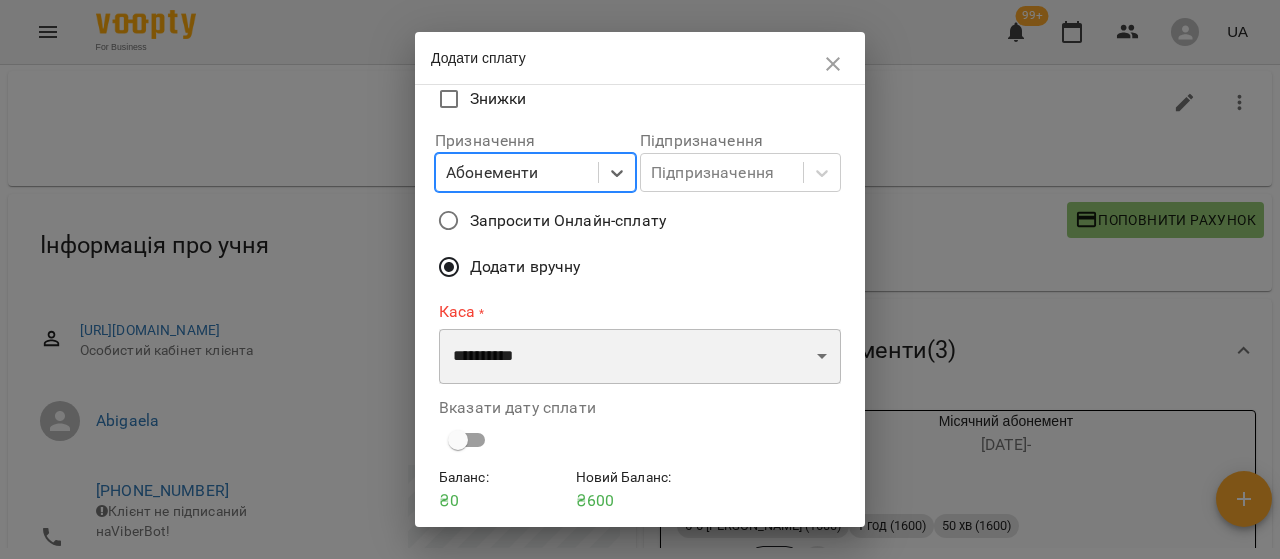 click on "**********" at bounding box center (640, 357) 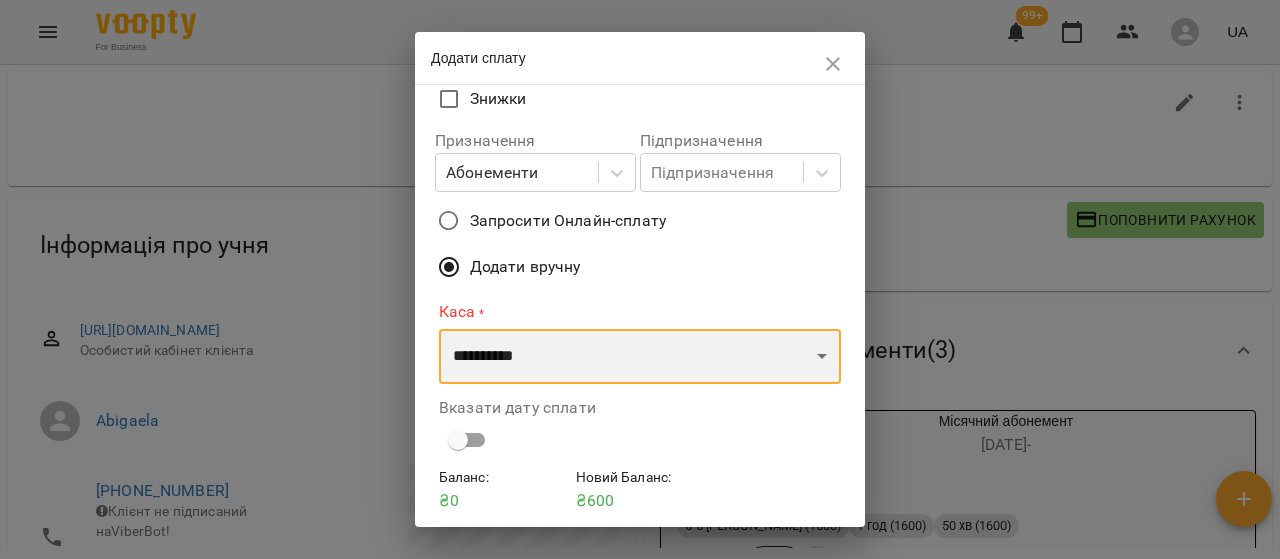 select on "****" 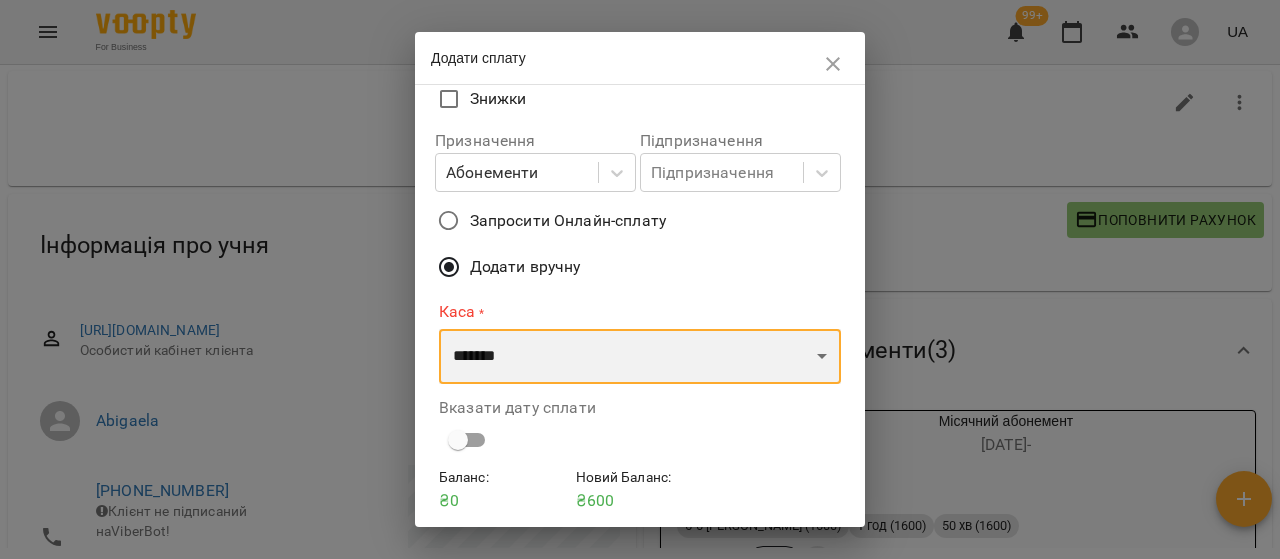 click on "**********" at bounding box center [640, 357] 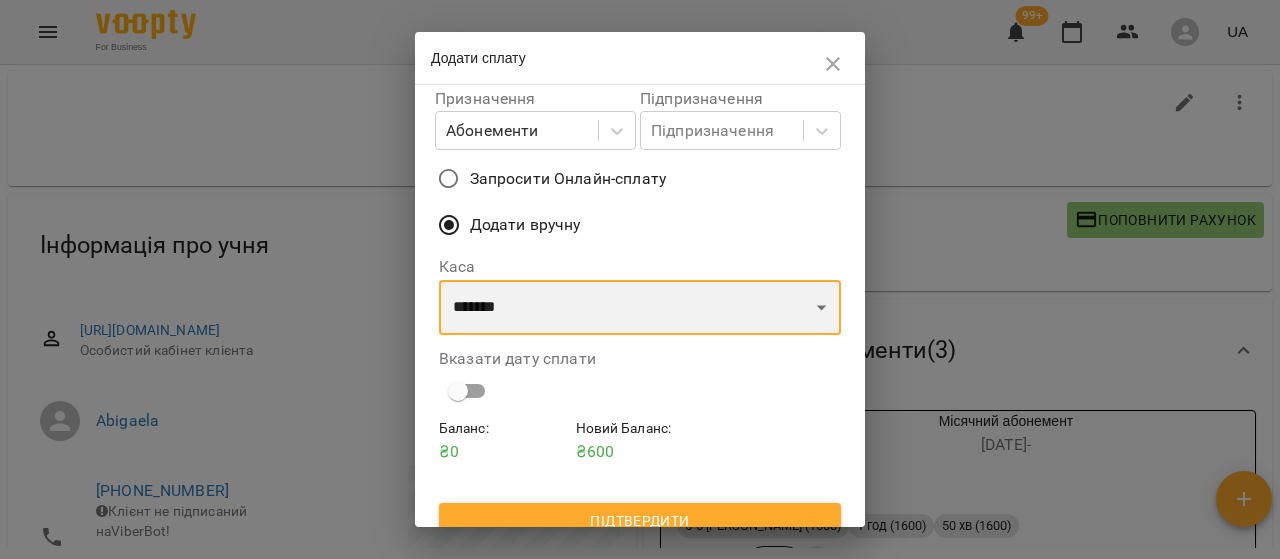 scroll, scrollTop: 264, scrollLeft: 0, axis: vertical 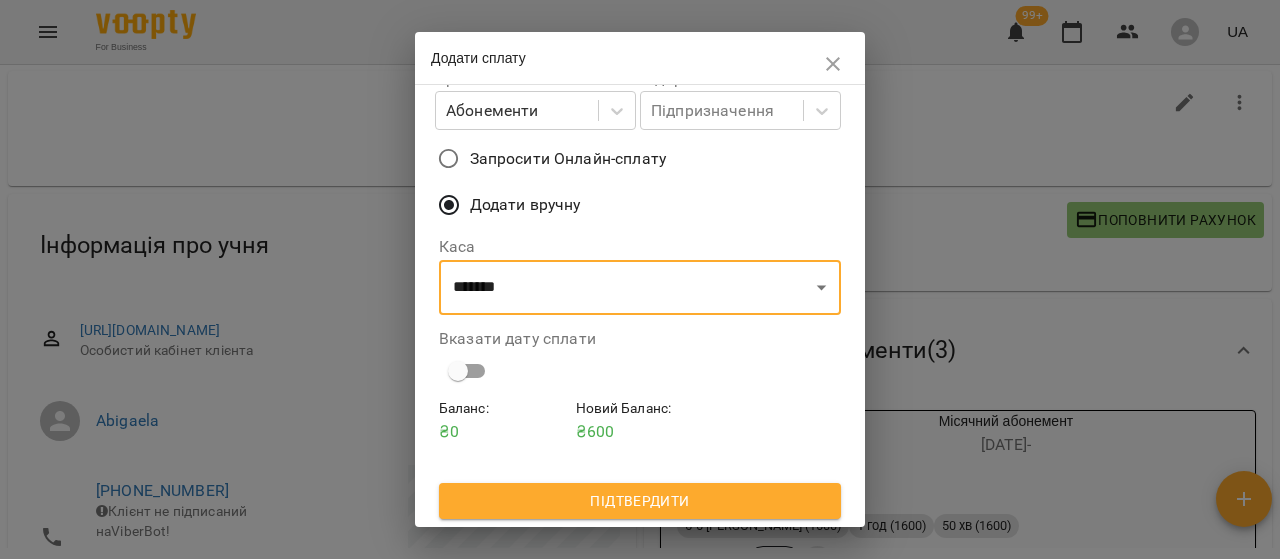 click on "Підтвердити" at bounding box center [640, 501] 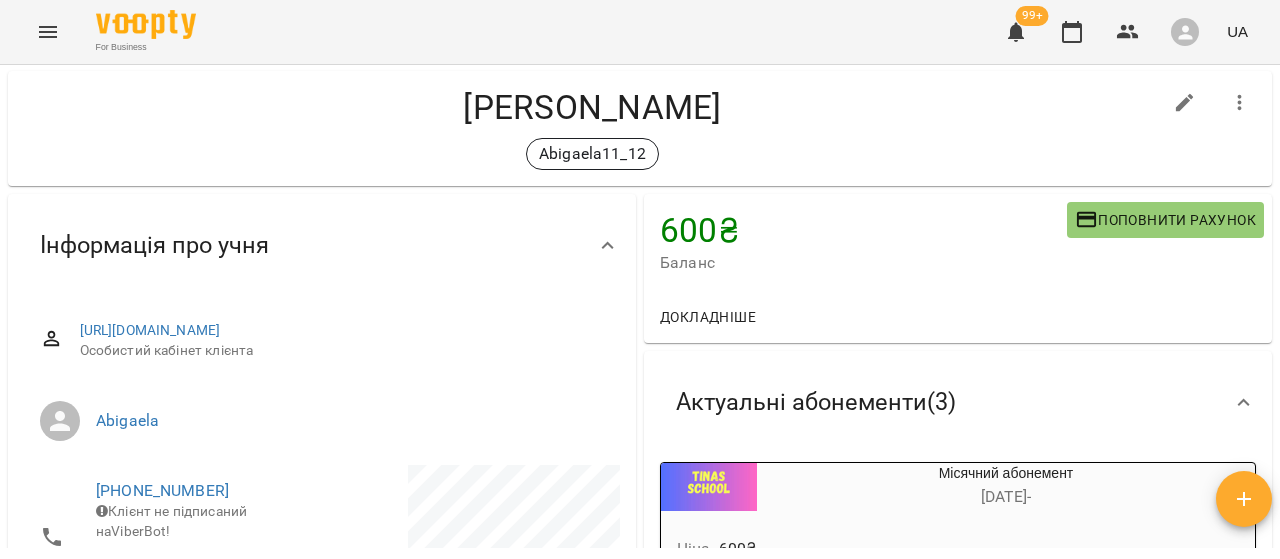 scroll, scrollTop: 334, scrollLeft: 0, axis: vertical 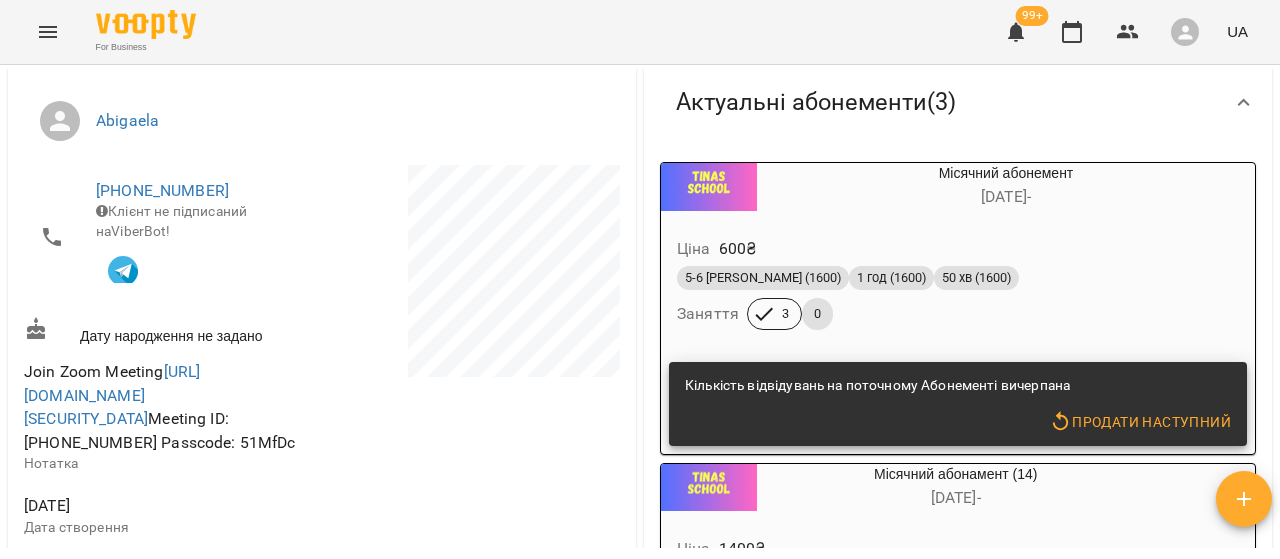click on "5-6 [PERSON_NAME] (1600) 1 год (1600) 50 хв (1600) Заняття 3 0" at bounding box center (958, 298) 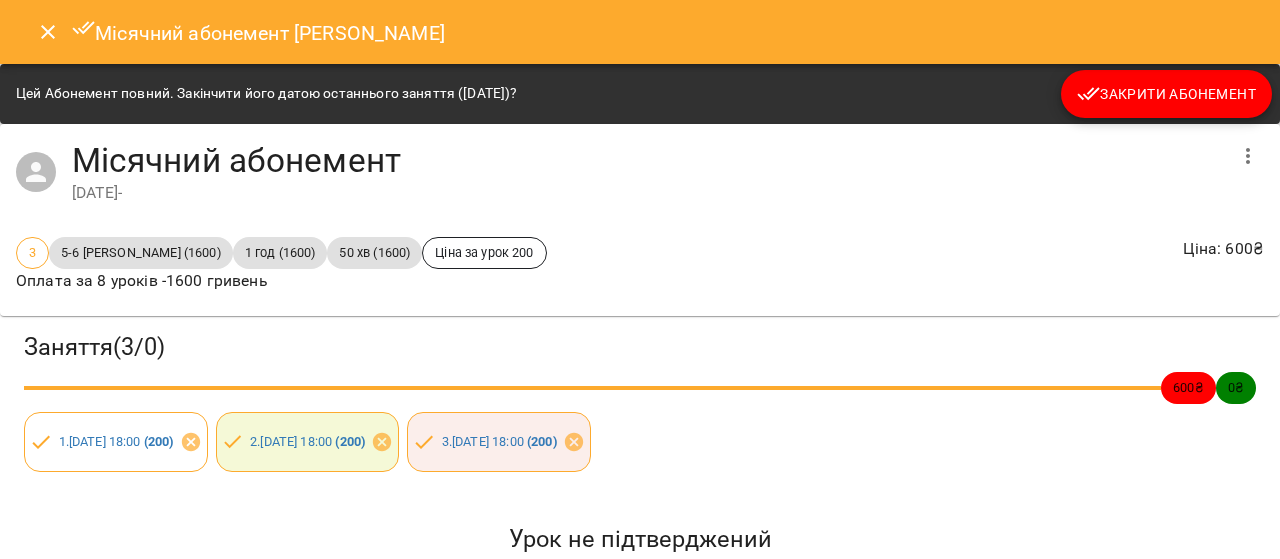 click on "Закрити Абонемент" at bounding box center (1166, 94) 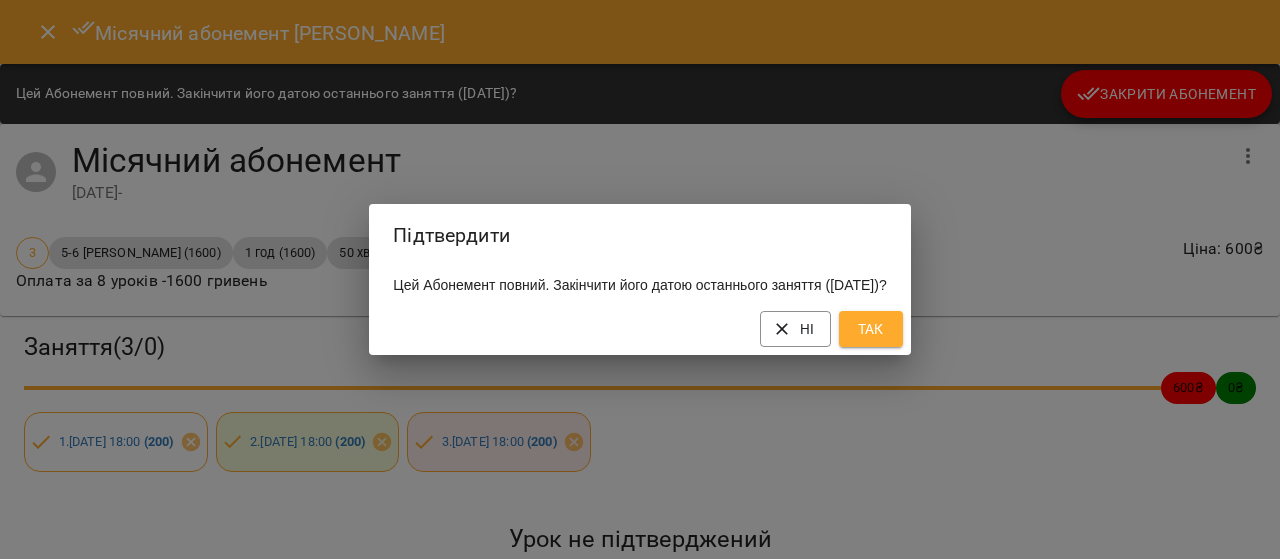click on "Так" at bounding box center [871, 329] 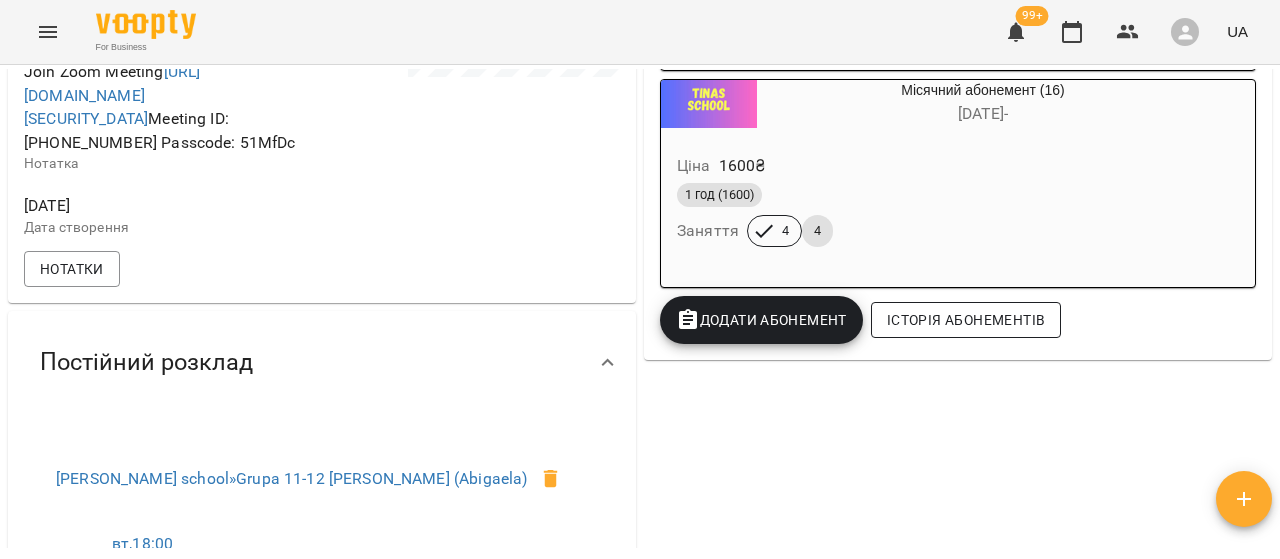scroll, scrollTop: 834, scrollLeft: 0, axis: vertical 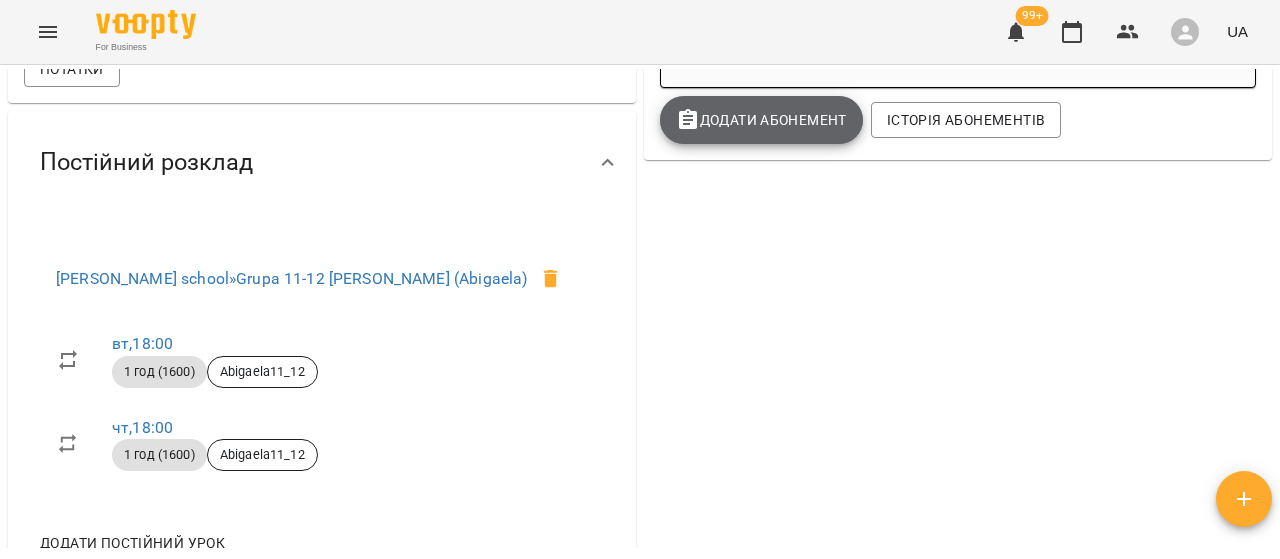 click on "Додати Абонемент" at bounding box center (761, 120) 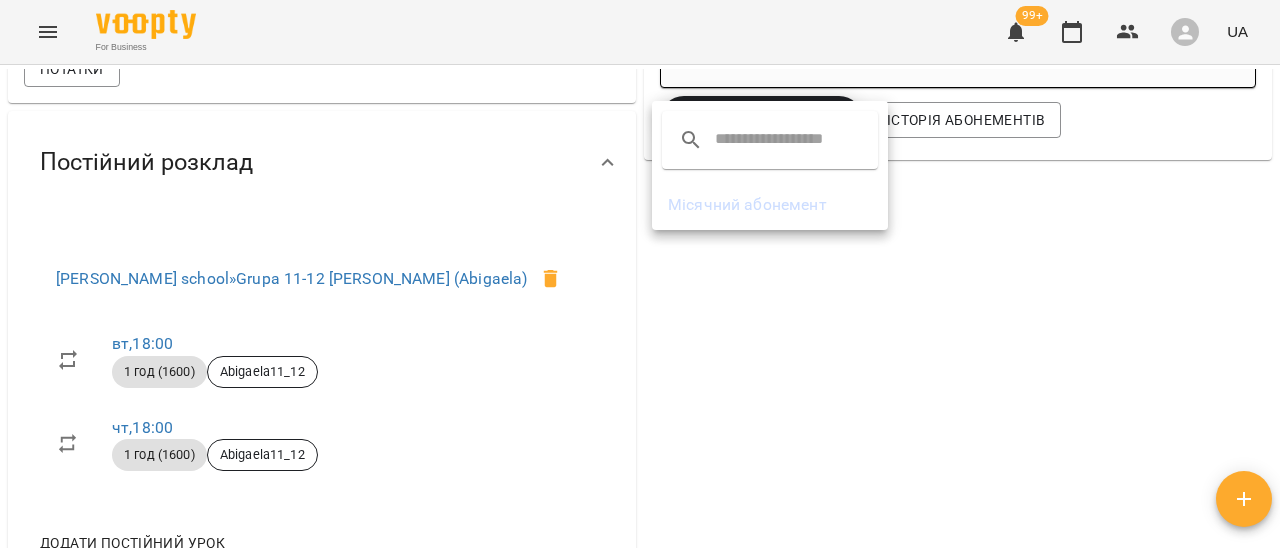 click on "Місячний абонемент" at bounding box center [770, 205] 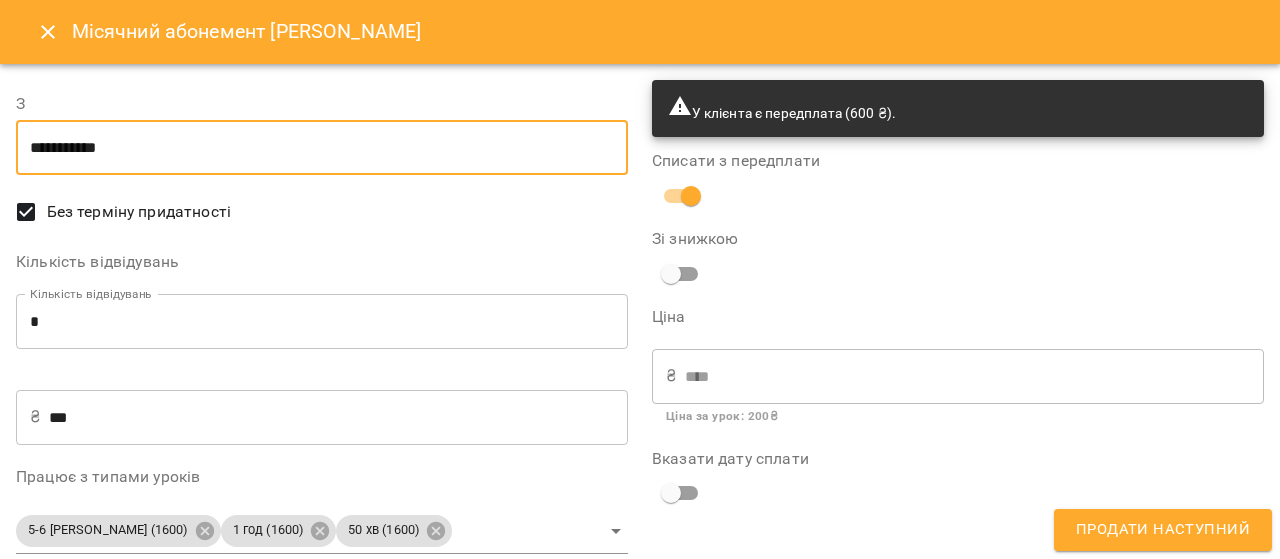 click on "**********" at bounding box center [322, 148] 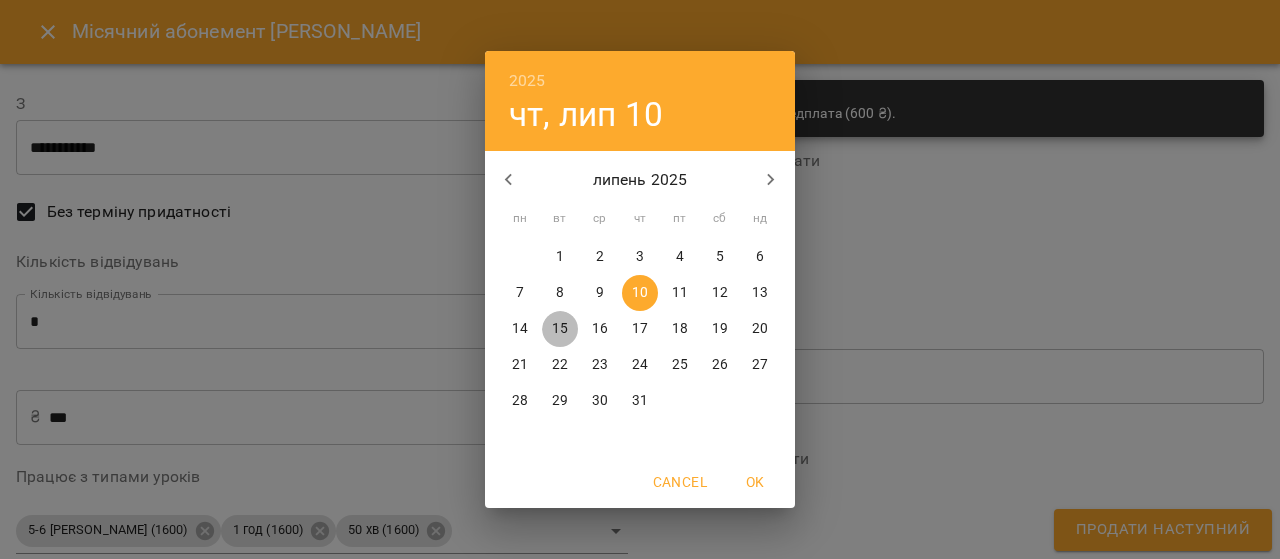 click on "15" at bounding box center (560, 329) 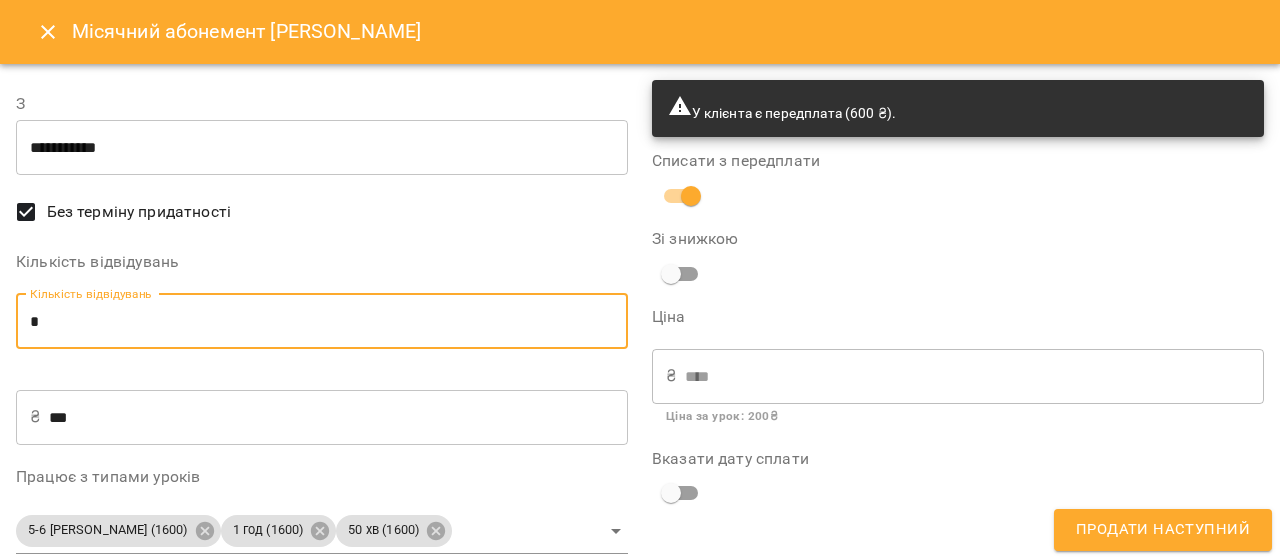 drag, startPoint x: 74, startPoint y: 332, endPoint x: 16, endPoint y: 327, distance: 58.21512 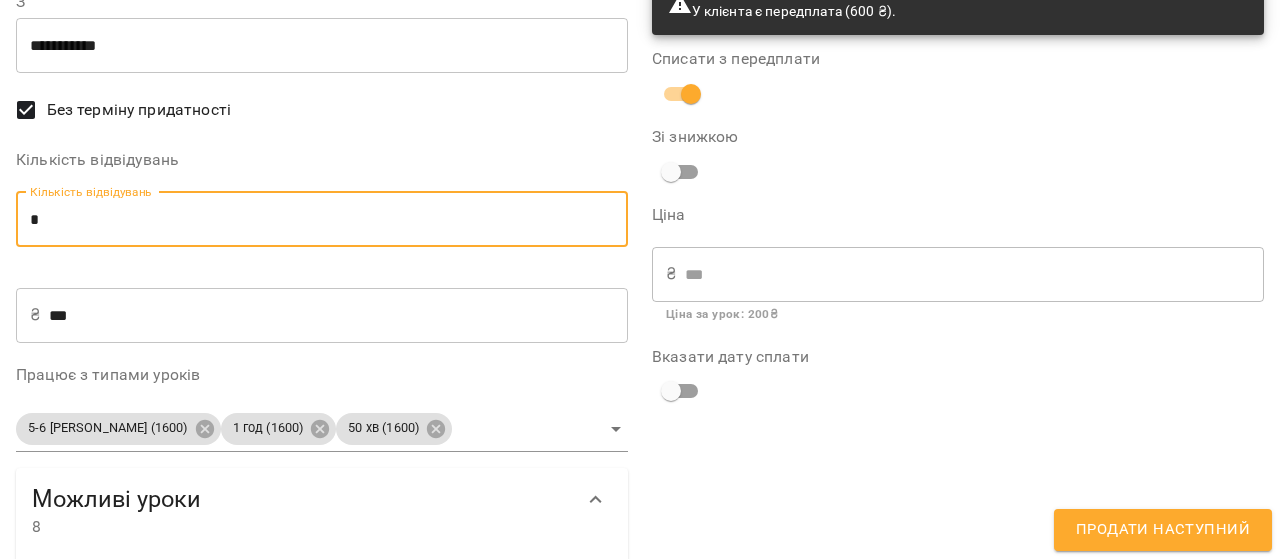scroll, scrollTop: 200, scrollLeft: 0, axis: vertical 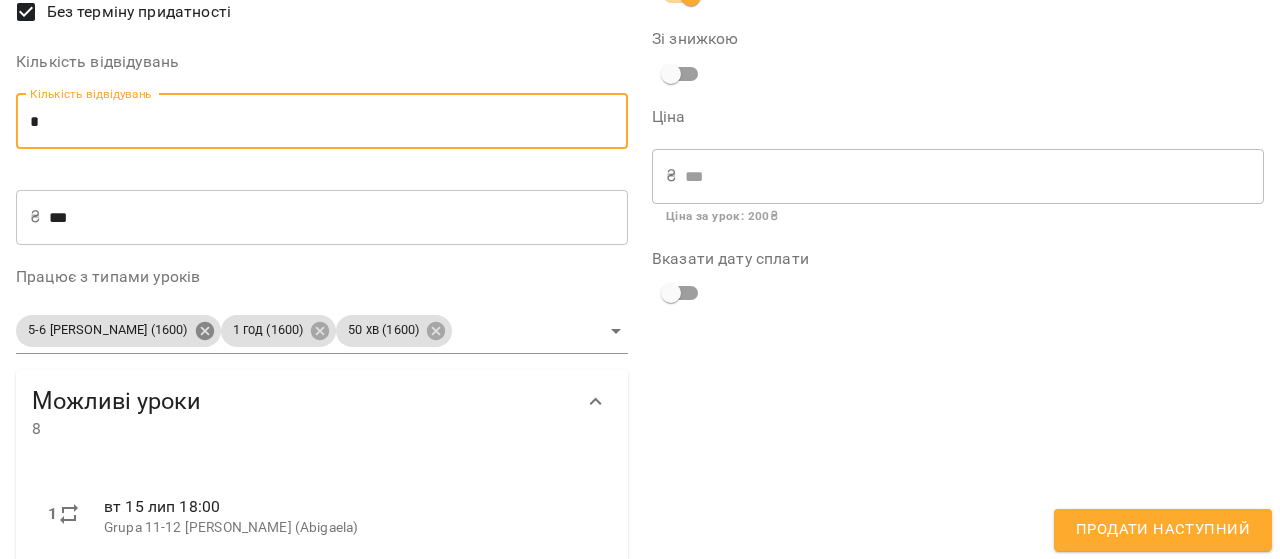 type on "*" 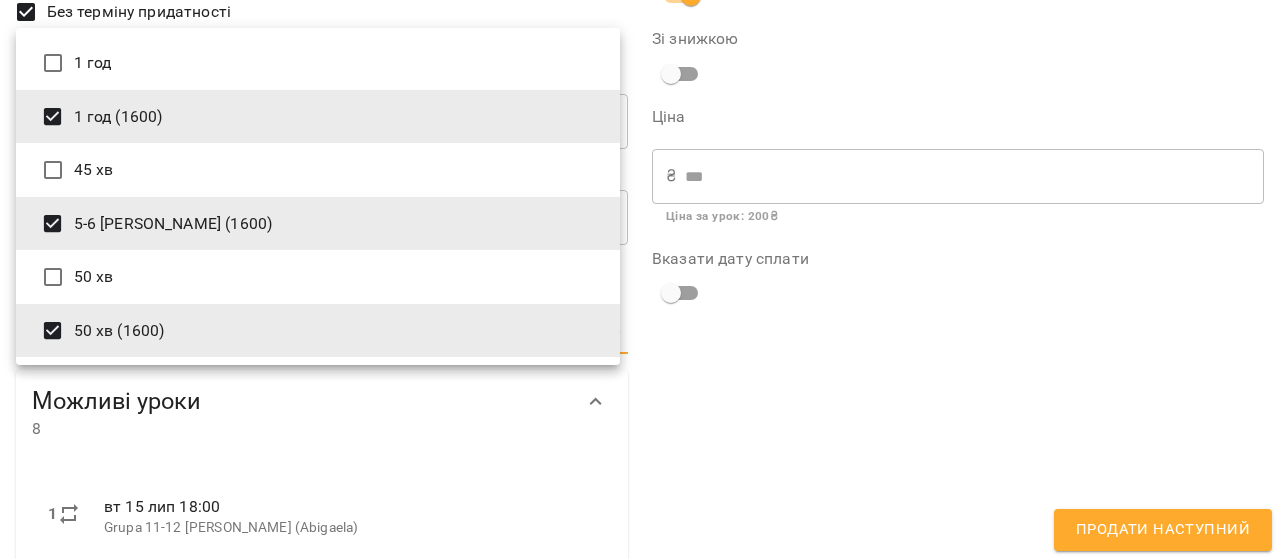 click on "For Business 99+ UA Мої клієнти / [PERSON_NAME] [PERSON_NAME] Abigaela11_12 600 ₴ Баланс Поповнити рахунок Докладніше 600   ₴ Абонементи 0 ₴   Місячний абонемент (16) 0 ₴   Місячний абонемент 600 ₴   Без призначення Актуальні абонементи ( 2 ) Місячний абонамент (14) [DATE]  -   Ціна 1400 ₴ 1 год (1400) Заняття 8 Місячний абонемент (16) [DATE]  -   Ціна 1600 ₴ 1 год (1600) Заняття 4 4 Додати Абонемент Історія абонементів Інформація про учня [URL][DOMAIN_NAME] Особистий кабінет клієнта Abigaela [PHONE_NUMBER] Клієнт не підписаний на  ViberBot!  »  ," at bounding box center [640, 312] 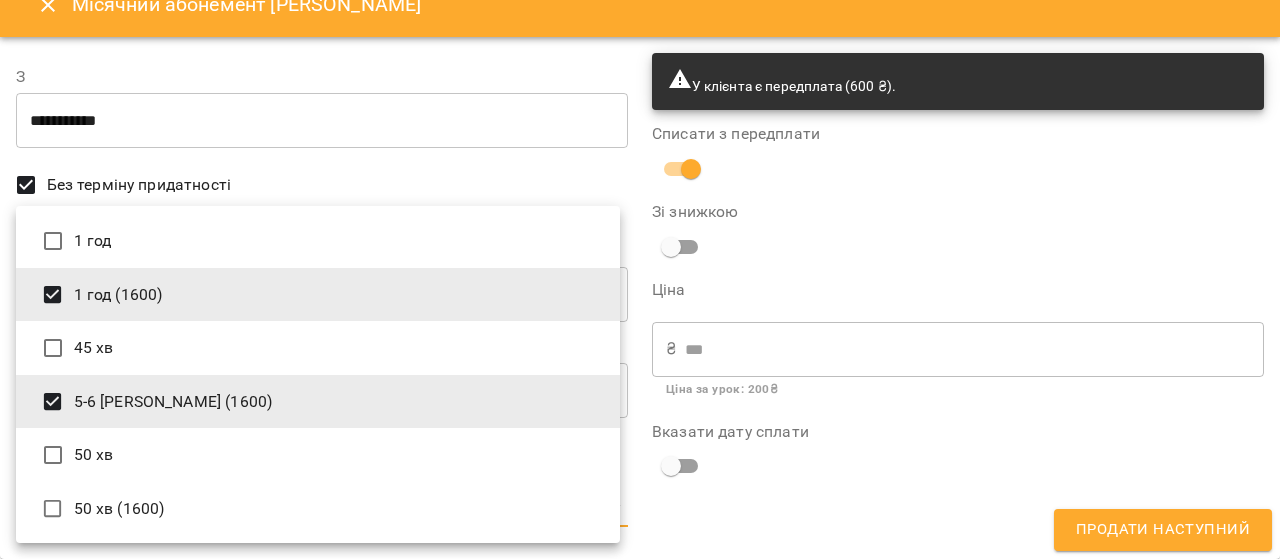 scroll, scrollTop: 200, scrollLeft: 0, axis: vertical 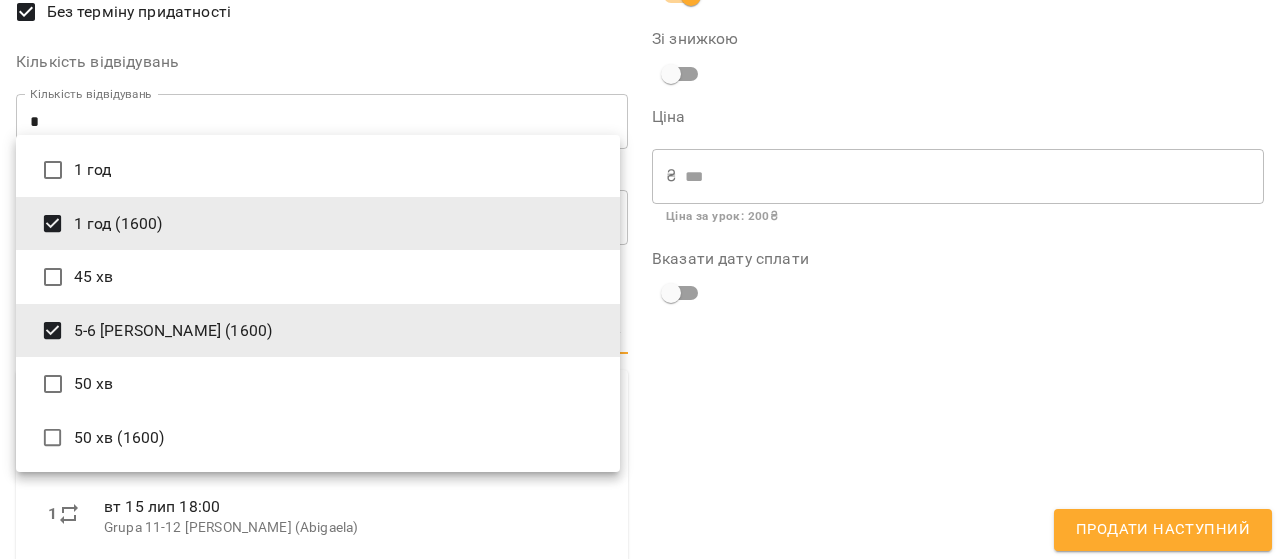 click on "5-6 [PERSON_NAME] (1600)" at bounding box center (318, 331) 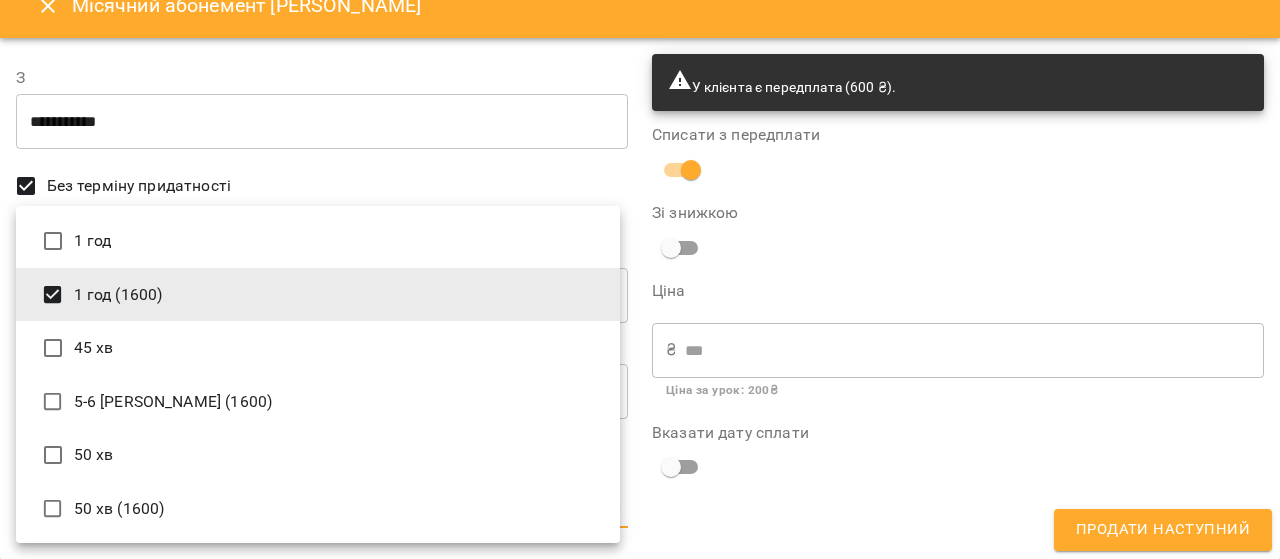 scroll, scrollTop: 200, scrollLeft: 0, axis: vertical 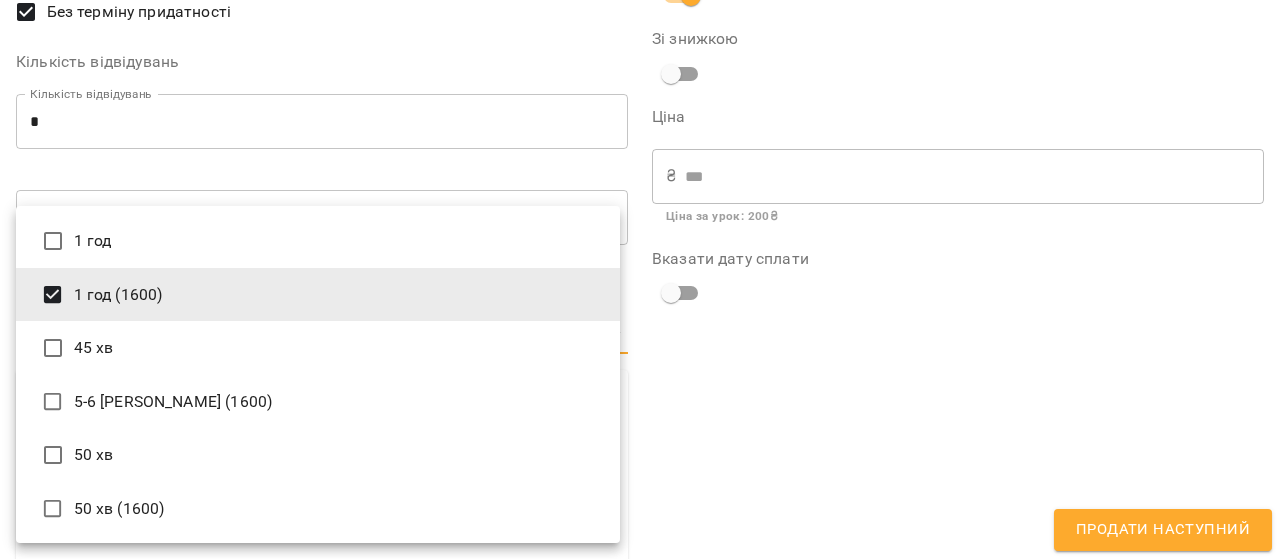 click at bounding box center [640, 279] 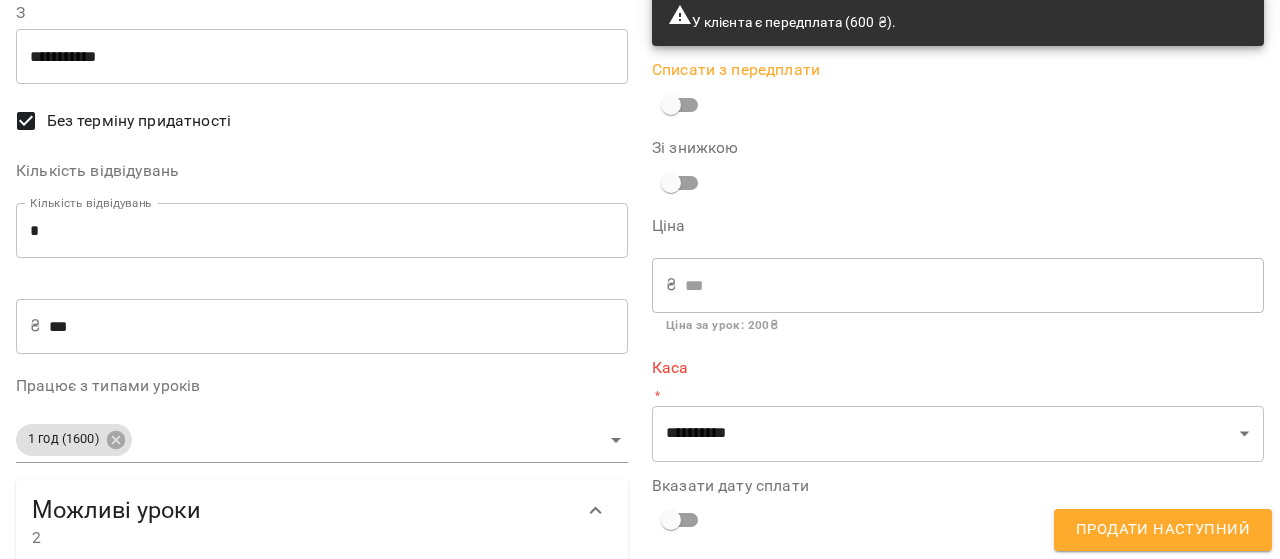 scroll, scrollTop: 312, scrollLeft: 0, axis: vertical 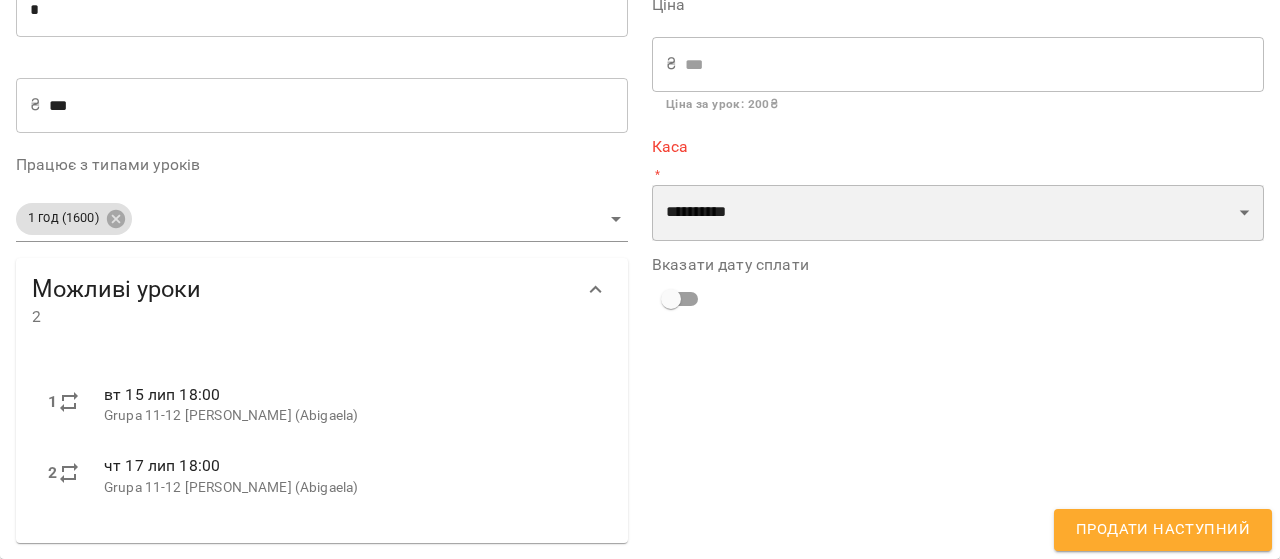 click on "**********" at bounding box center (958, 213) 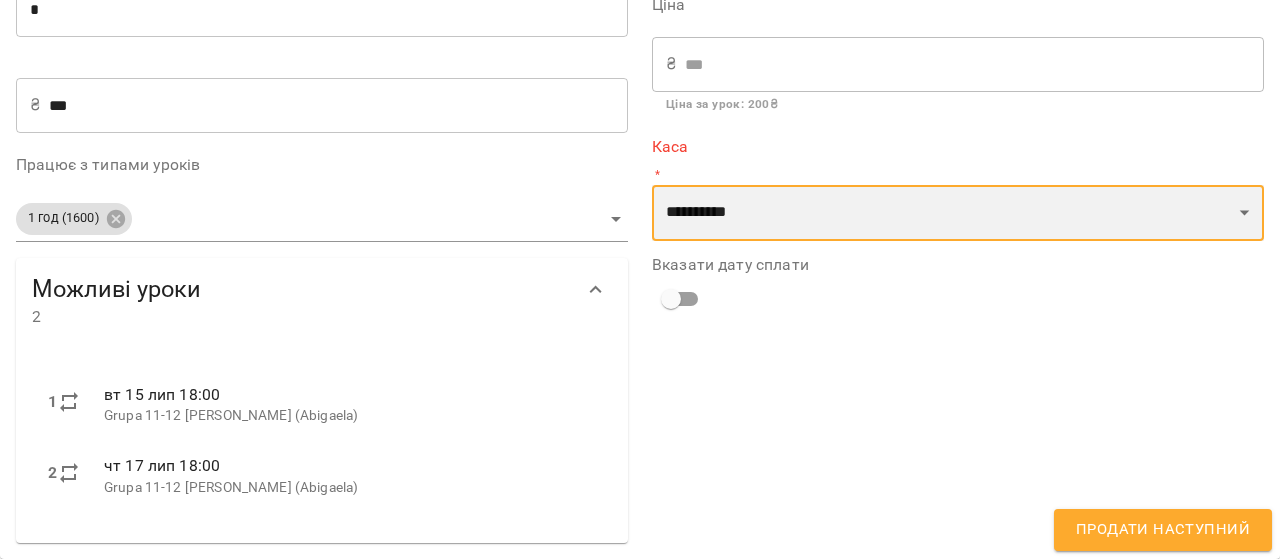 select on "****" 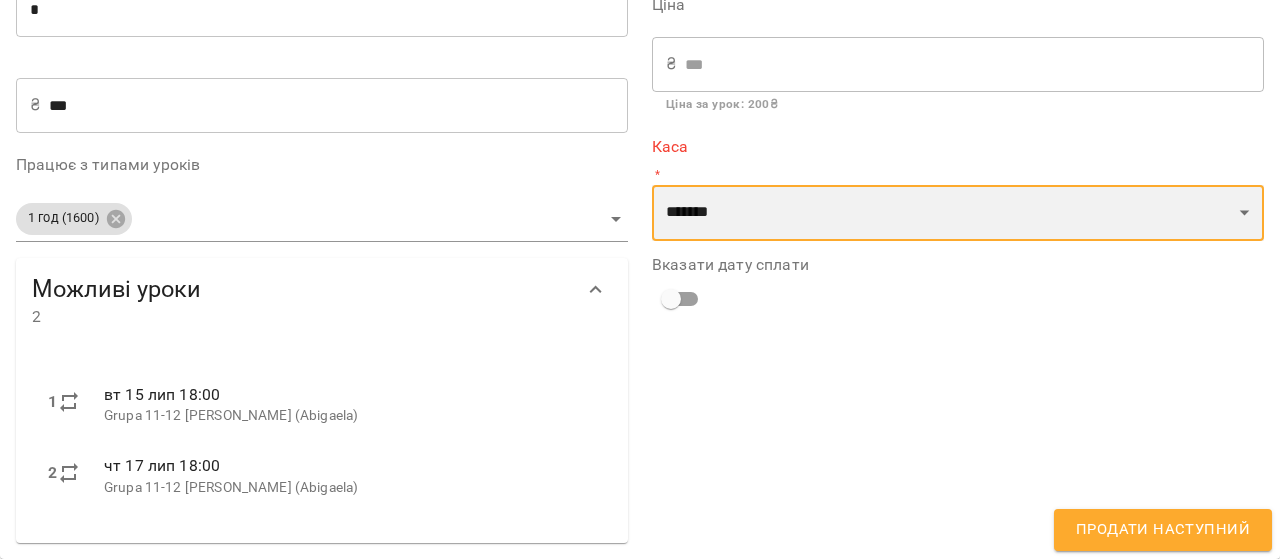 click on "**********" at bounding box center [958, 213] 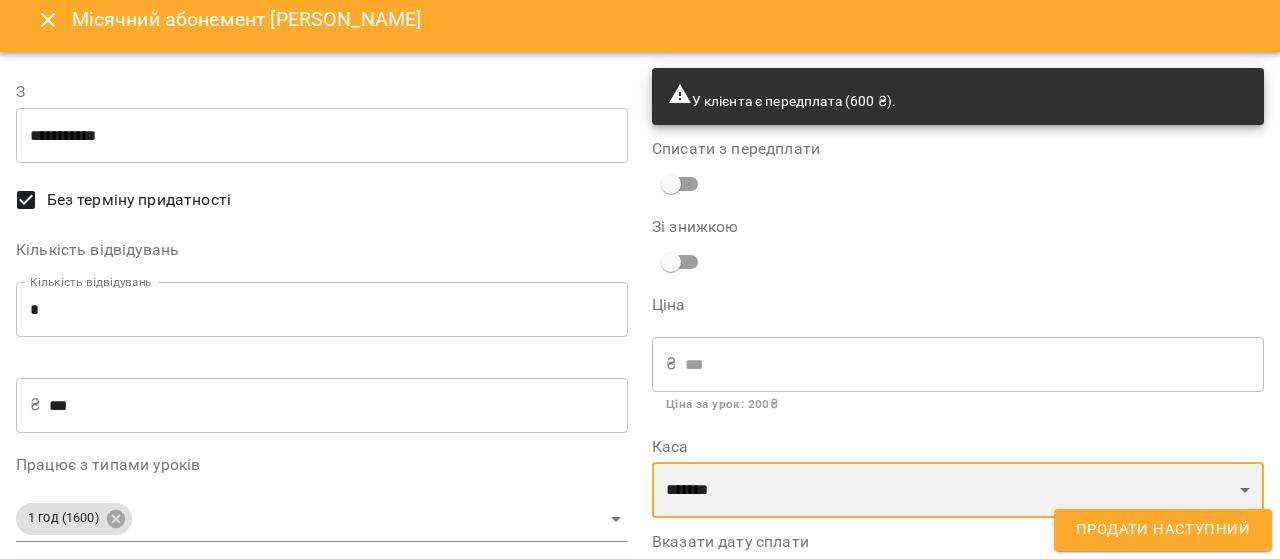 scroll, scrollTop: 312, scrollLeft: 0, axis: vertical 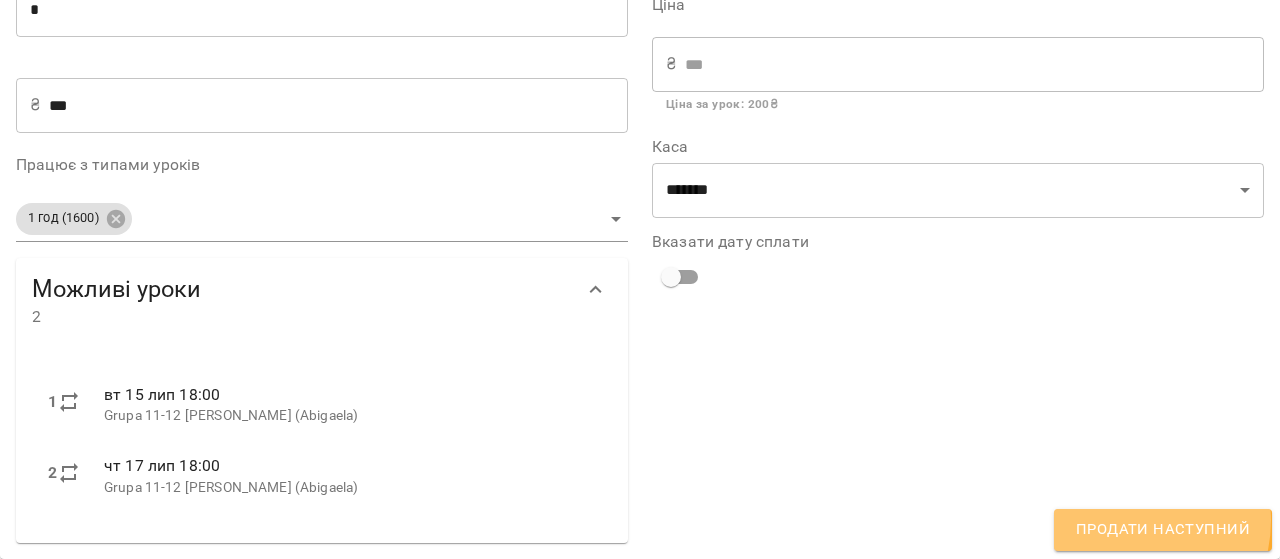 click on "Продати наступний" at bounding box center (1163, 530) 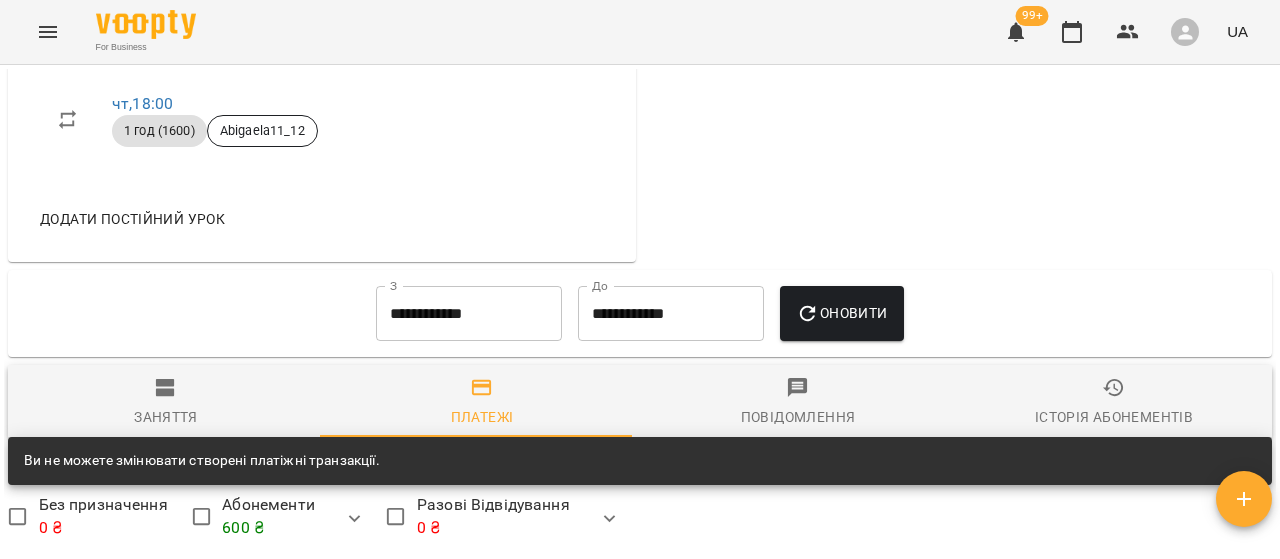 scroll, scrollTop: 1400, scrollLeft: 0, axis: vertical 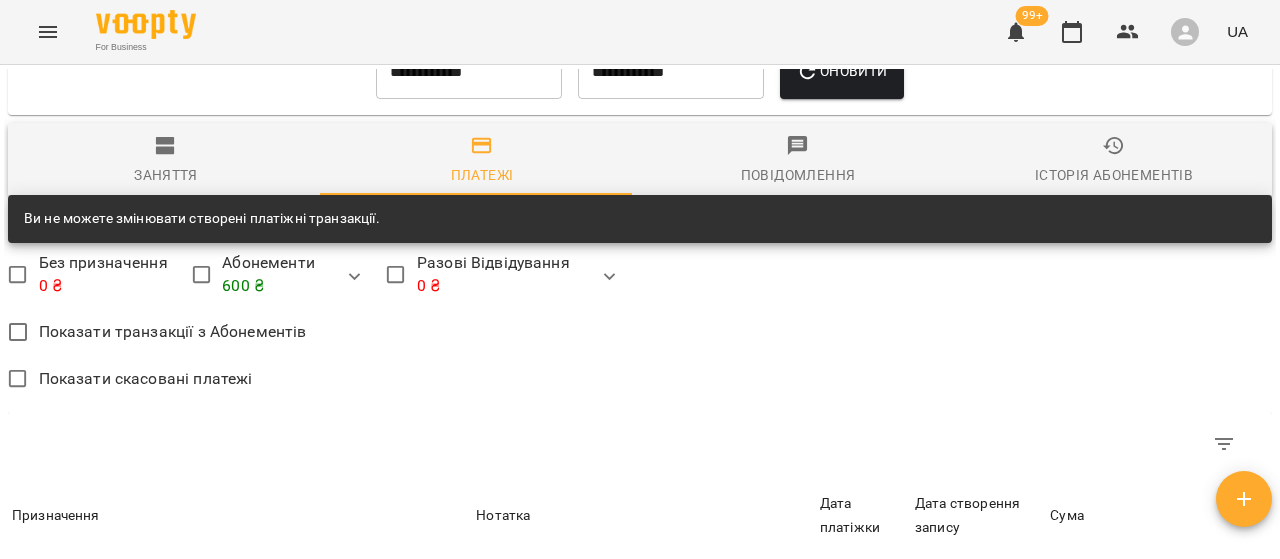 click on "**********" at bounding box center (469, 72) 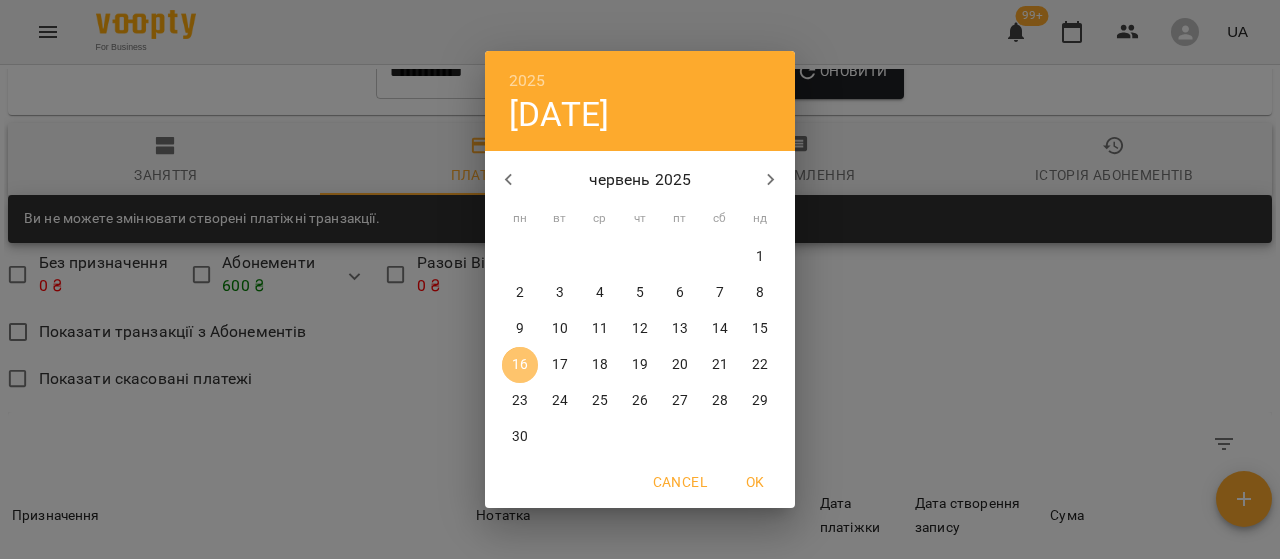 click on "16" at bounding box center (520, 365) 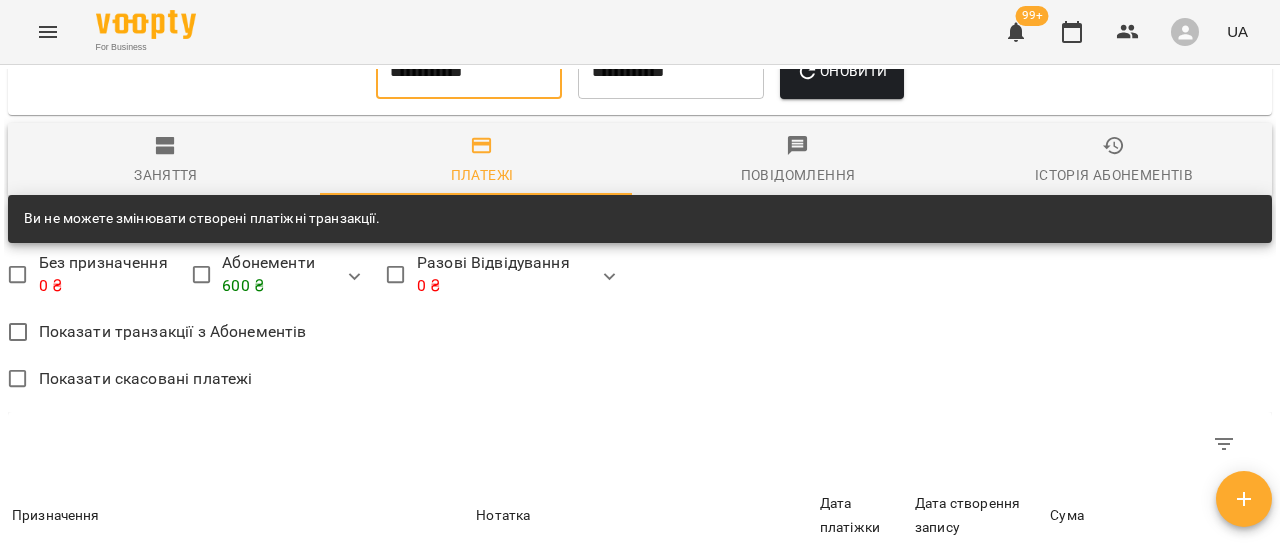 click on "Оновити" at bounding box center [841, 72] 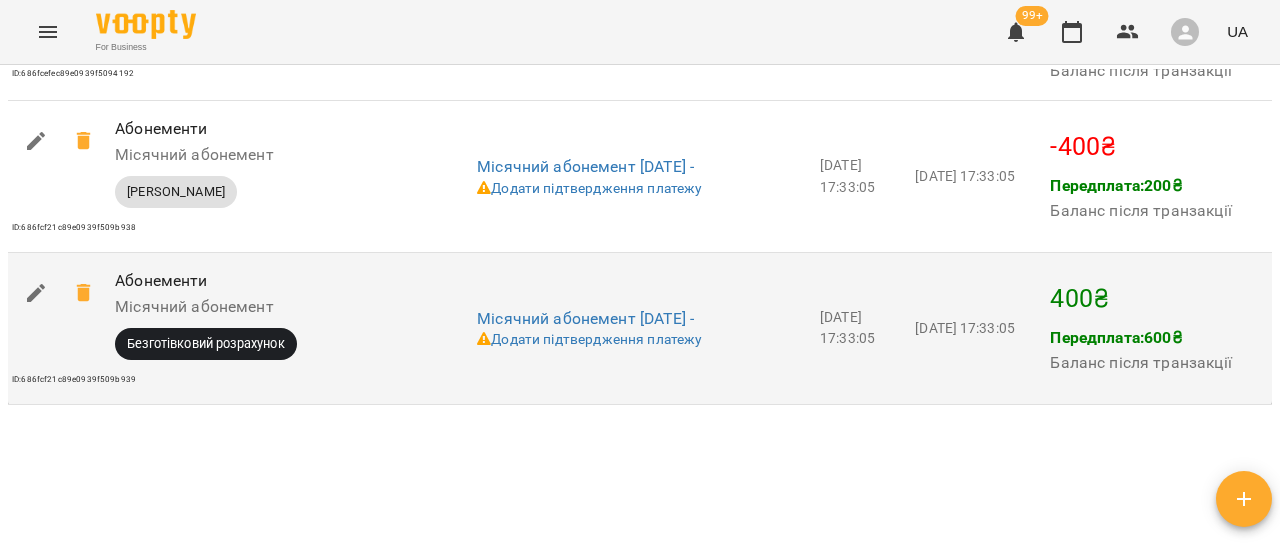 scroll, scrollTop: 1988, scrollLeft: 0, axis: vertical 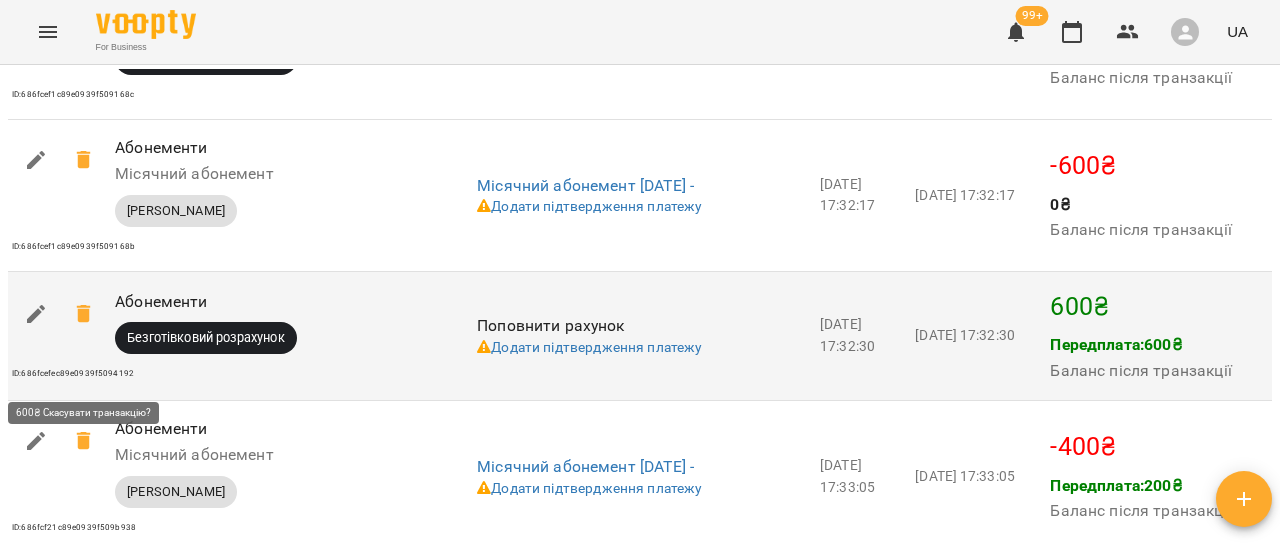 click 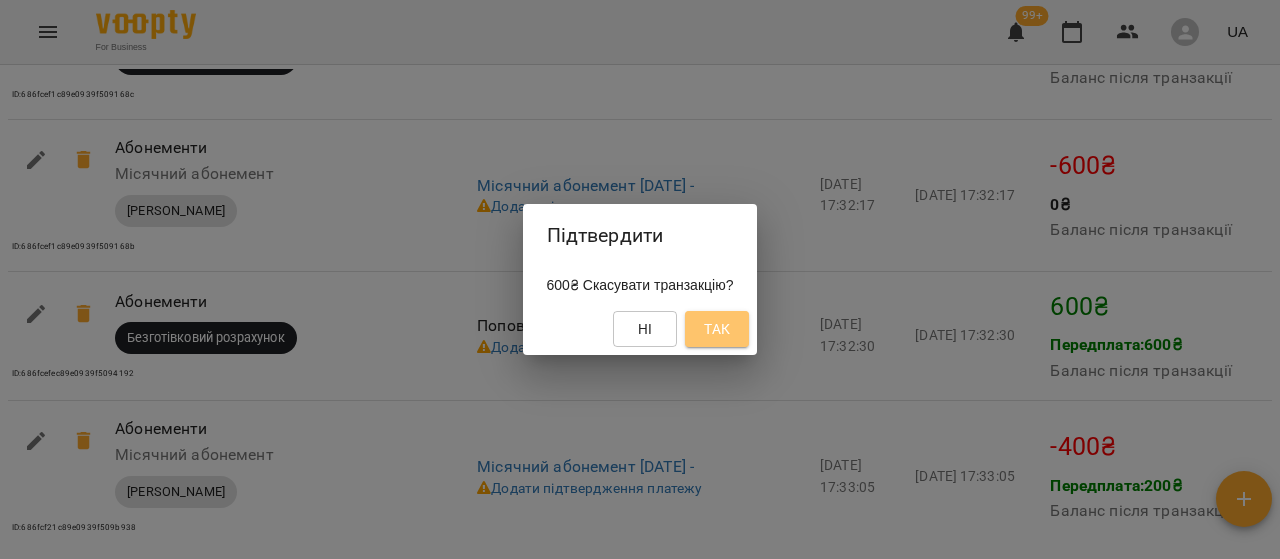 click on "Так" at bounding box center [717, 329] 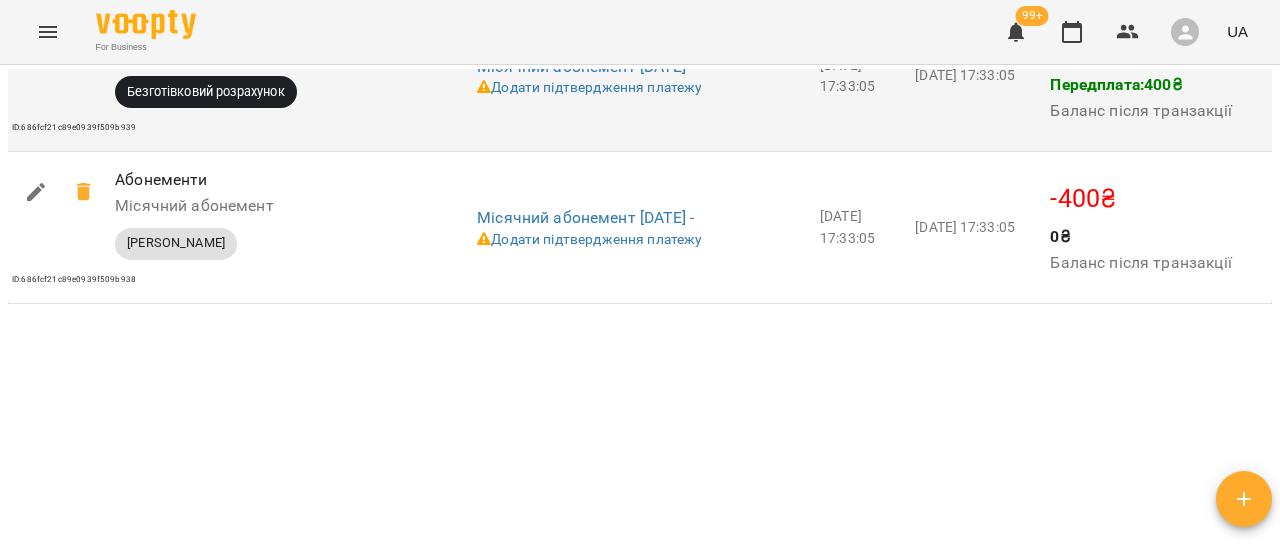 scroll, scrollTop: 2288, scrollLeft: 0, axis: vertical 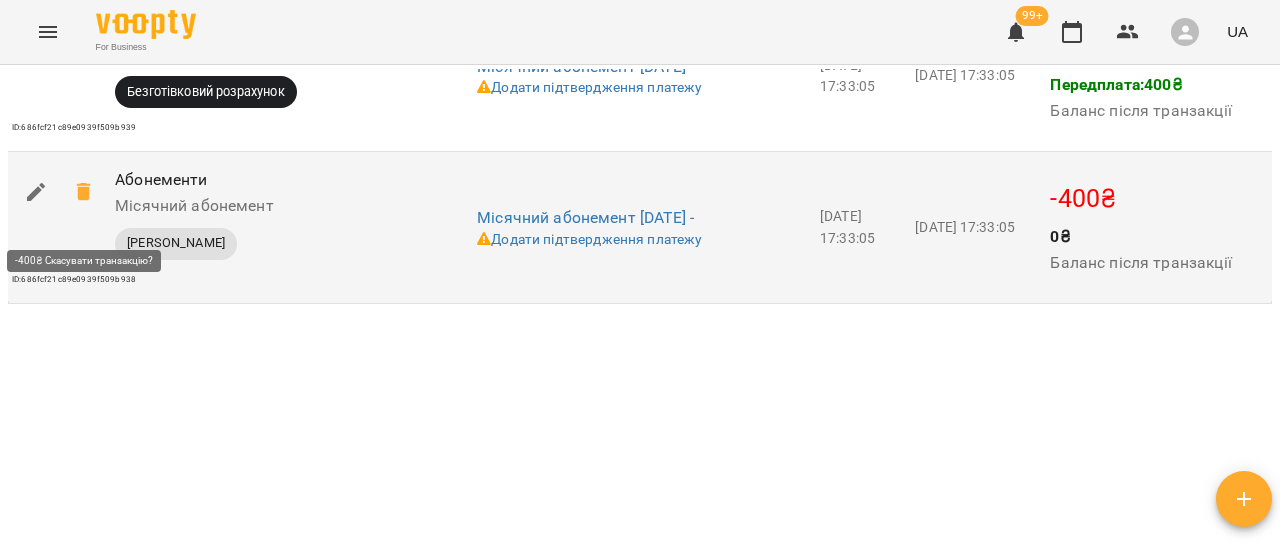 click at bounding box center (84, 192) 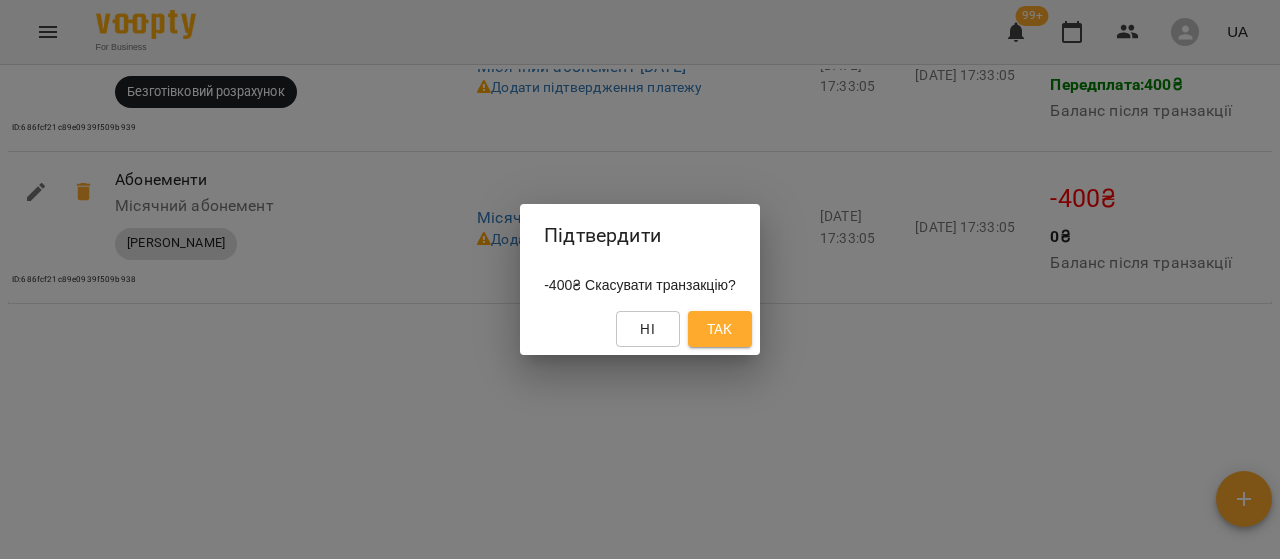 click on "Так" at bounding box center [720, 329] 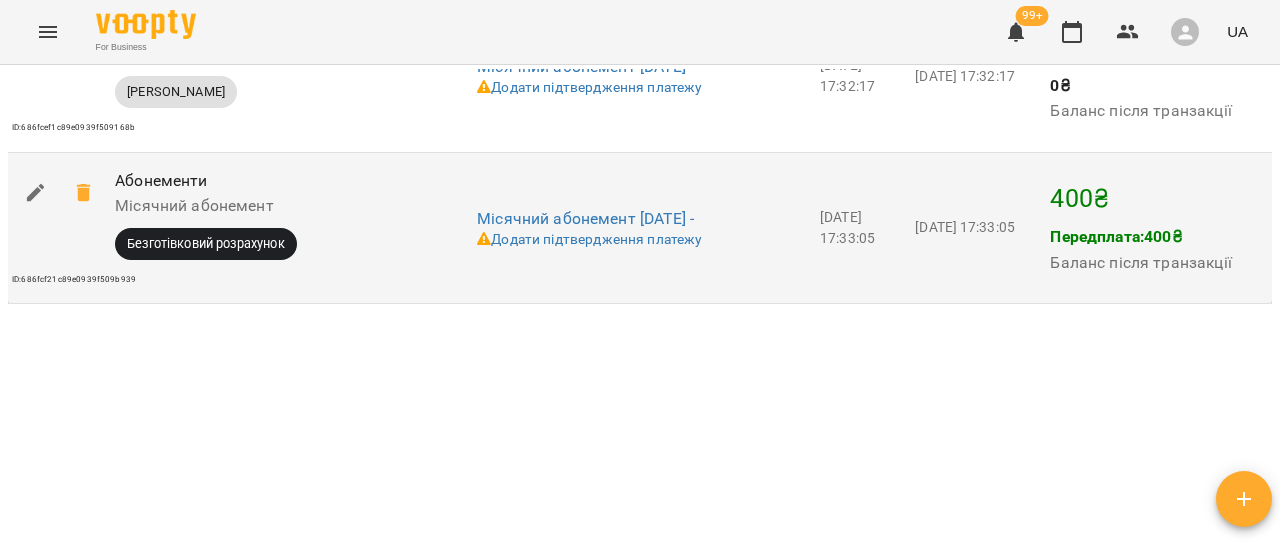 scroll, scrollTop: 2156, scrollLeft: 0, axis: vertical 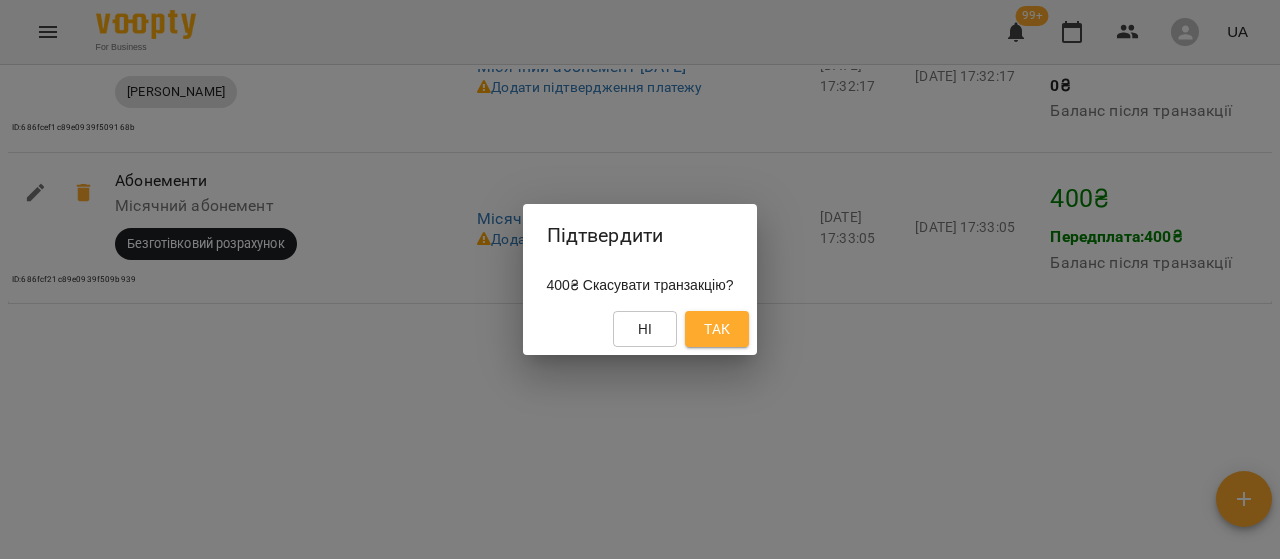 click on "Так" at bounding box center (717, 329) 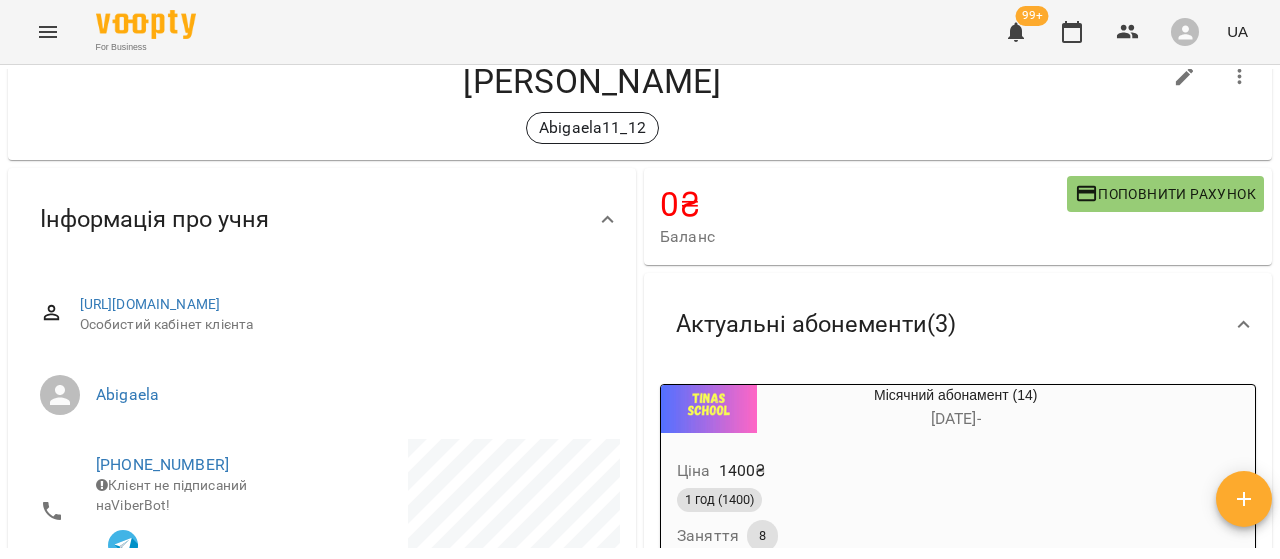 scroll, scrollTop: 0, scrollLeft: 0, axis: both 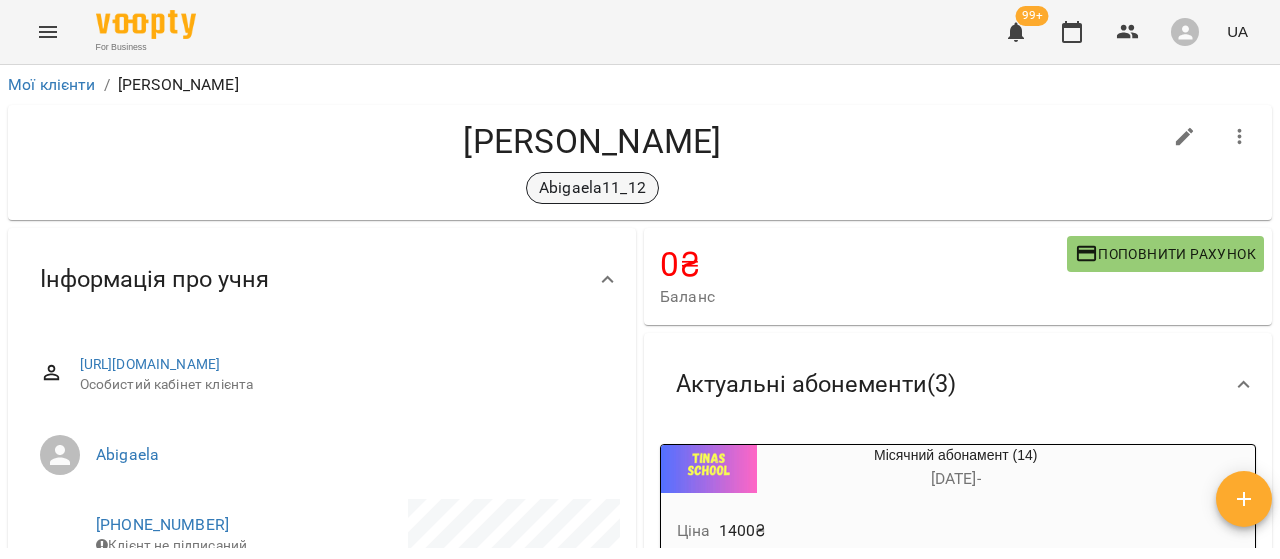click on "Abigaela11_12" at bounding box center (592, 188) 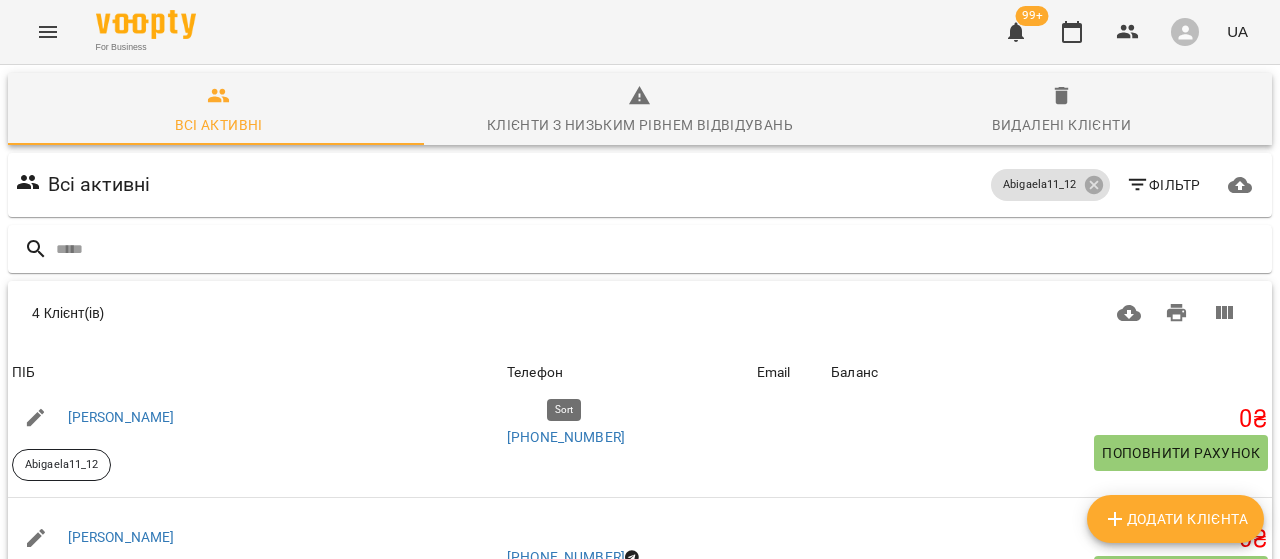 scroll, scrollTop: 38, scrollLeft: 0, axis: vertical 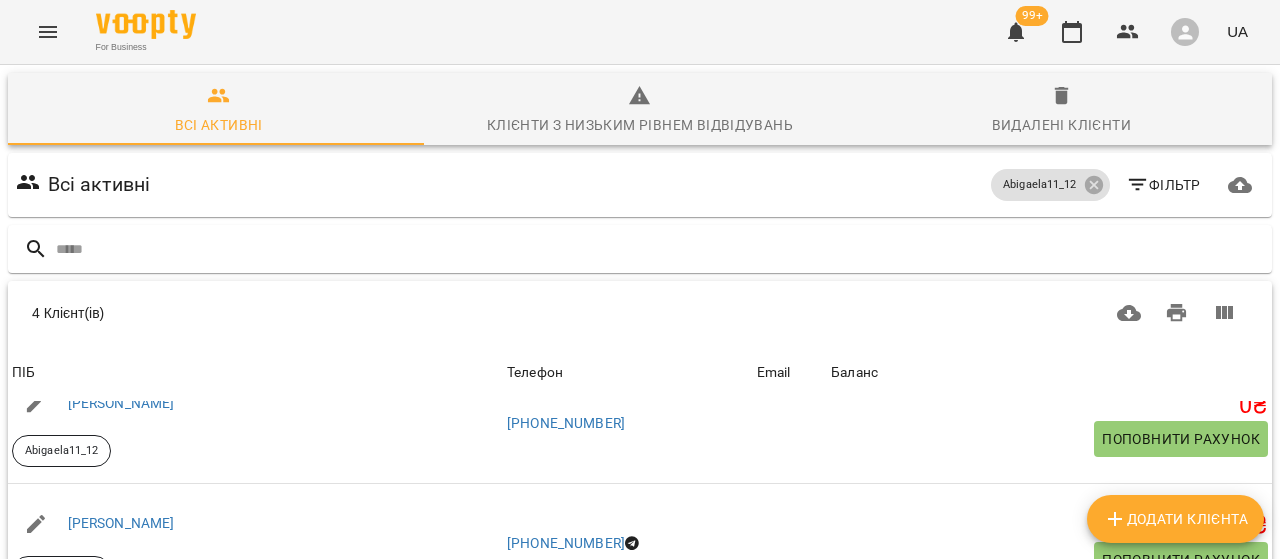 click on "[PERSON_NAME]" at bounding box center (121, 764) 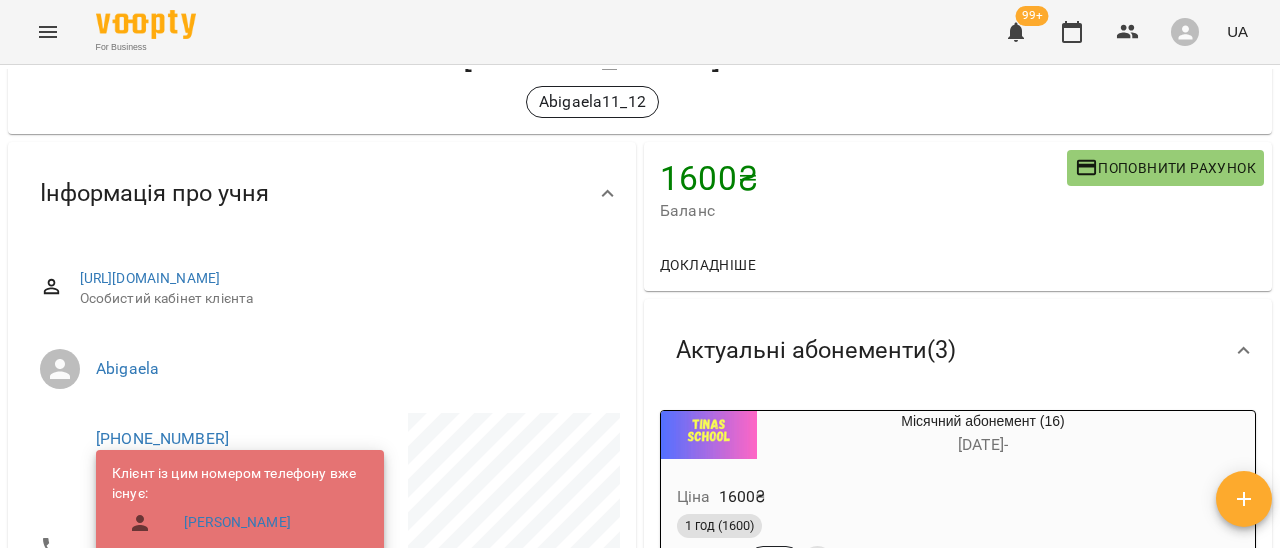 scroll, scrollTop: 400, scrollLeft: 0, axis: vertical 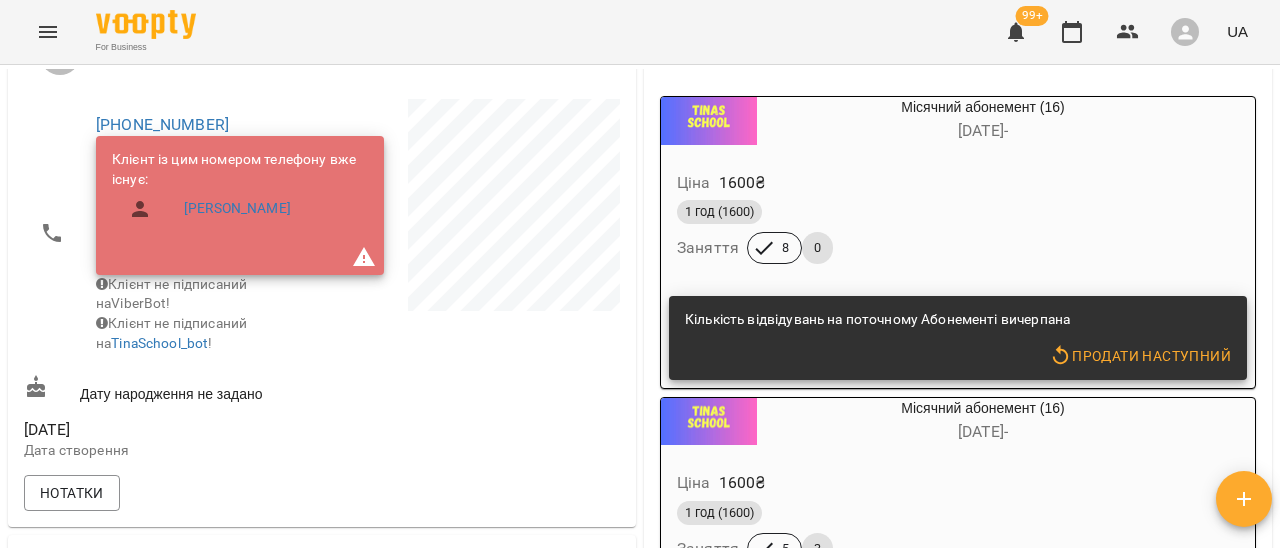 click on "Кількість відвідувань на поточному Абонементі вичерпана" at bounding box center (877, 320) 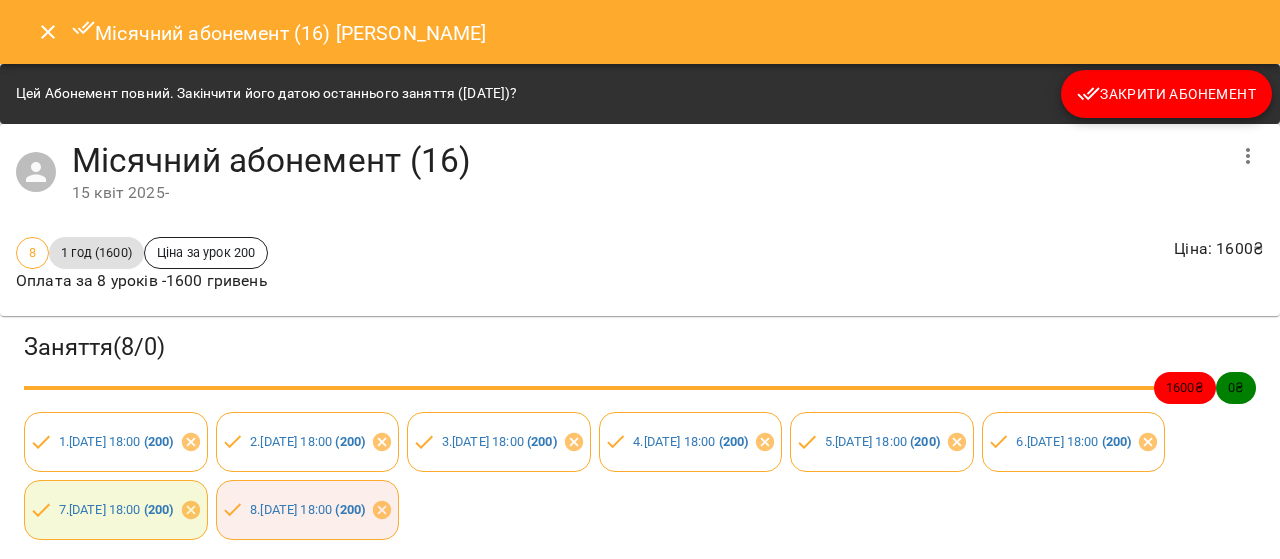 click on "Закрити Абонемент" at bounding box center (1166, 94) 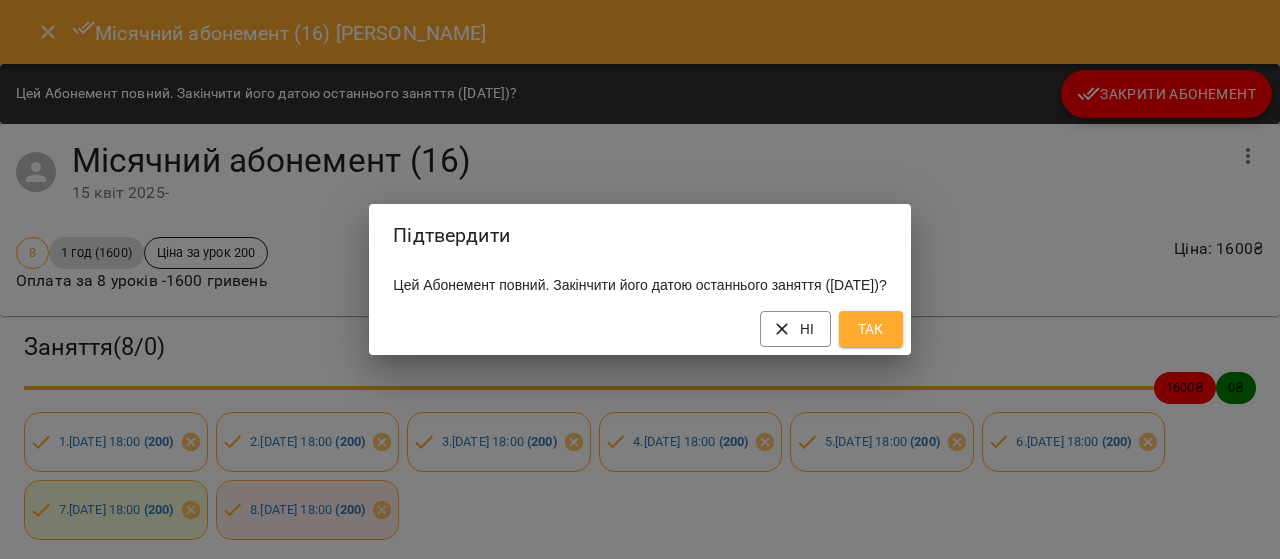 click on "Так" at bounding box center (871, 329) 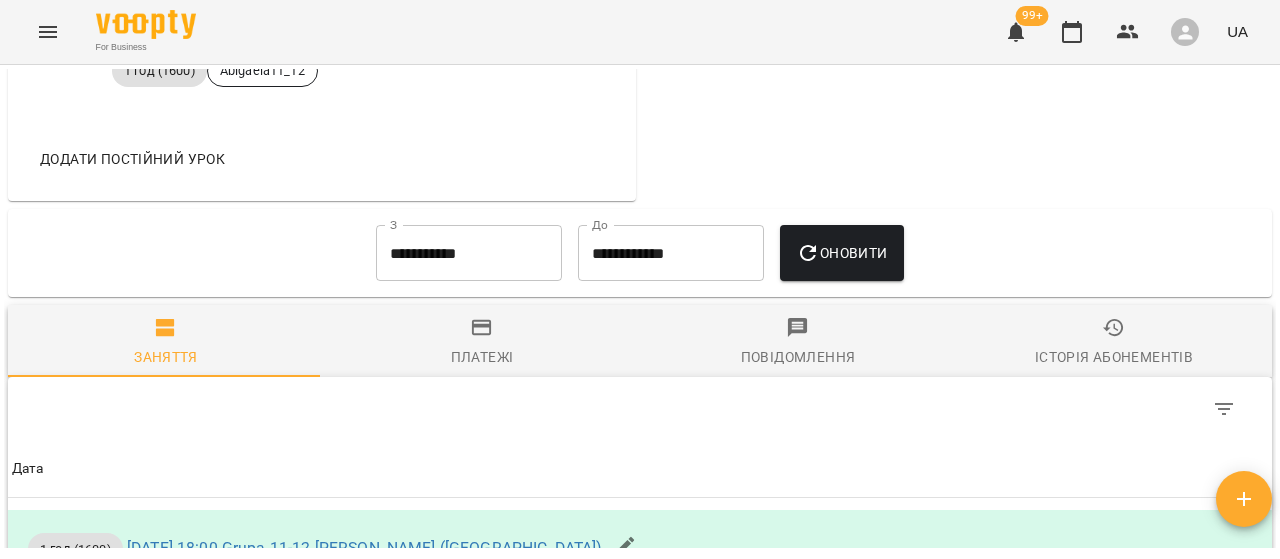 scroll, scrollTop: 1300, scrollLeft: 0, axis: vertical 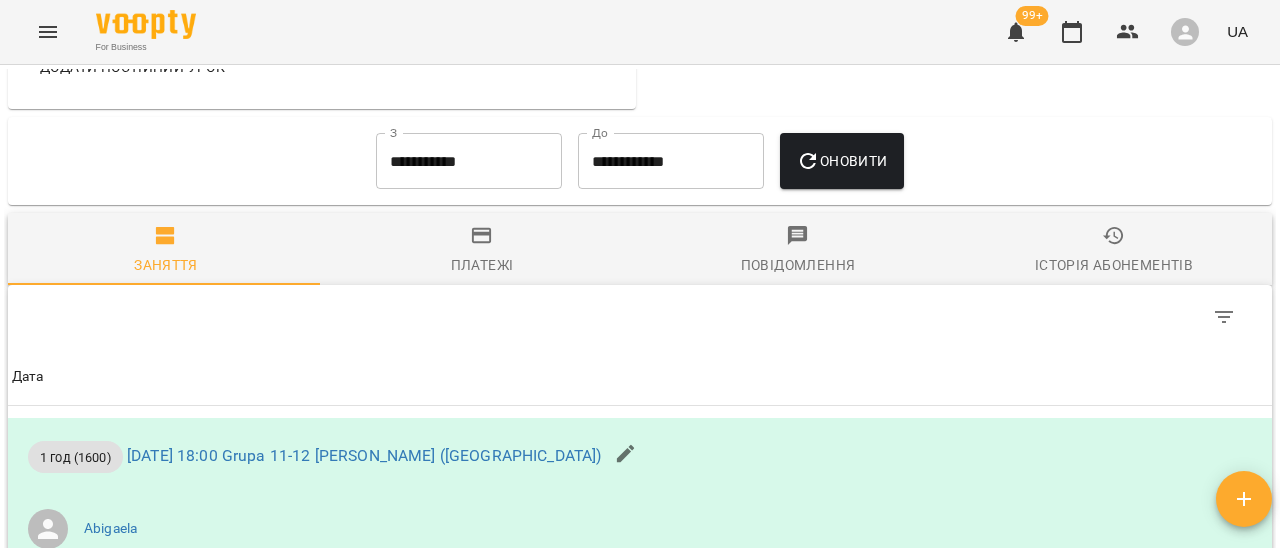 click on "Платежі" at bounding box center [482, 265] 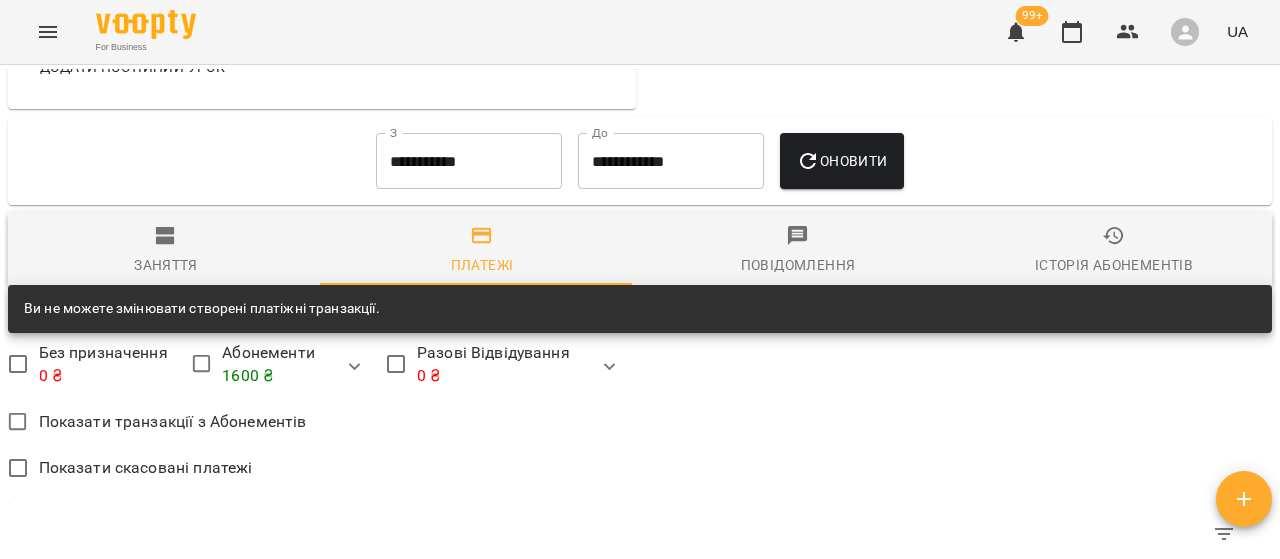 click on "**********" at bounding box center [469, 161] 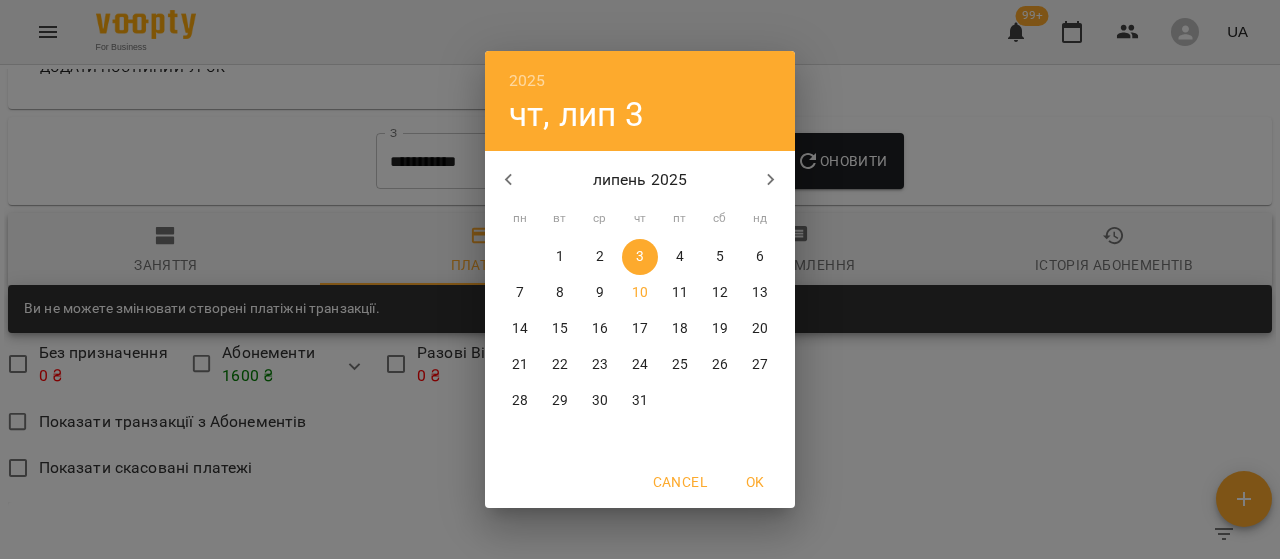 click at bounding box center (509, 180) 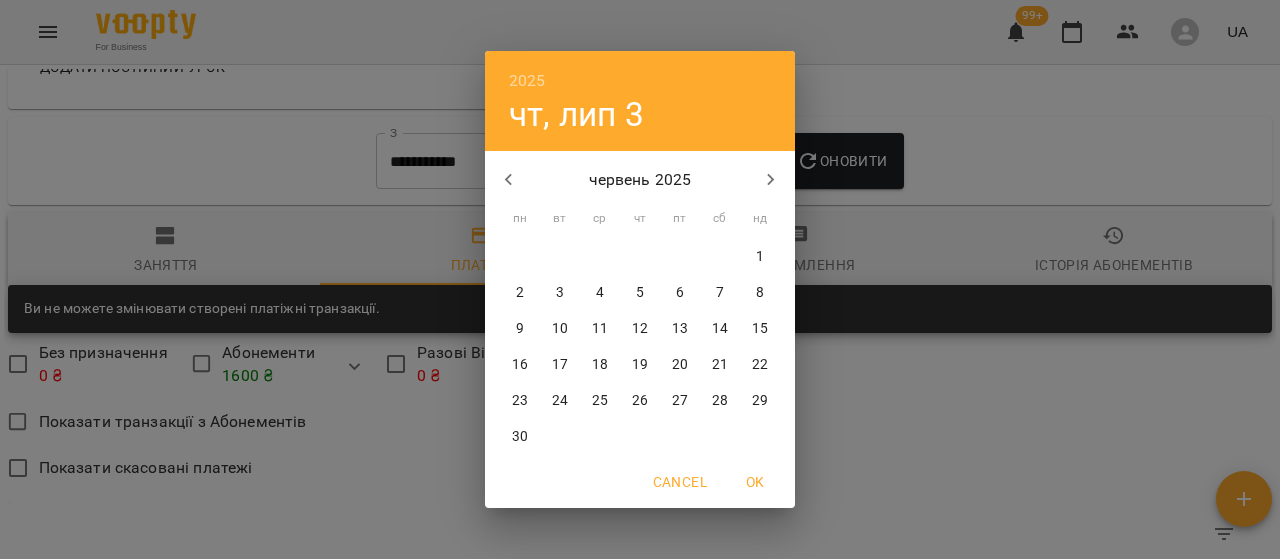 click on "2" at bounding box center [520, 293] 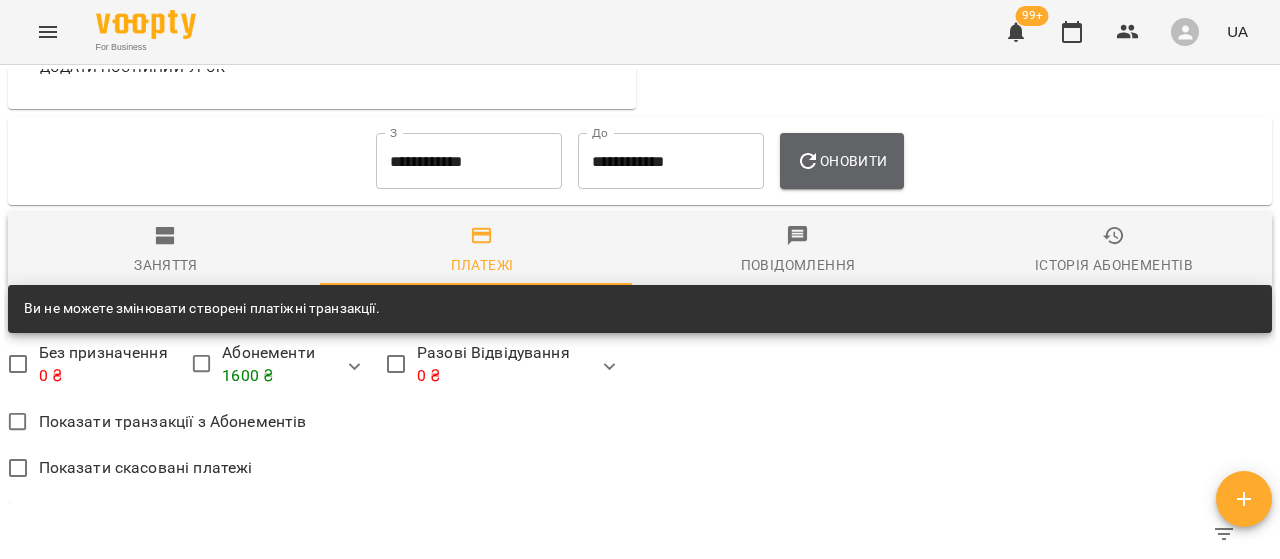 click 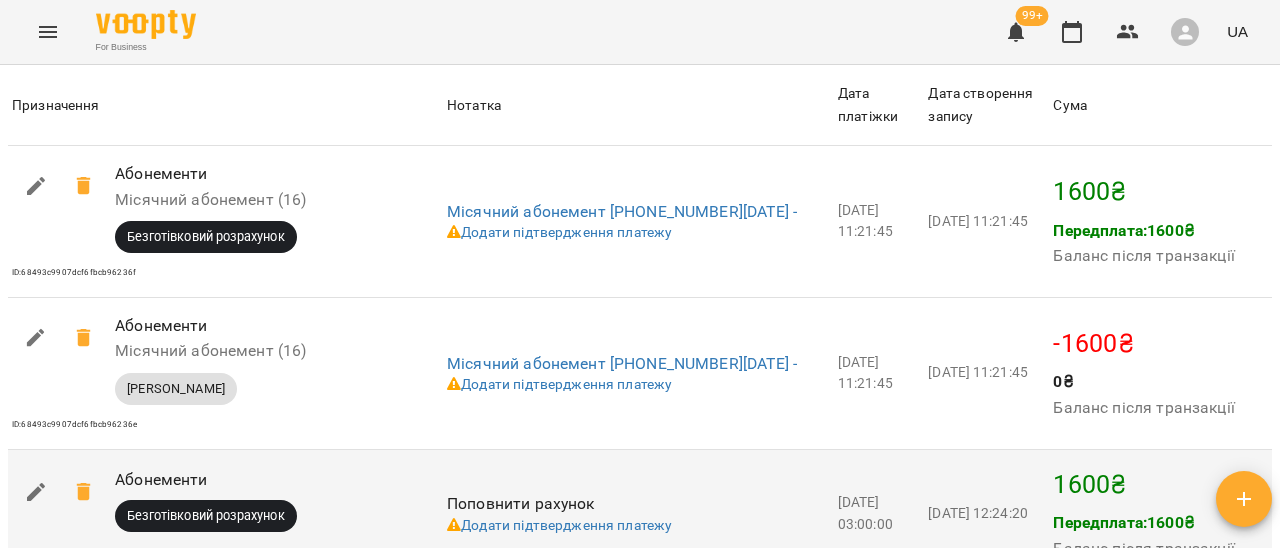 scroll, scrollTop: 2000, scrollLeft: 0, axis: vertical 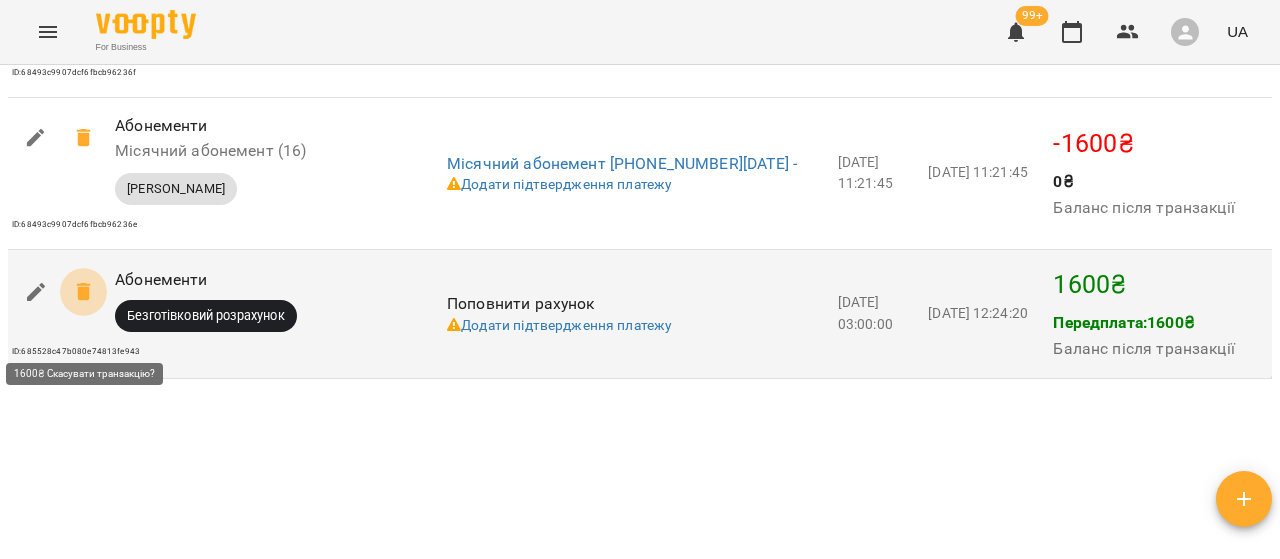 click 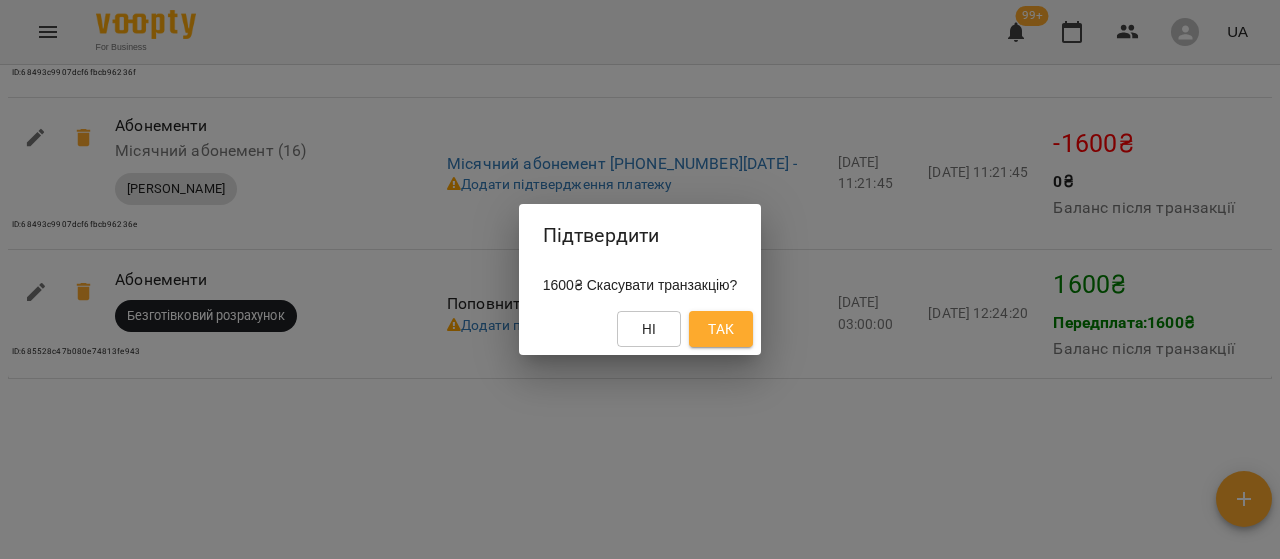 click on "Так" at bounding box center [721, 329] 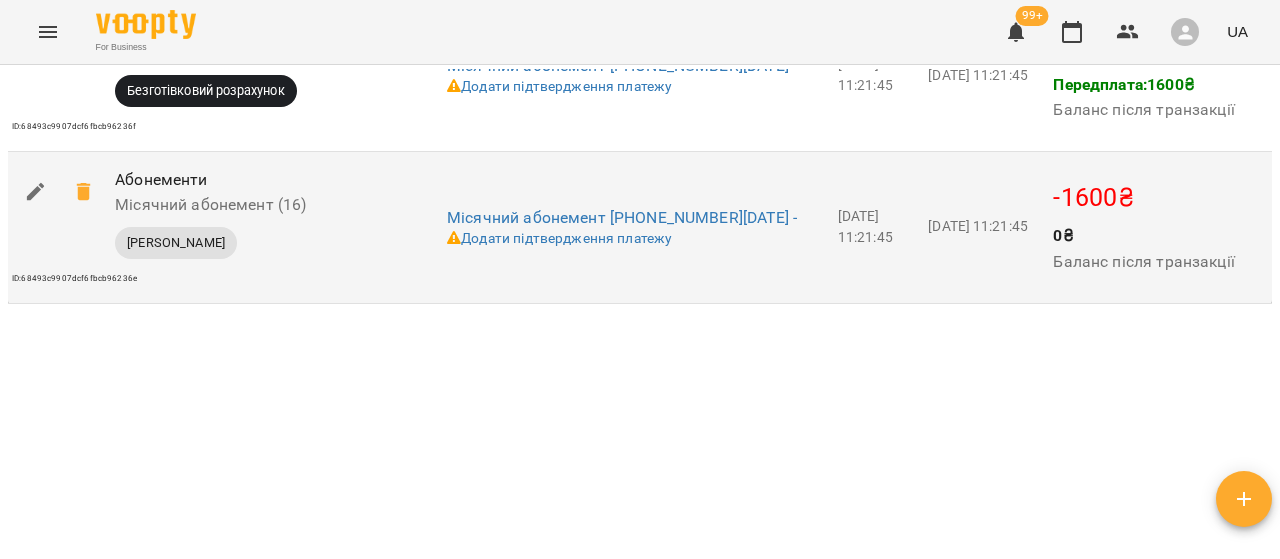 scroll, scrollTop: 1978, scrollLeft: 0, axis: vertical 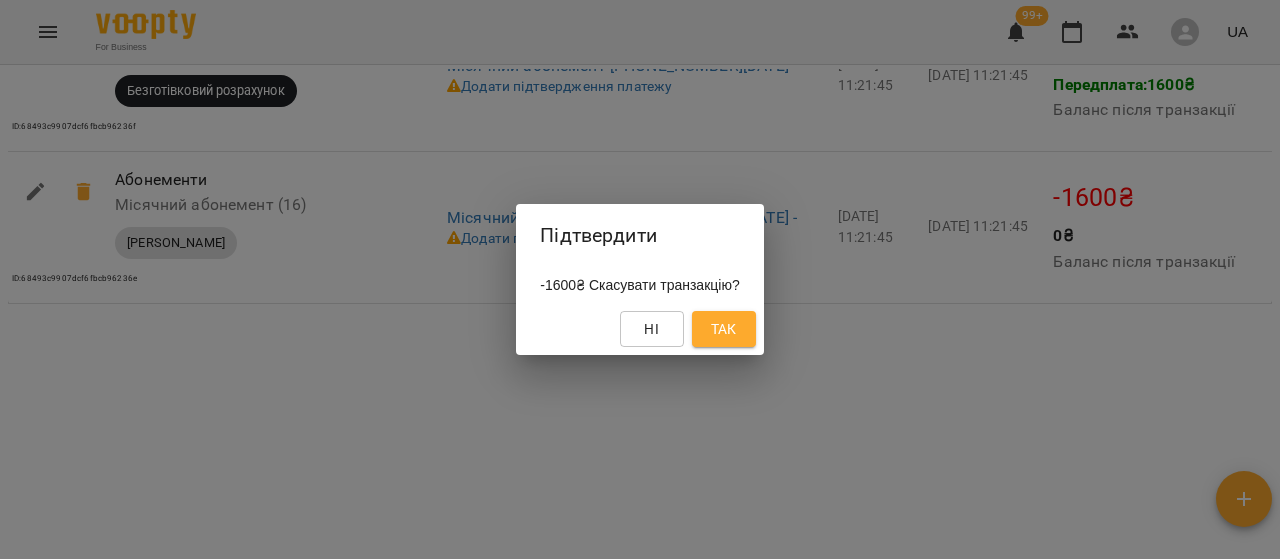 click on "Так" at bounding box center (724, 329) 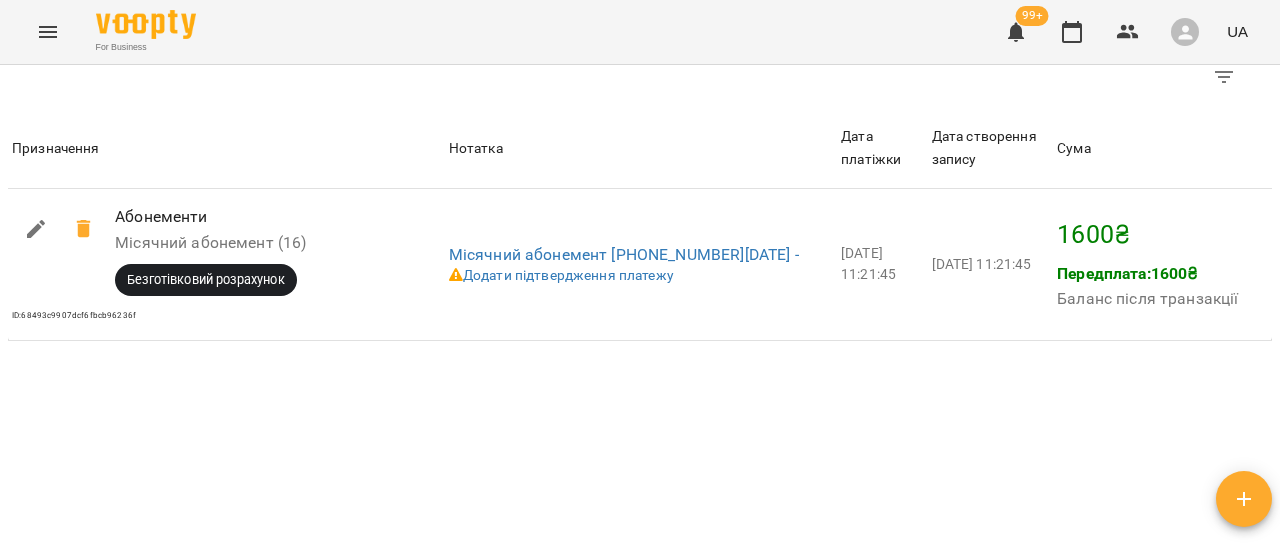 scroll, scrollTop: 1726, scrollLeft: 0, axis: vertical 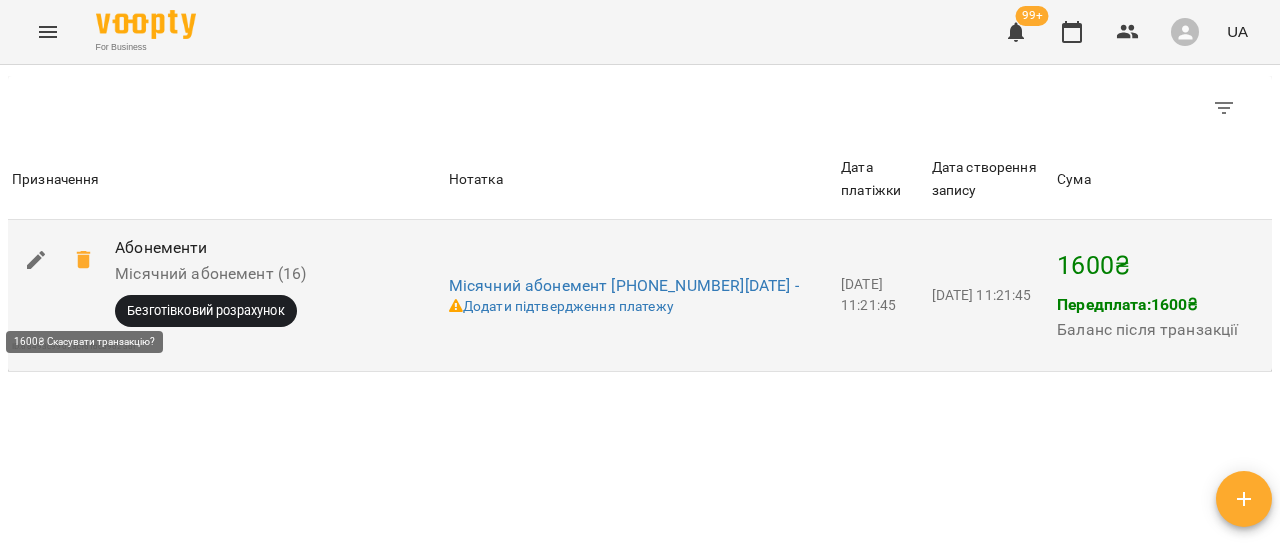 click 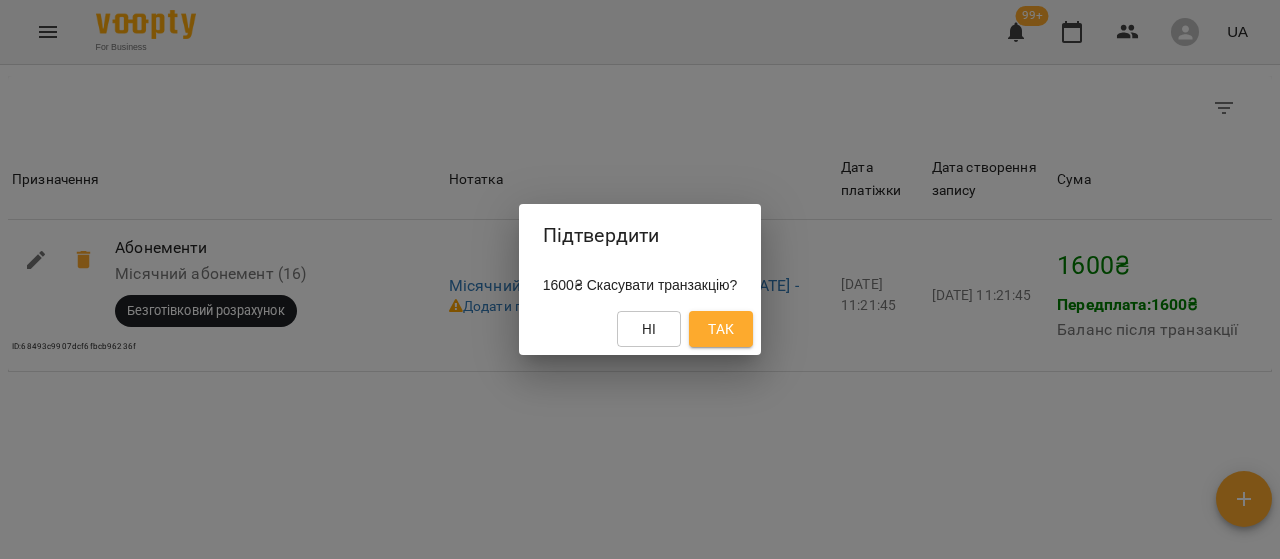 click on "Так" at bounding box center (721, 329) 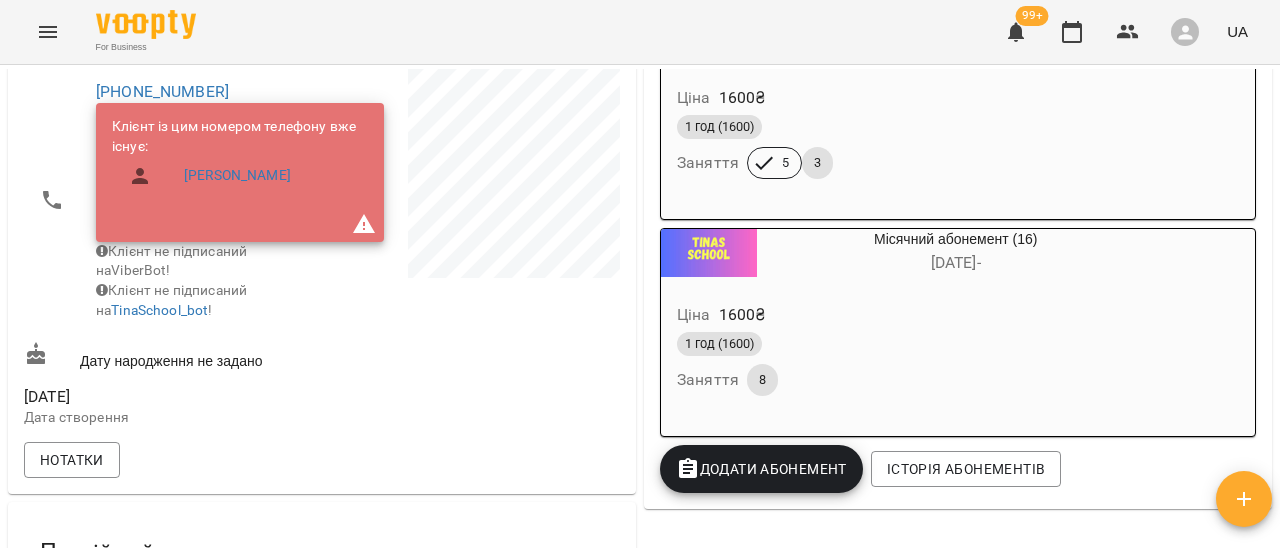 scroll, scrollTop: 608, scrollLeft: 0, axis: vertical 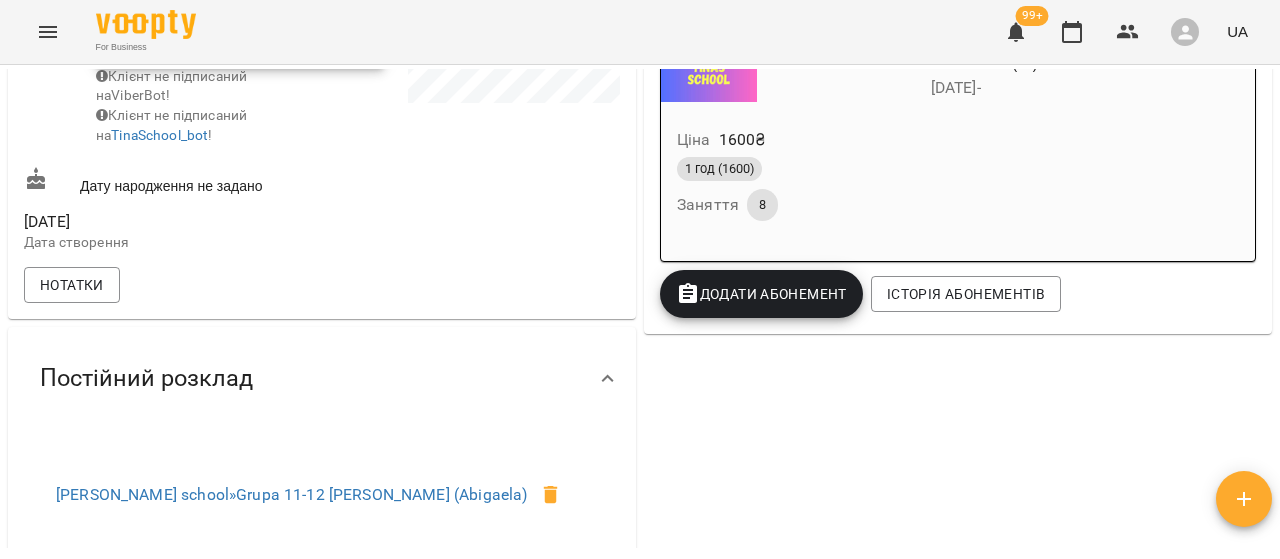 click on "Додати Абонемент" at bounding box center [761, 294] 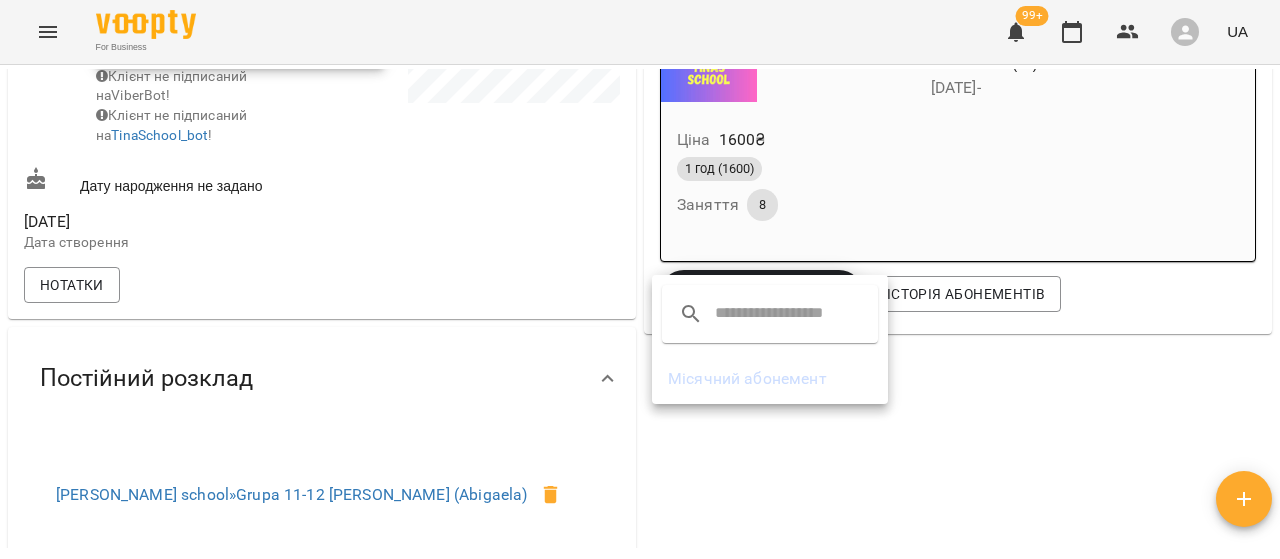 click on "Місячний абонемент" at bounding box center [770, 379] 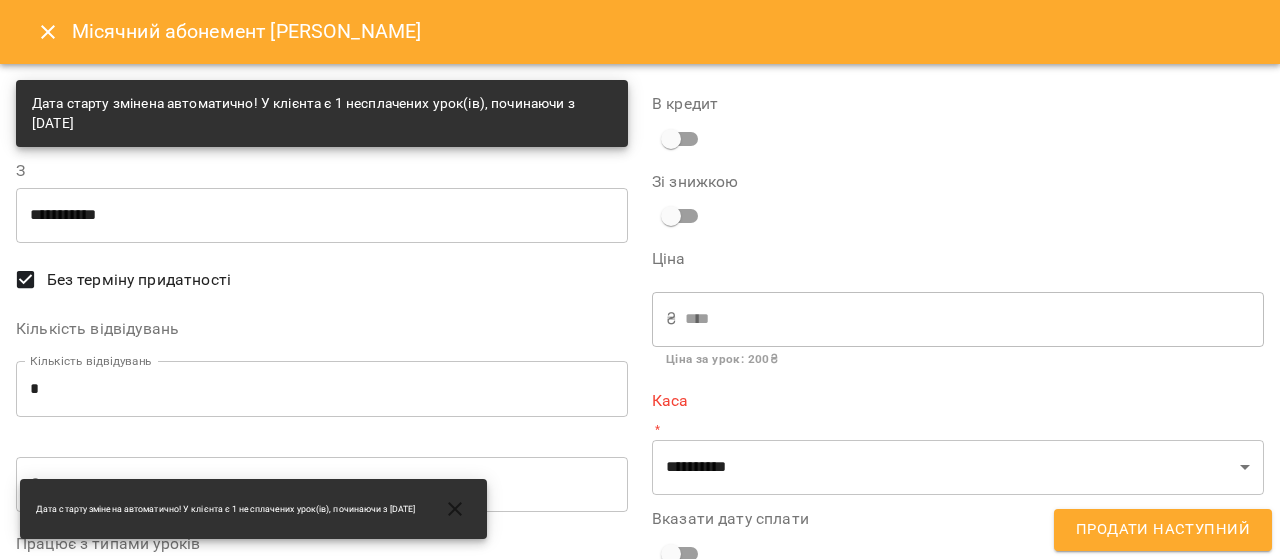 click on "*" at bounding box center (322, 389) 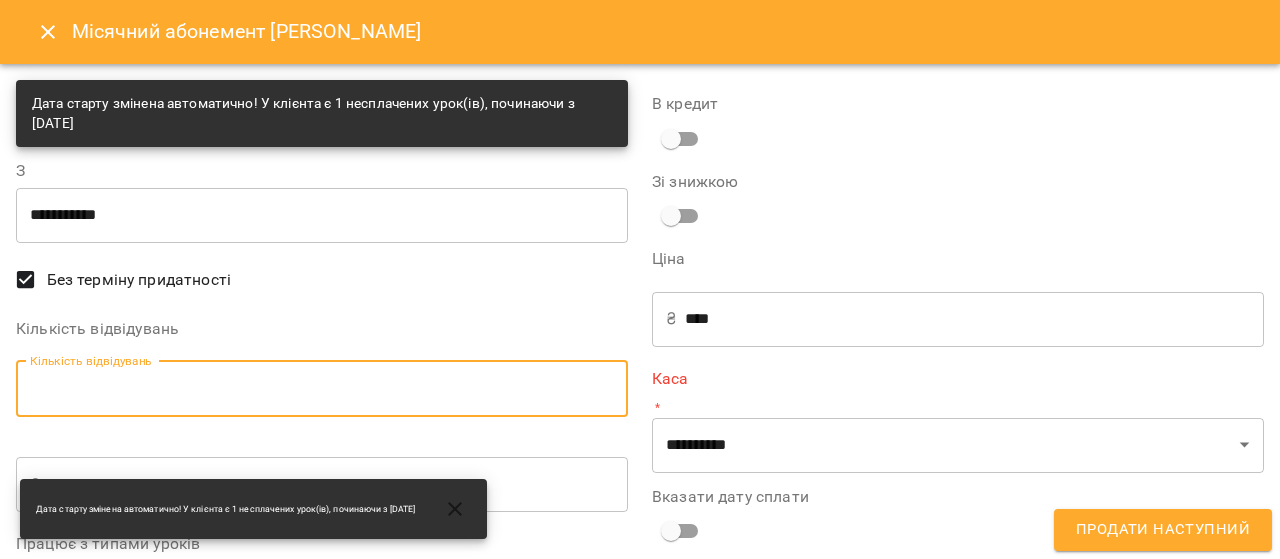 type on "*" 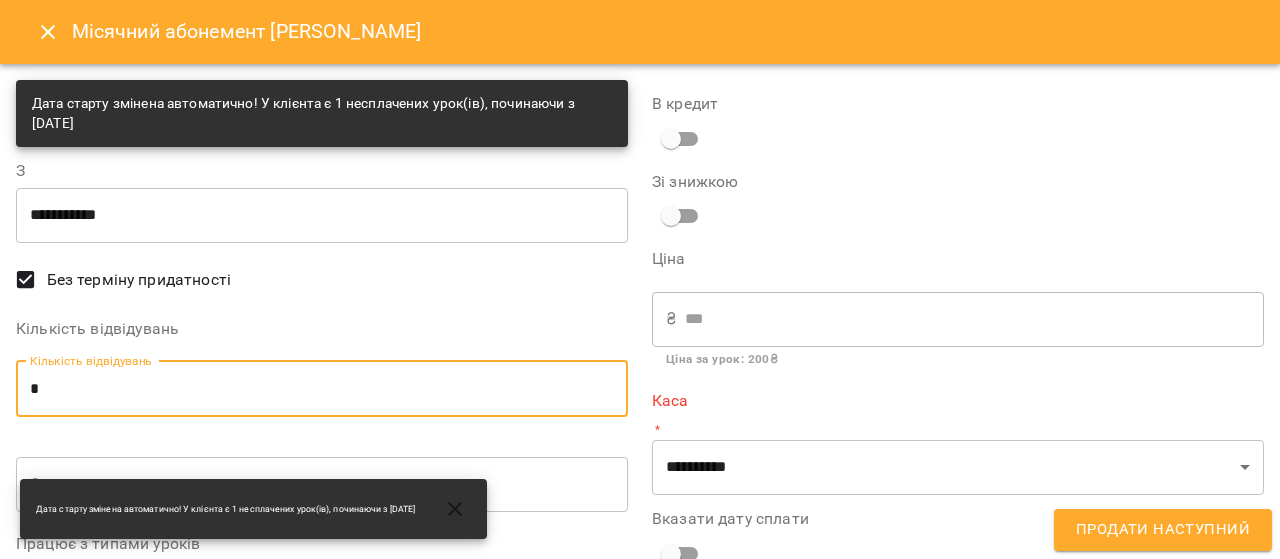 type on "*" 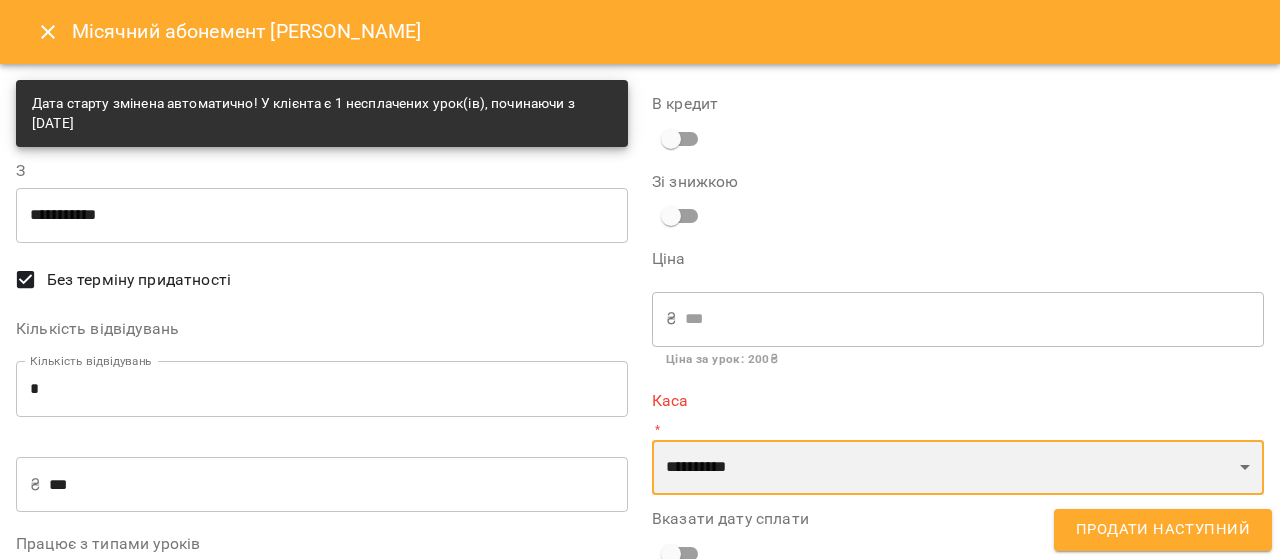 drag, startPoint x: 878, startPoint y: 467, endPoint x: 868, endPoint y: 471, distance: 10.770329 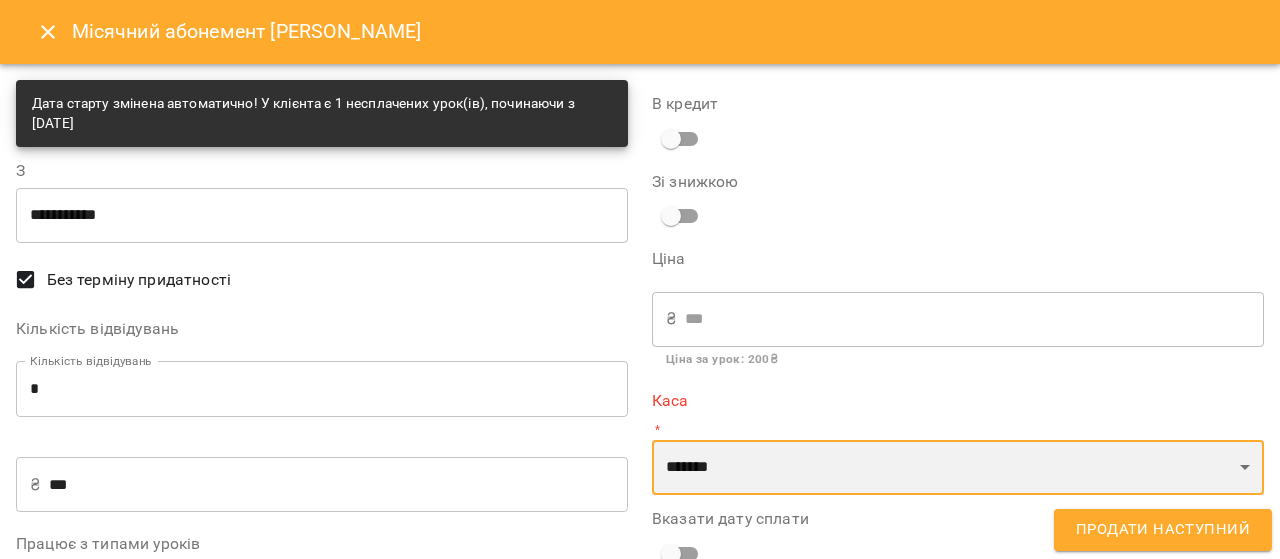 click on "**********" at bounding box center (958, 468) 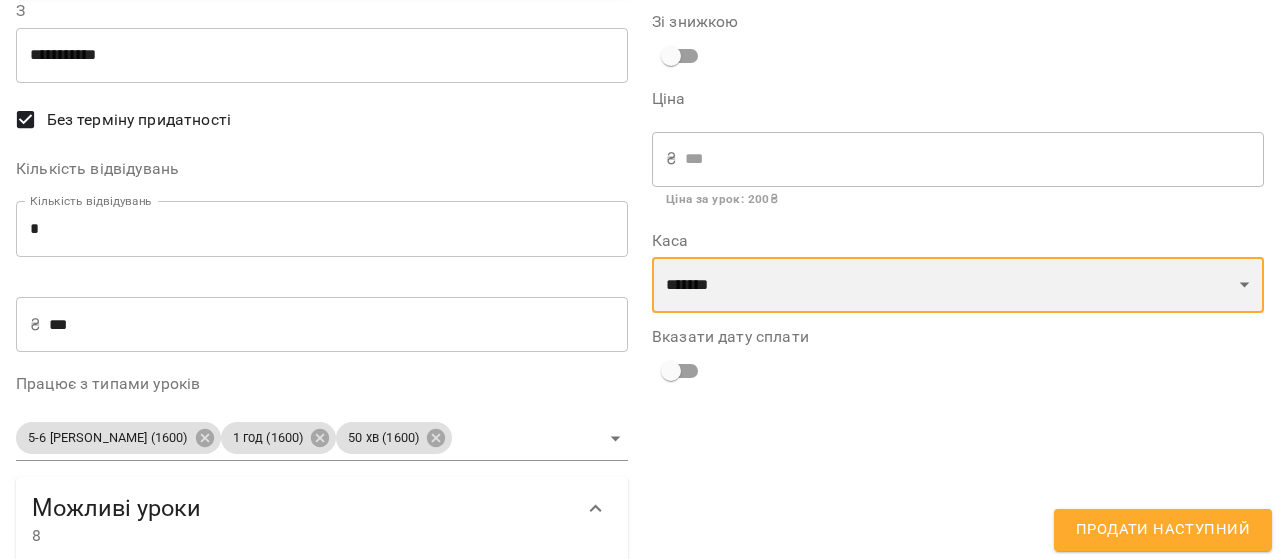scroll, scrollTop: 400, scrollLeft: 0, axis: vertical 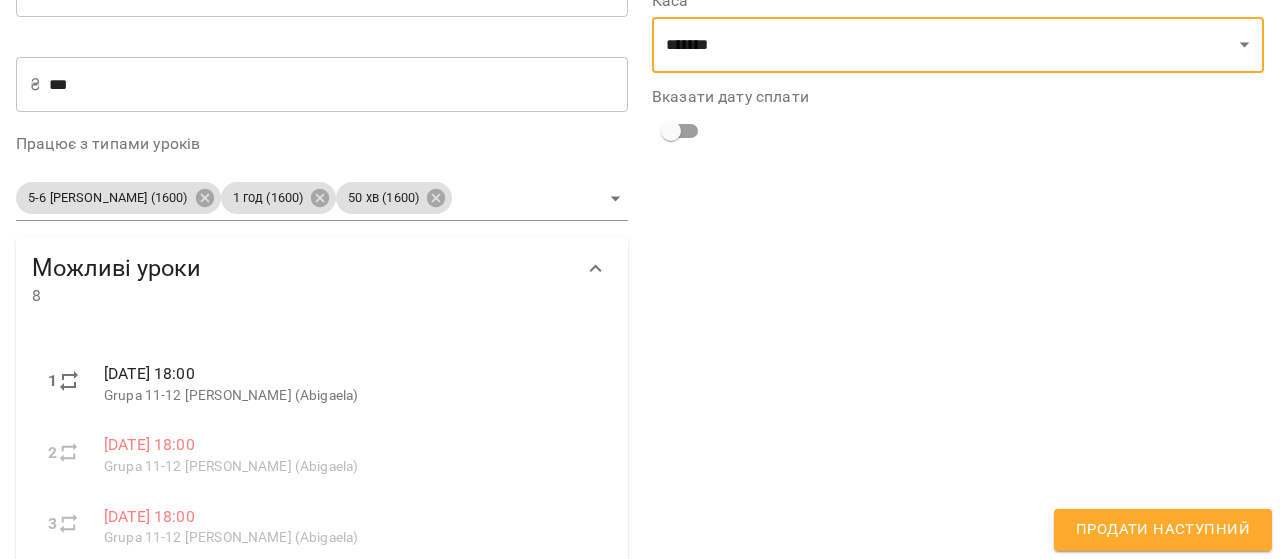 click on "Продати наступний" at bounding box center [1163, 530] 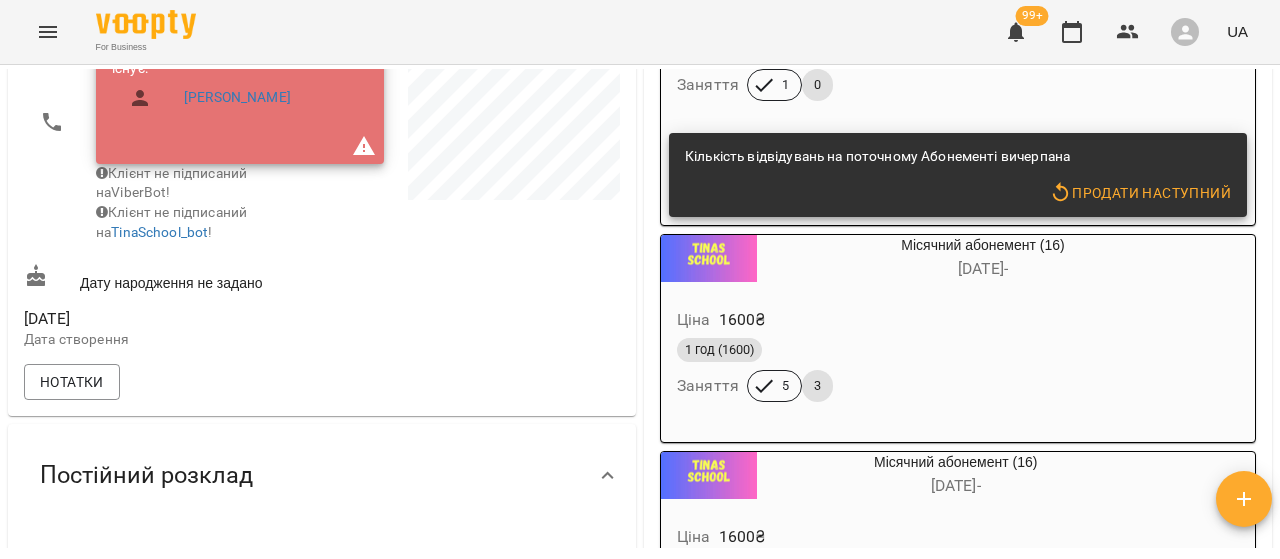 scroll, scrollTop: 308, scrollLeft: 0, axis: vertical 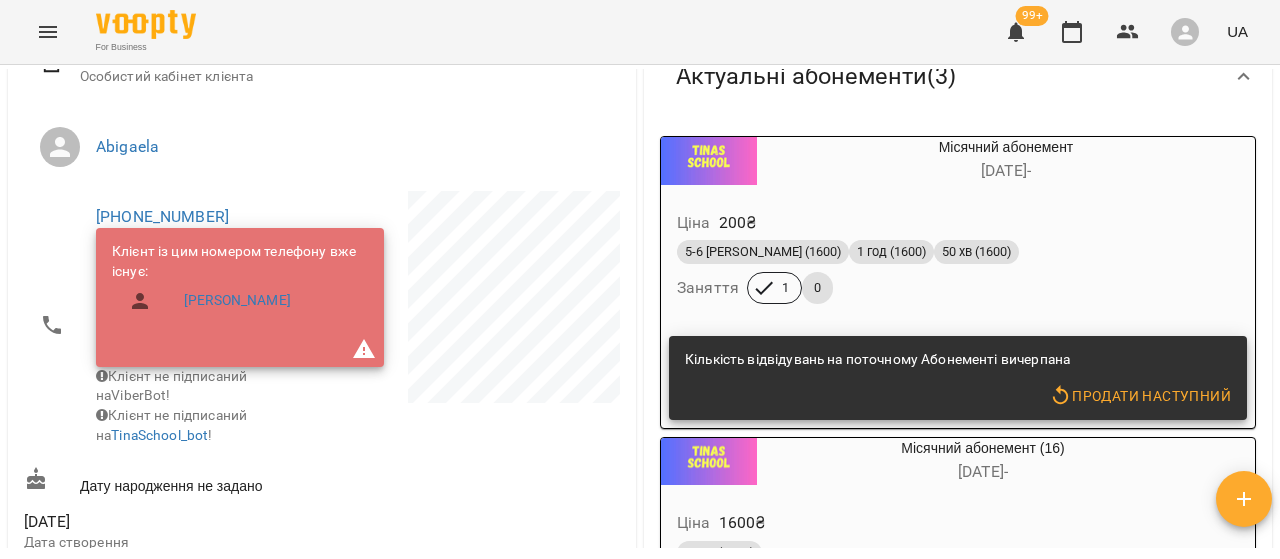 click on "5-6 [PERSON_NAME] (1600) 1 год (1600) 50 хв (1600) Заняття 1 0" at bounding box center [958, 272] 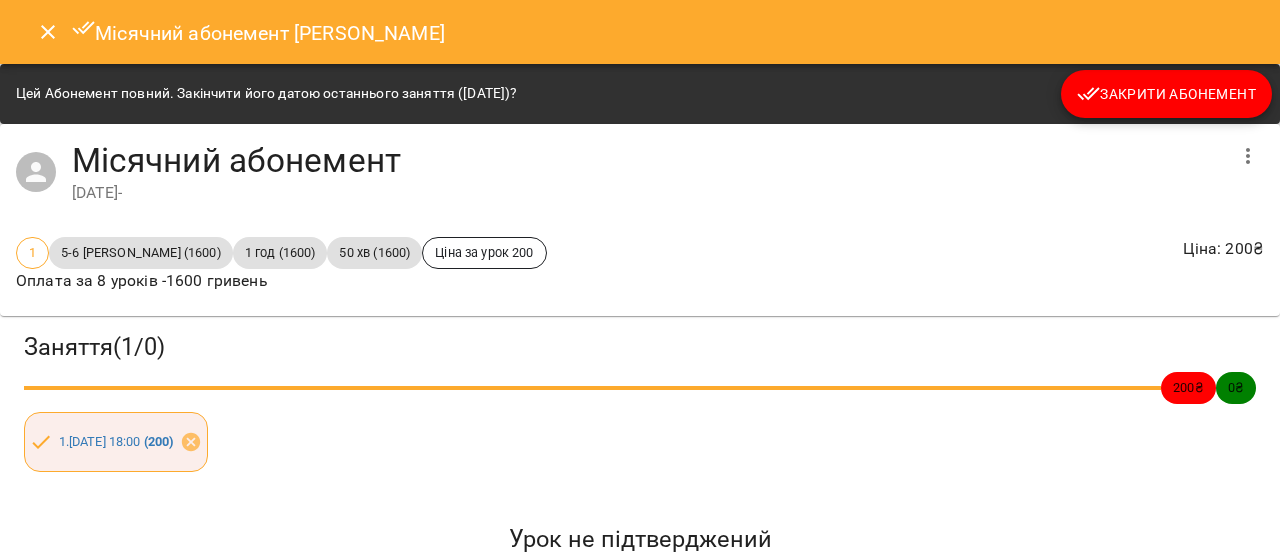 click on "Закрити Абонемент" at bounding box center [1166, 94] 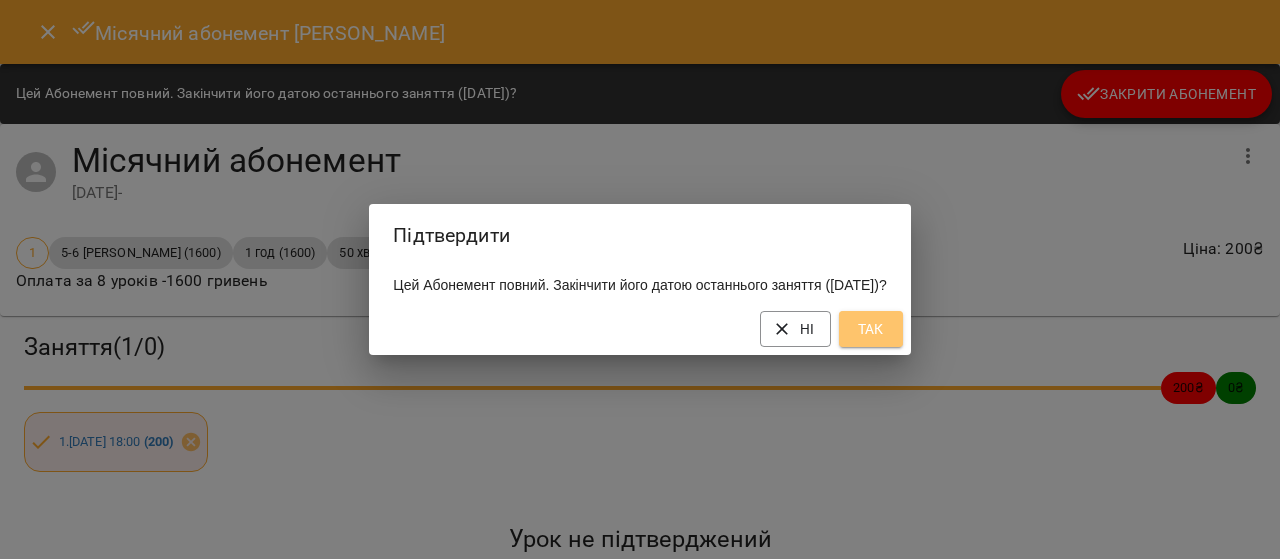 click on "Так" at bounding box center [871, 329] 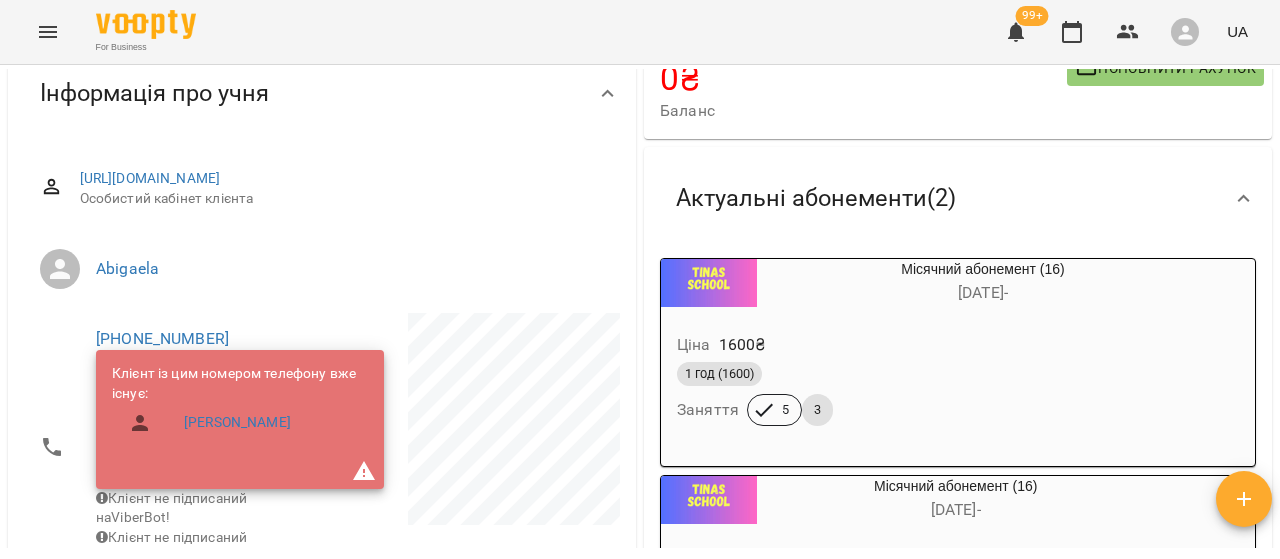 scroll, scrollTop: 400, scrollLeft: 0, axis: vertical 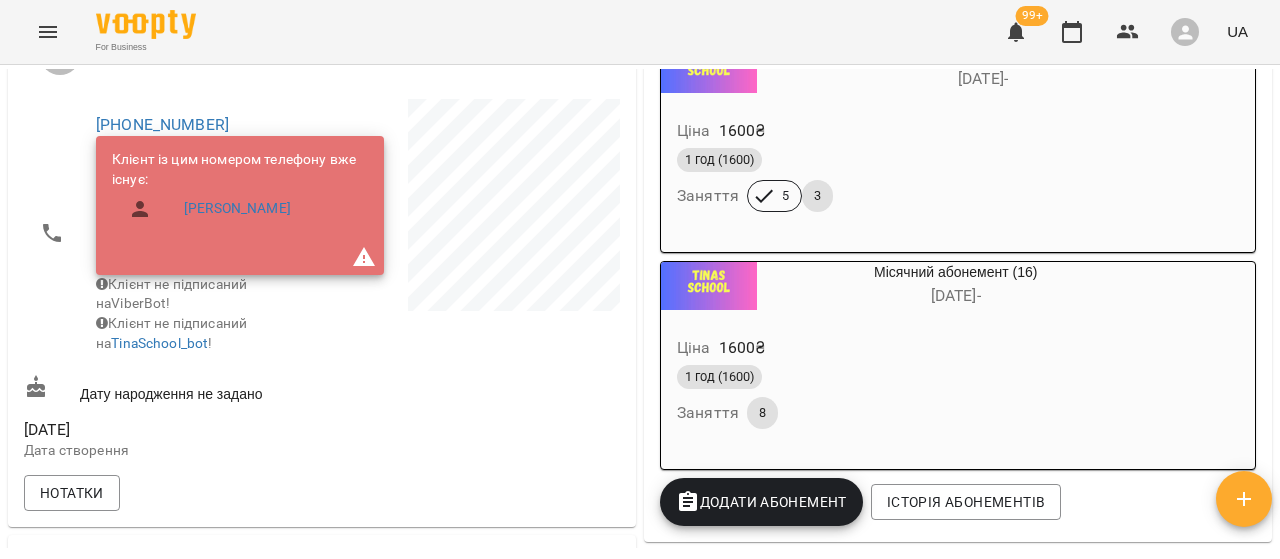 click on "Додати Абонемент" at bounding box center [761, 502] 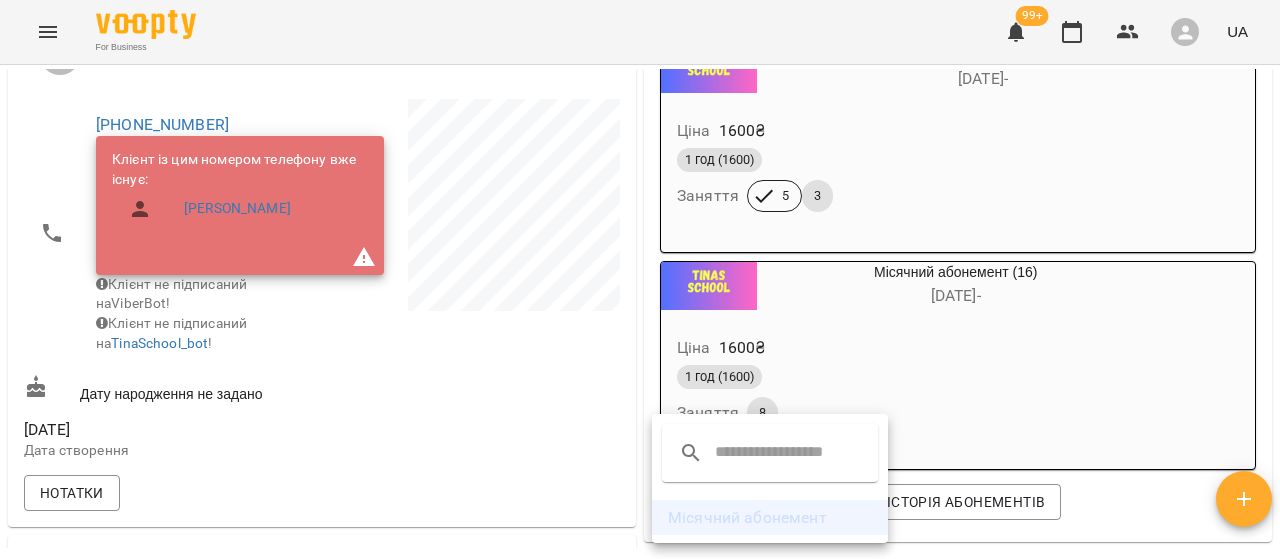 click on "Місячний абонемент" at bounding box center [770, 518] 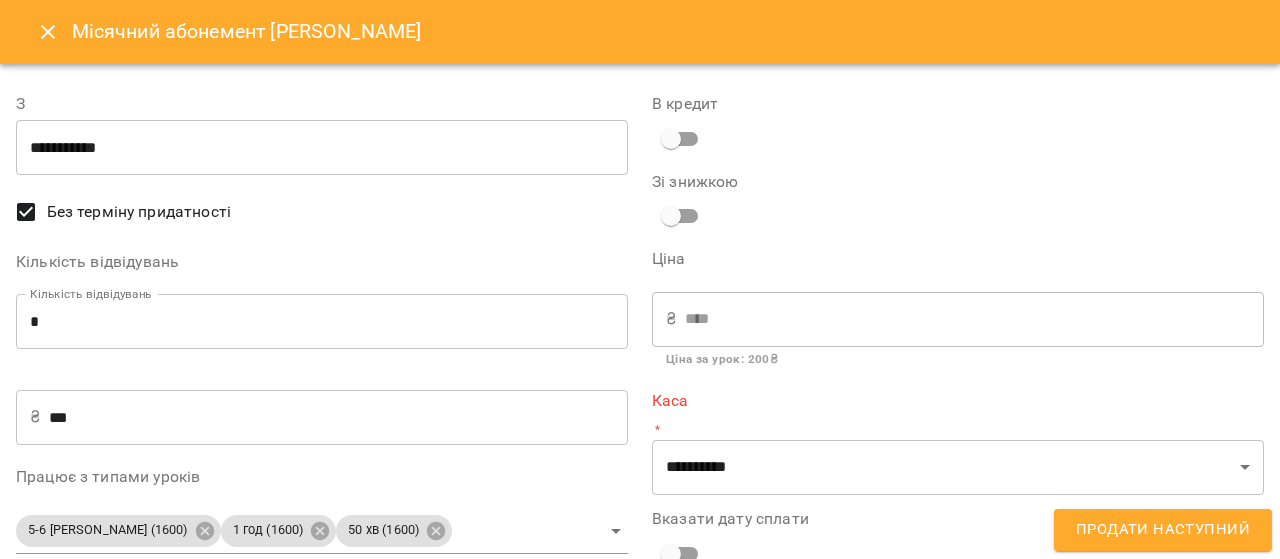click on "**********" at bounding box center (322, 148) 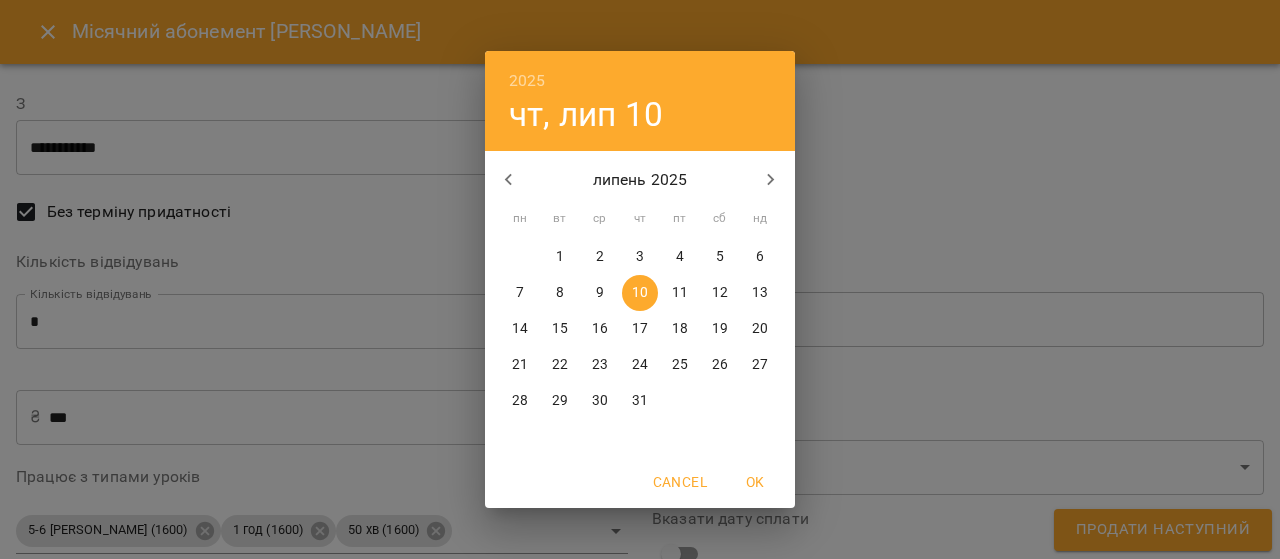 click on "15" at bounding box center (560, 329) 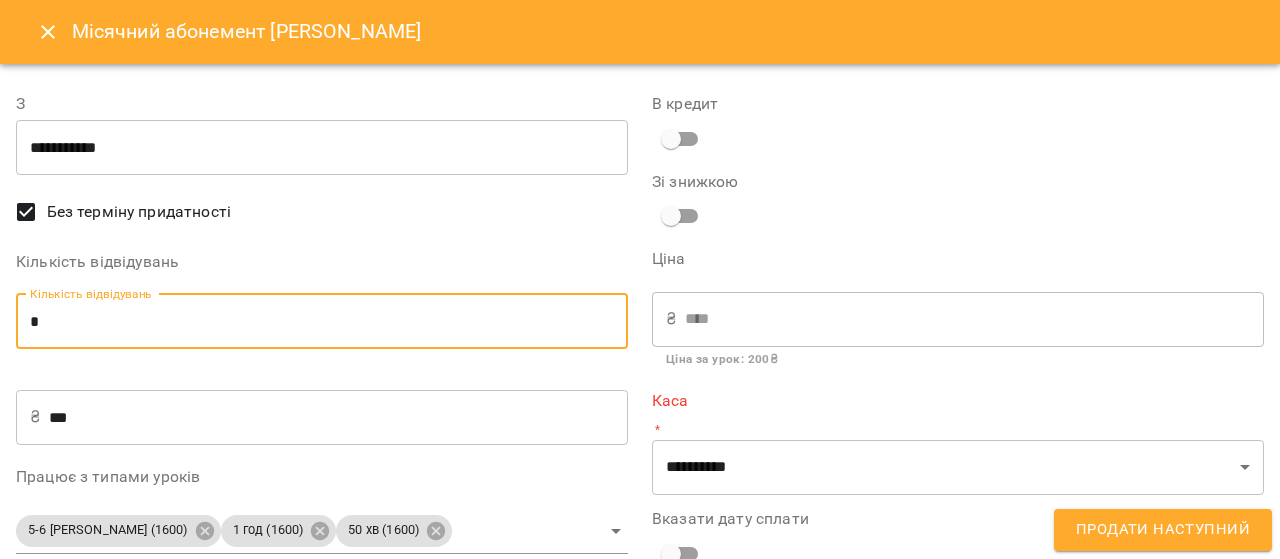 drag, startPoint x: 70, startPoint y: 318, endPoint x: 14, endPoint y: 321, distance: 56.0803 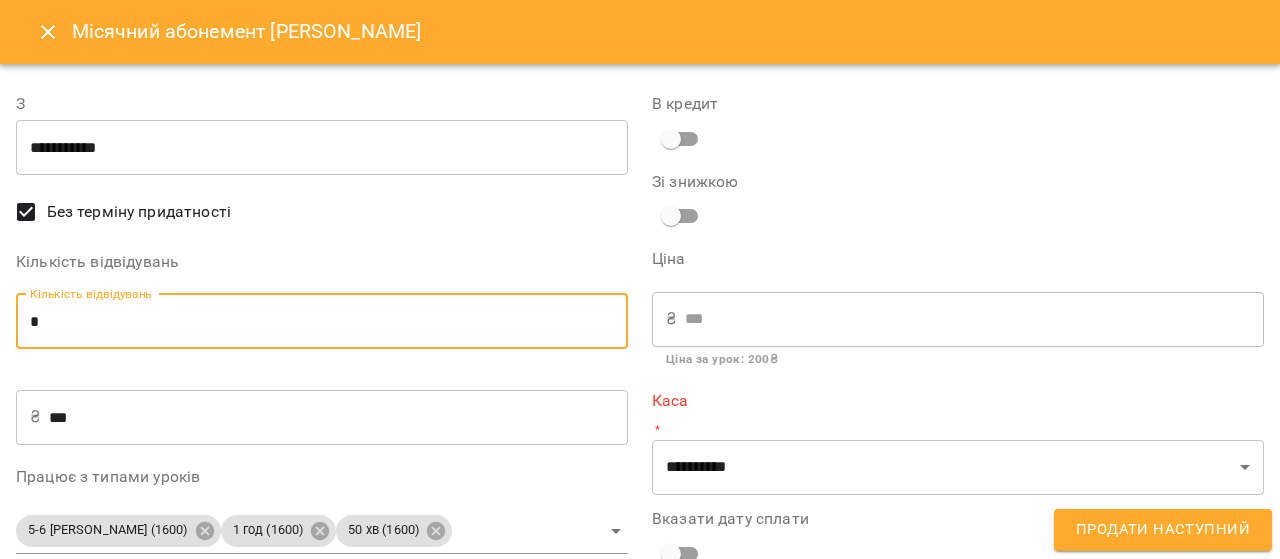 type on "*" 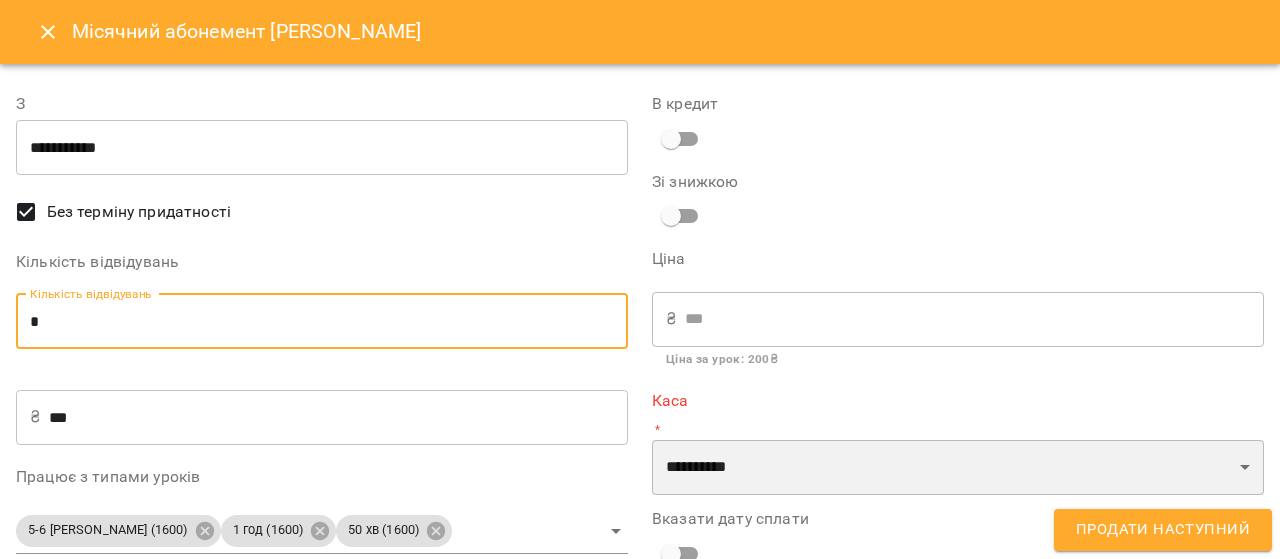 click on "**********" at bounding box center (958, 468) 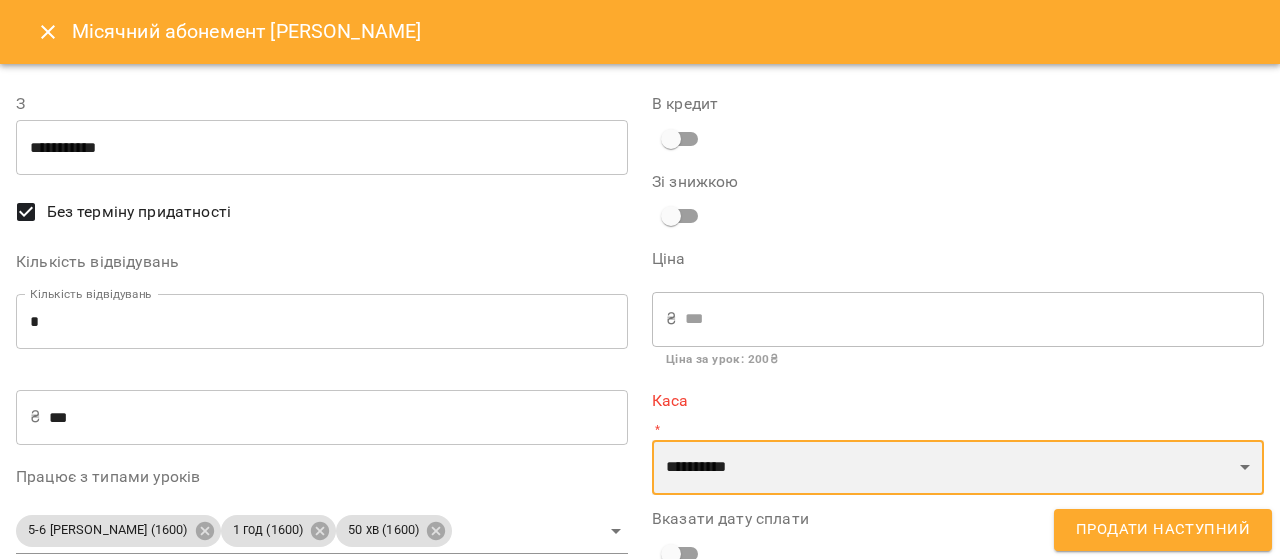 select on "****" 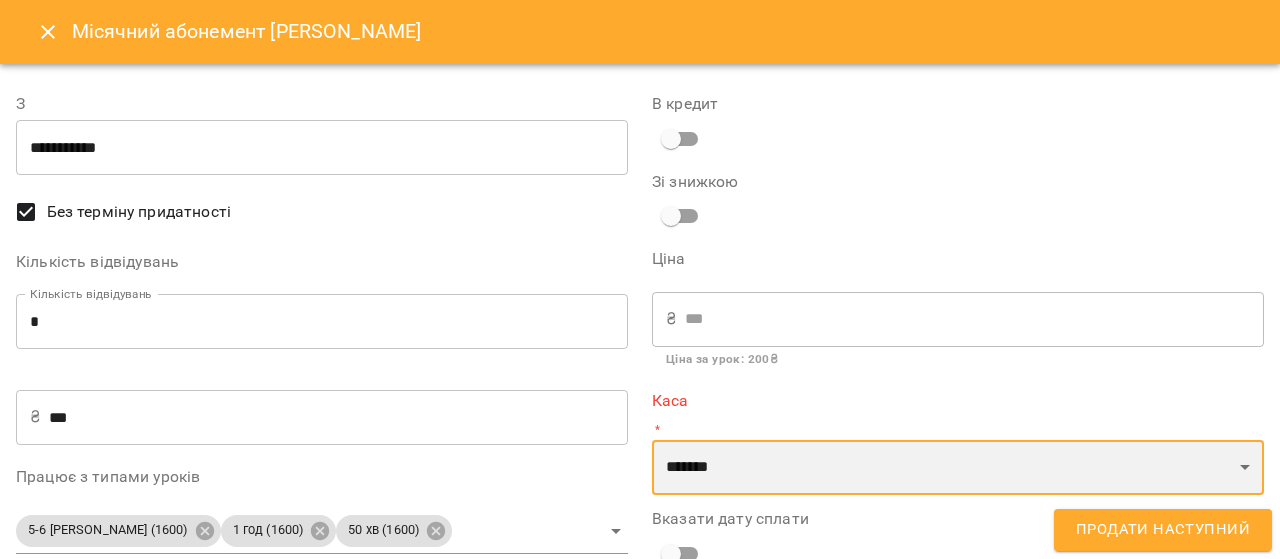 click on "**********" at bounding box center [958, 468] 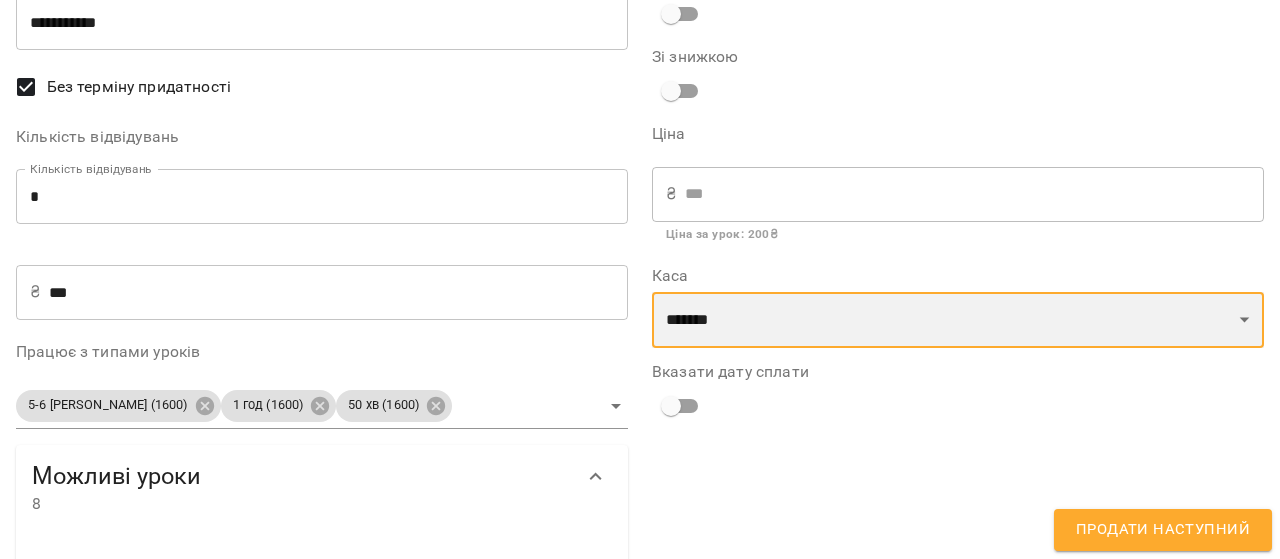 scroll, scrollTop: 200, scrollLeft: 0, axis: vertical 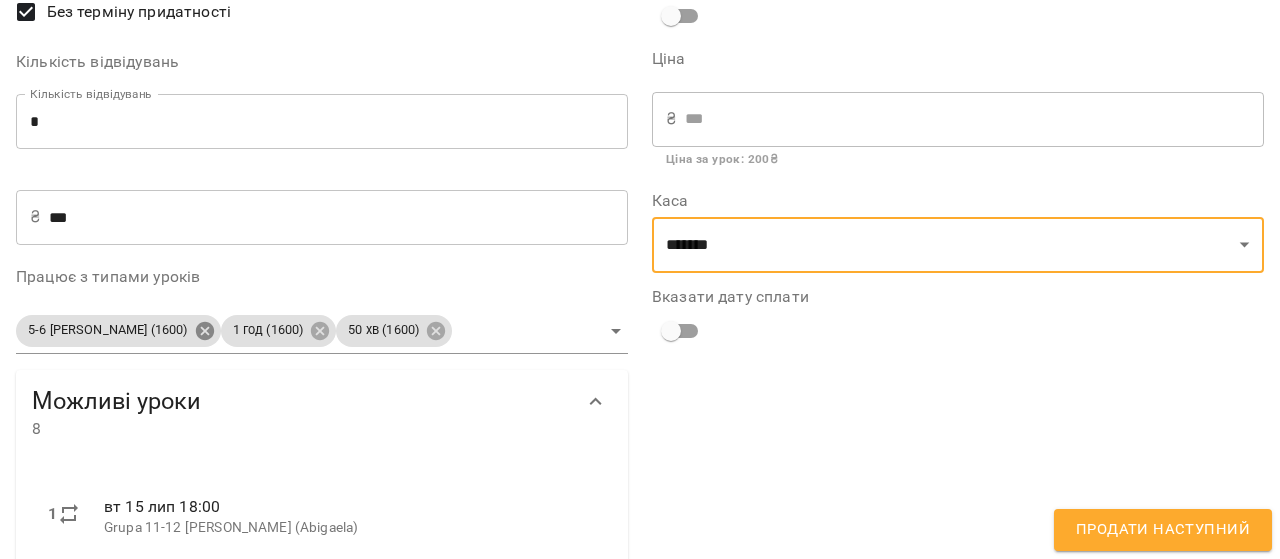 click on "For Business 99+ UA Мої клієнти / [PERSON_NAME] [PERSON_NAME] Abigaela11_12 0 ₴ Баланс Поповнити рахунок Актуальні абонементи ( 2 ) Місячний абонемент (16) [DATE]  -   Ціна 1600 ₴ 1 год (1600) Заняття 5 3 Місячний абонемент (16) [DATE]  -   Ціна 1600 ₴ 1 год (1600) Заняття 8 Додати Абонемент Історія абонементів Інформація про учня [URL][DOMAIN_NAME] Особистий кабінет клієнта Abigaela [PHONE_NUMBER] Клієнт із цим номером телефону вже існує: [PERSON_NAME] Клієнт не підписаний на  ViberBot! Клієнт не підписаний на  TinaSchool_bot ! [DATE]  »  ," at bounding box center [640, 312] 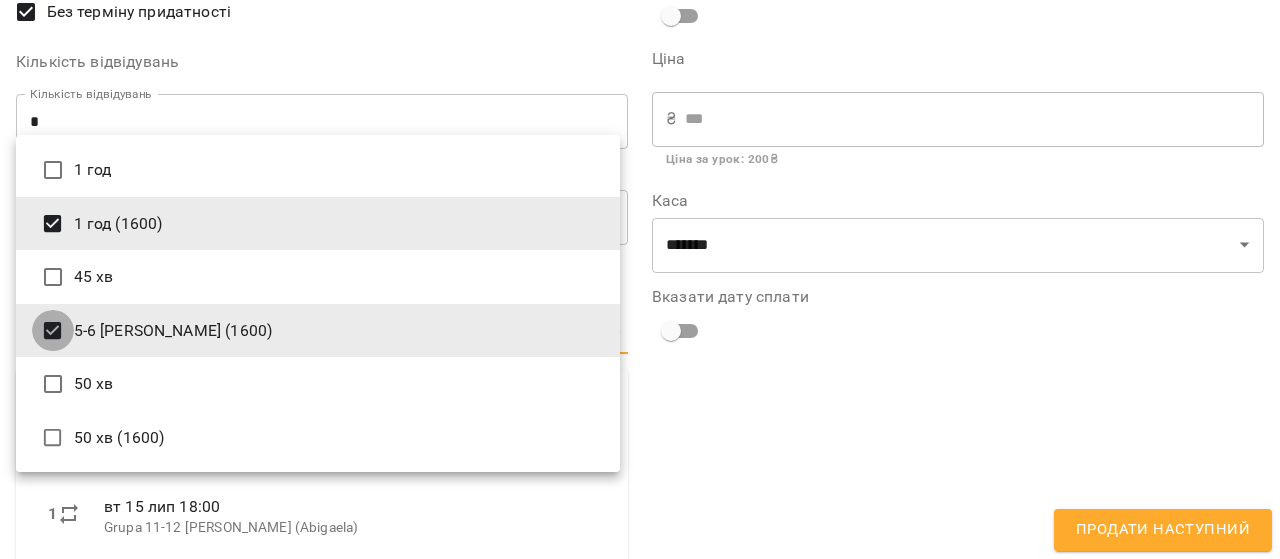 type on "**********" 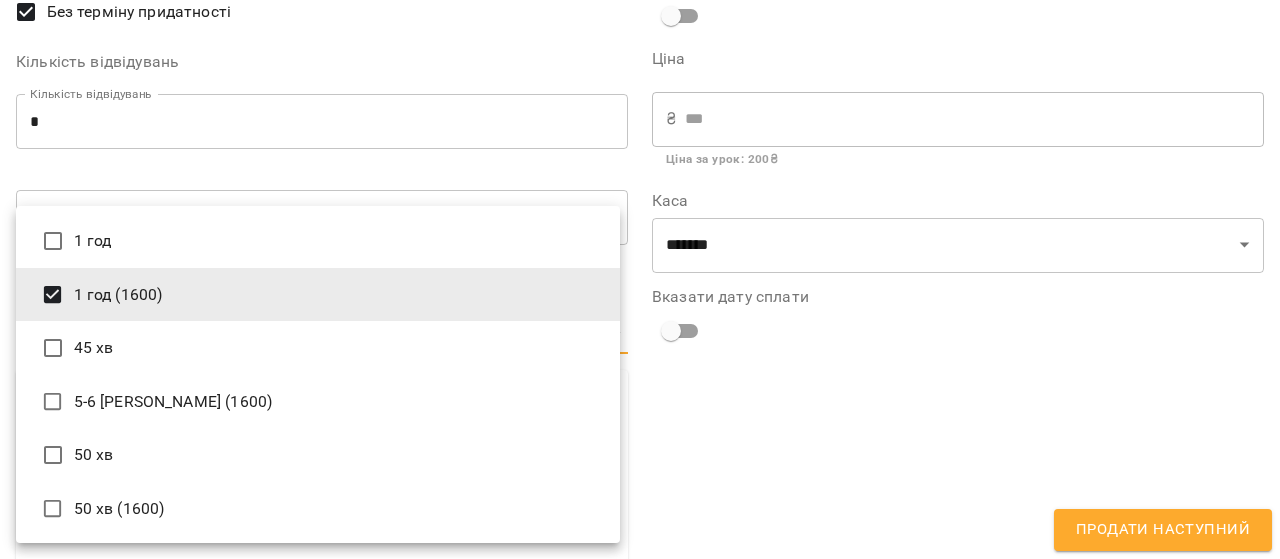 click at bounding box center [640, 279] 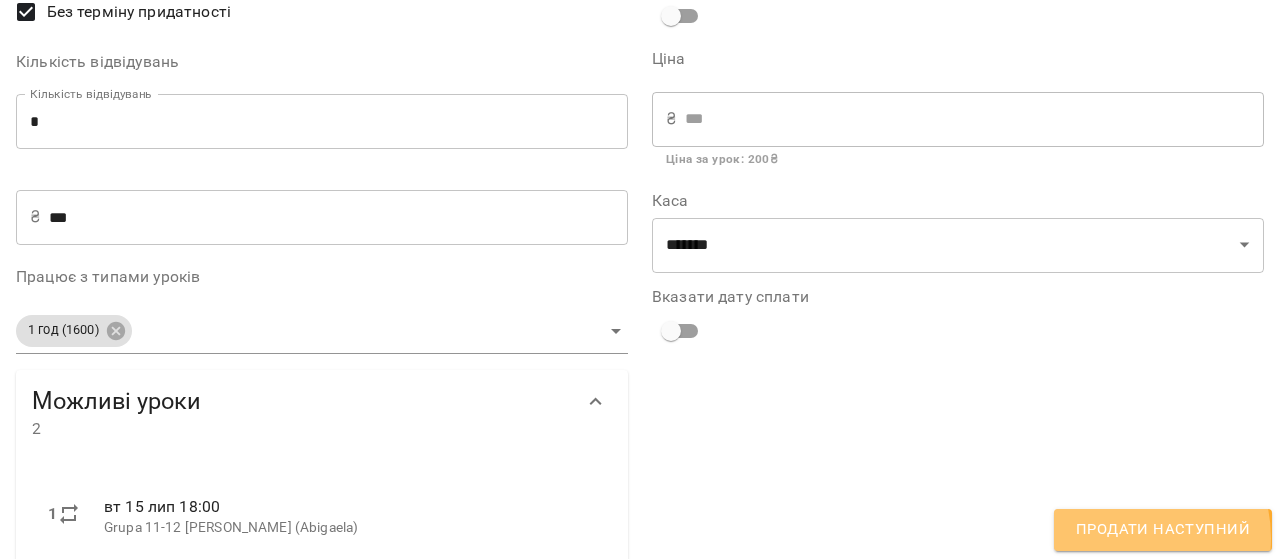 click on "Продати наступний" at bounding box center [1163, 530] 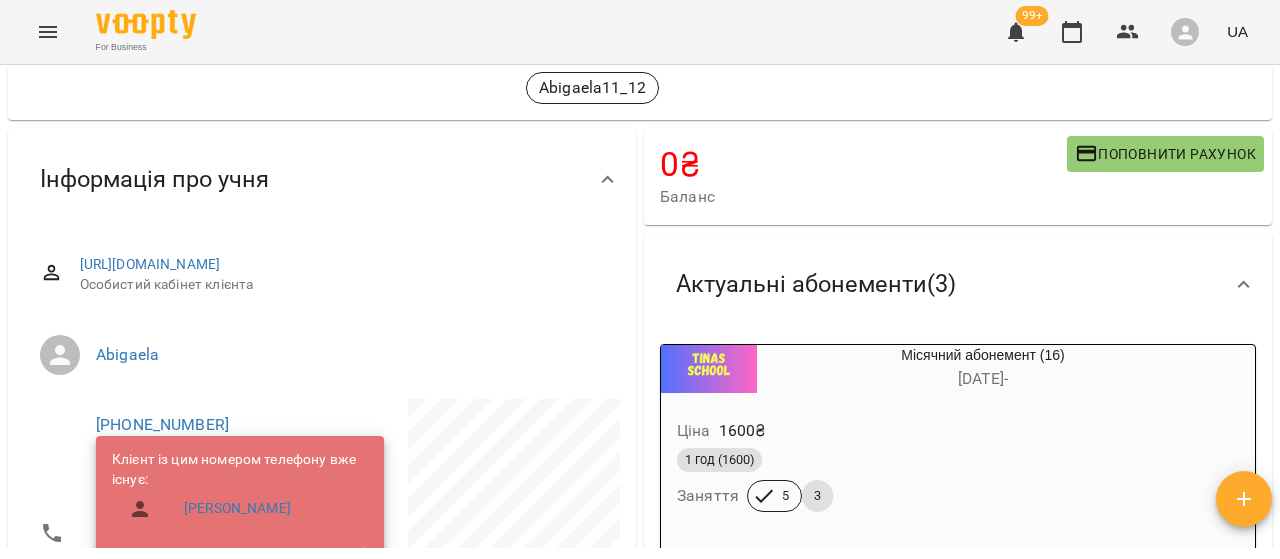 scroll, scrollTop: 0, scrollLeft: 0, axis: both 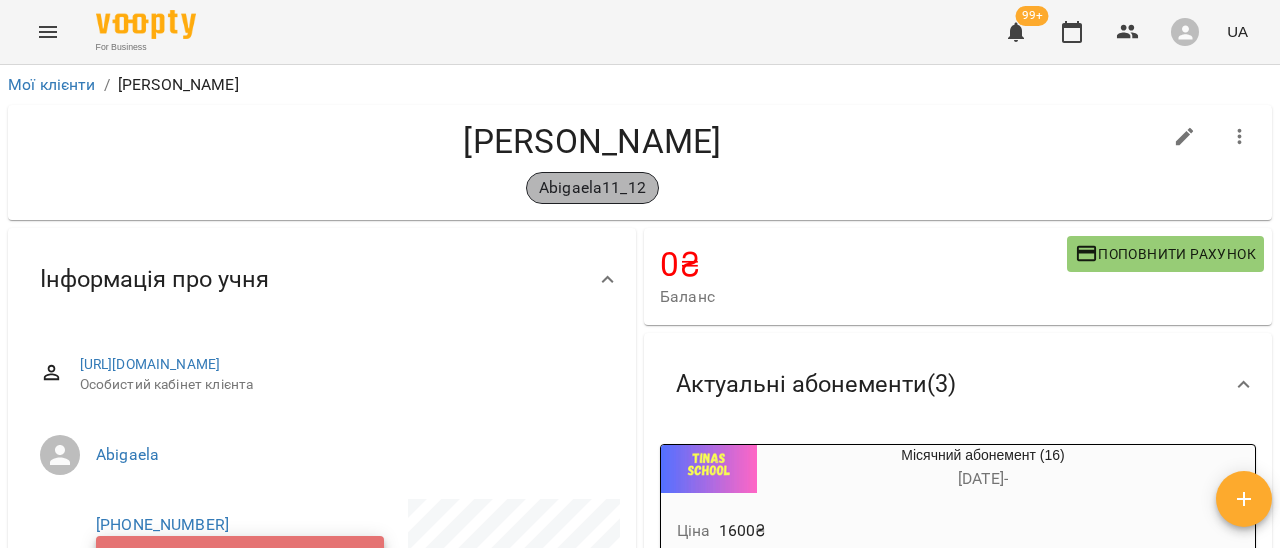click on "Abigaela11_12" at bounding box center (592, 188) 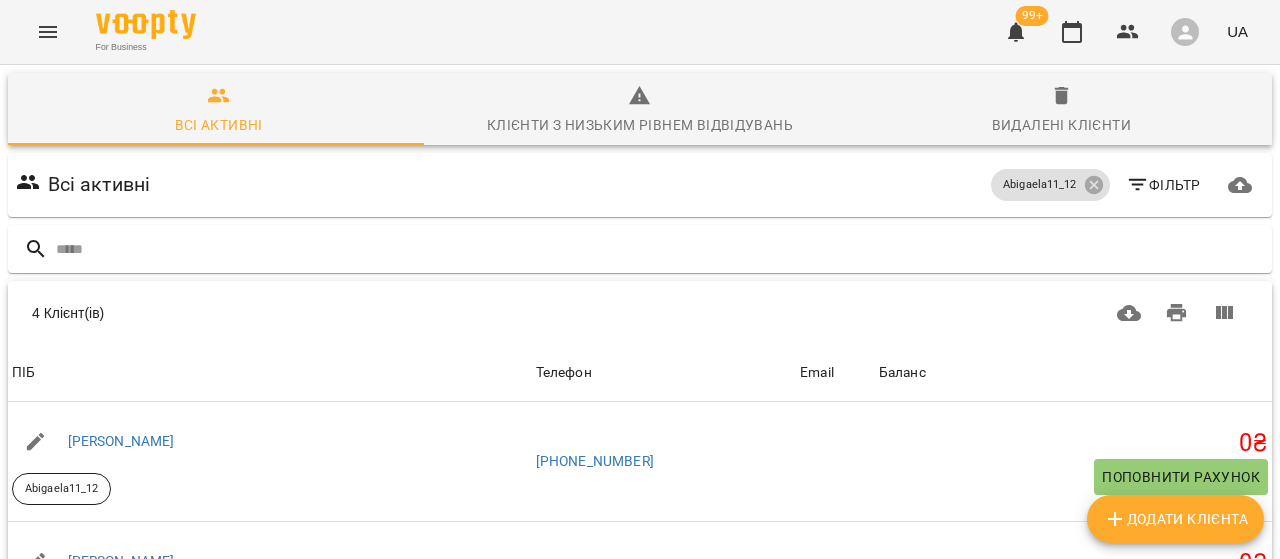 scroll, scrollTop: 38, scrollLeft: 0, axis: vertical 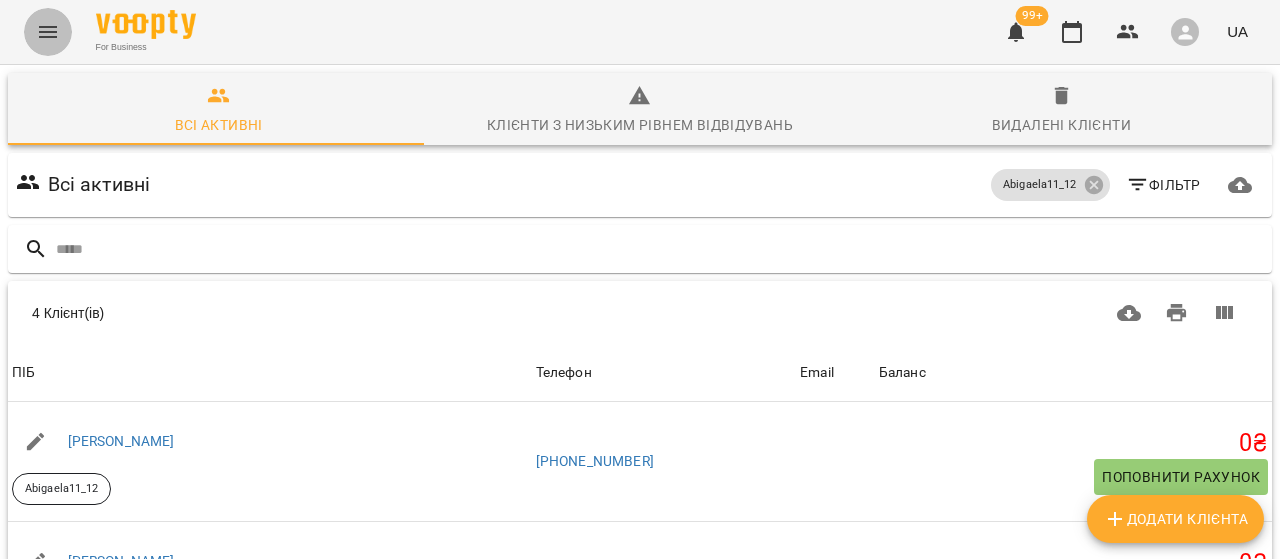 click 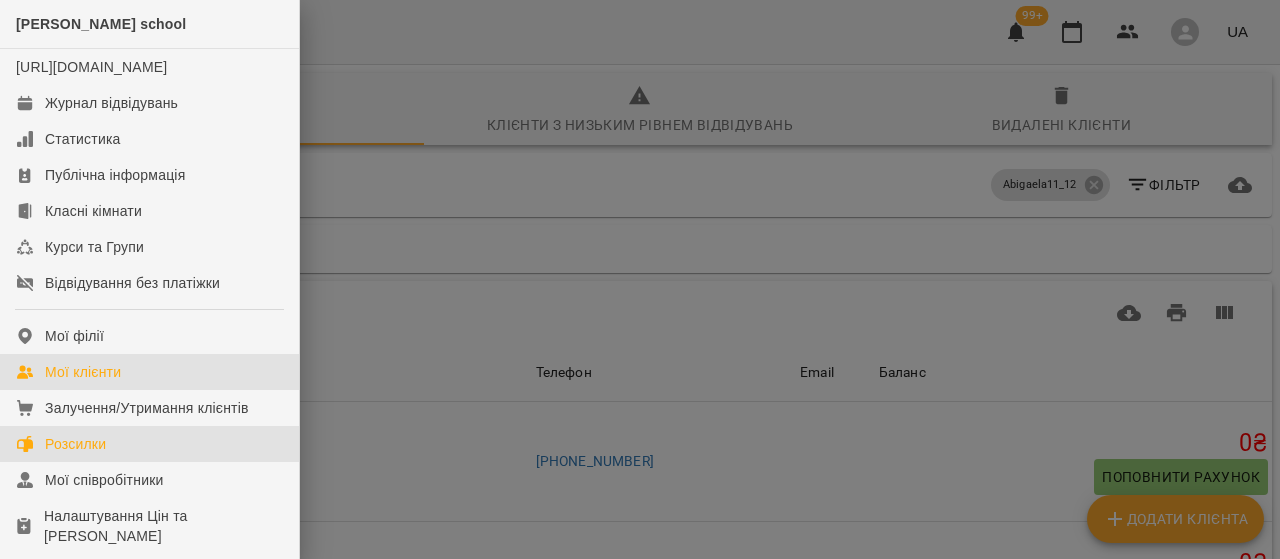 click on "Розсилки" at bounding box center (75, 444) 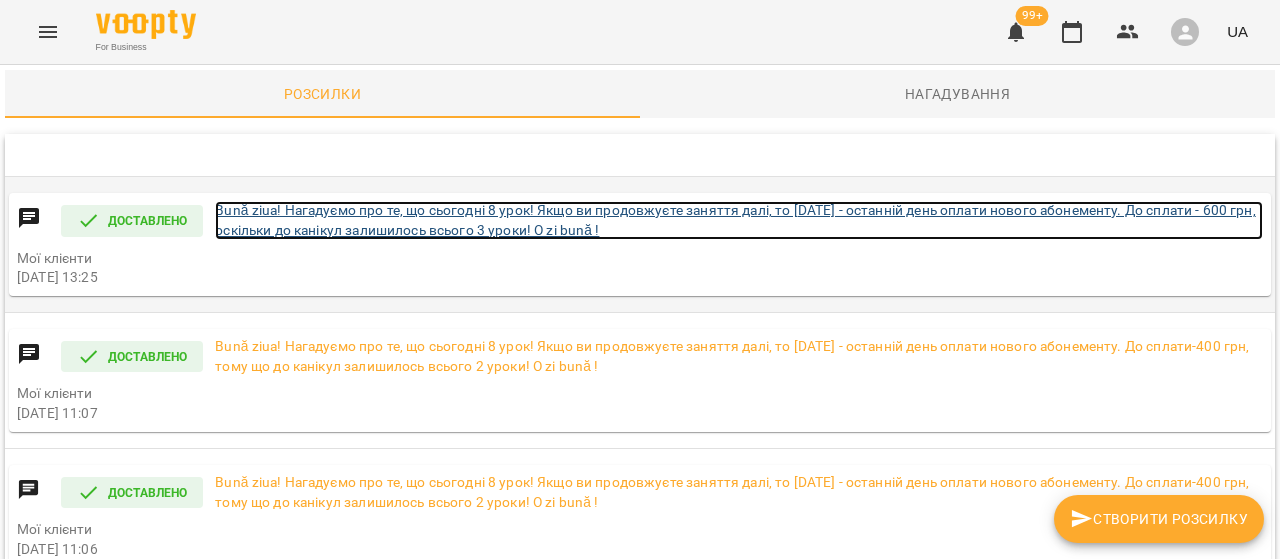 click on "Bună ziua! Нагадуємо про те, що сьогодні 8 урок! Якщо ви продовжуєте заняття далі, то [DATE] - останній день оплати нового абонементу. До сплати - 600 грн, оскільки до канікул залишилось всього 3 уроки! O zi bună !" at bounding box center [739, 220] 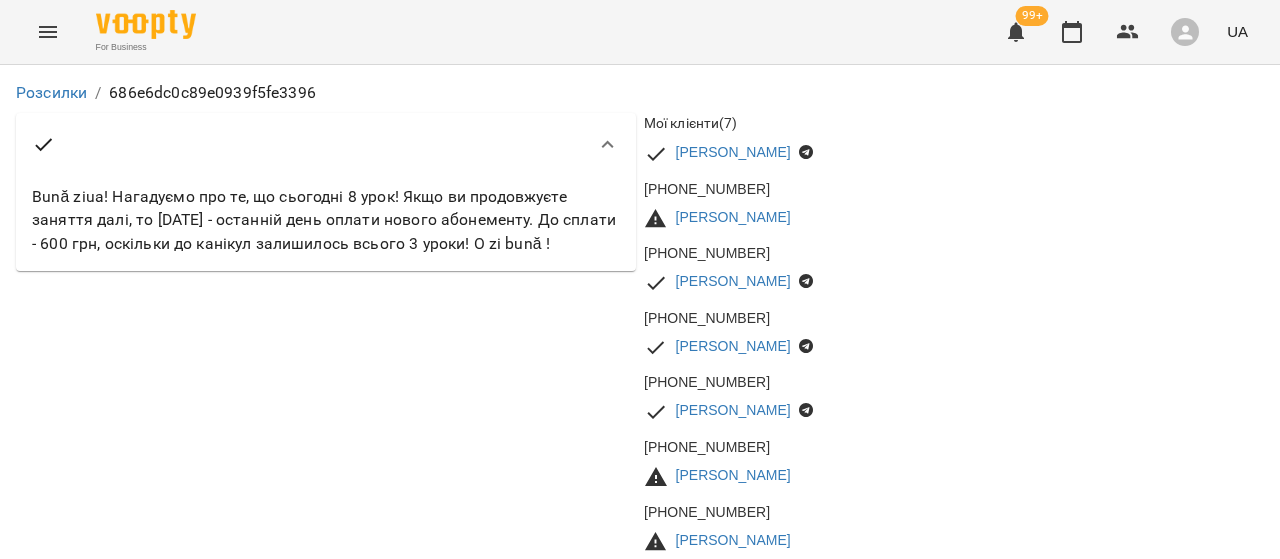 drag, startPoint x: 31, startPoint y: 195, endPoint x: 579, endPoint y: 243, distance: 550.09814 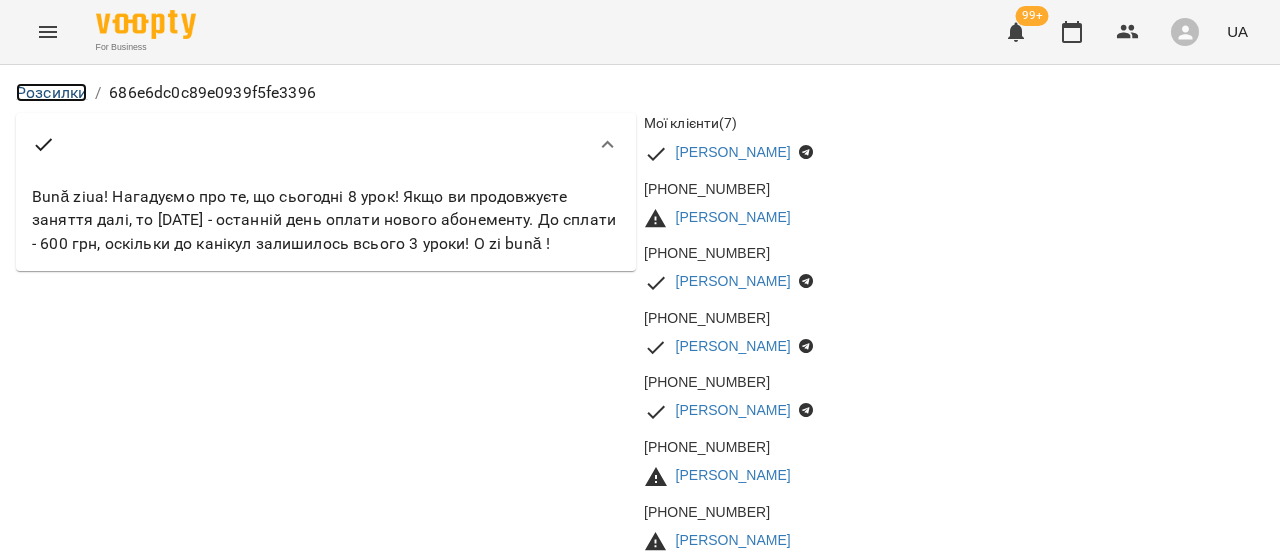 click on "Розсилки" at bounding box center [51, 92] 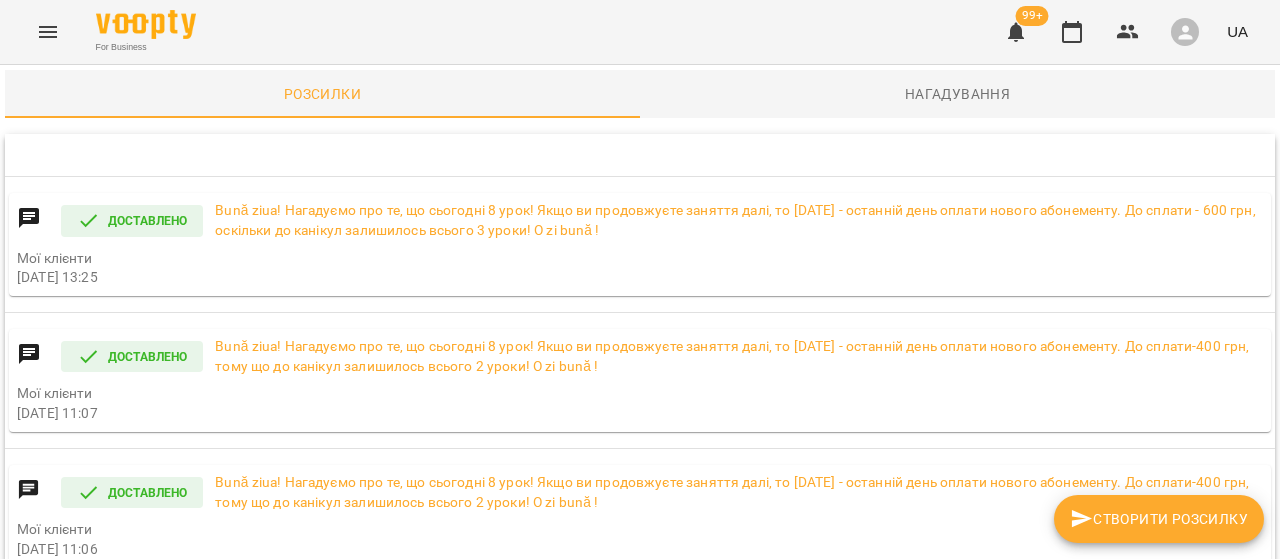 click on "Створити розсилку" at bounding box center [1159, 519] 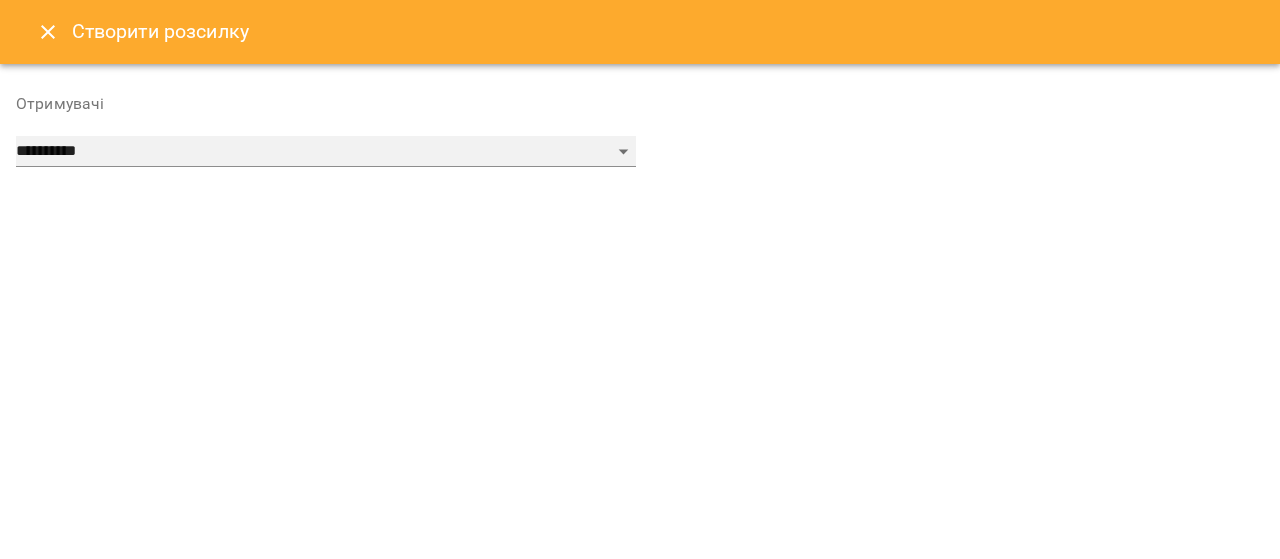 click on "**********" at bounding box center [326, 152] 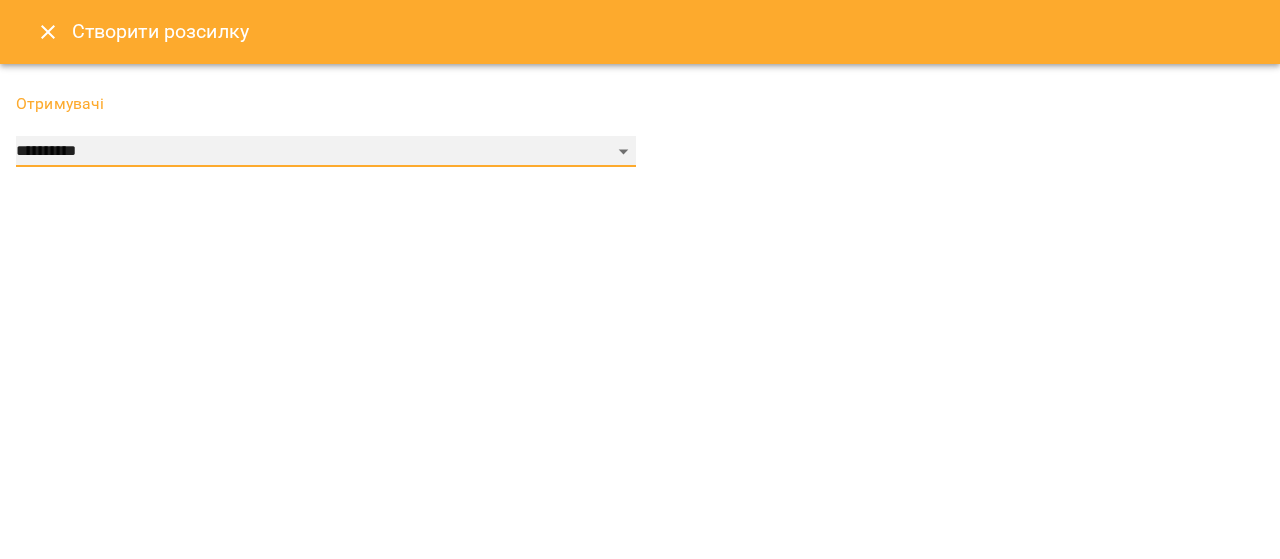 select on "******" 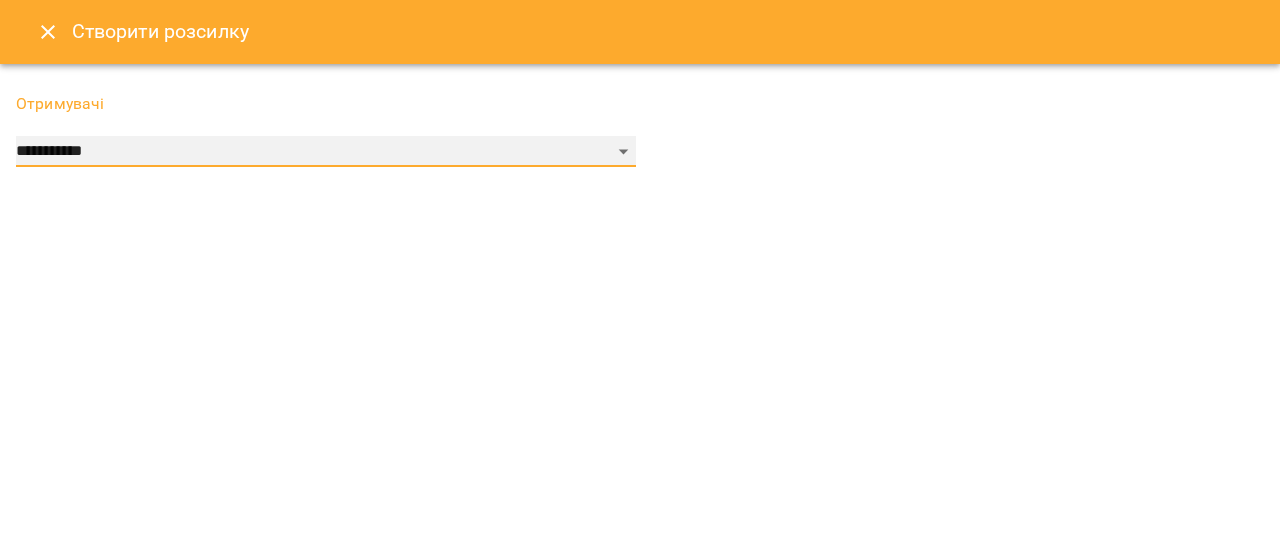 click on "**********" at bounding box center (326, 152) 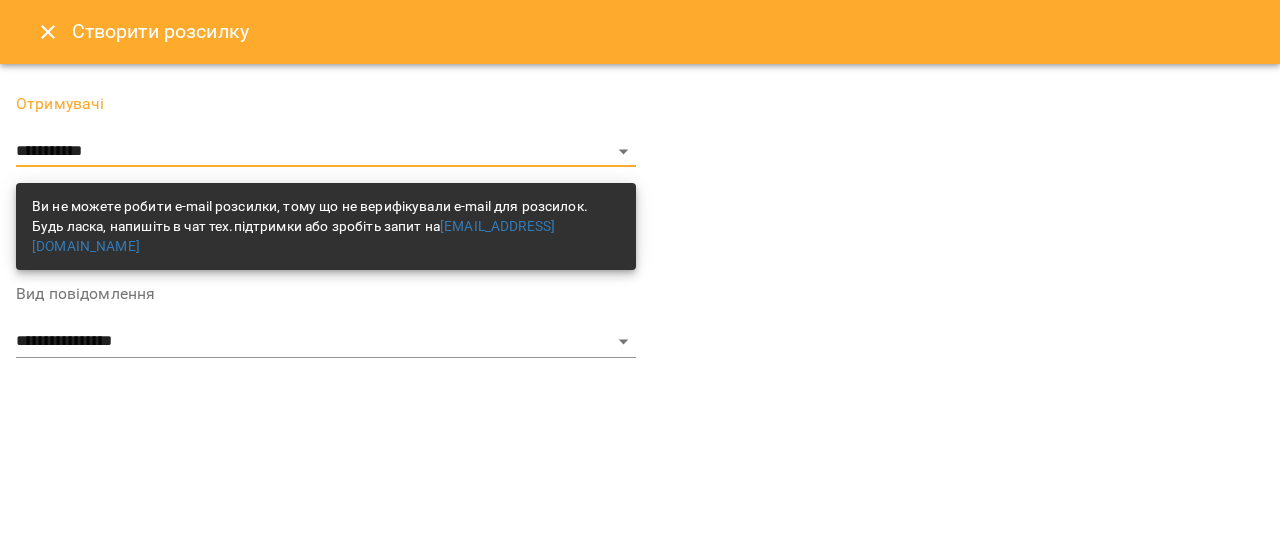 click on "**********" at bounding box center [326, 321] 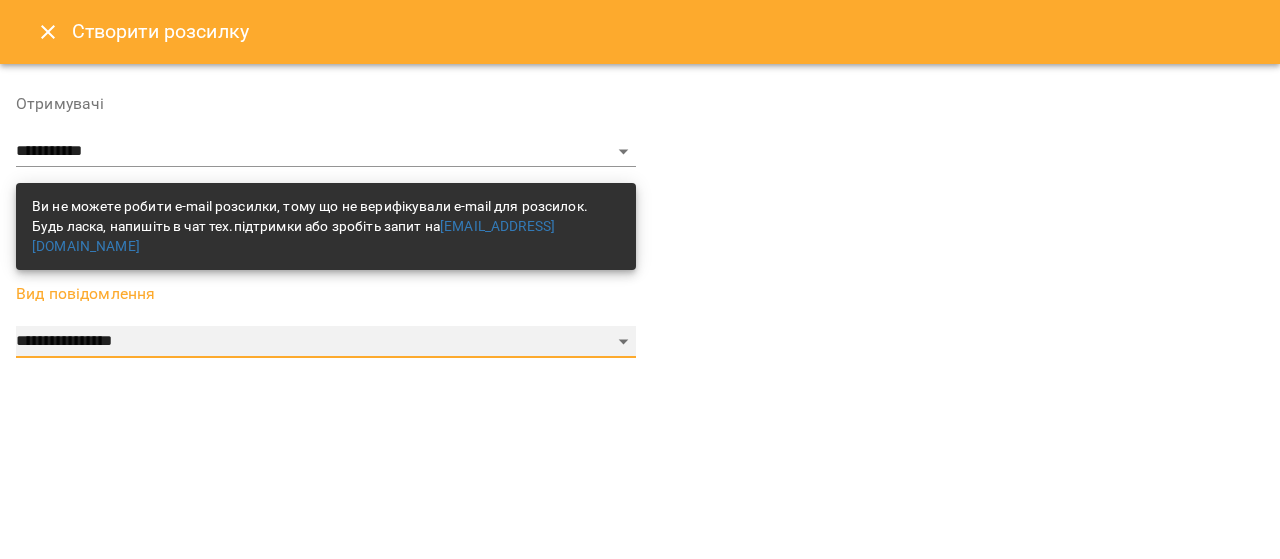 click on "**********" at bounding box center (326, 342) 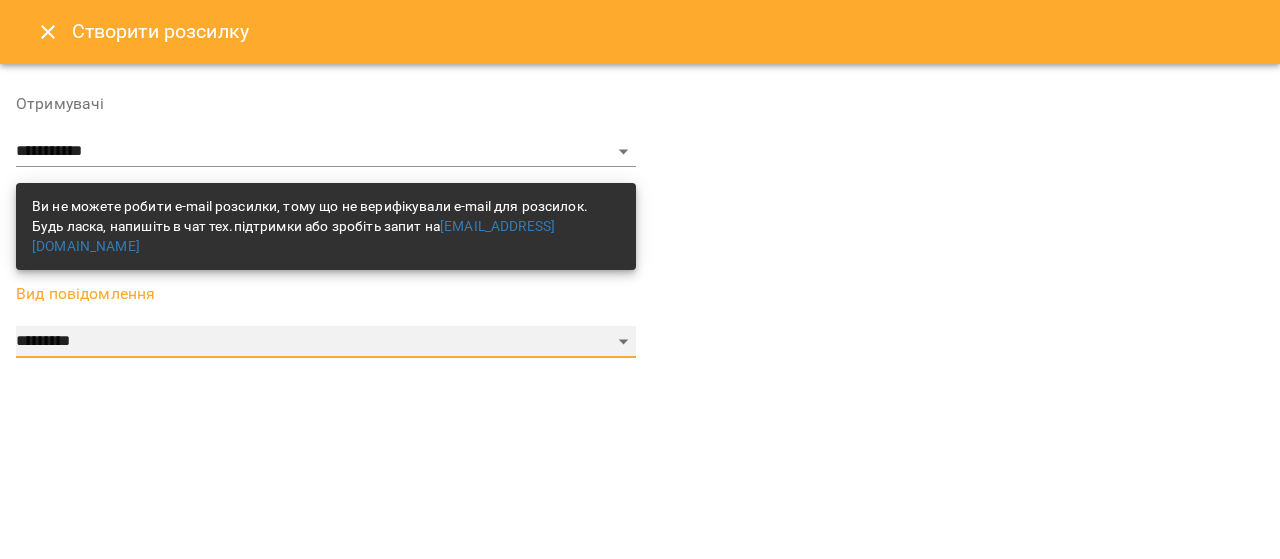 click on "**********" at bounding box center (326, 342) 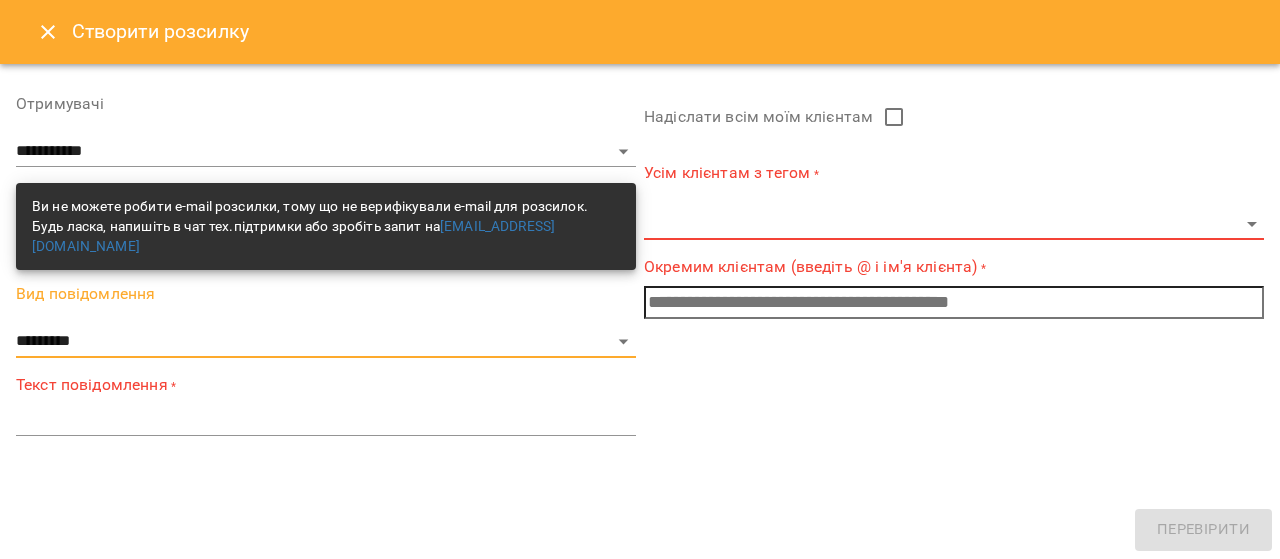 click at bounding box center (326, 419) 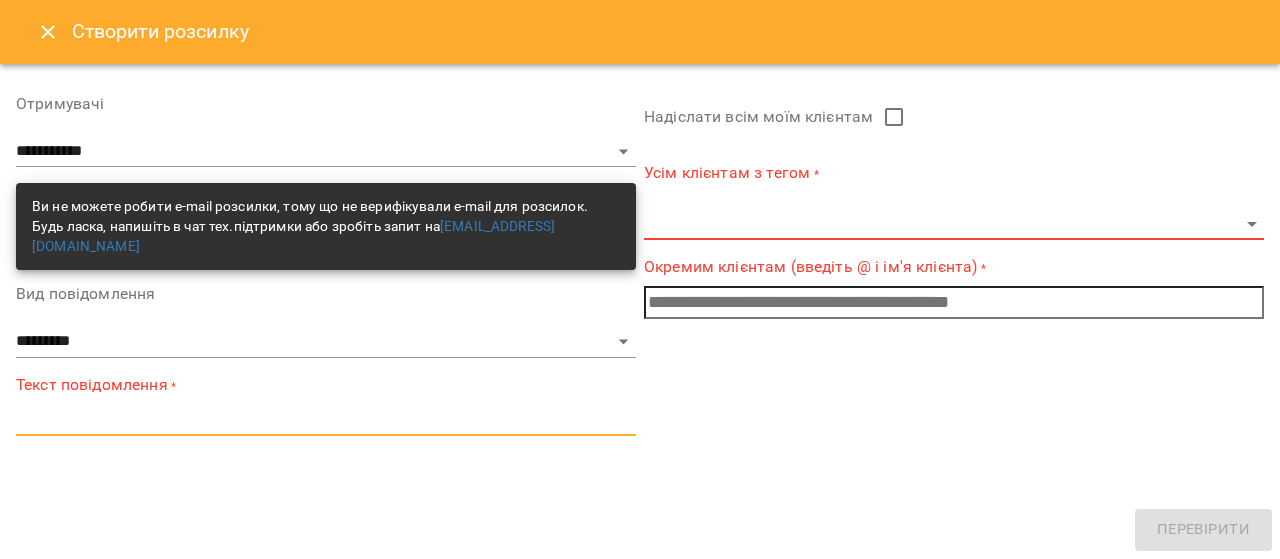 paste on "**********" 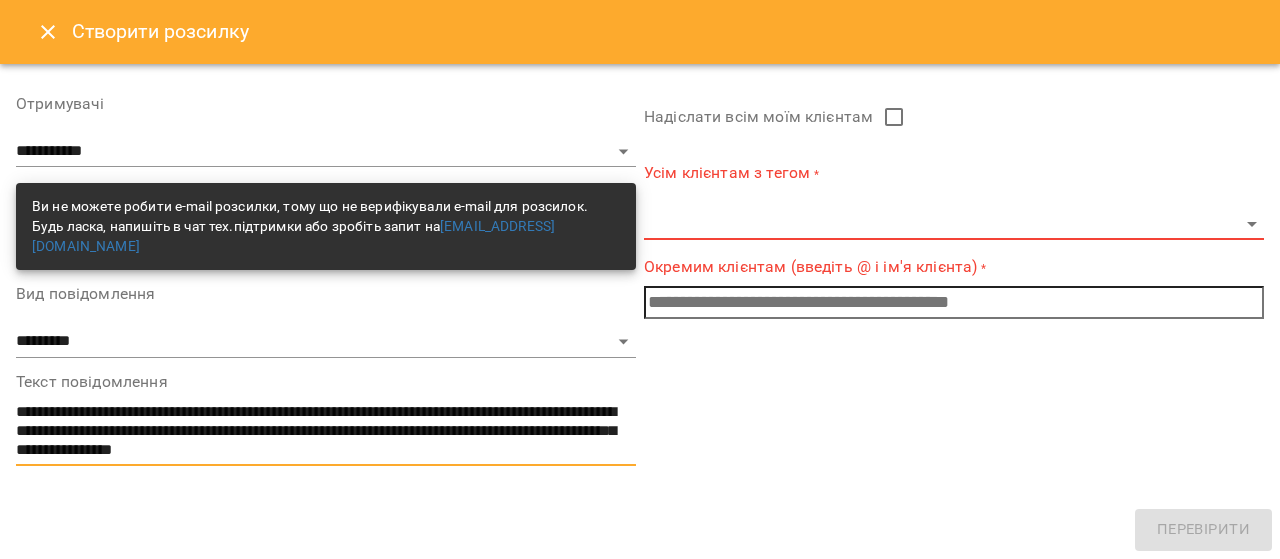 click on "**********" at bounding box center [326, 431] 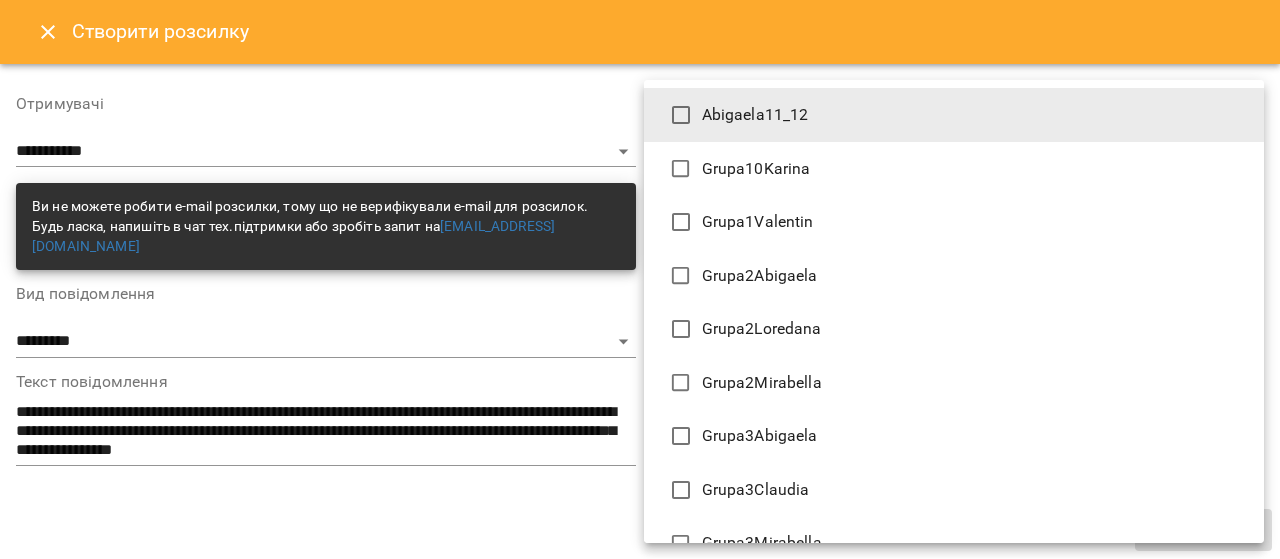 click on "For Business 99+ UA Створити розсилку Розсилки Нагадування     Доставлено Bună ziua! Нагадуємо про те, що сьогодні 8 урок! Якщо ви продовжуєте заняття далі, то [DATE] - останній день оплати нового абонементу. До сплати - 600 грн, оскільки до канікул залишилось всього 3 уроки! O zi bună ! Мої клієнти [DATE] 13:25   Доставлено Bună ziua! Нагадуємо про те, що сьогодні 8 урок! Якщо ви продовжуєте заняття далі, то [DATE] - останній день оплати нового абонементу. До сплати-400 грн, тому що до канікул залишилось всього 2 уроки! O zi bună ! Мої клієнти [DATE] 11:07" at bounding box center (640, 10204) 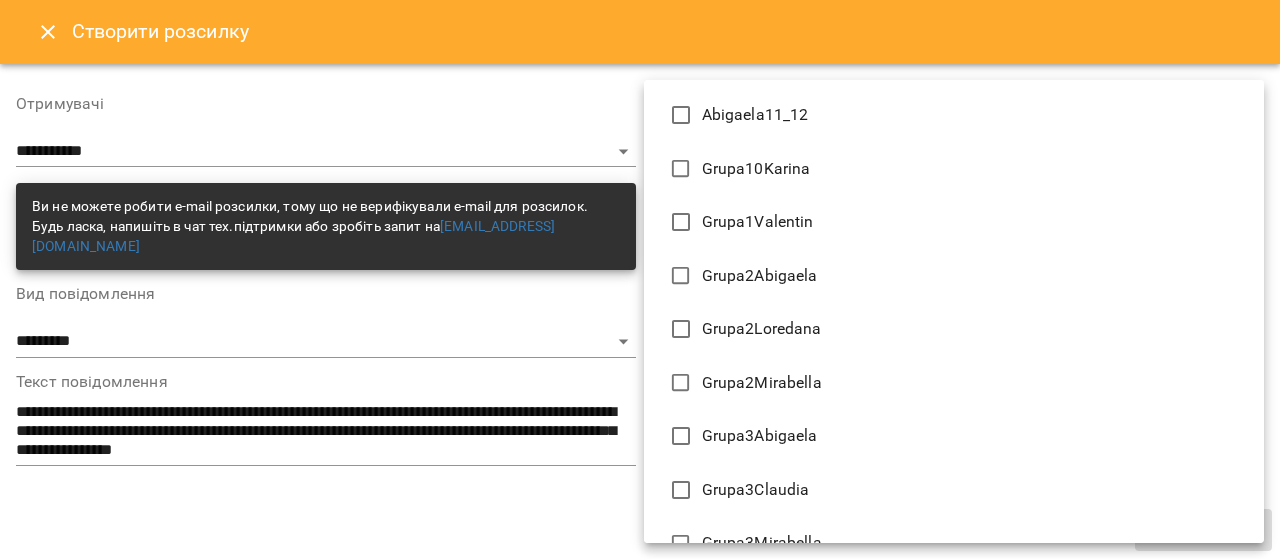 click on "Abigaela11_12" at bounding box center [755, 115] 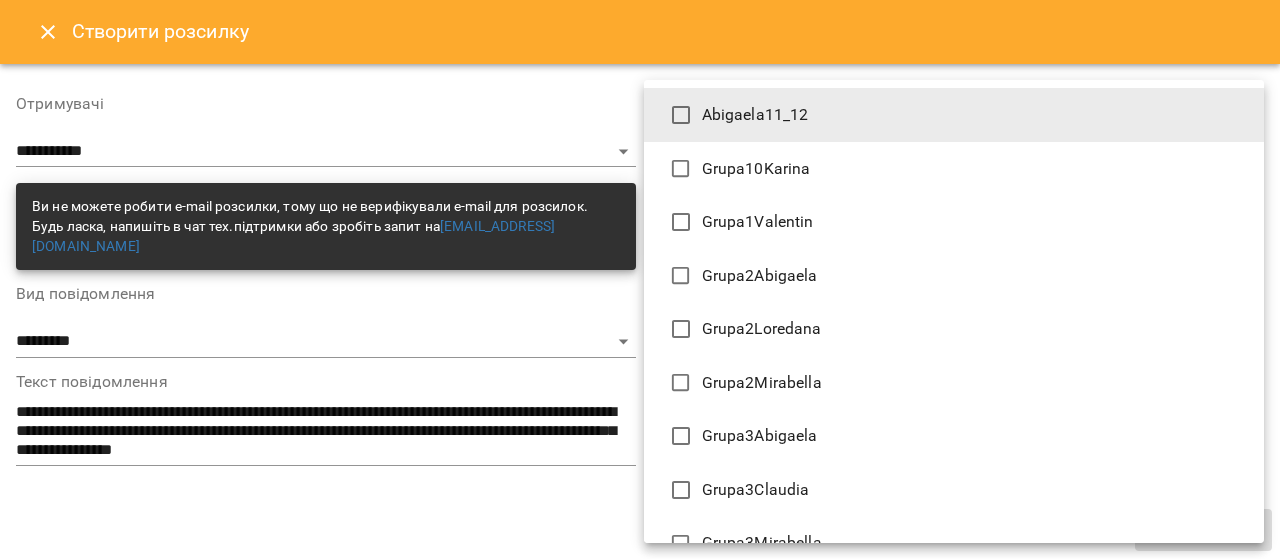 type on "**********" 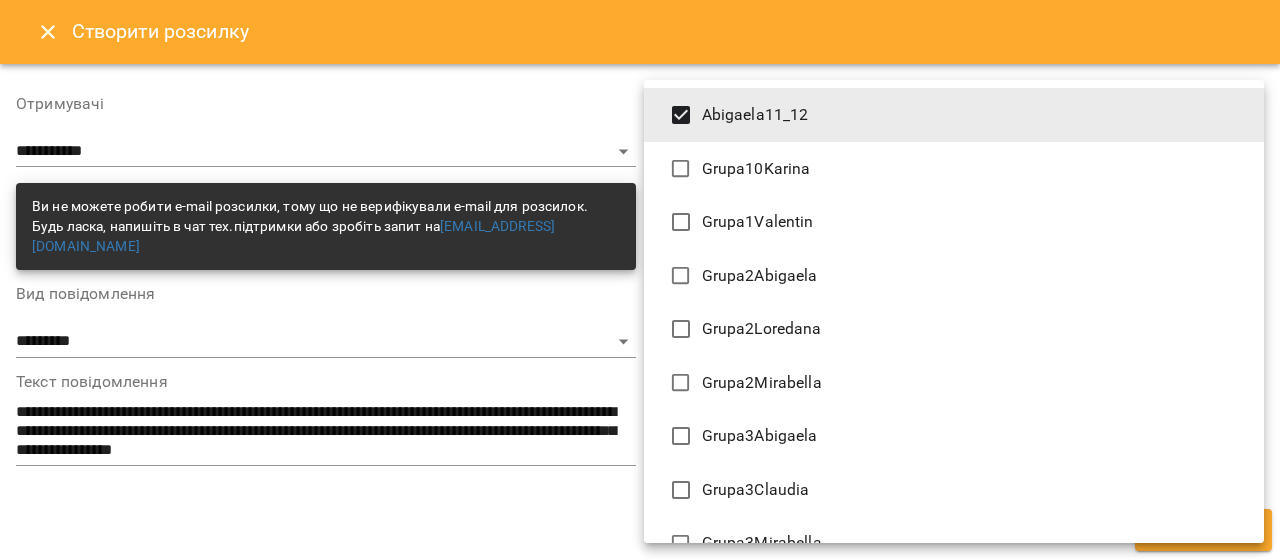 click at bounding box center [640, 279] 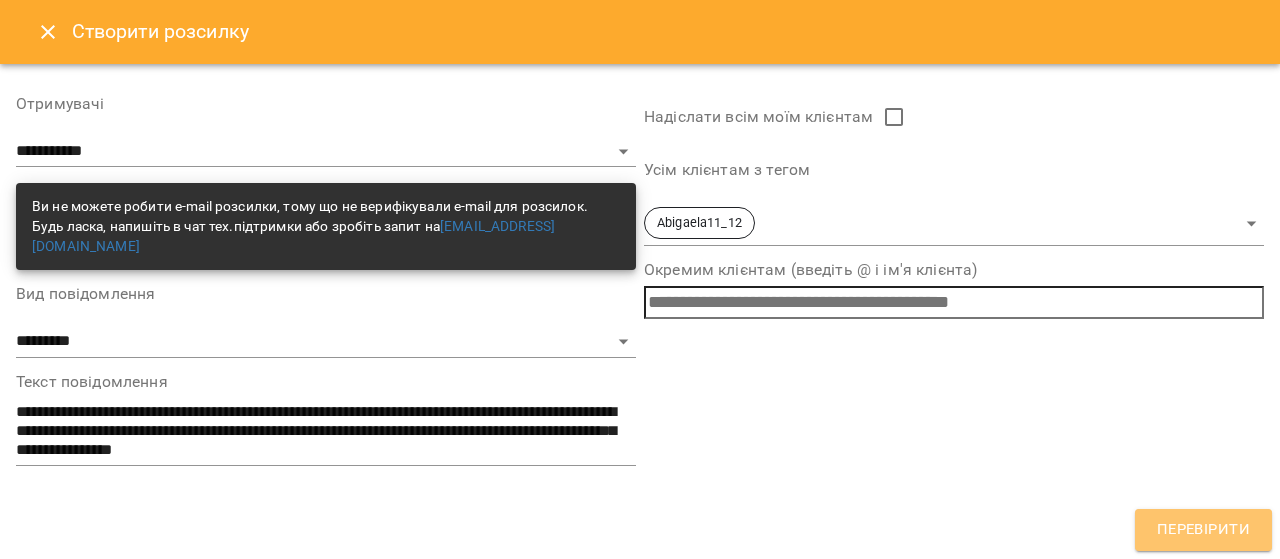 click on "Перевірити" at bounding box center [1203, 530] 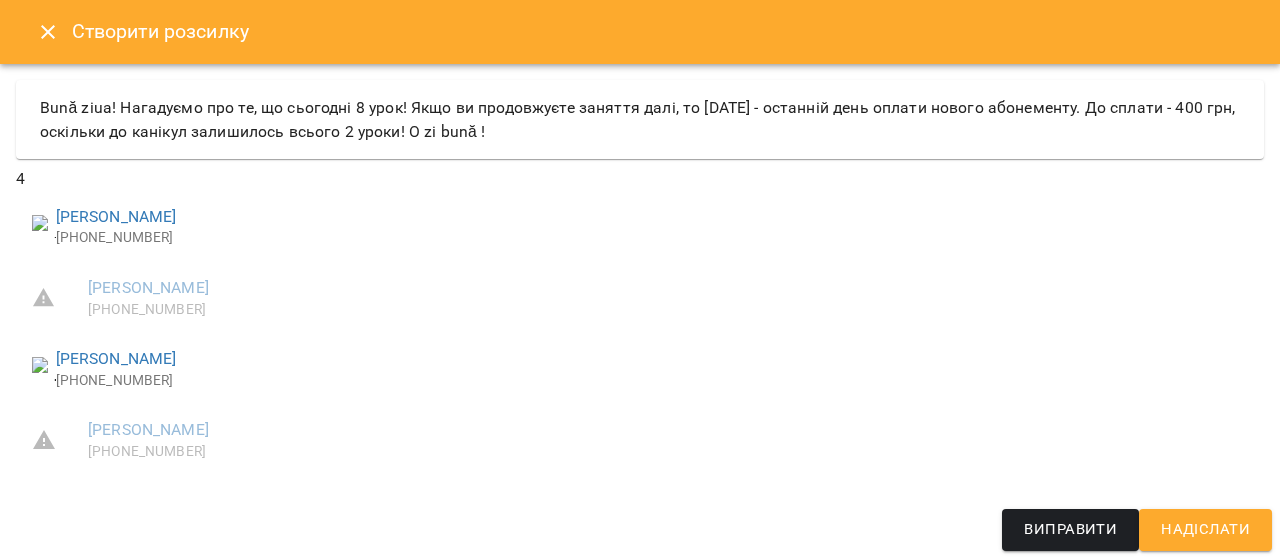 click on "Надіслати" at bounding box center [1205, 530] 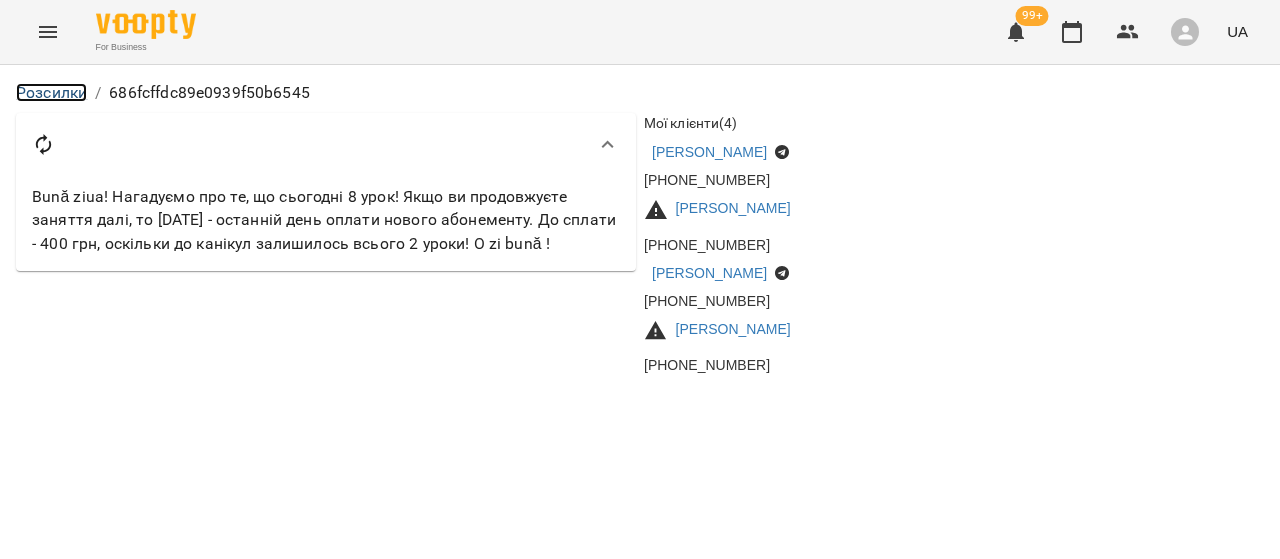 click on "Розсилки" at bounding box center (51, 92) 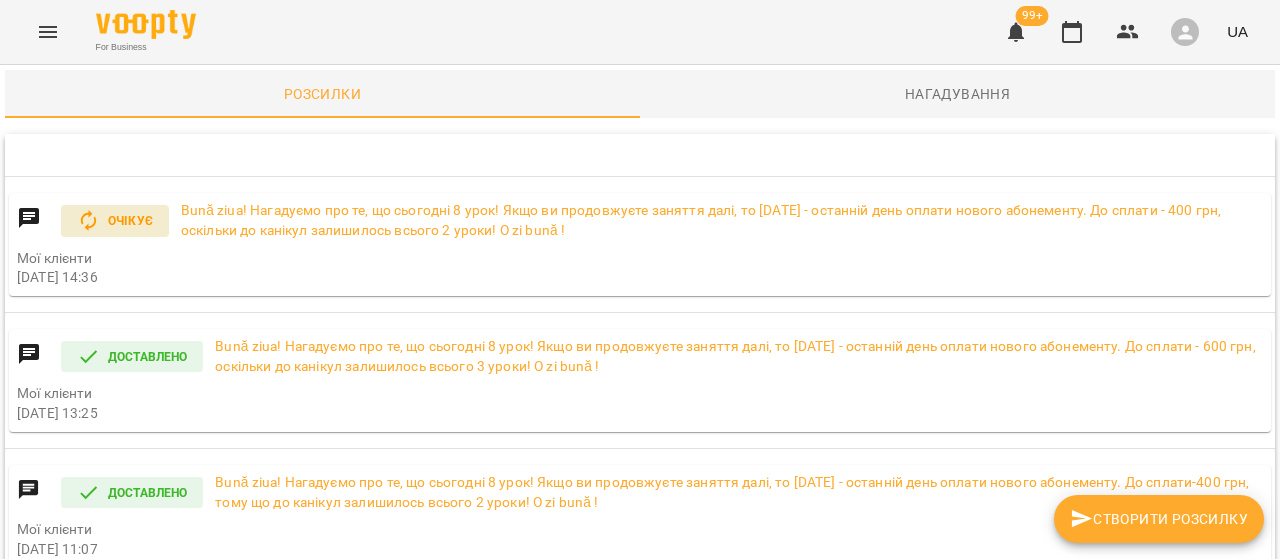 click 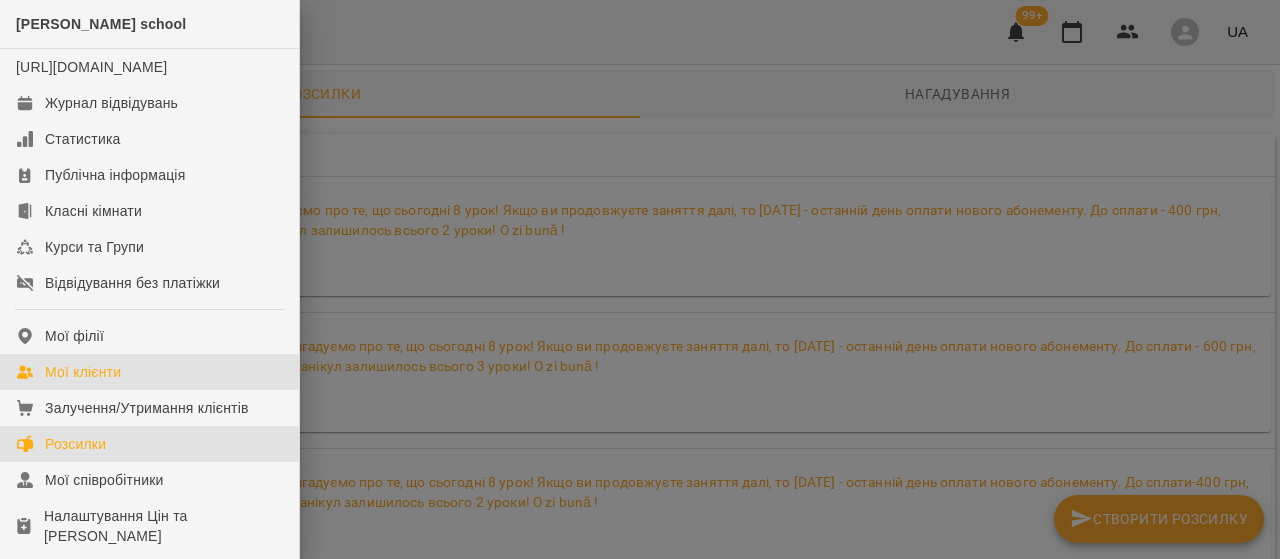 click on "Мої клієнти" at bounding box center [149, 372] 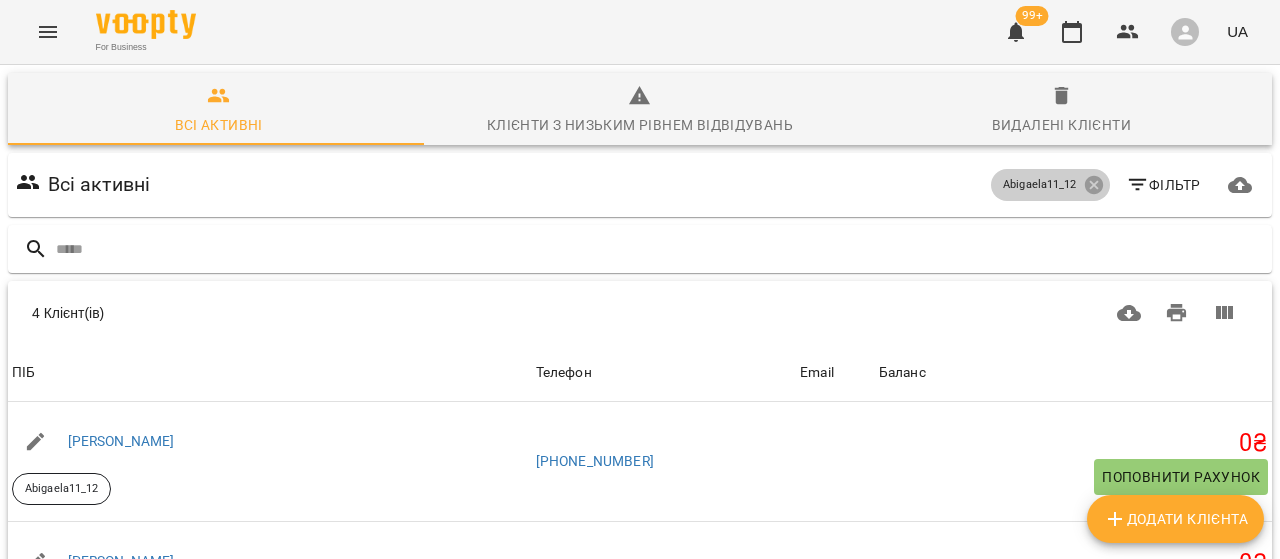 click 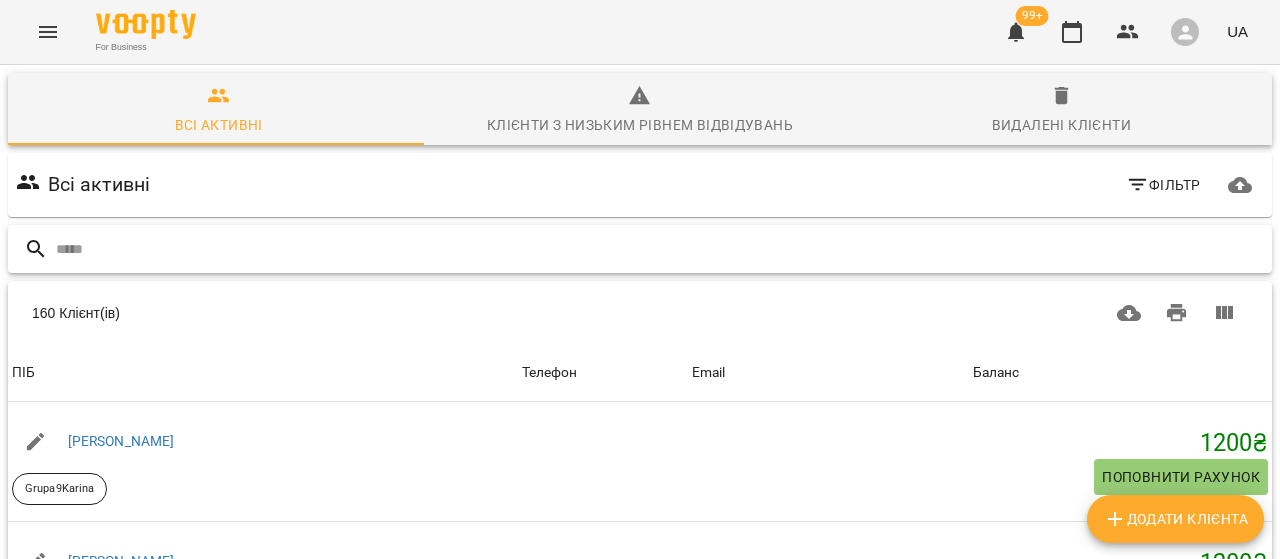 click at bounding box center (660, 249) 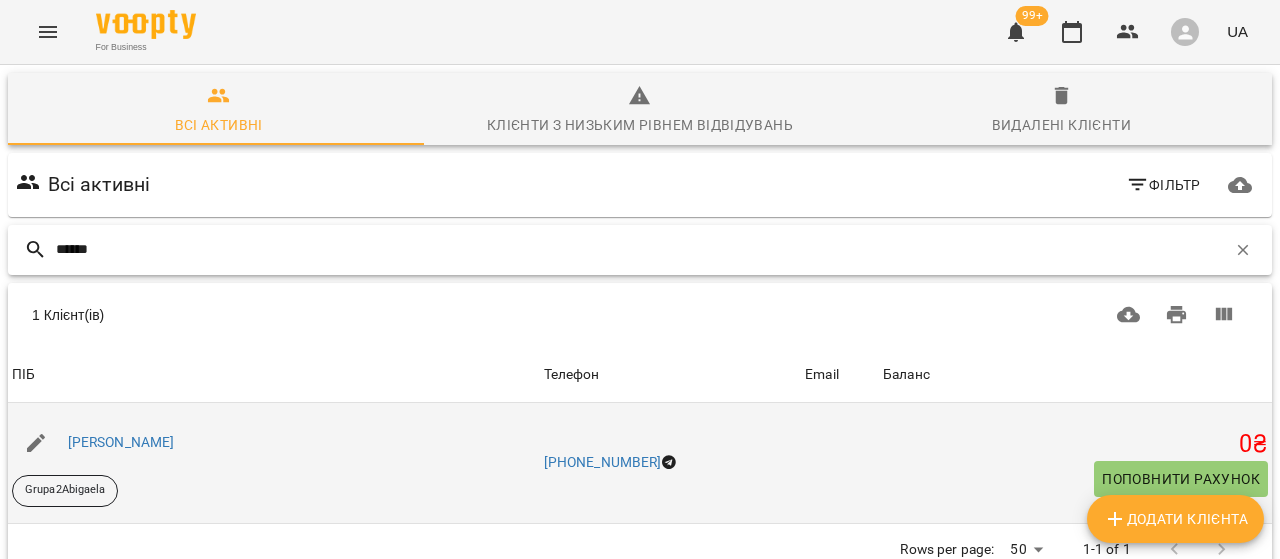 type on "******" 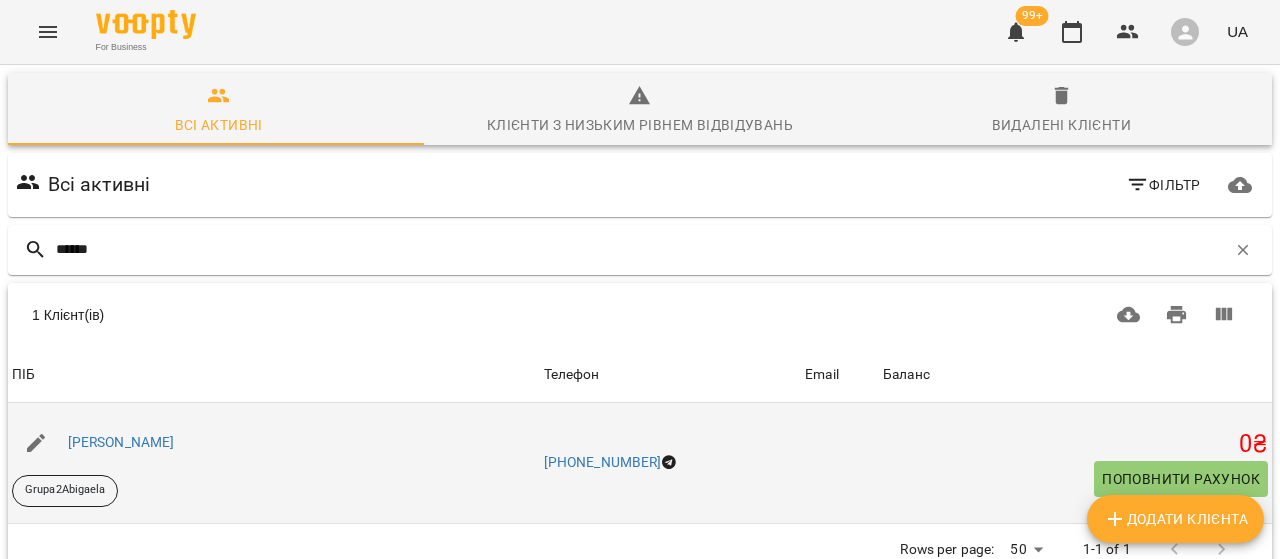 click on "Поповнити рахунок" at bounding box center (1181, 479) 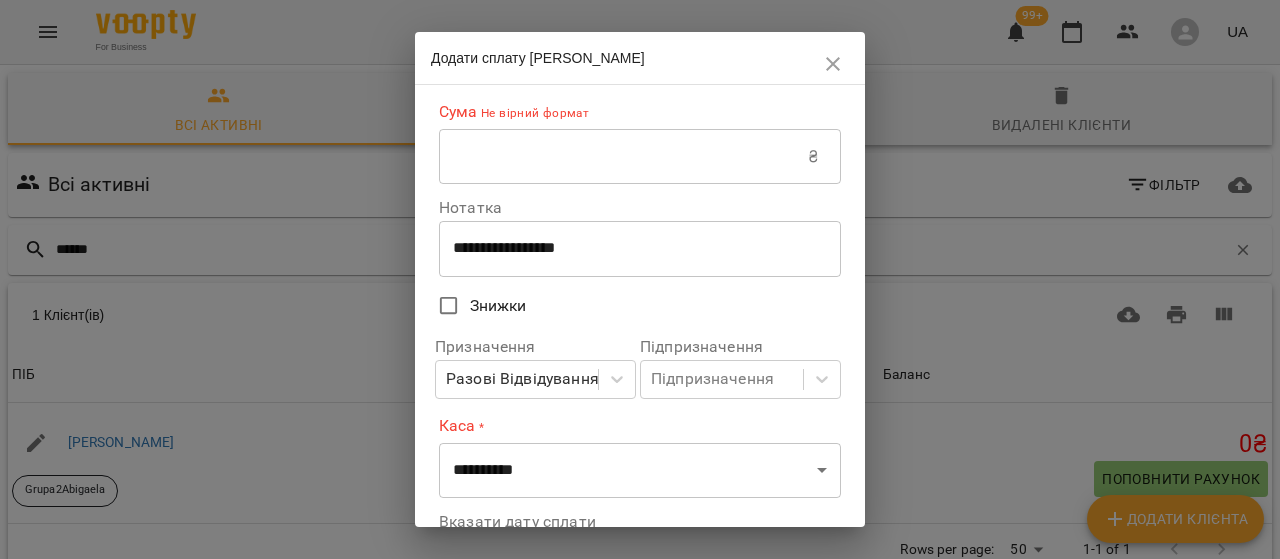 drag, startPoint x: 635, startPoint y: 171, endPoint x: 617, endPoint y: 180, distance: 20.12461 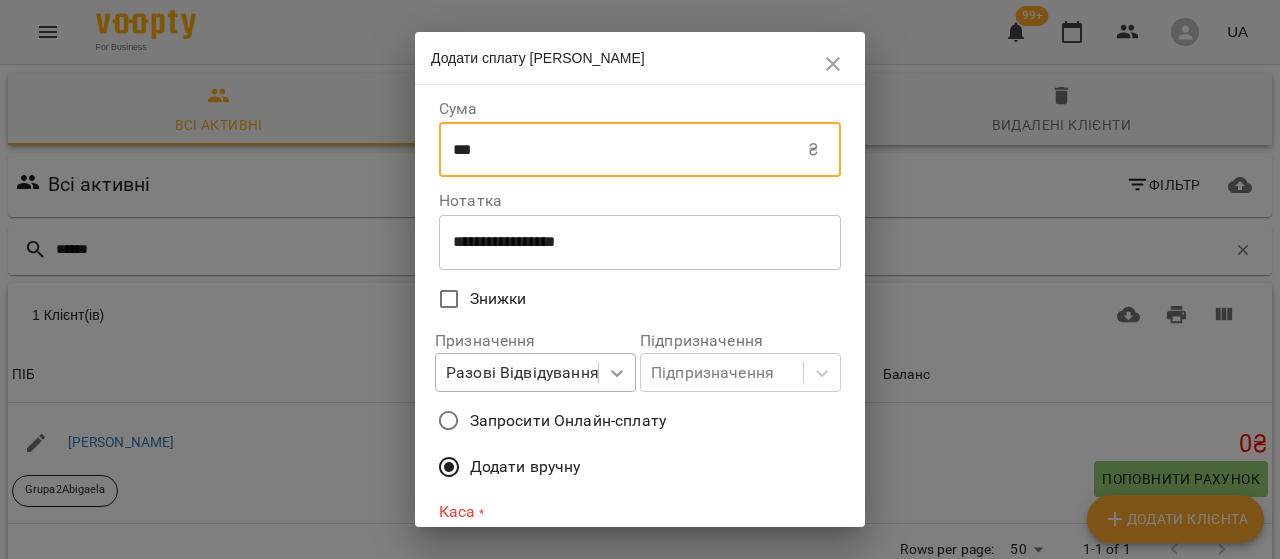 type on "***" 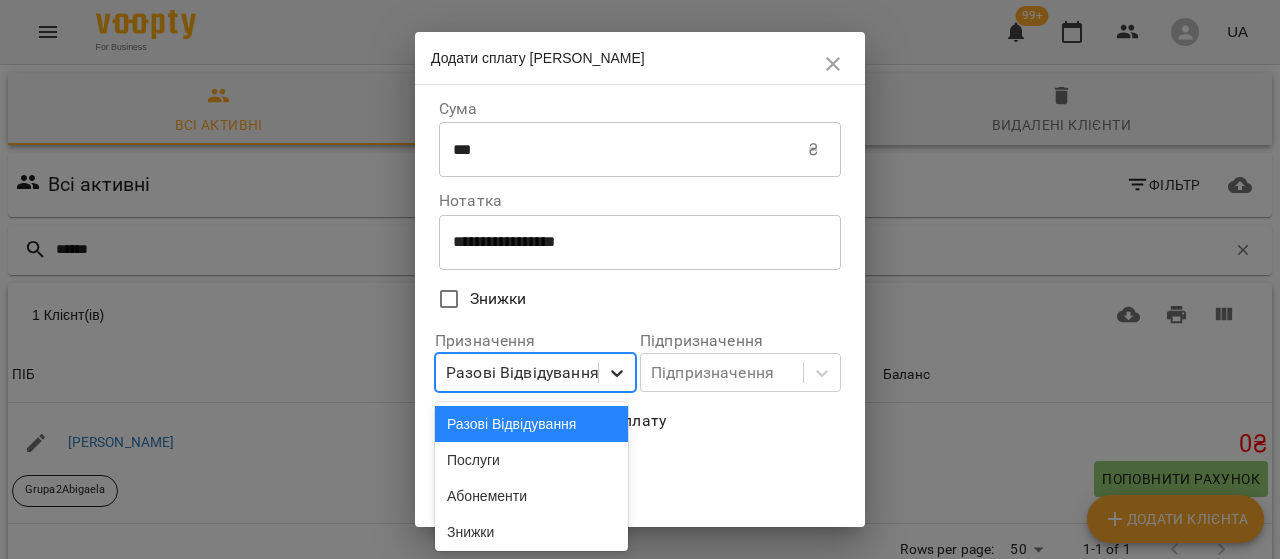 scroll, scrollTop: 16, scrollLeft: 0, axis: vertical 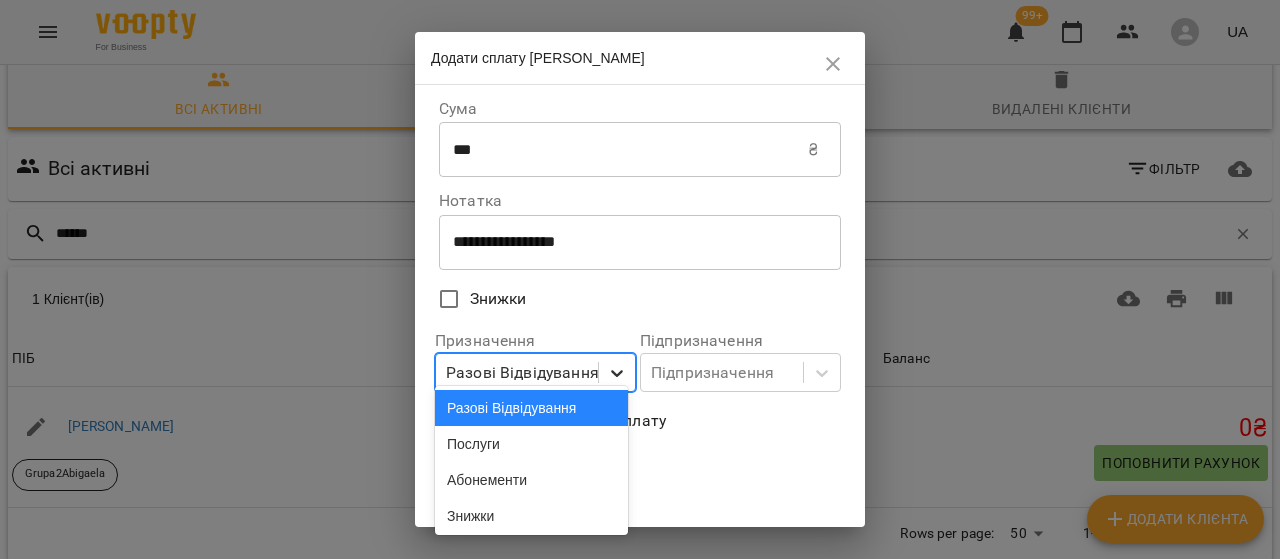 click on "**********" at bounding box center [640, 346] 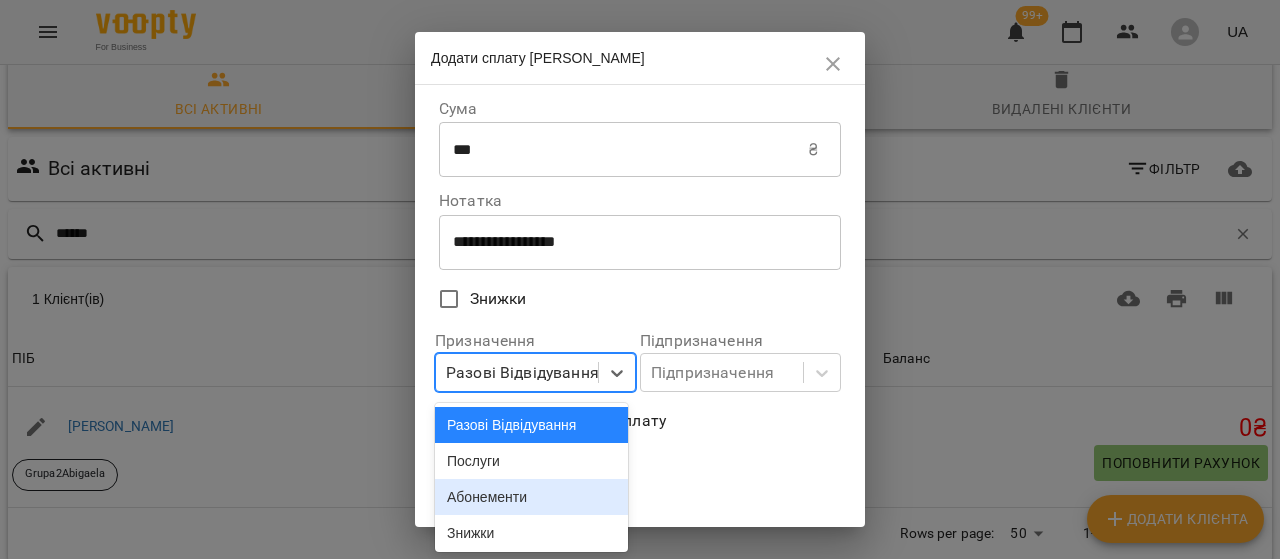 click on "Абонементи" at bounding box center (531, 497) 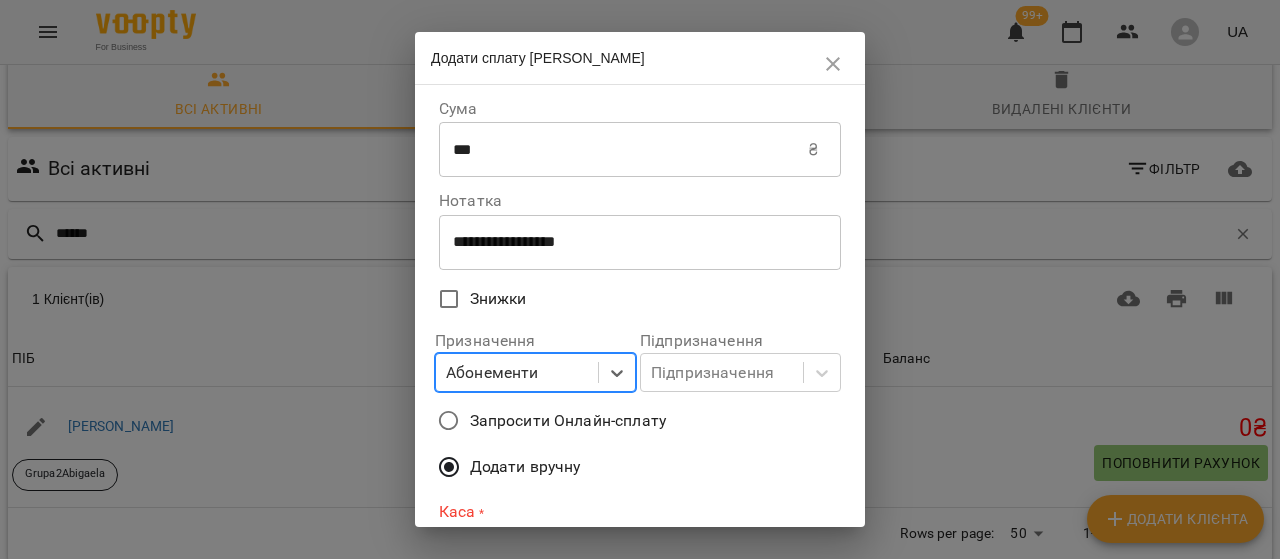 scroll, scrollTop: 200, scrollLeft: 0, axis: vertical 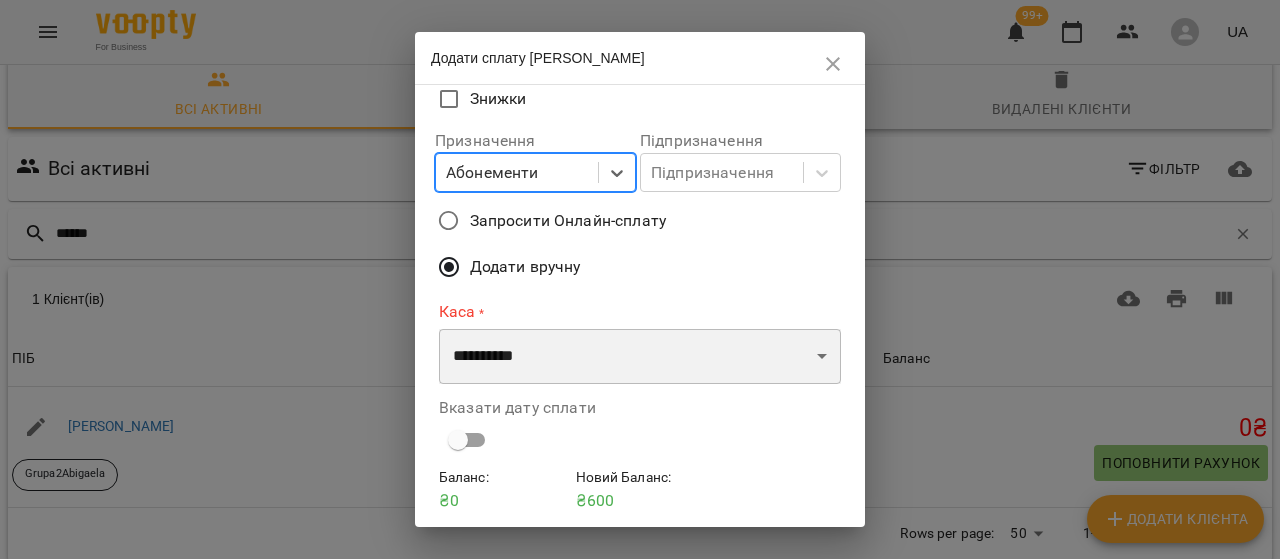 click on "**********" at bounding box center (640, 357) 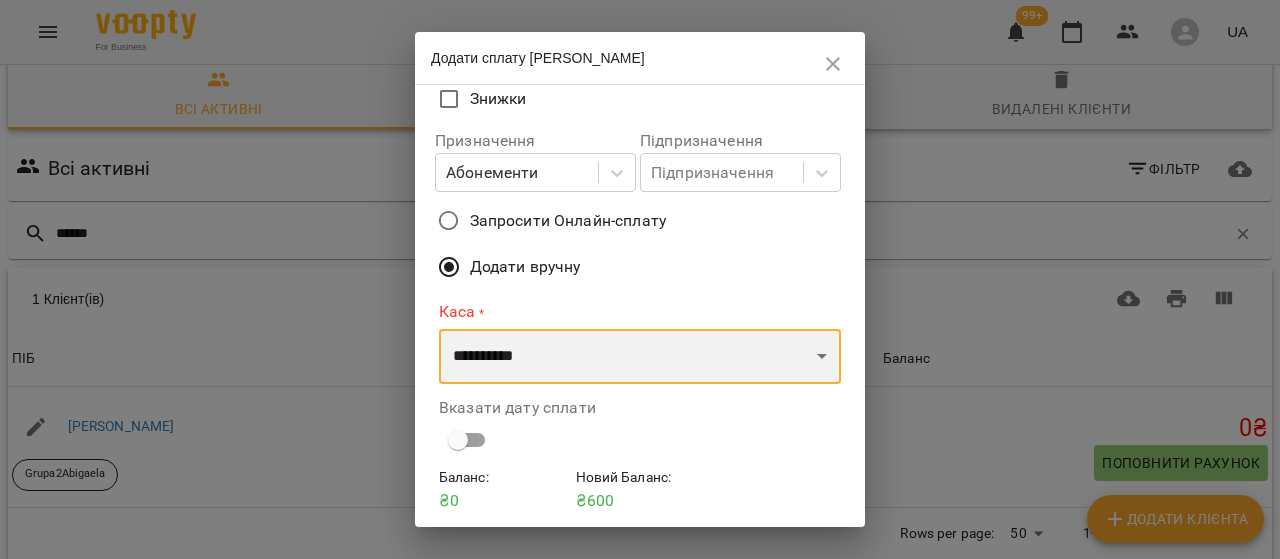 select on "****" 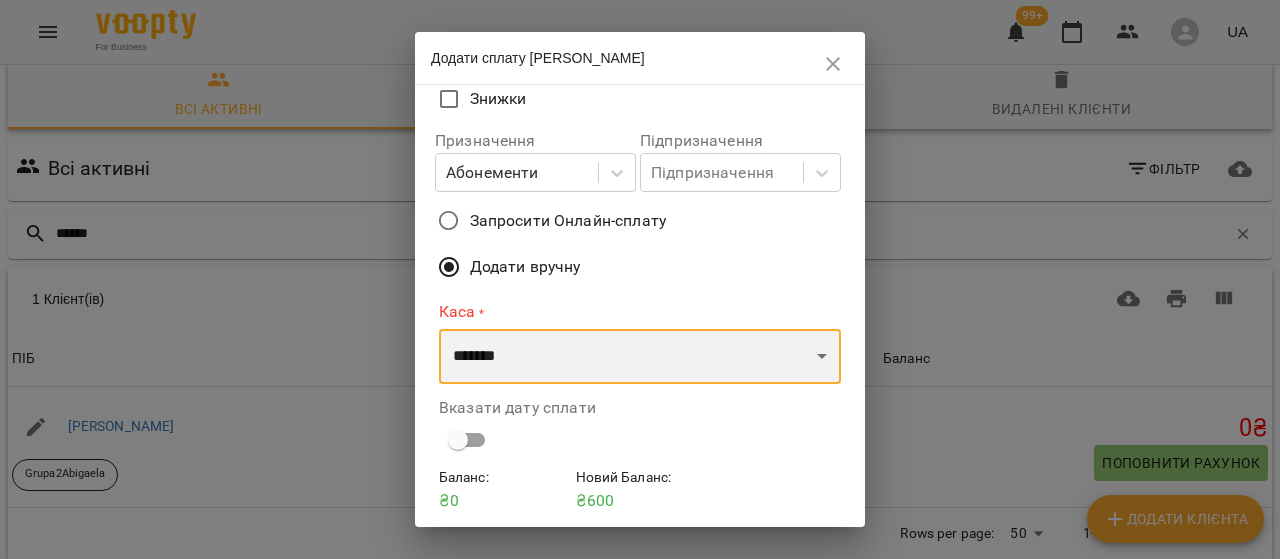 click on "**********" at bounding box center (640, 357) 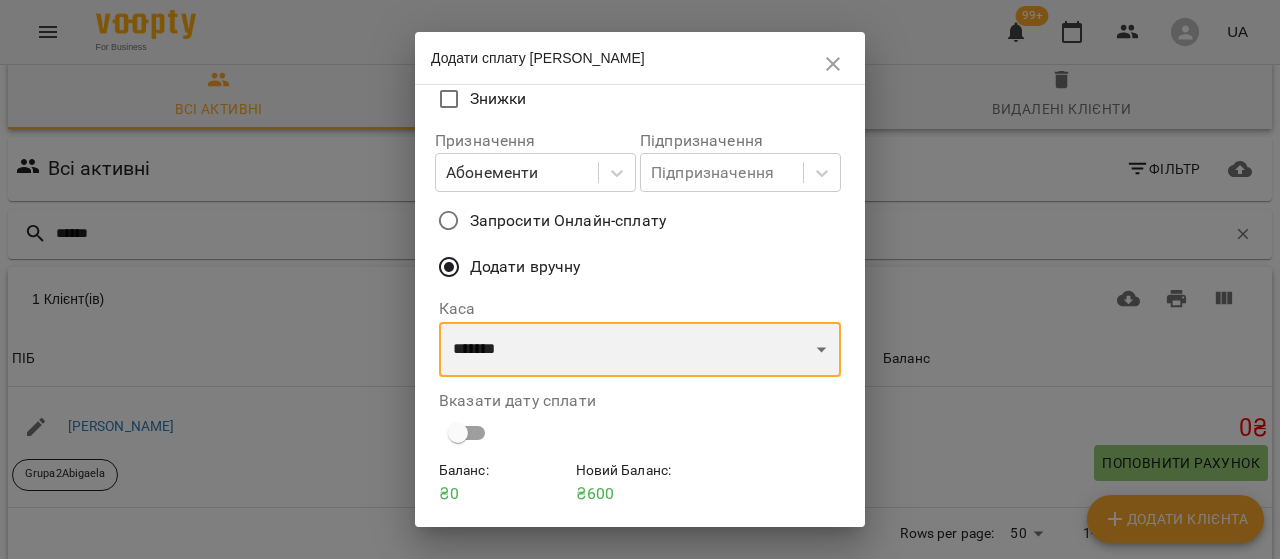 scroll, scrollTop: 264, scrollLeft: 0, axis: vertical 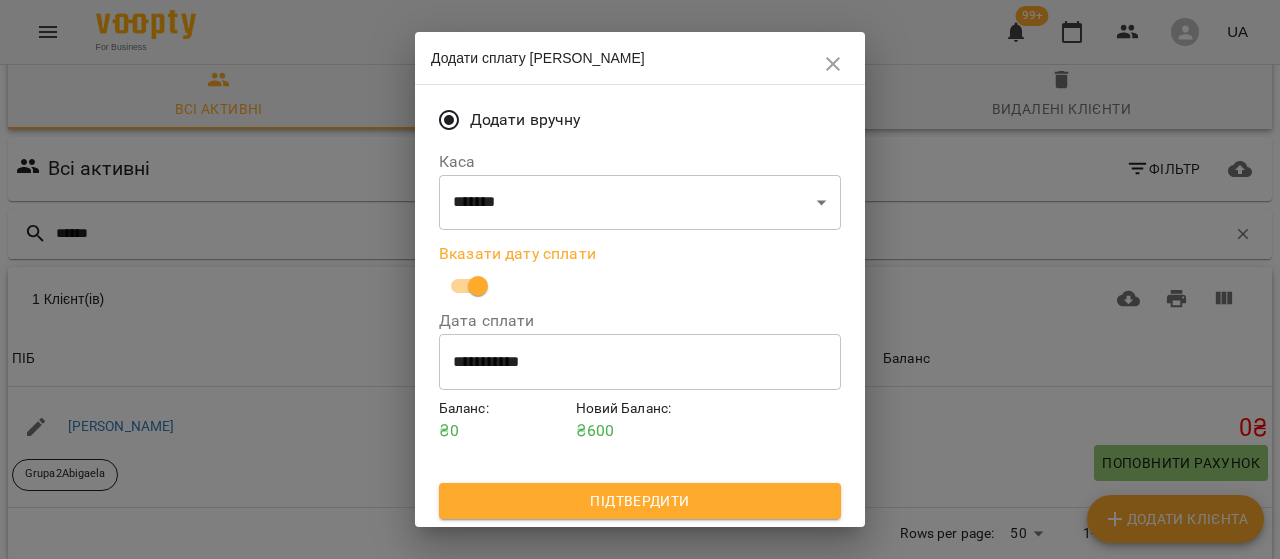click on "Підтвердити" at bounding box center (640, 501) 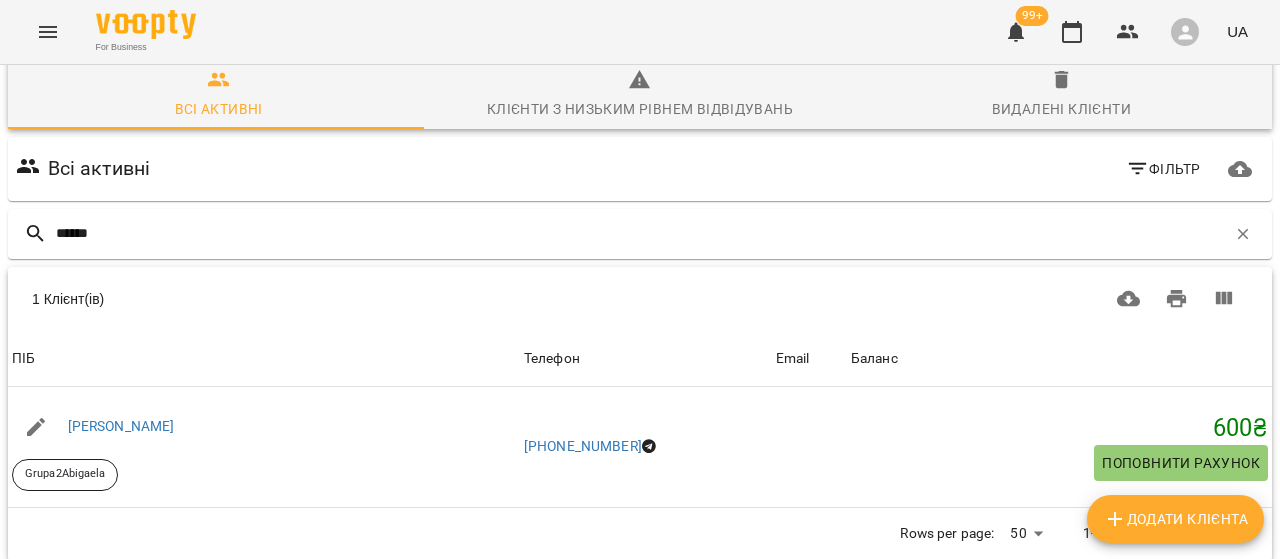 scroll, scrollTop: 0, scrollLeft: 0, axis: both 